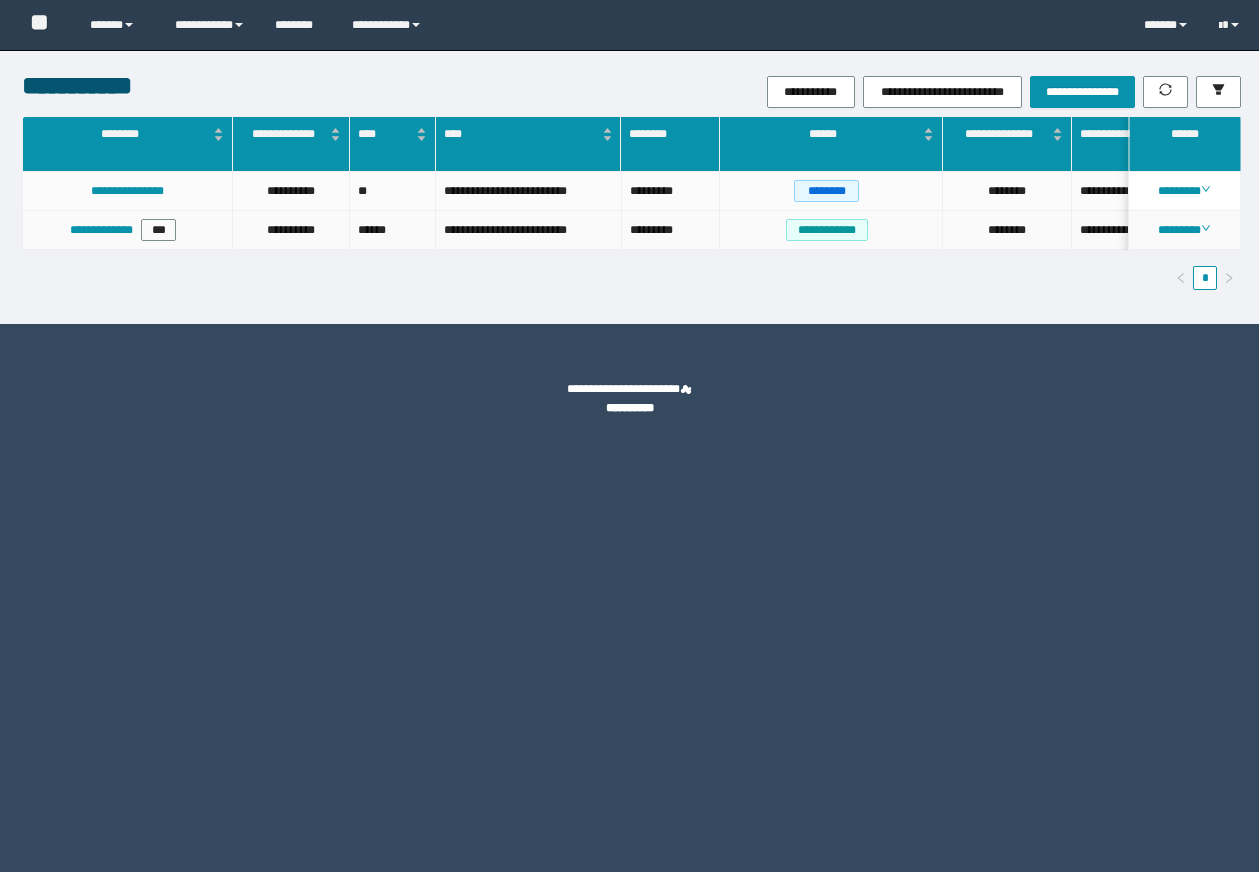 scroll, scrollTop: 0, scrollLeft: 0, axis: both 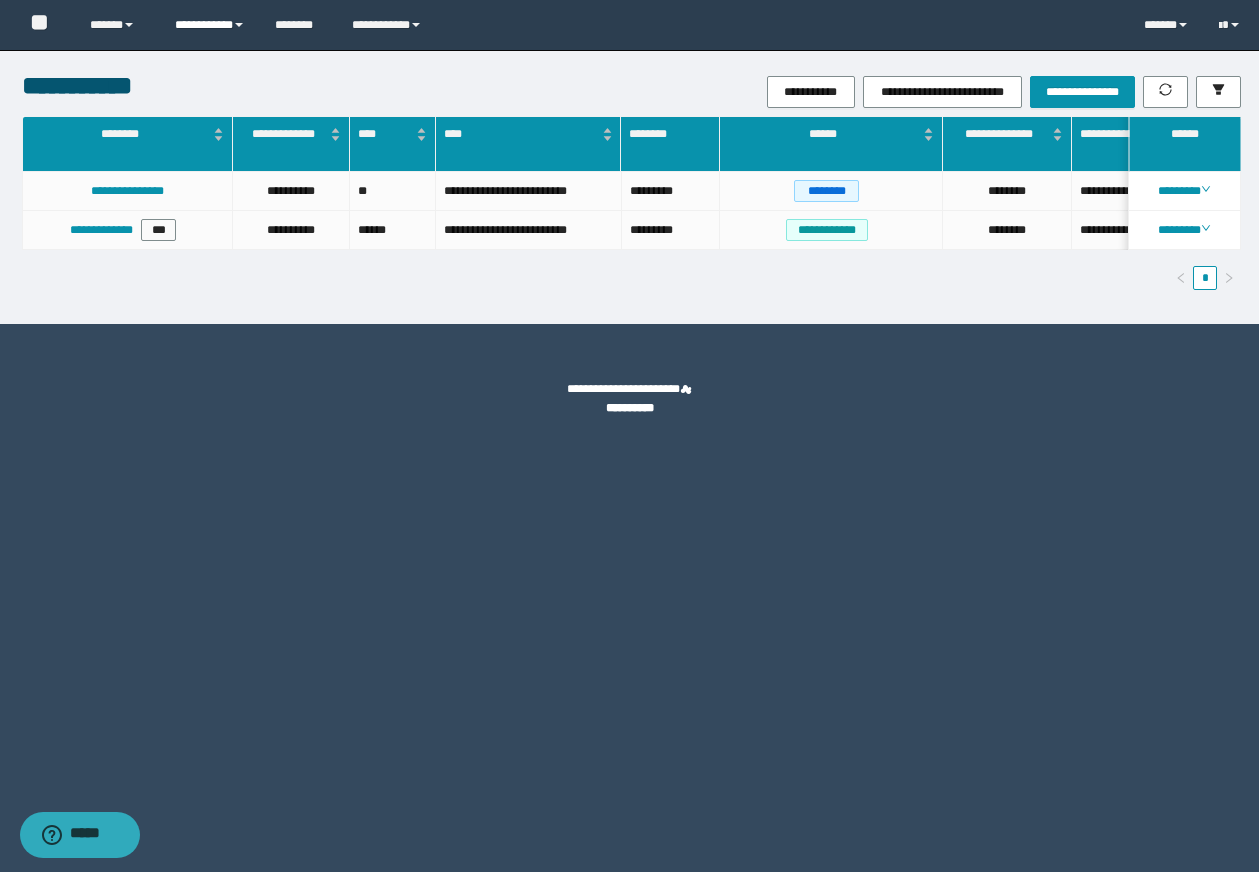 click on "**********" at bounding box center (210, 25) 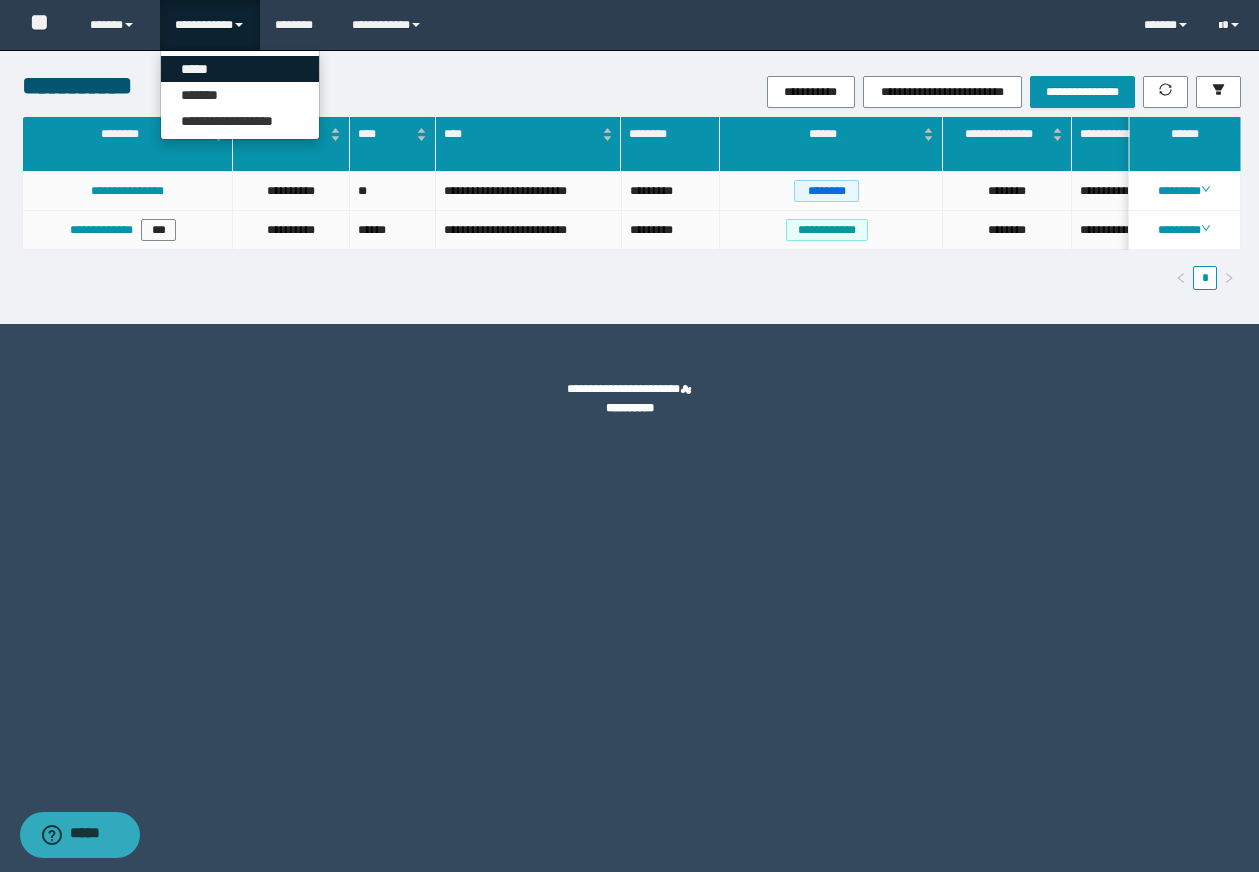 click on "*****" at bounding box center (240, 69) 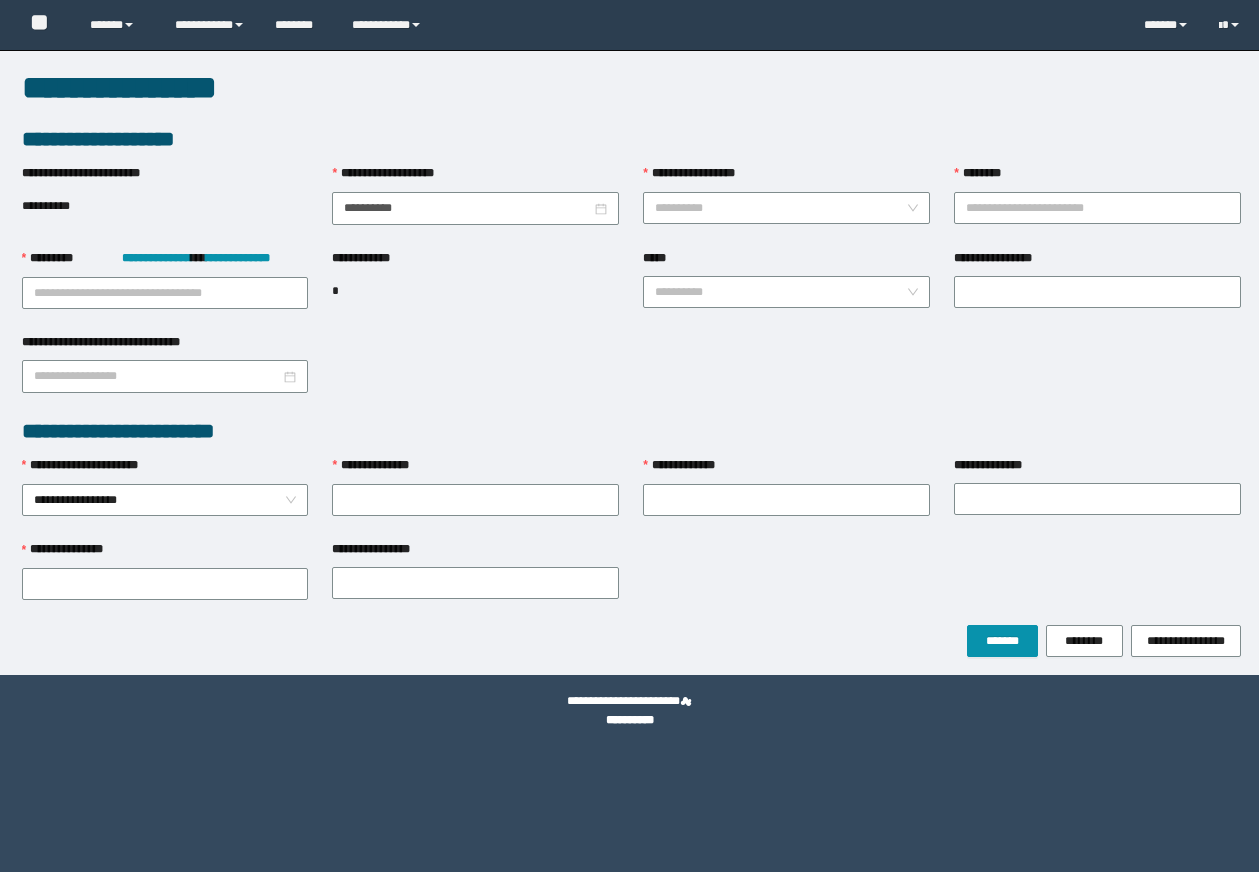 scroll, scrollTop: 0, scrollLeft: 0, axis: both 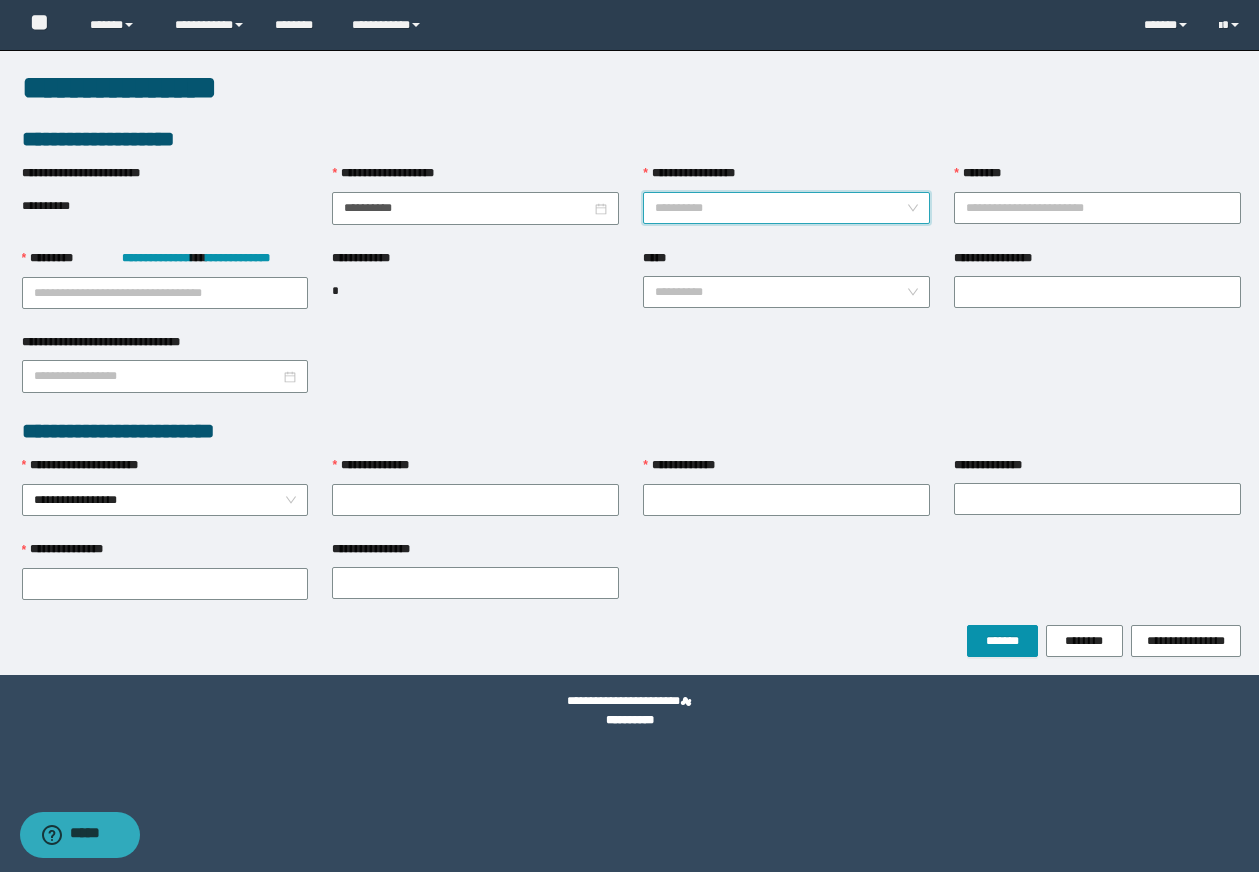 click on "**********" at bounding box center (780, 208) 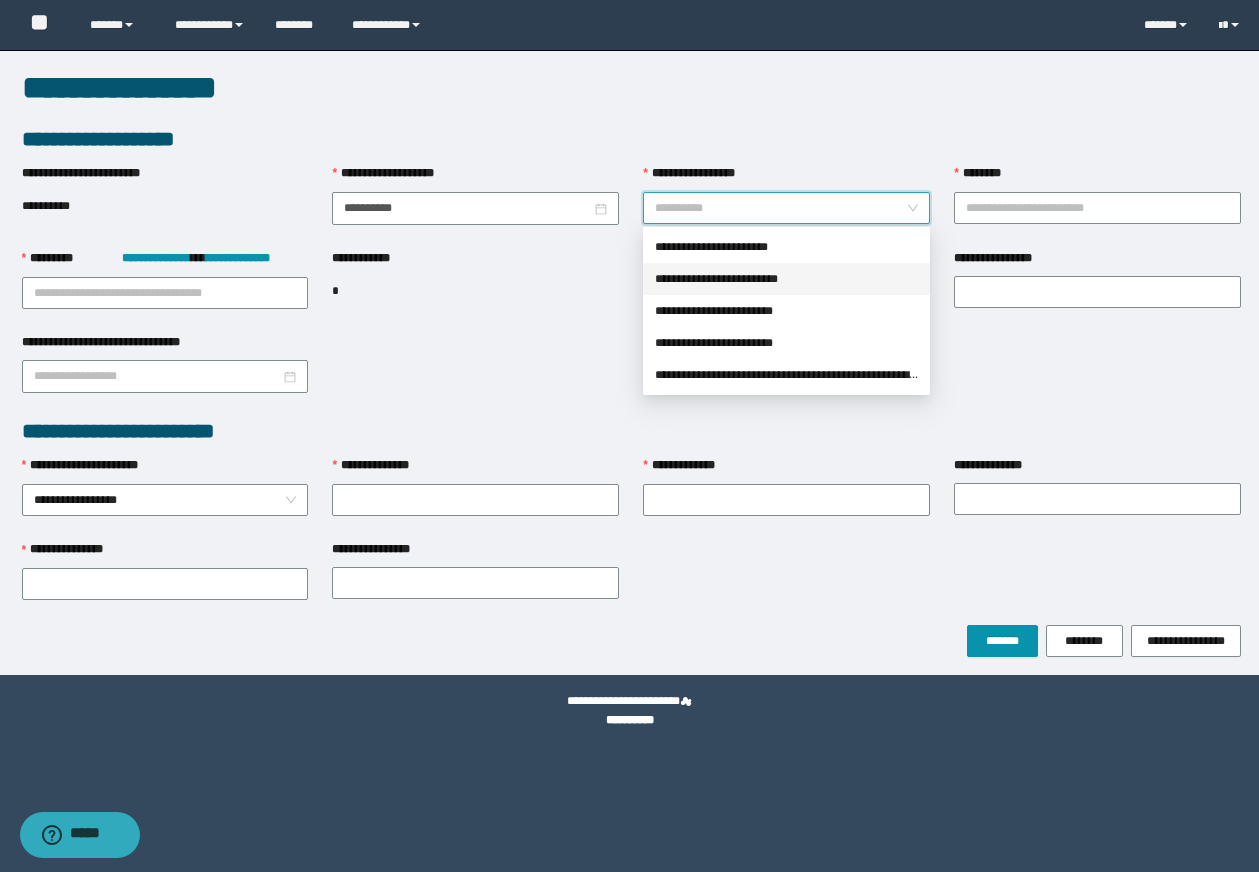 click on "**********" at bounding box center [786, 279] 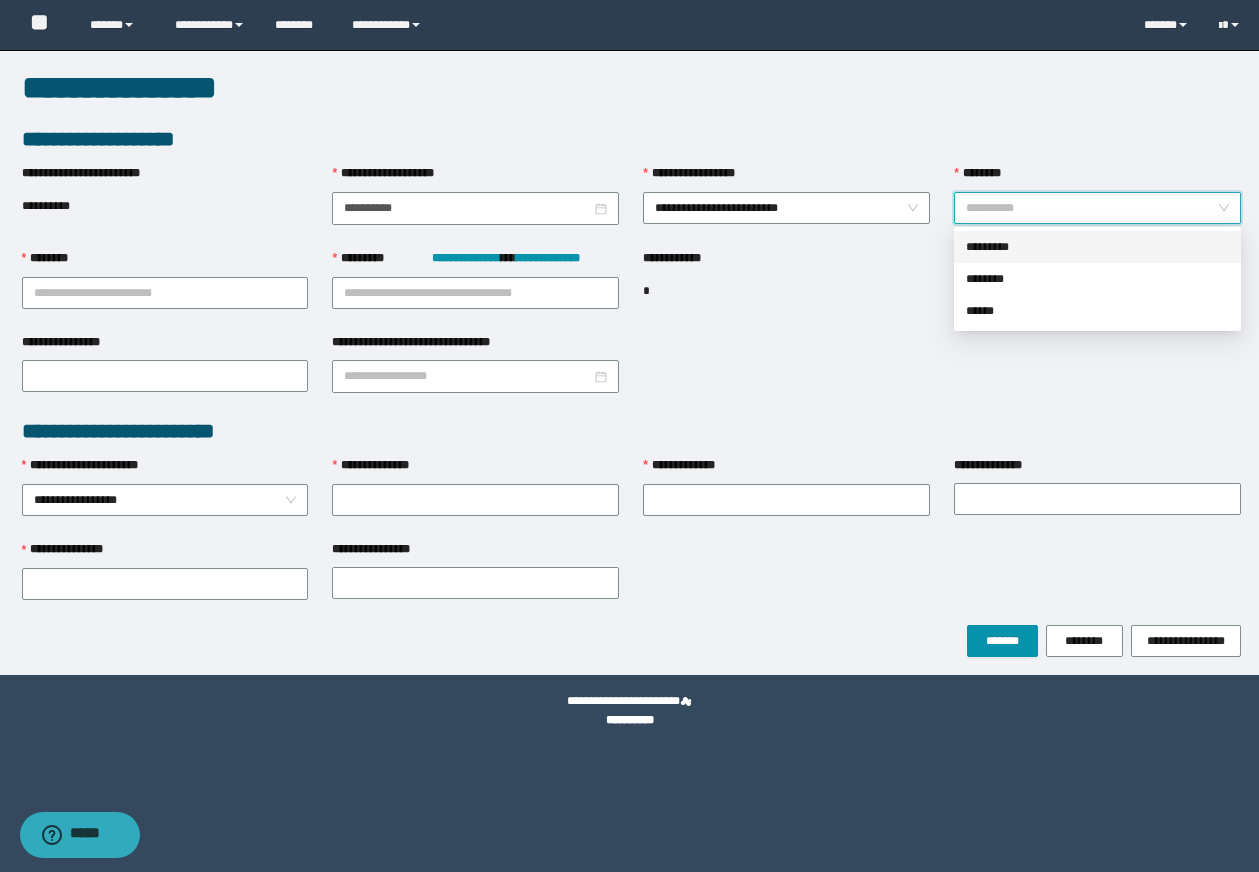click on "********" at bounding box center [1091, 208] 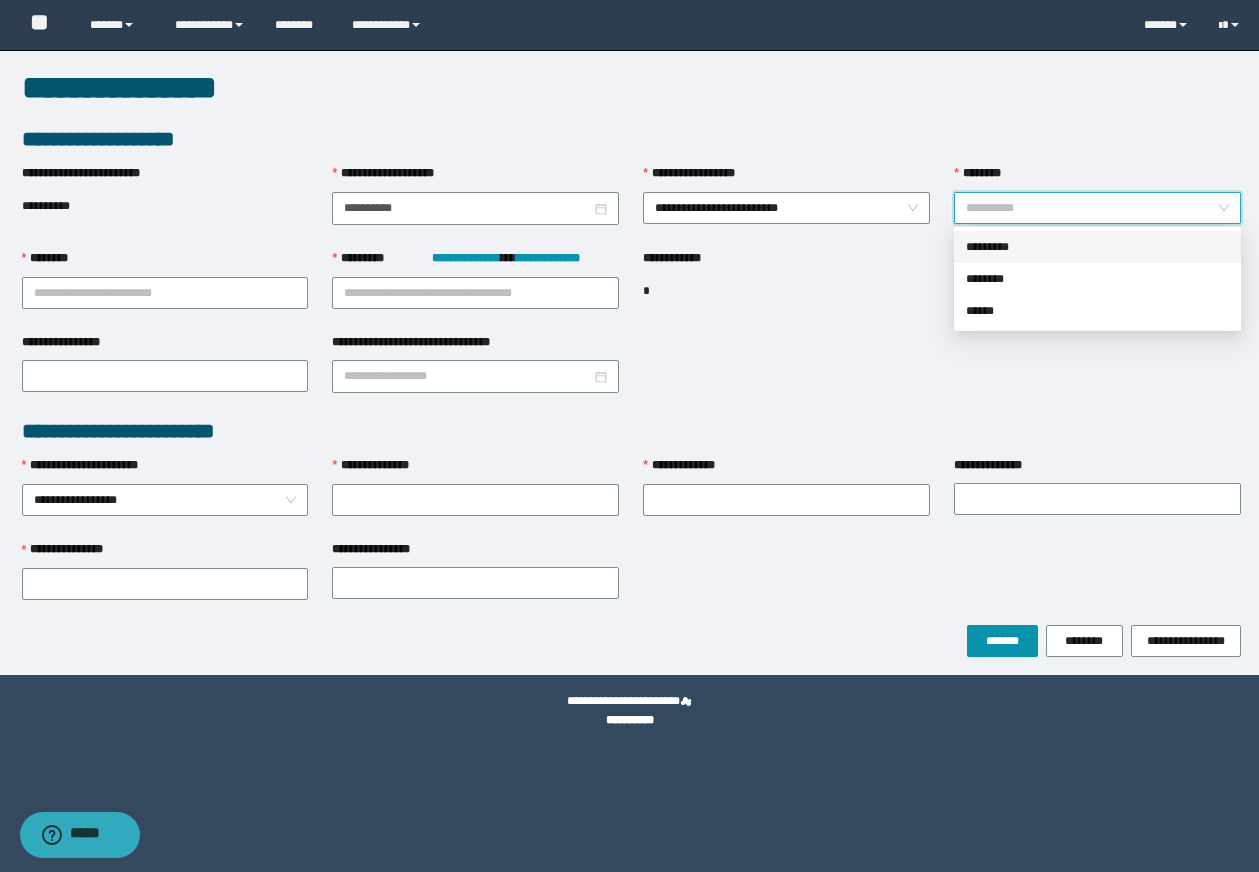click on "*********" at bounding box center [1097, 247] 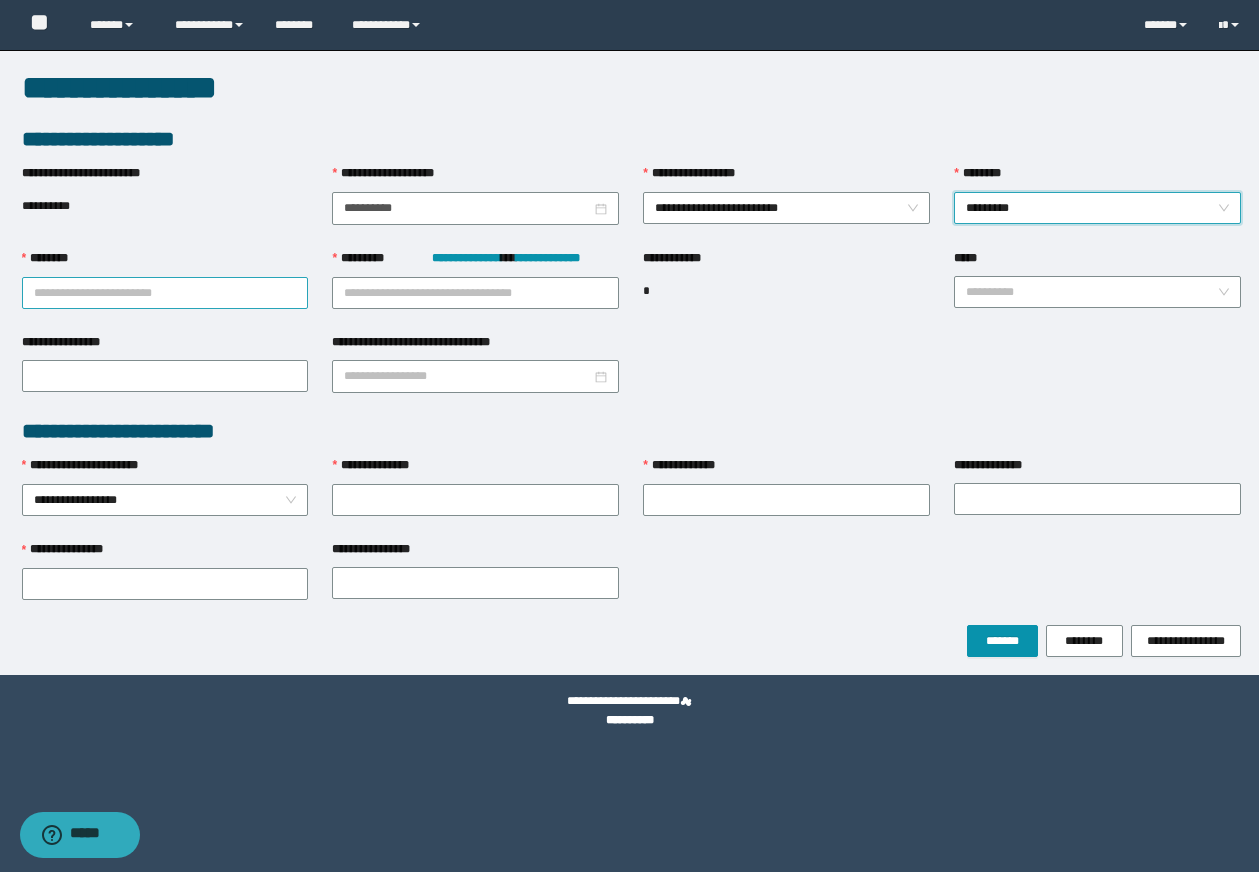 click on "**********" at bounding box center [165, 293] 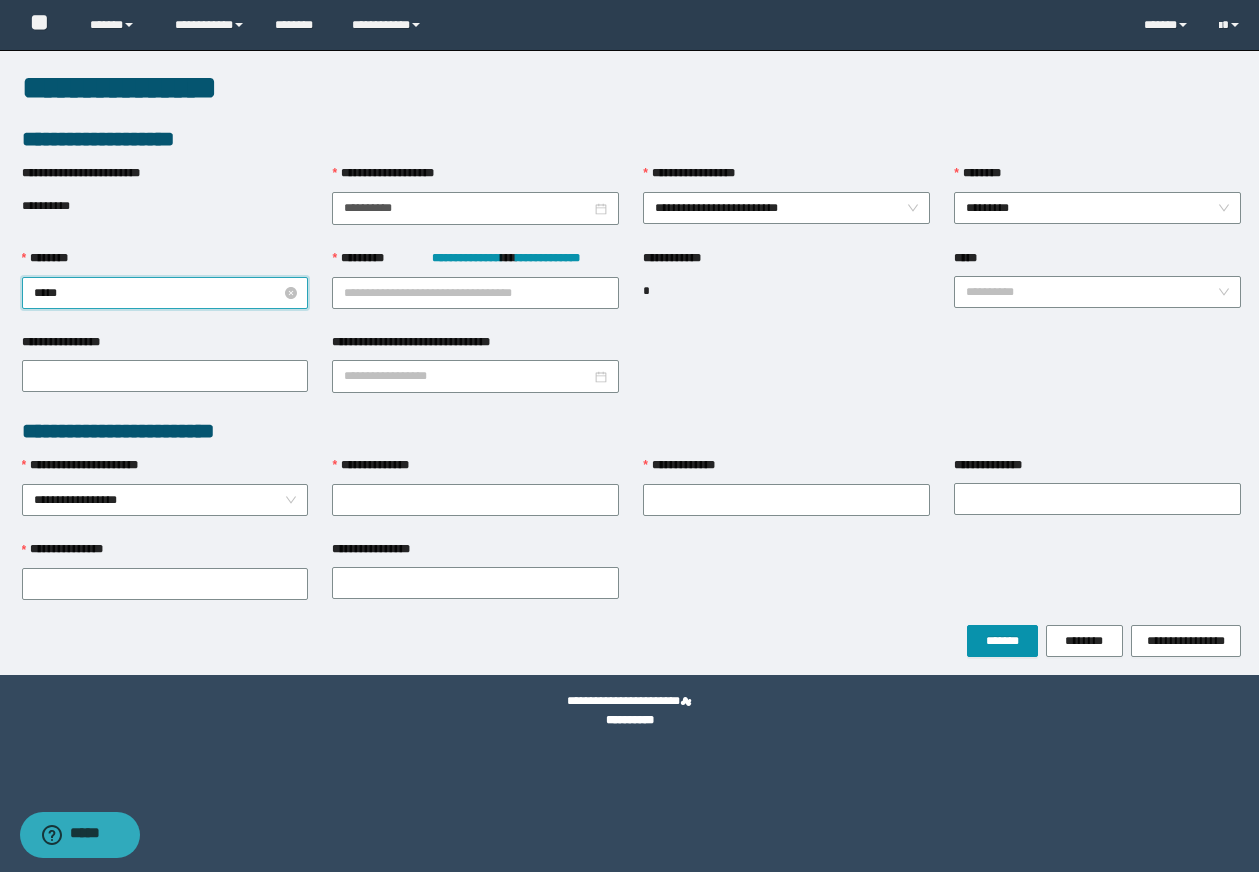 type on "******" 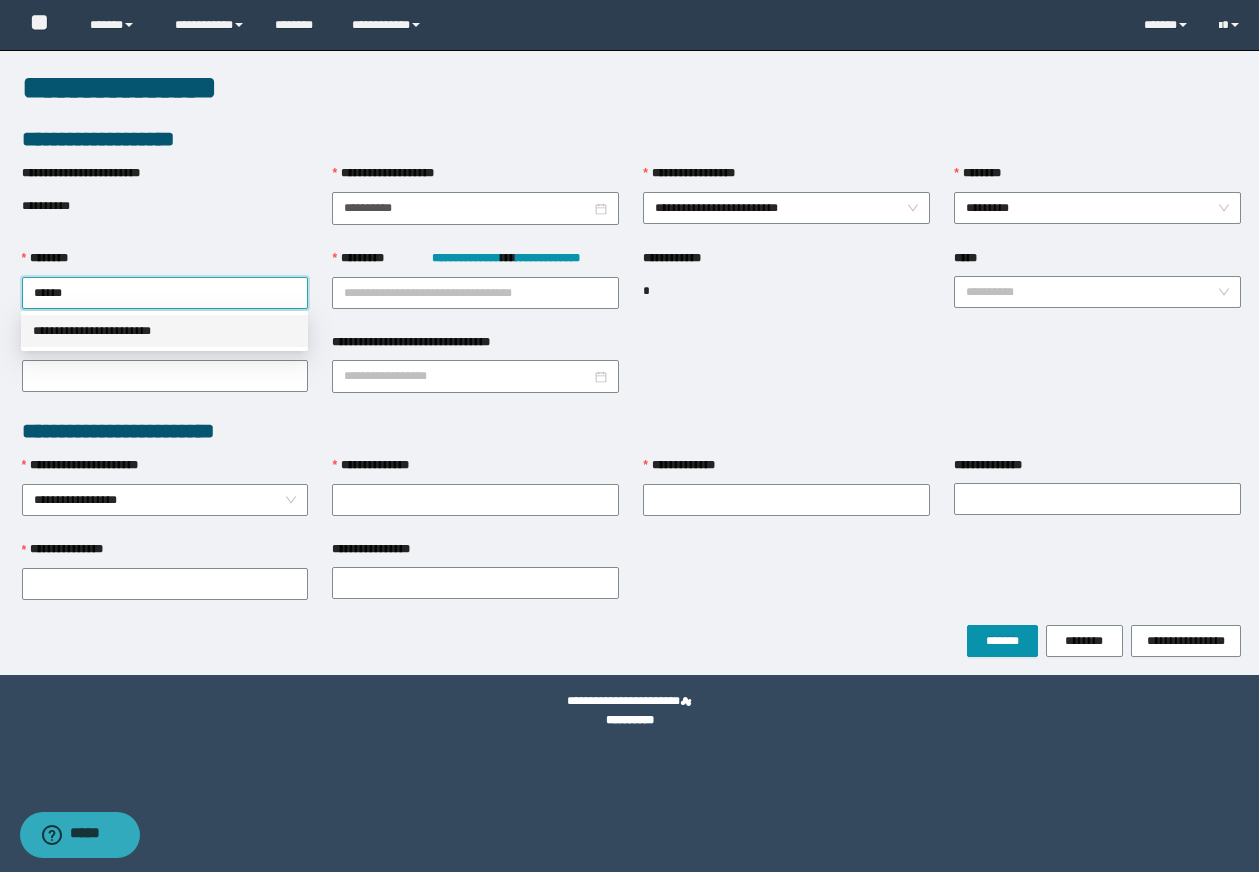 click on "**********" at bounding box center (164, 331) 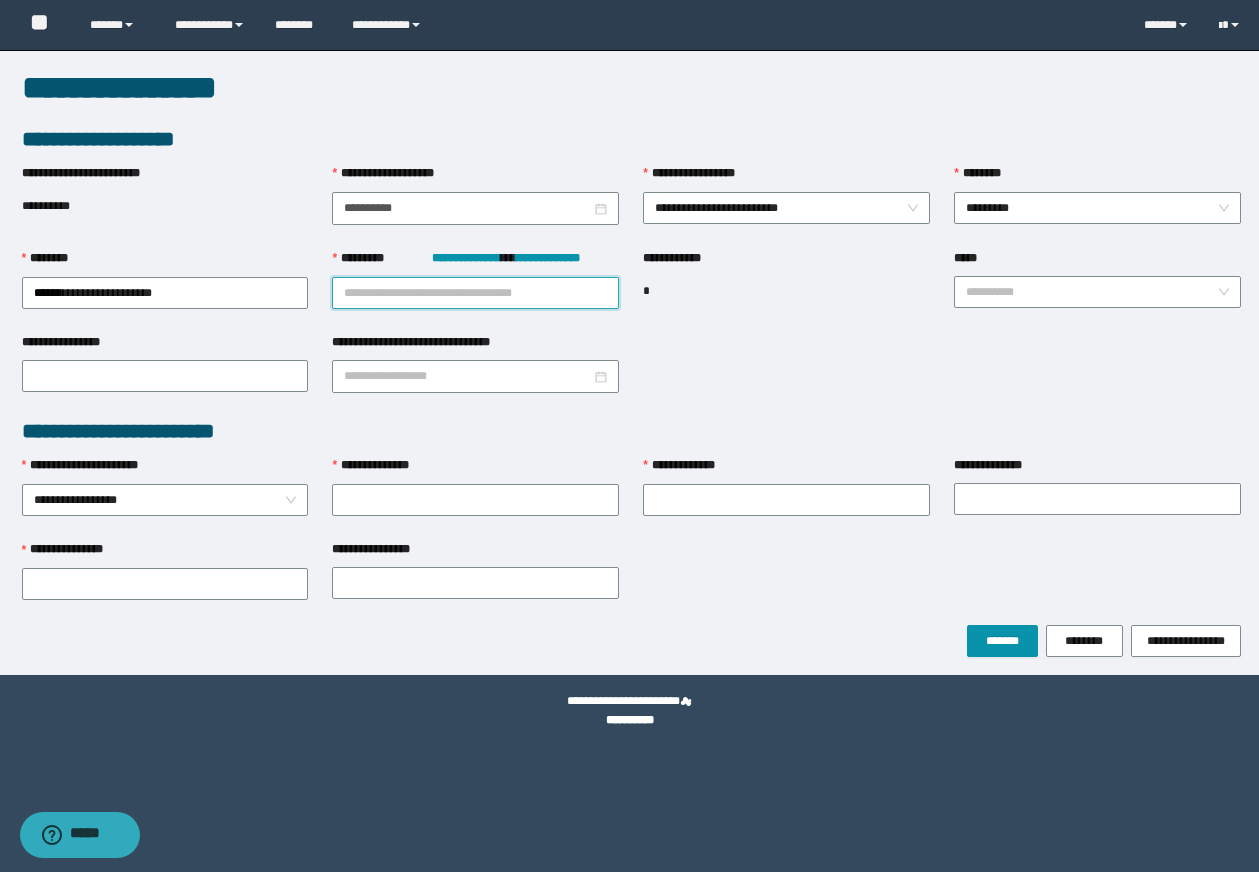 click on "**********" at bounding box center [475, 293] 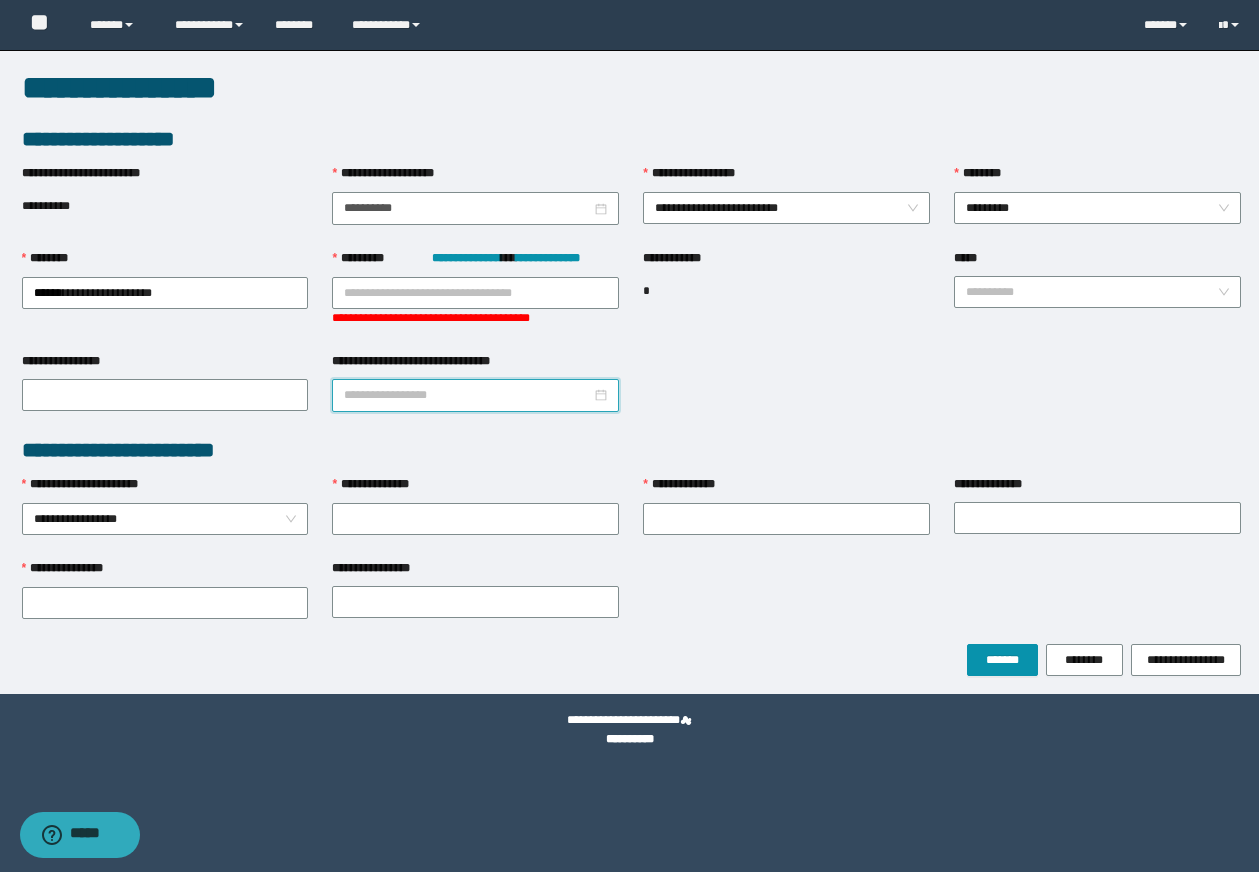 click on "**********" at bounding box center (467, 395) 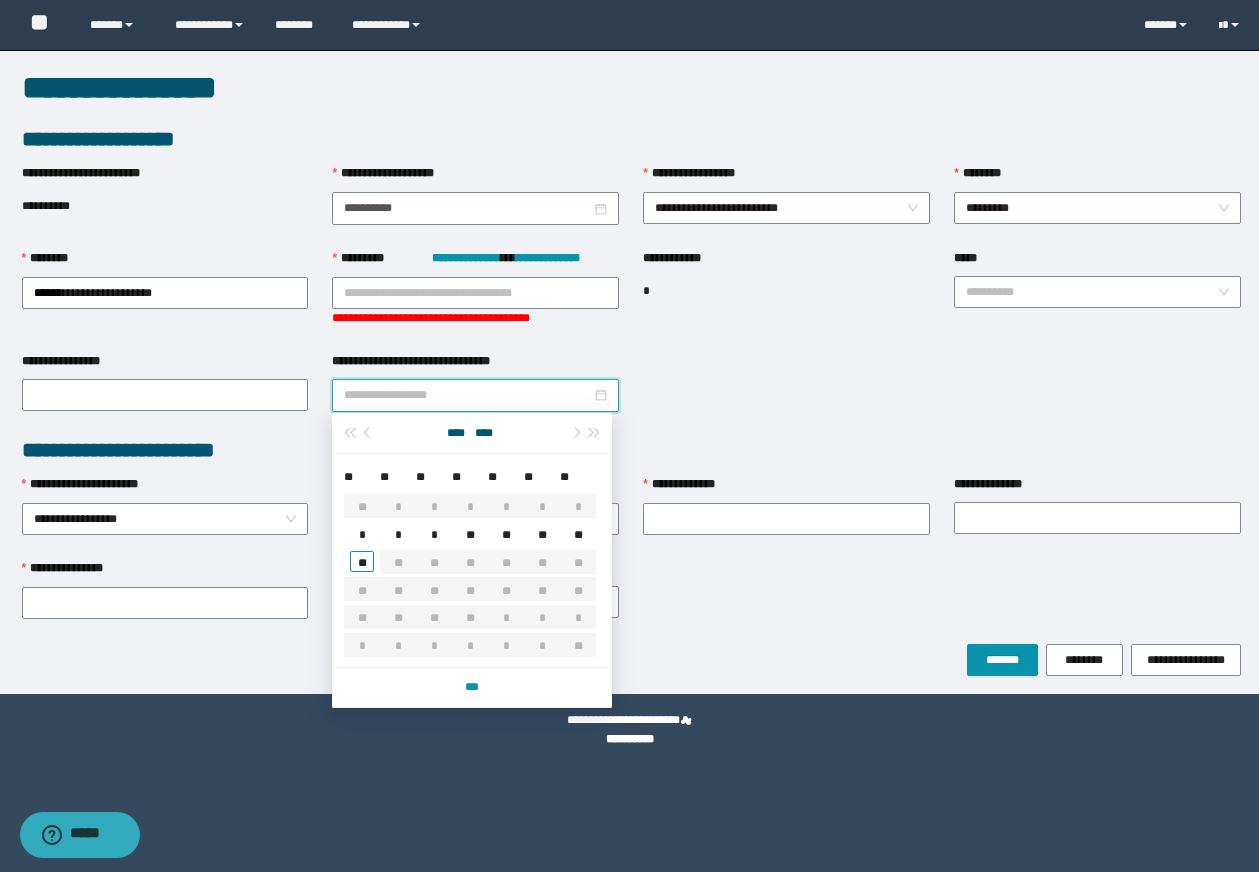 paste on "*******" 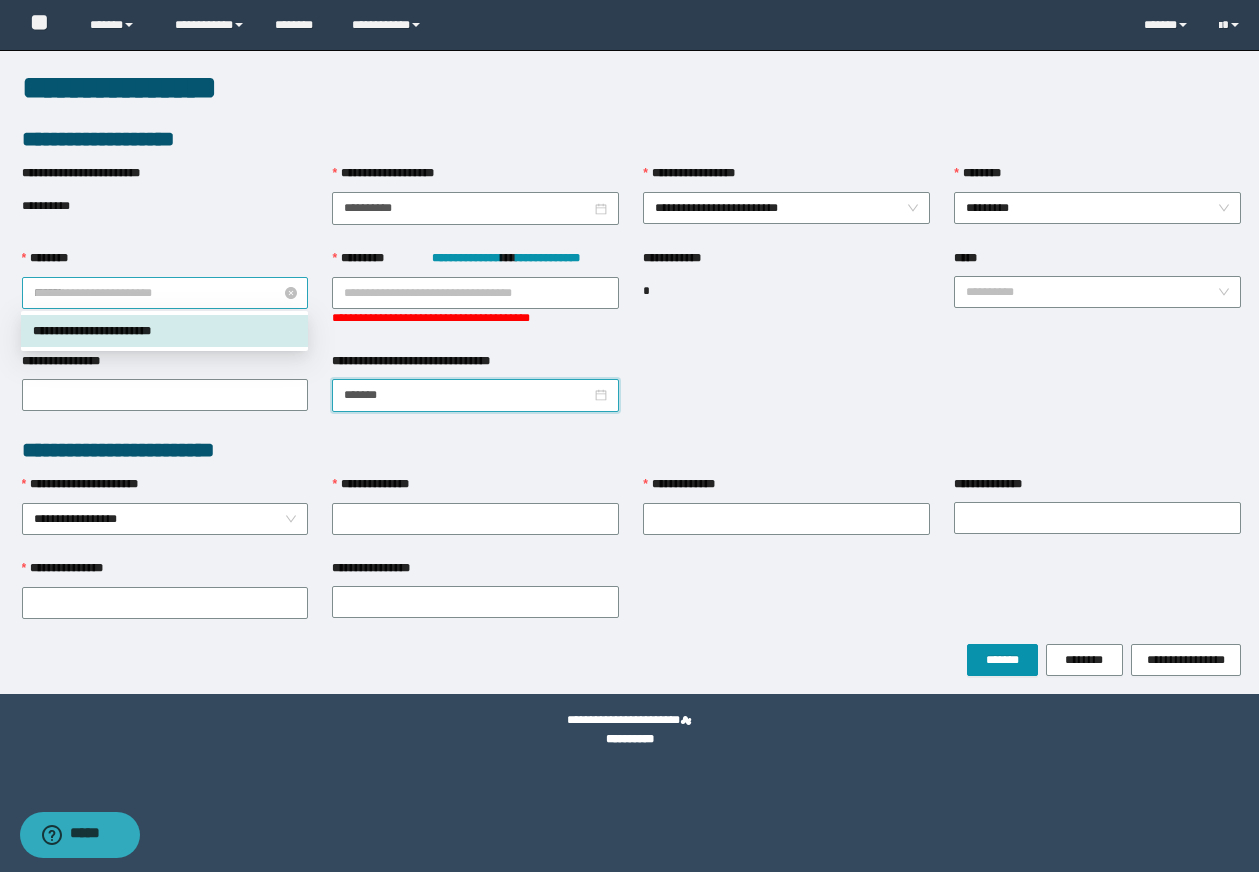 click on "**********" at bounding box center [165, 293] 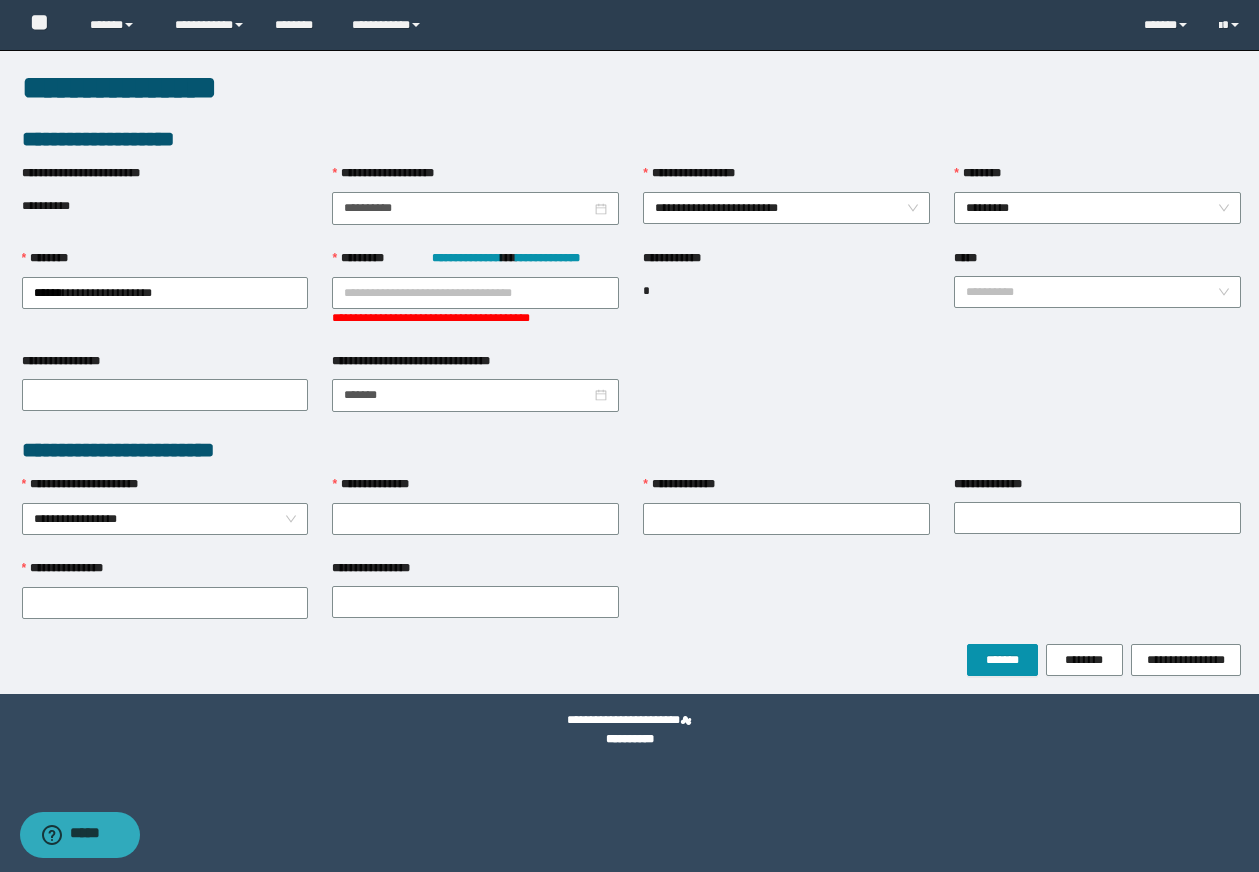 click on "**********" at bounding box center (631, 300) 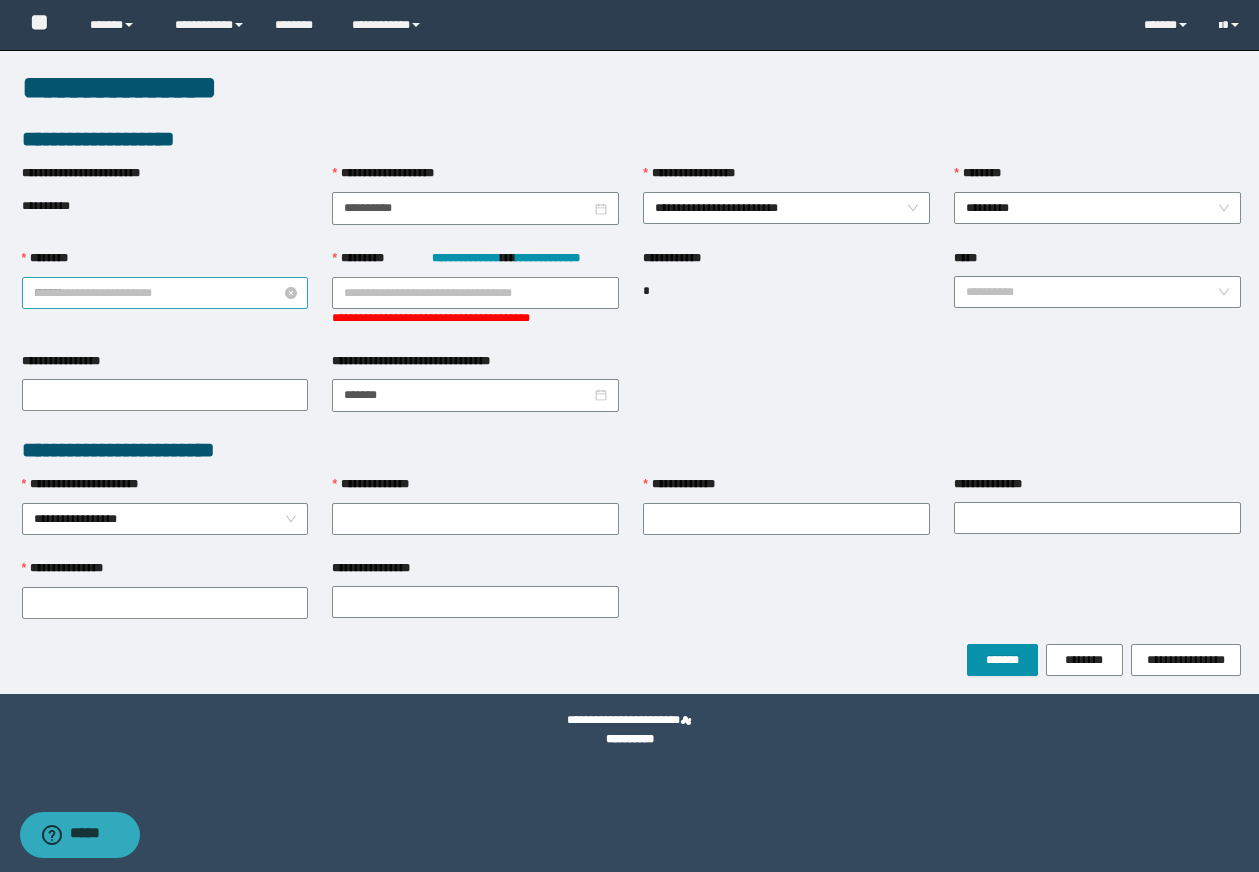 click on "**********" at bounding box center (165, 293) 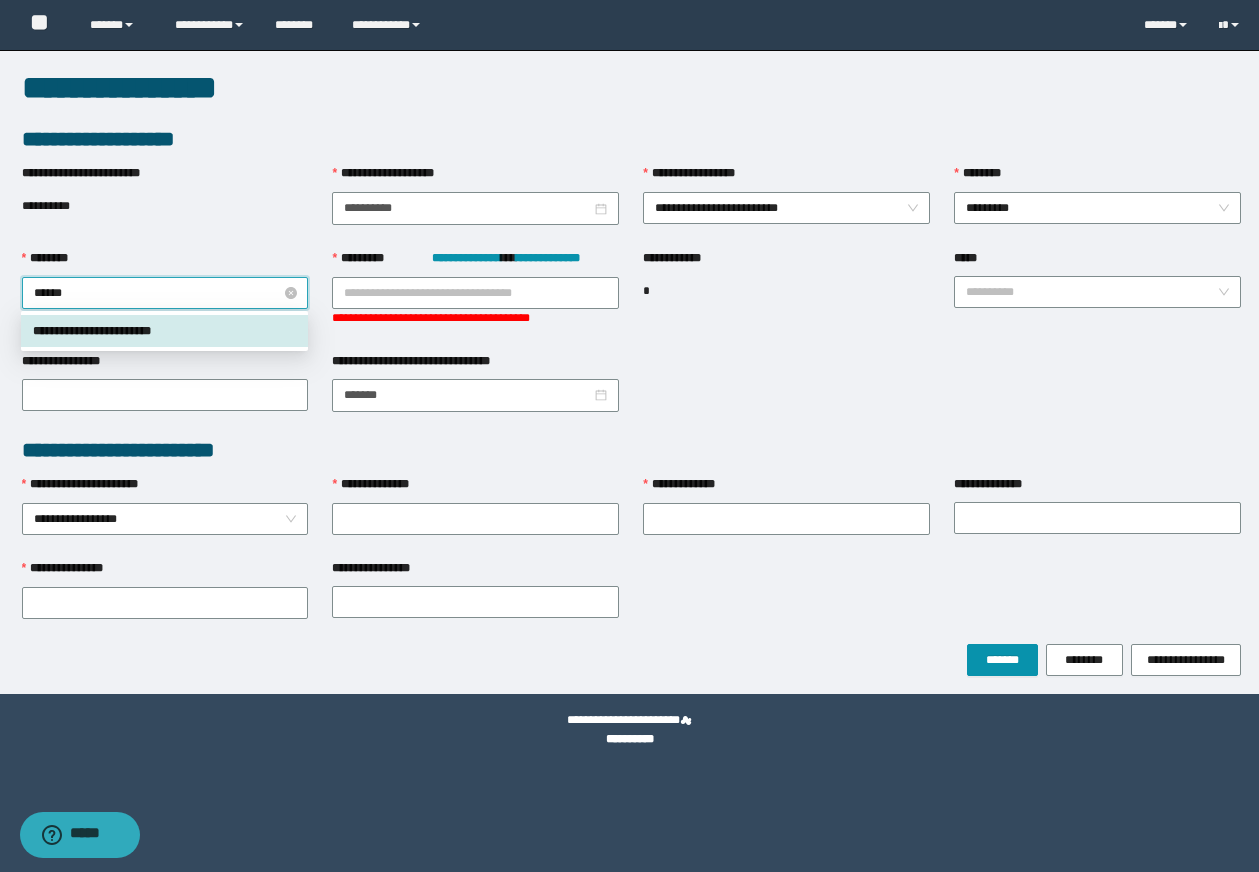 type on "*******" 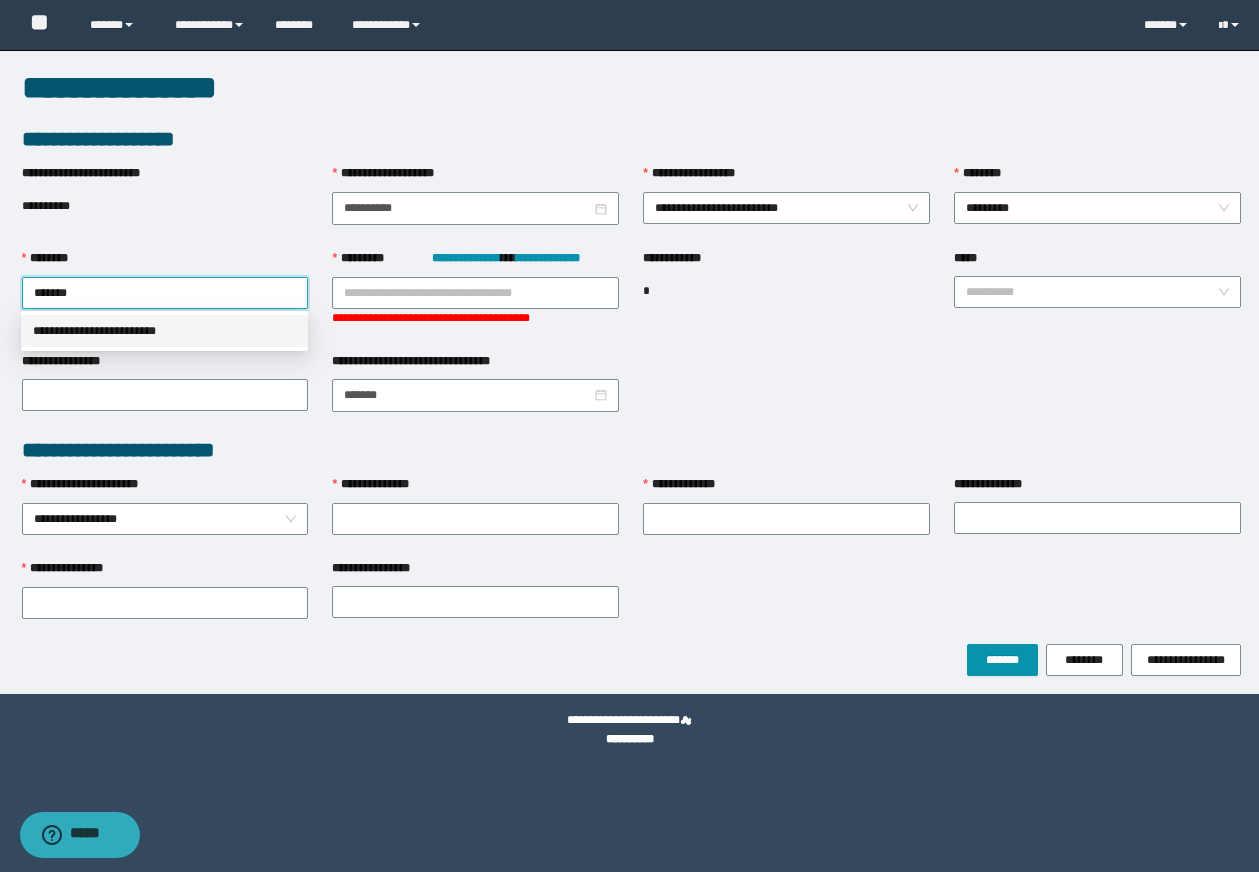 click on "**********" at bounding box center (164, 331) 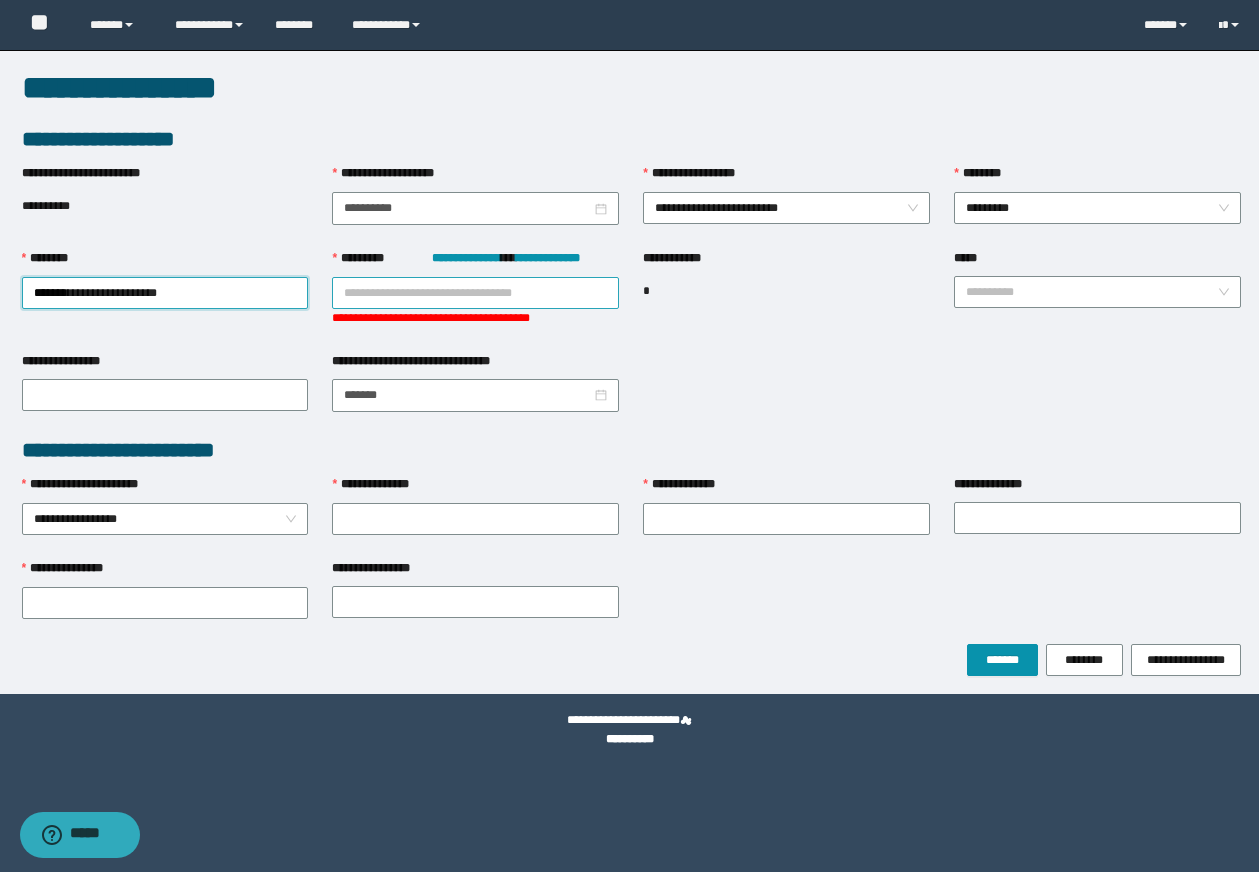 click on "**********" at bounding box center (475, 293) 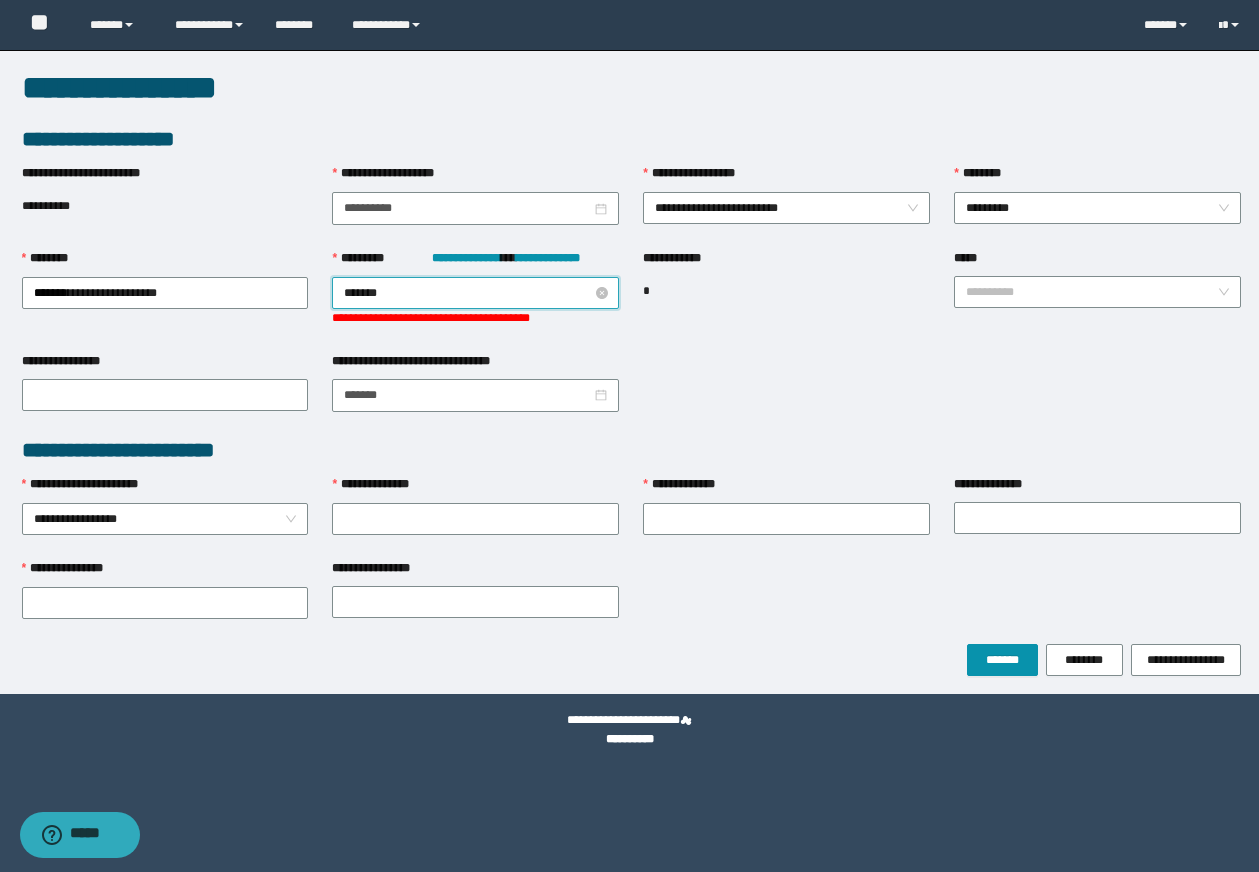 type on "********" 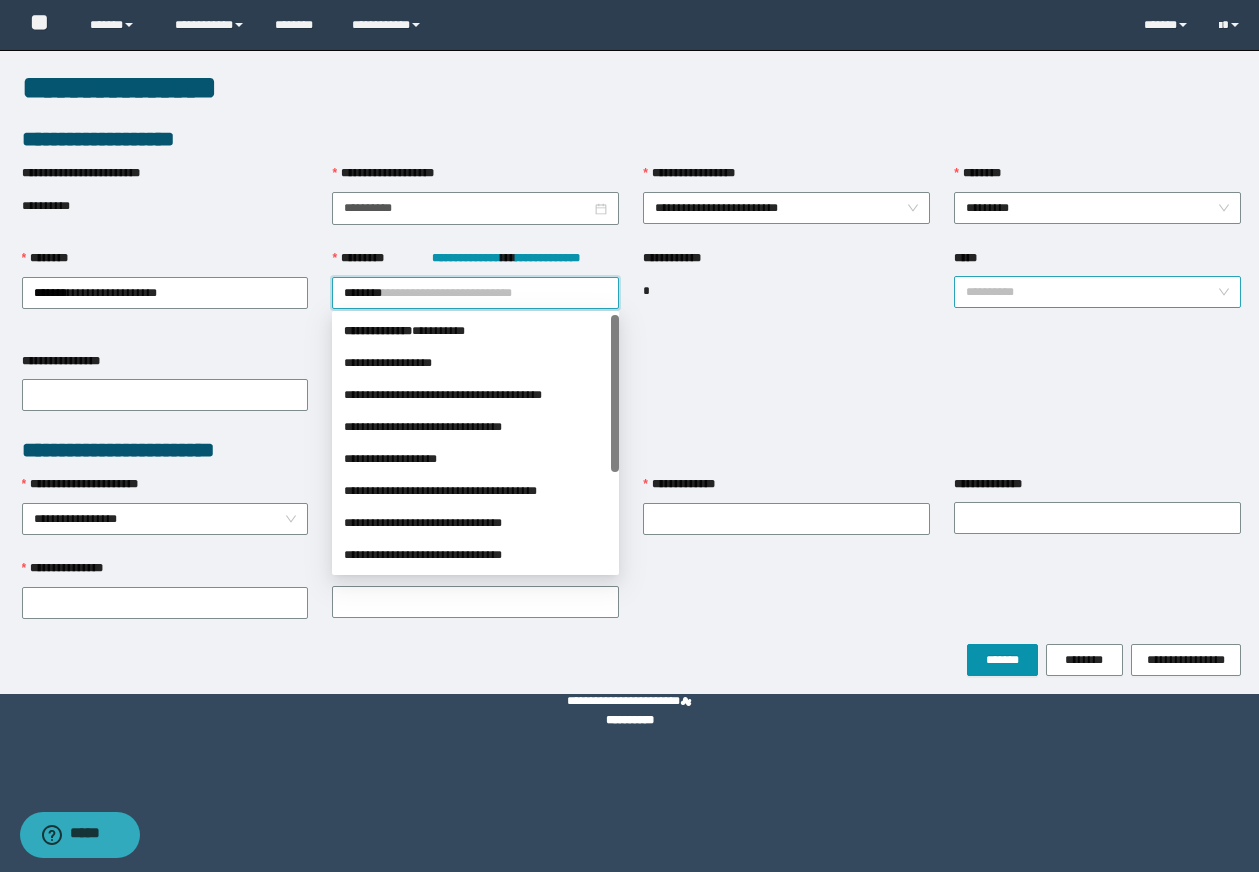 click on "*****" at bounding box center (1091, 292) 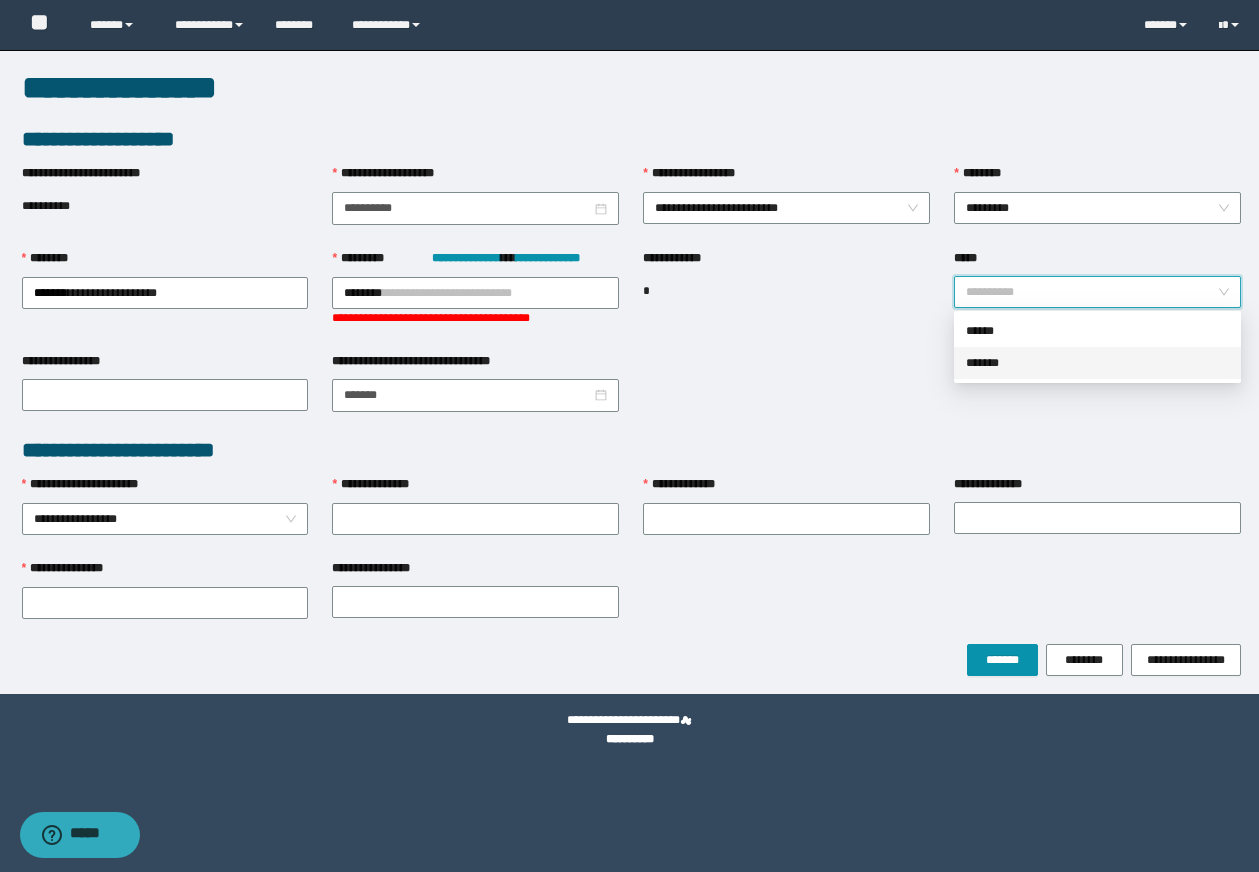 drag, startPoint x: 1014, startPoint y: 360, endPoint x: 829, endPoint y: 360, distance: 185 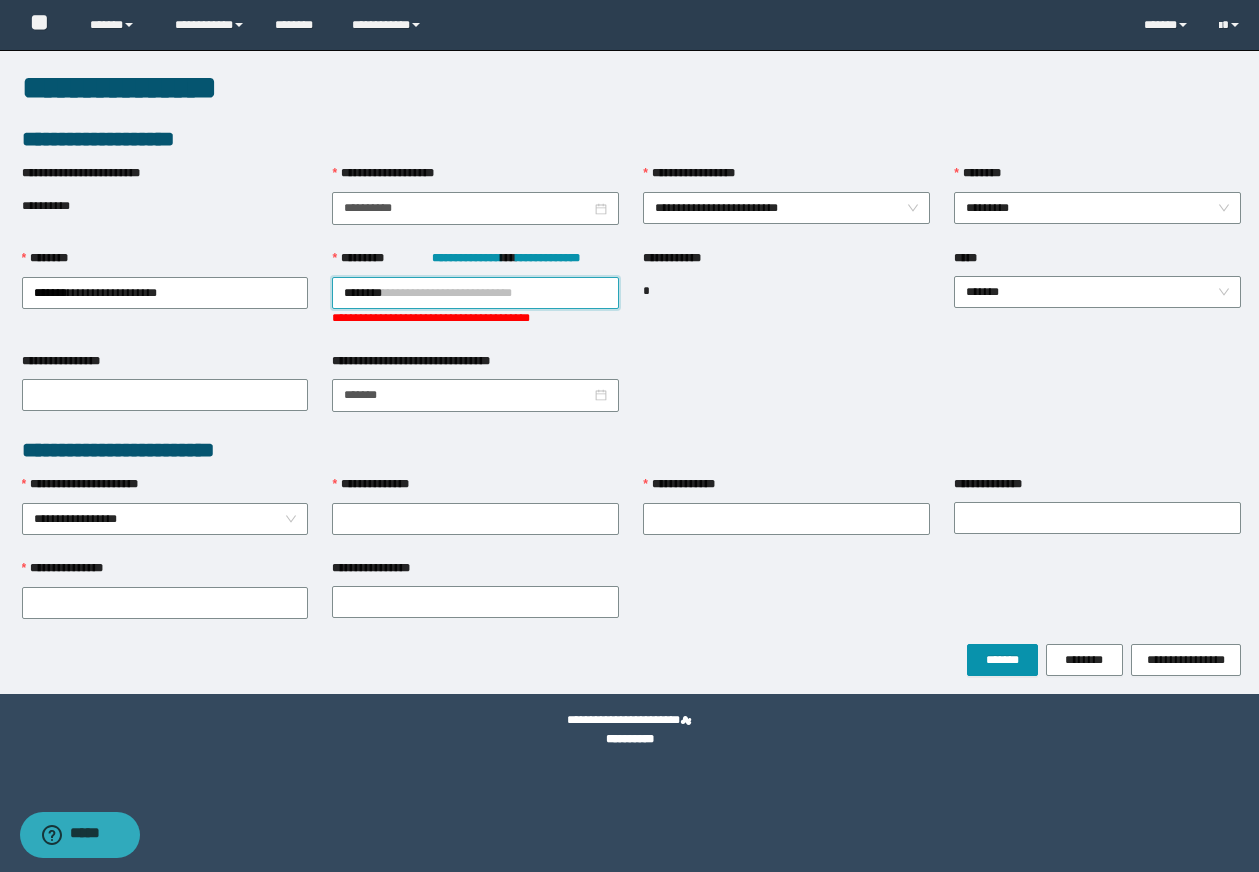 click on "********" at bounding box center (475, 293) 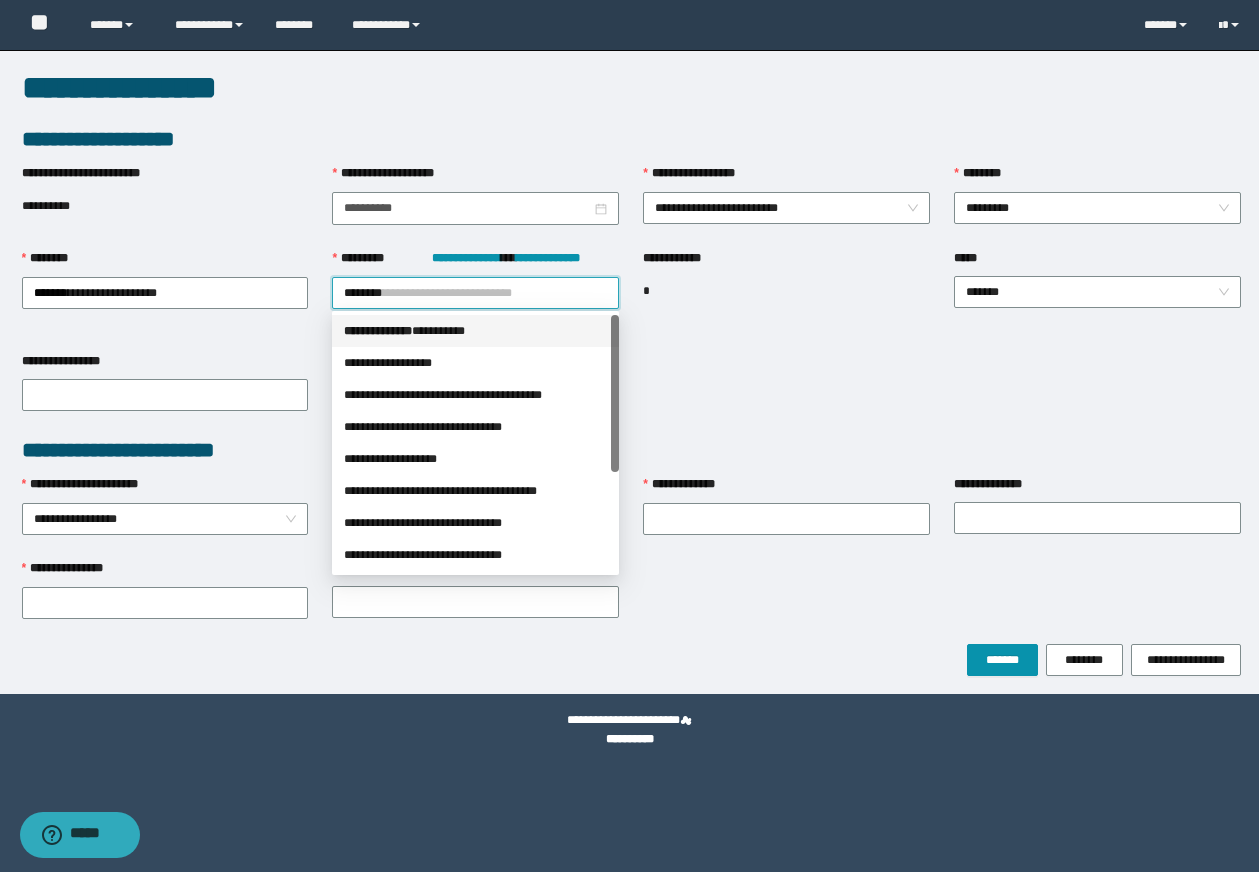 click on "*** *   *********" at bounding box center (378, 331) 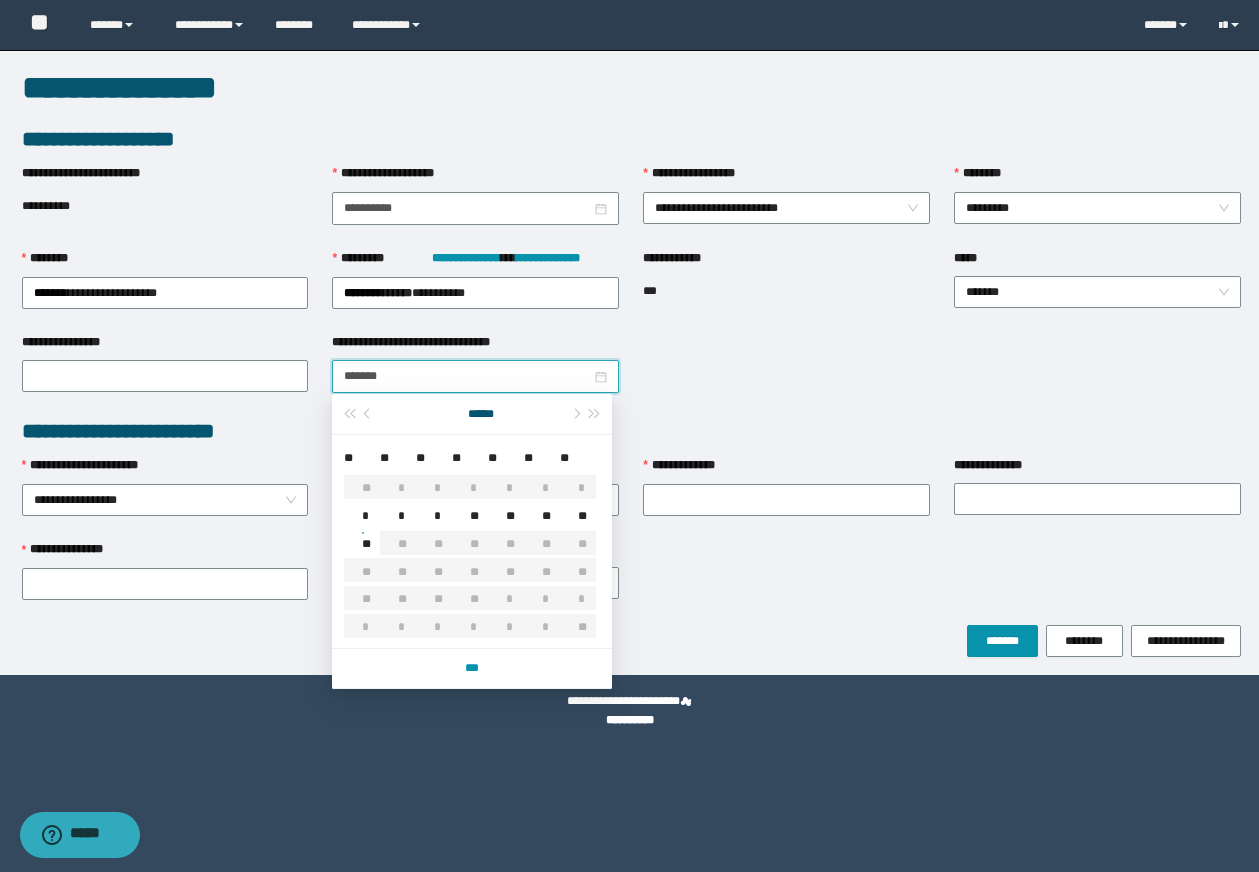 click on "*******" at bounding box center (467, 376) 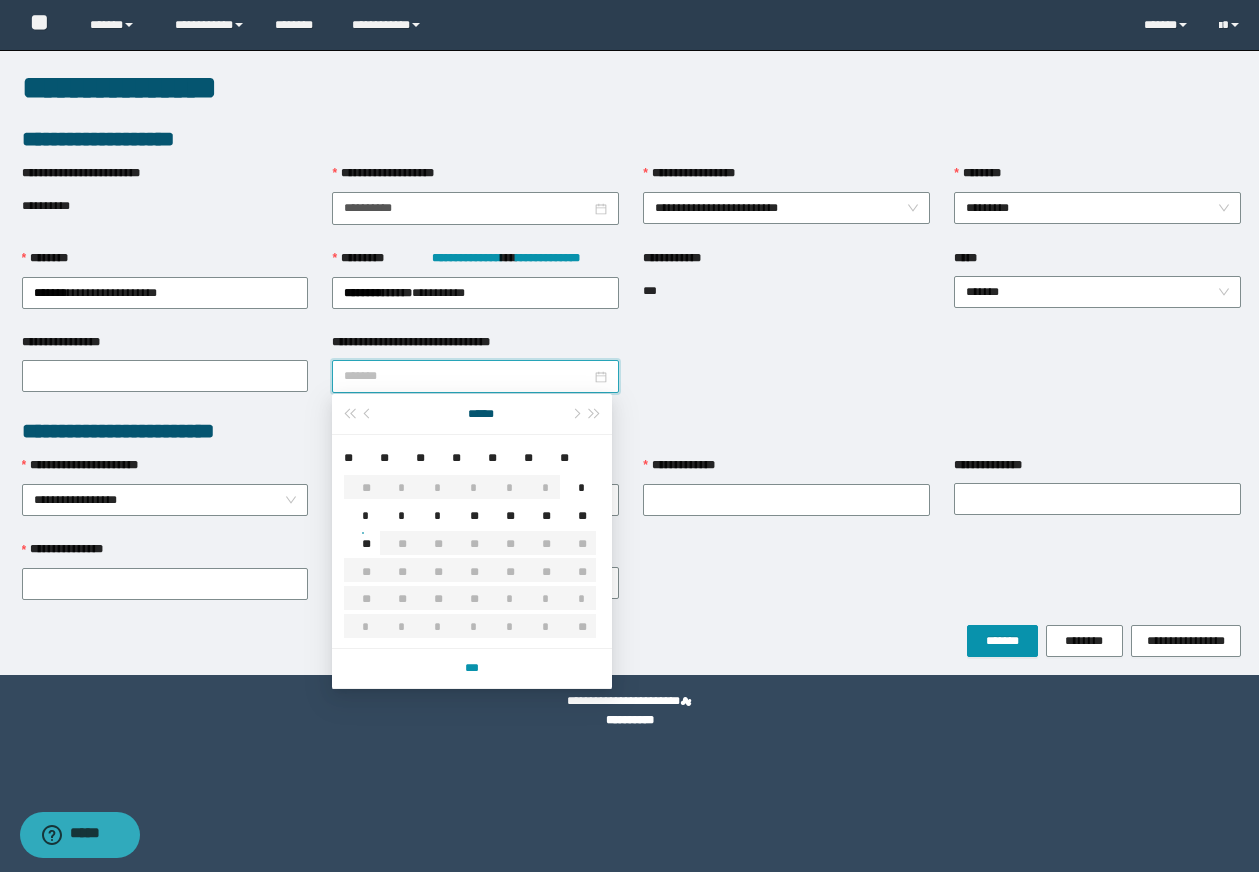 drag, startPoint x: 493, startPoint y: 514, endPoint x: 401, endPoint y: 517, distance: 92.0489 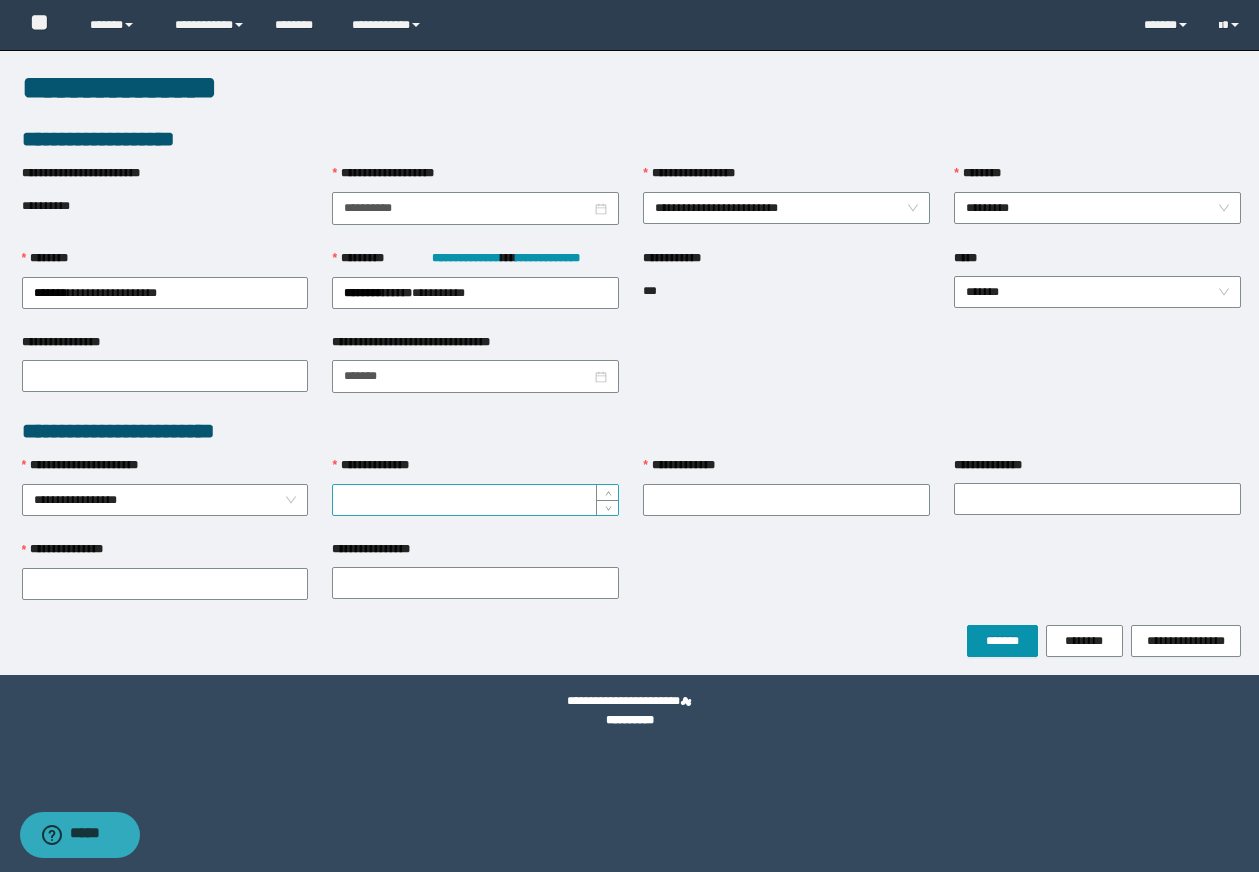 click at bounding box center [475, 500] 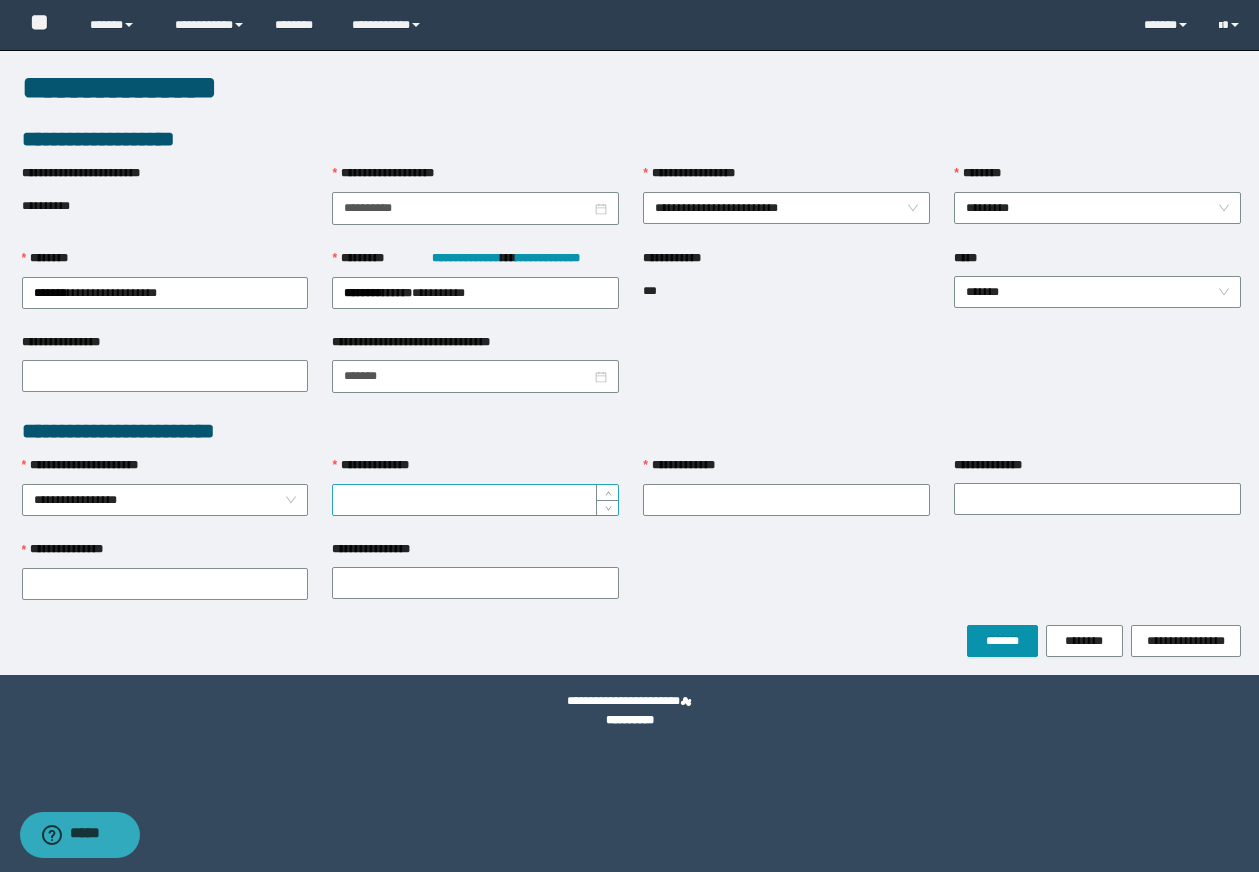 click on "**********" at bounding box center [475, 500] 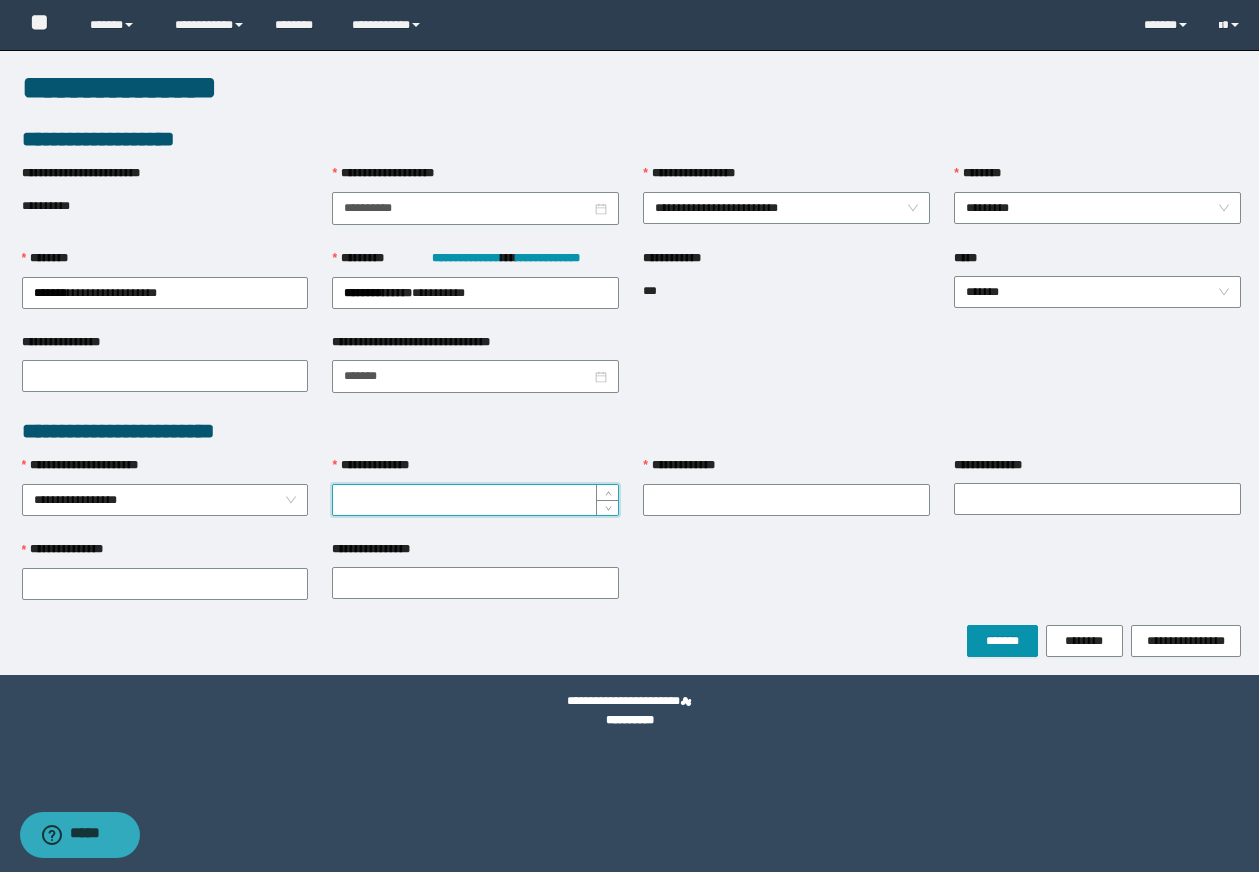 paste on "*******" 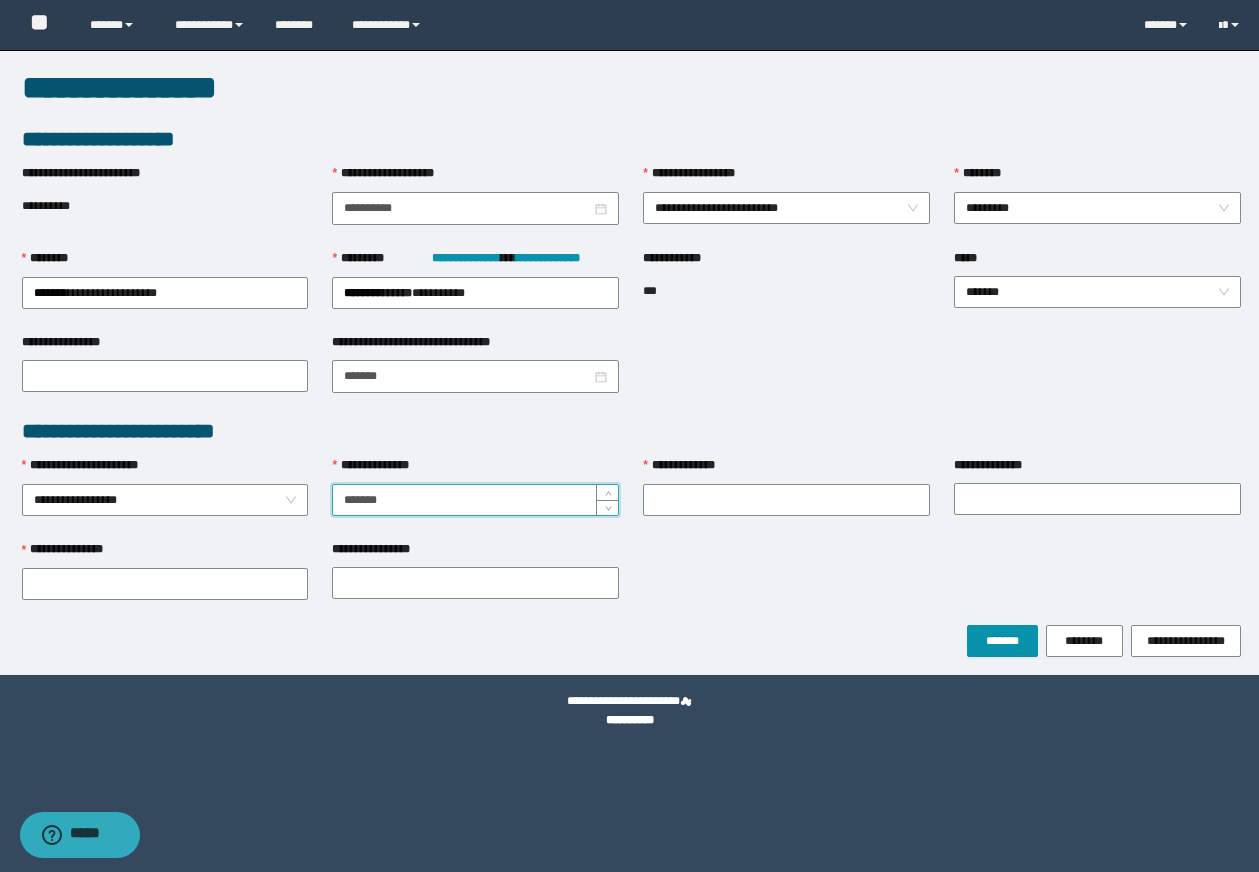 type on "*******" 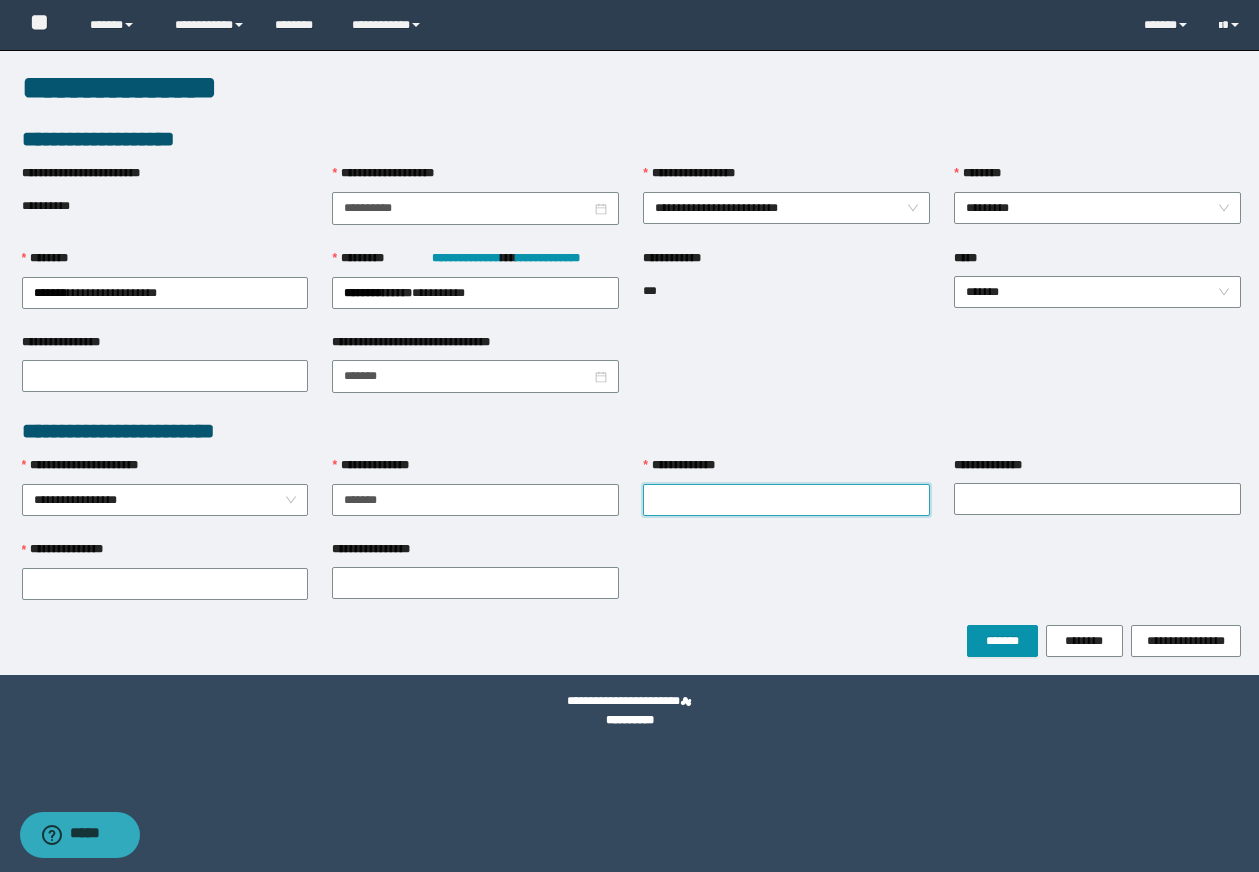 click on "**********" at bounding box center (786, 500) 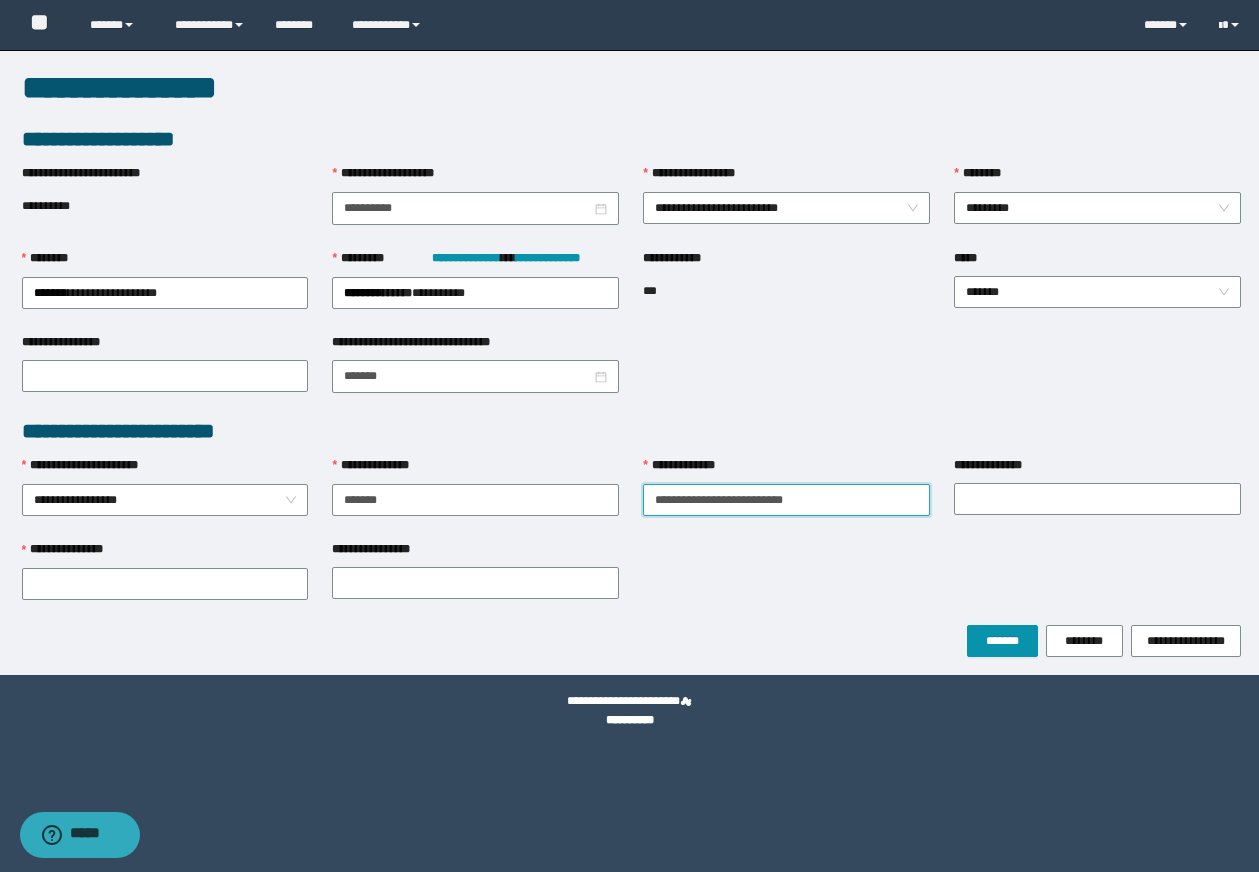 drag, startPoint x: 704, startPoint y: 494, endPoint x: 1232, endPoint y: 427, distance: 532.23395 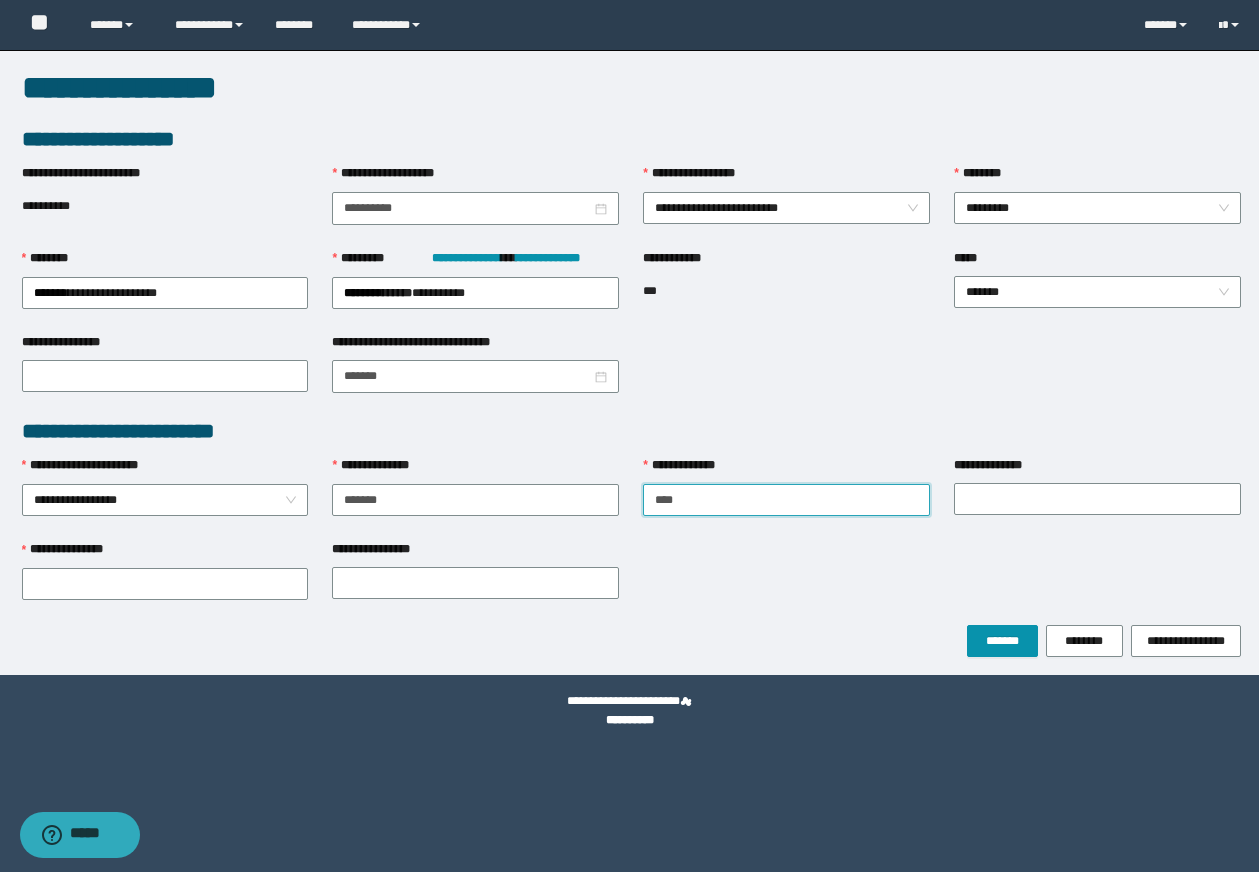 type on "****" 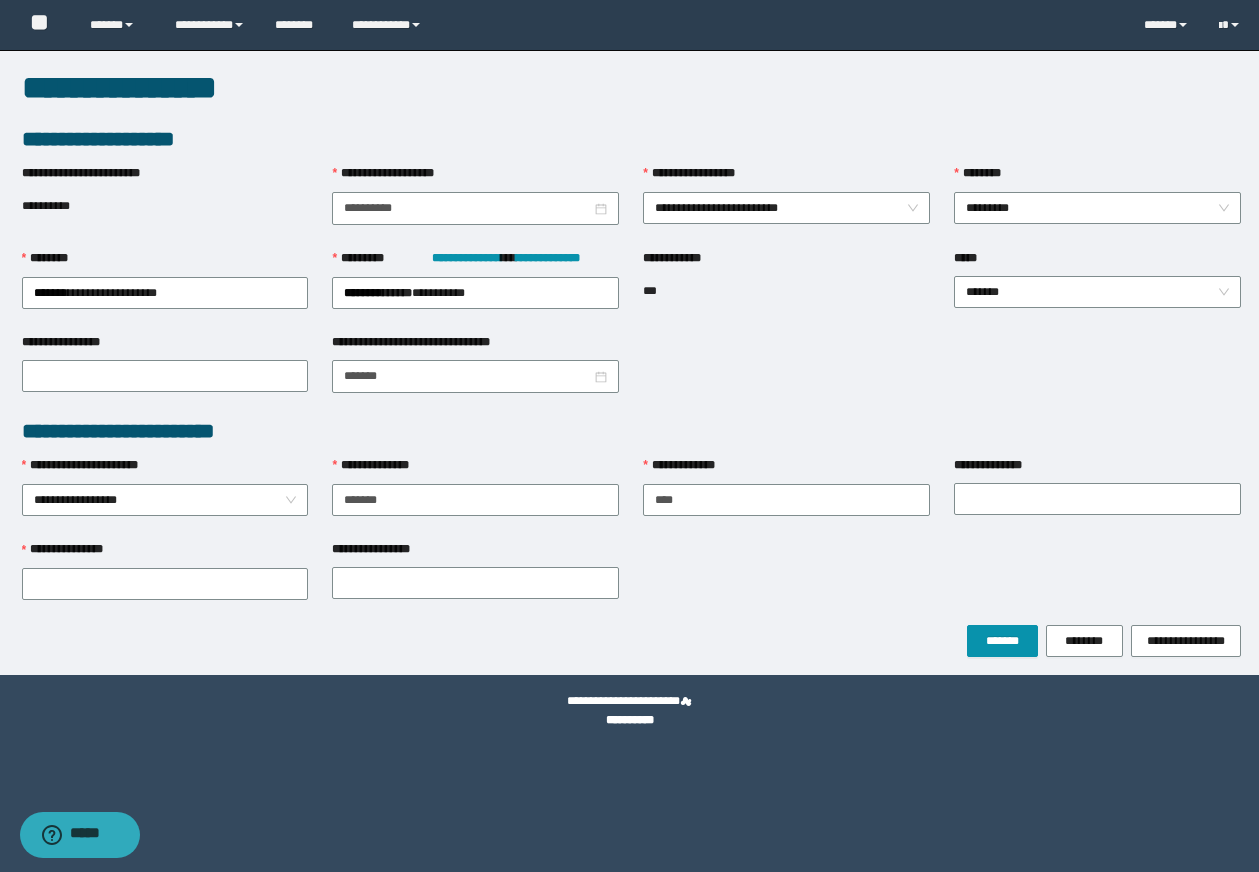 click on "**********" at bounding box center [1097, 469] 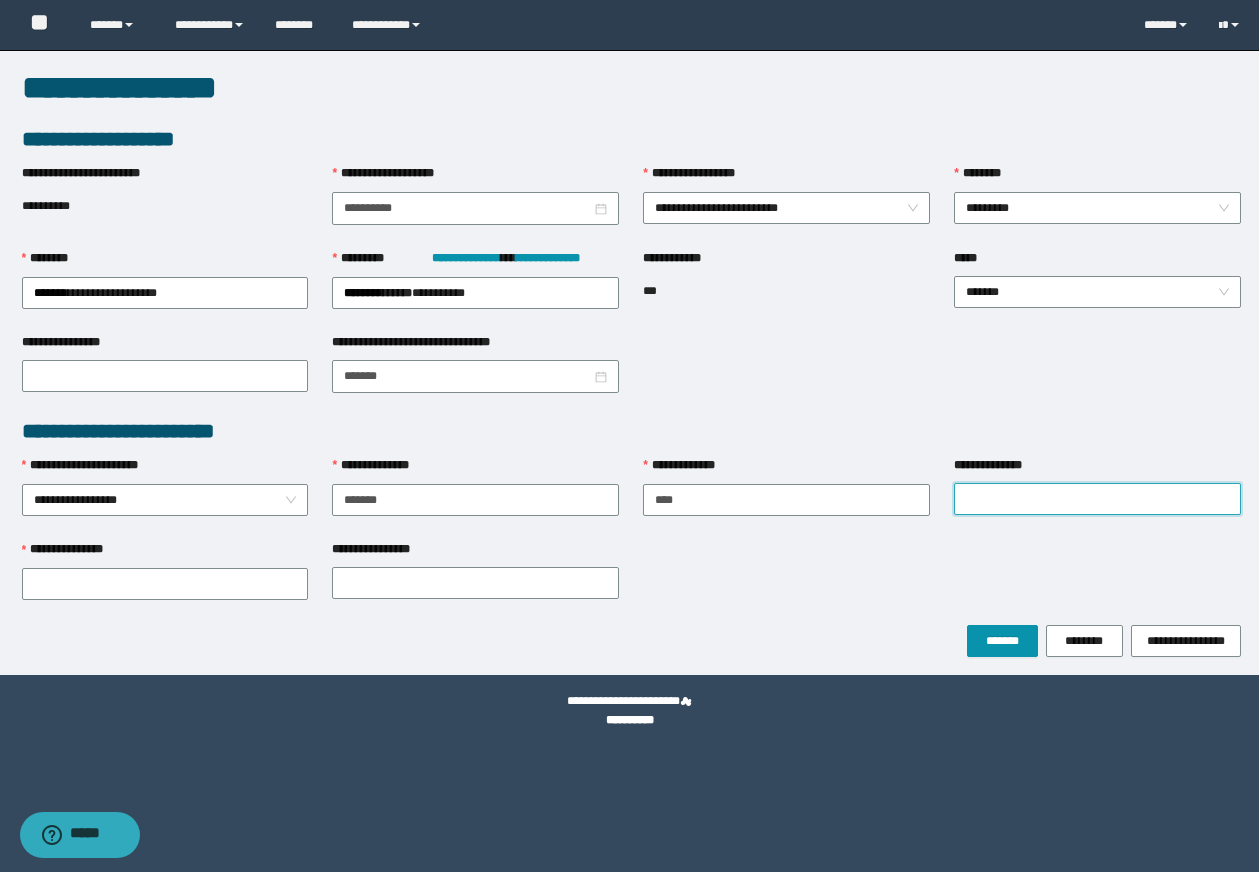 click on "**********" at bounding box center (1097, 499) 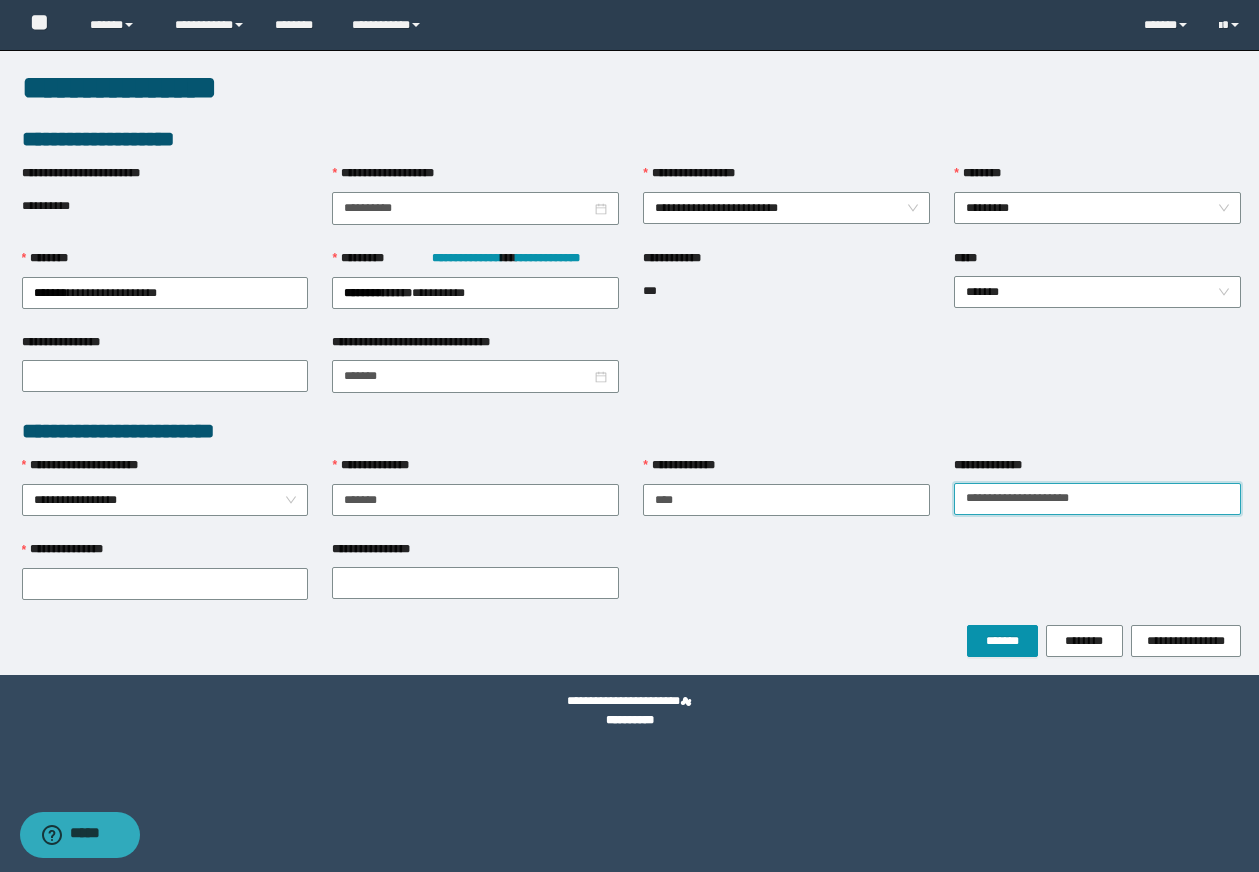 drag, startPoint x: 1045, startPoint y: 505, endPoint x: 1232, endPoint y: 477, distance: 189.08464 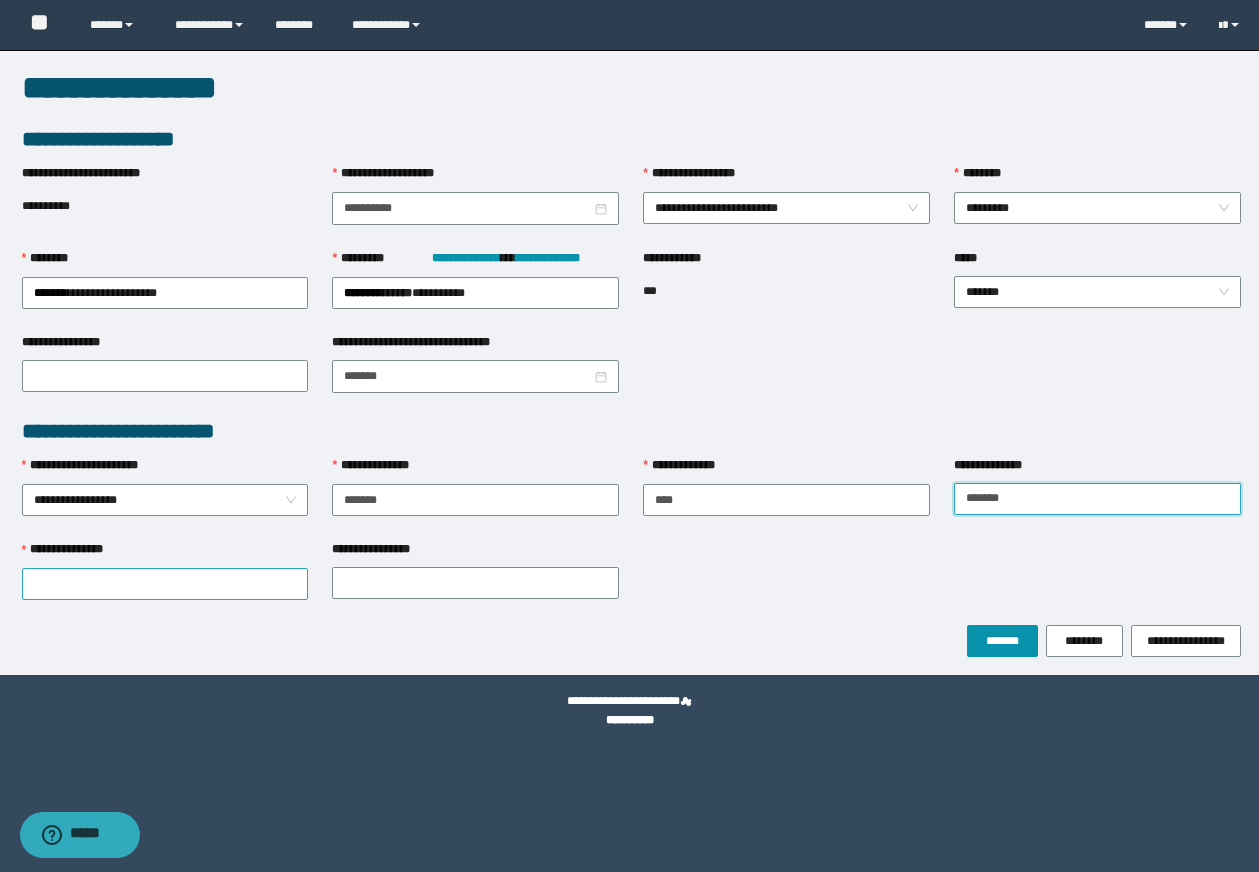 type on "*******" 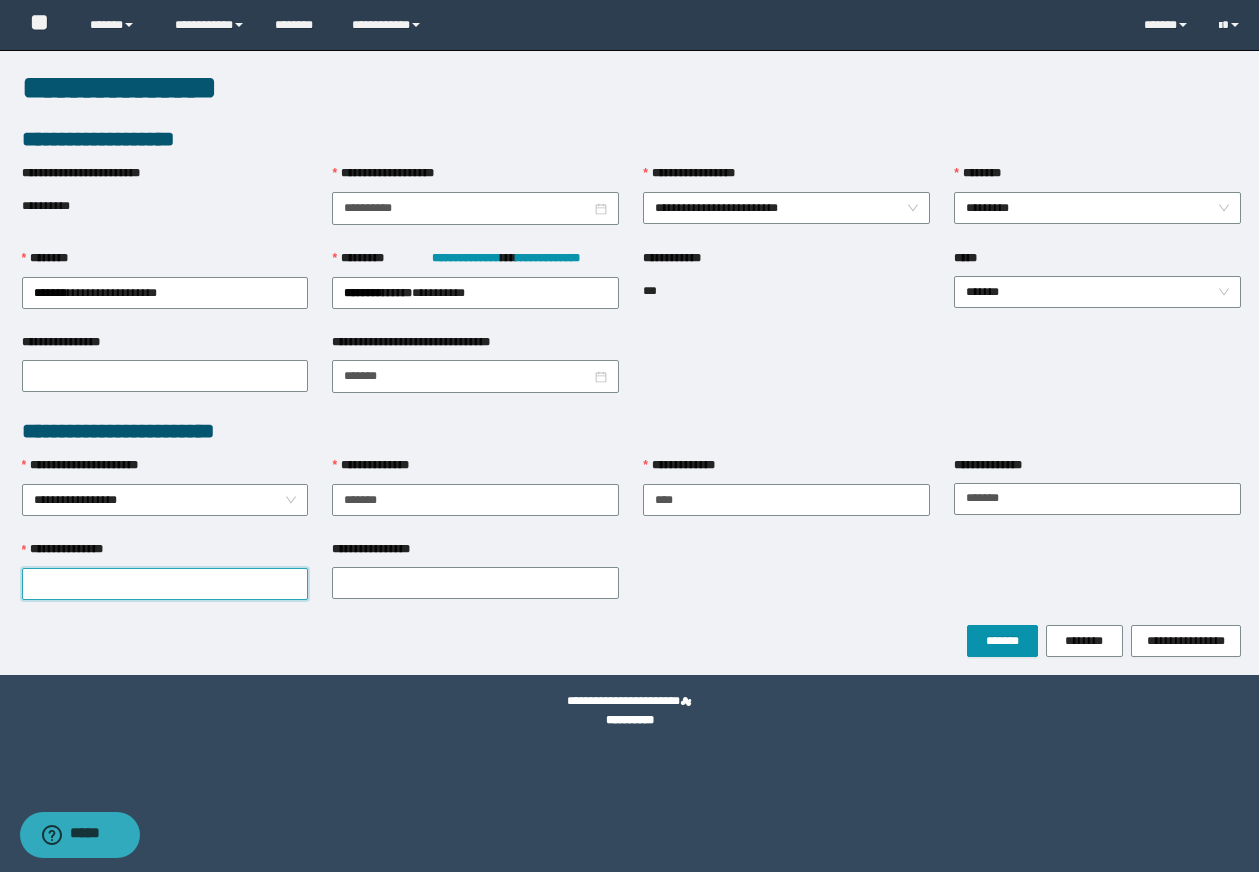 click on "**********" at bounding box center (165, 584) 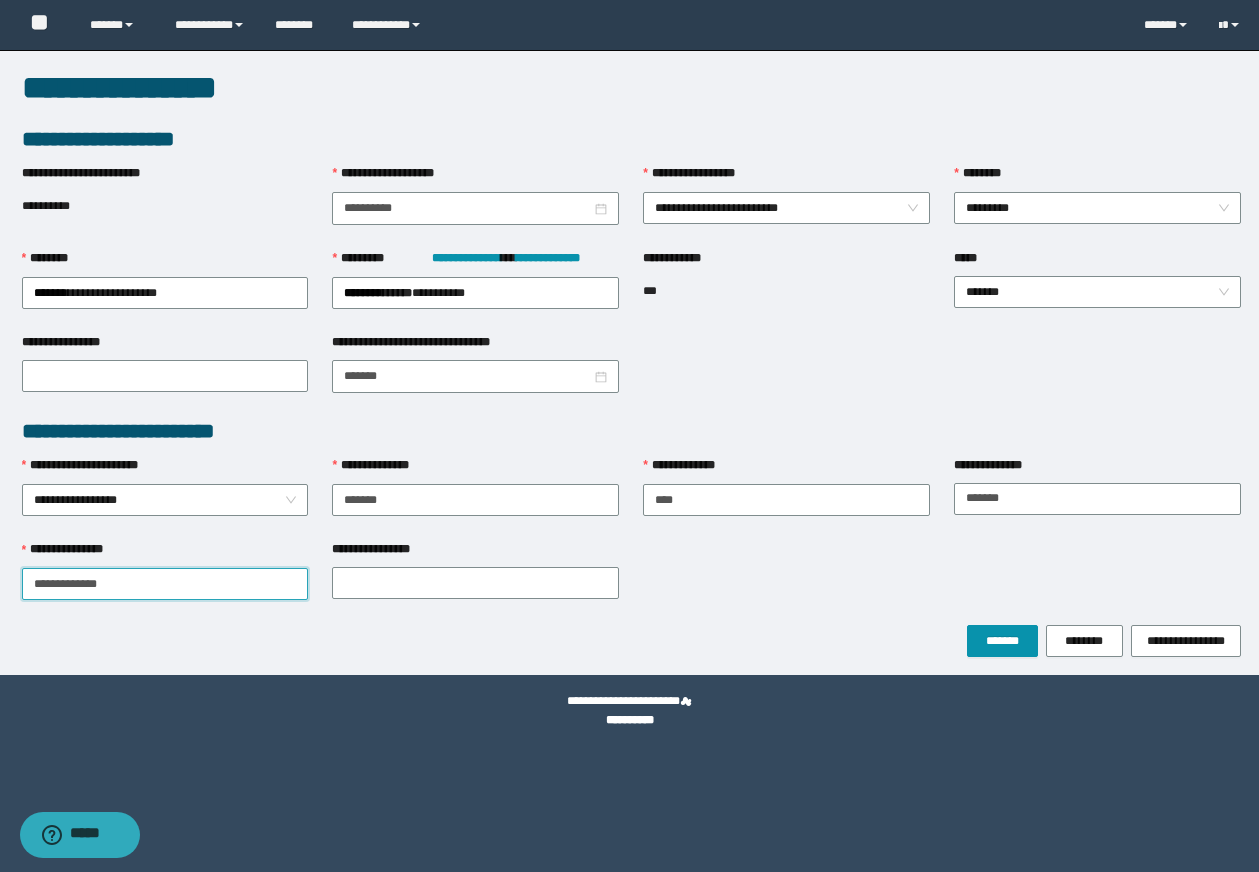 drag, startPoint x: 60, startPoint y: 584, endPoint x: 576, endPoint y: 606, distance: 516.46875 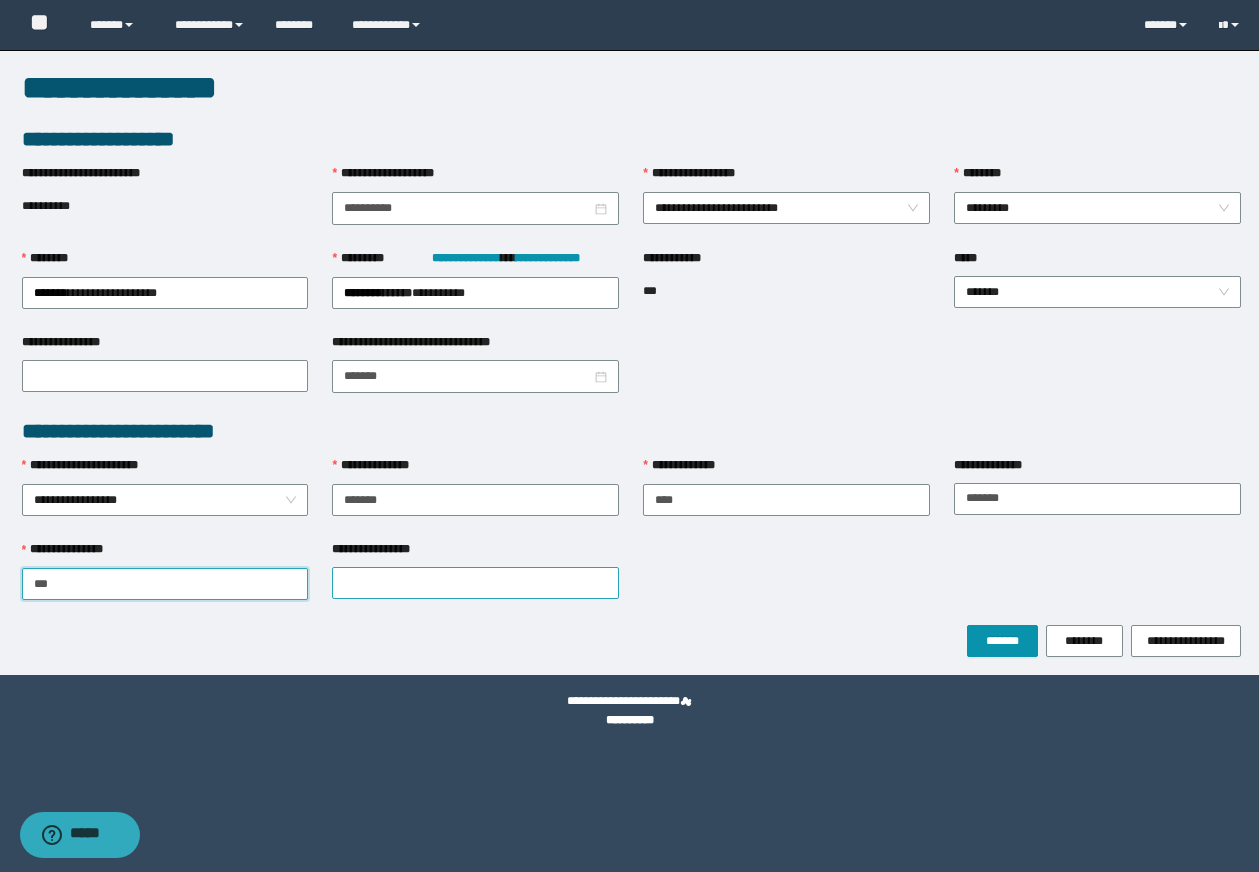 type on "***" 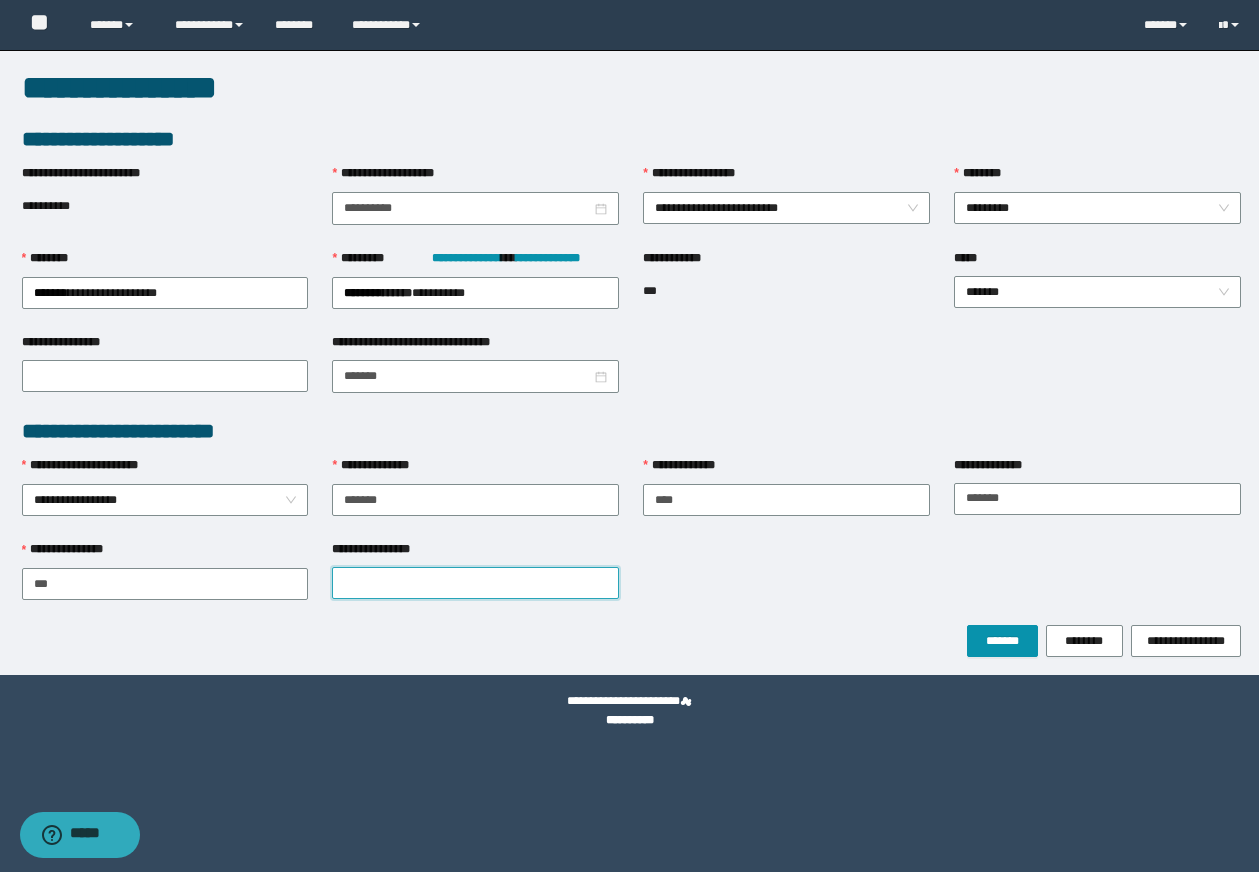 click on "**********" at bounding box center [475, 583] 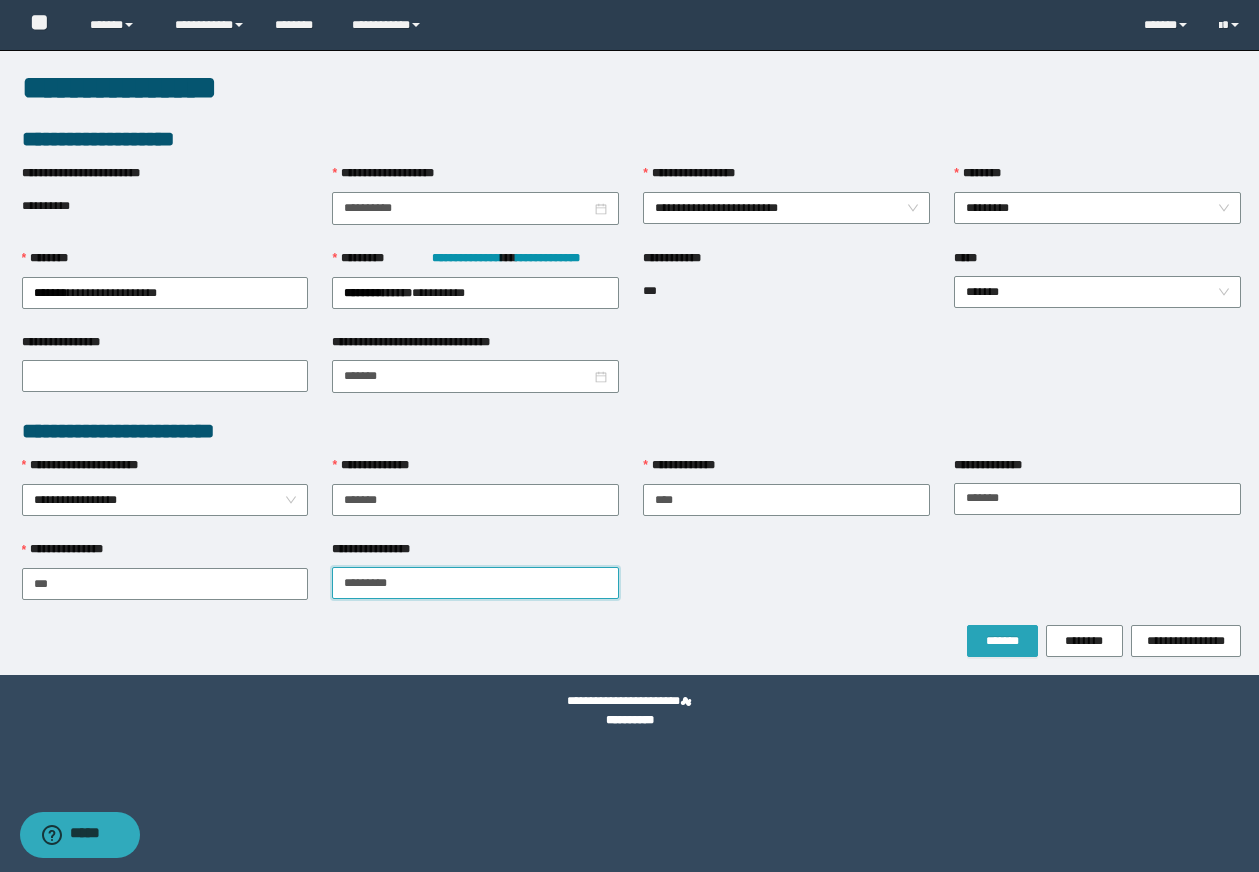 type on "*********" 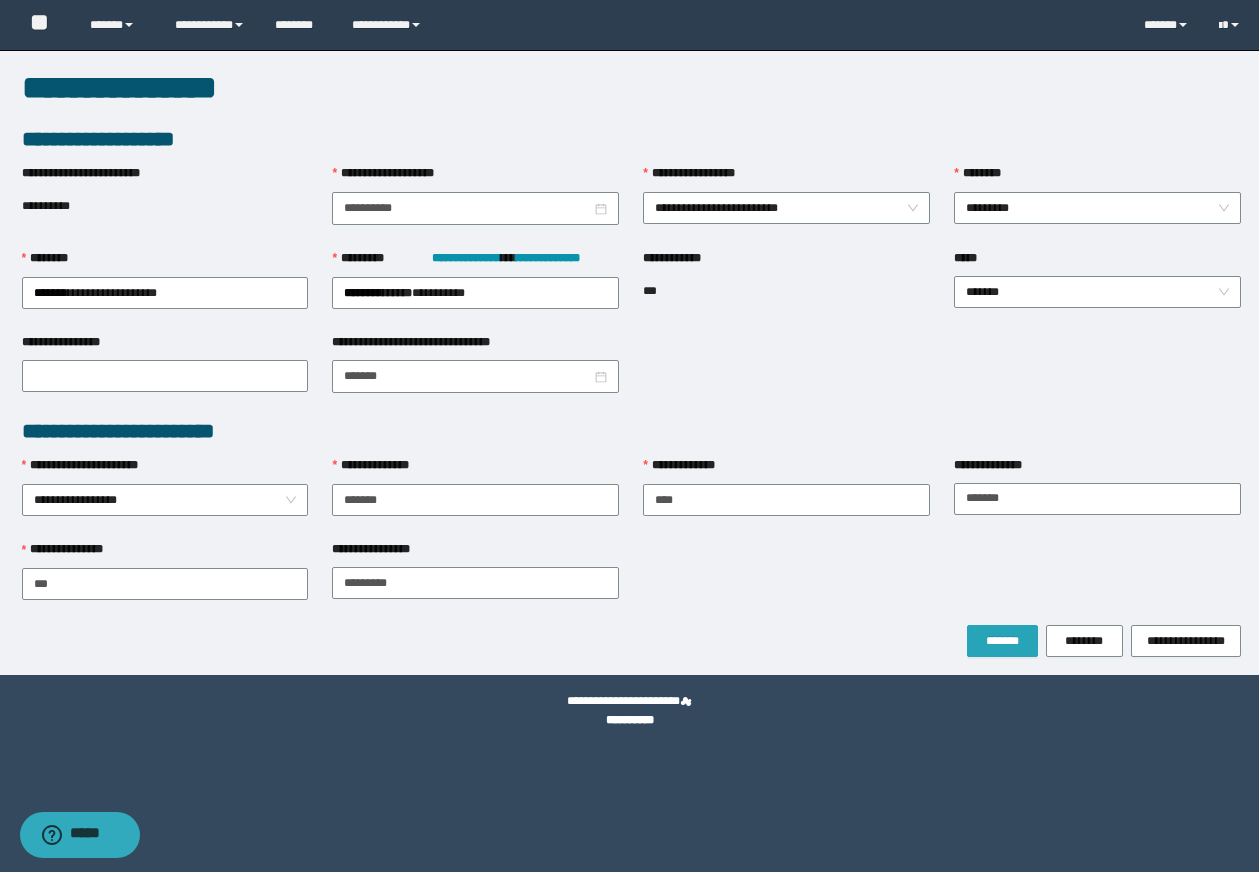 click on "*******" at bounding box center (1002, 641) 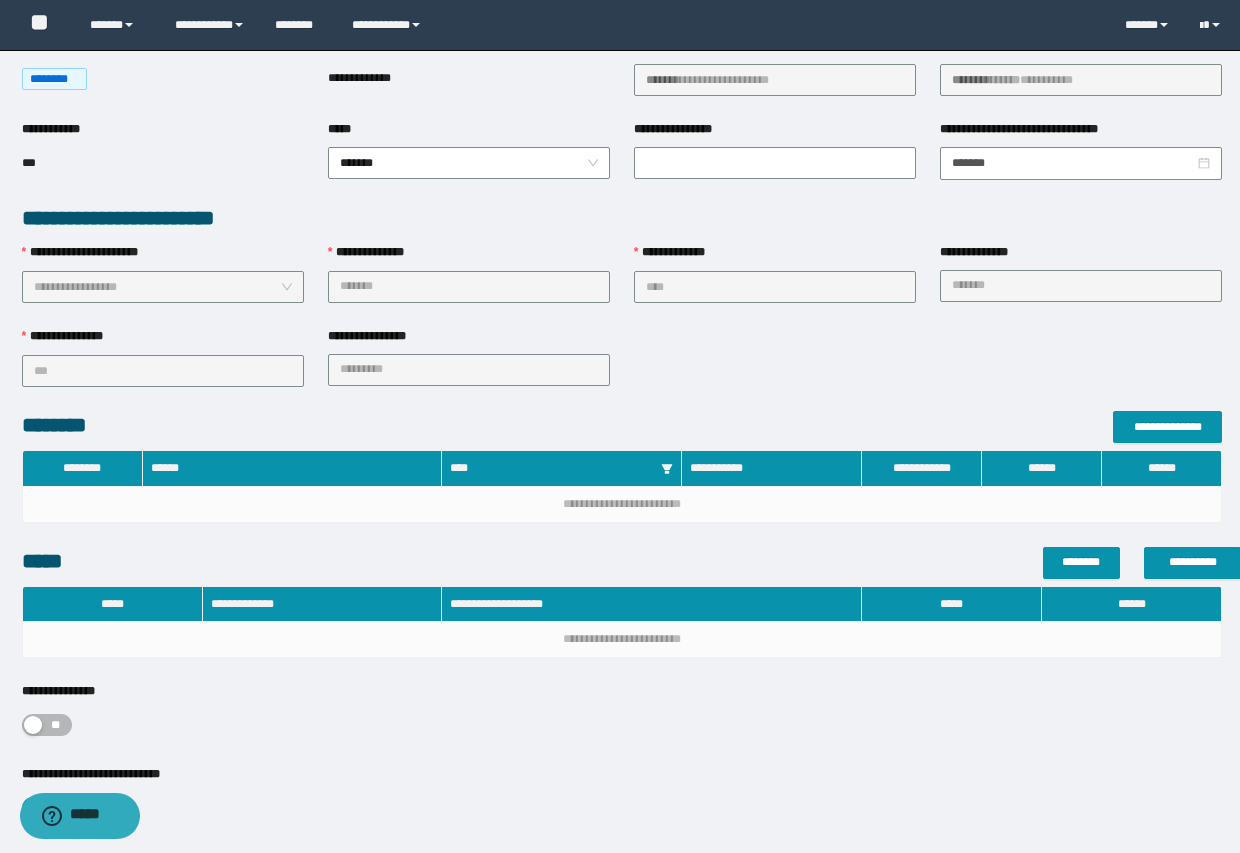 scroll, scrollTop: 500, scrollLeft: 0, axis: vertical 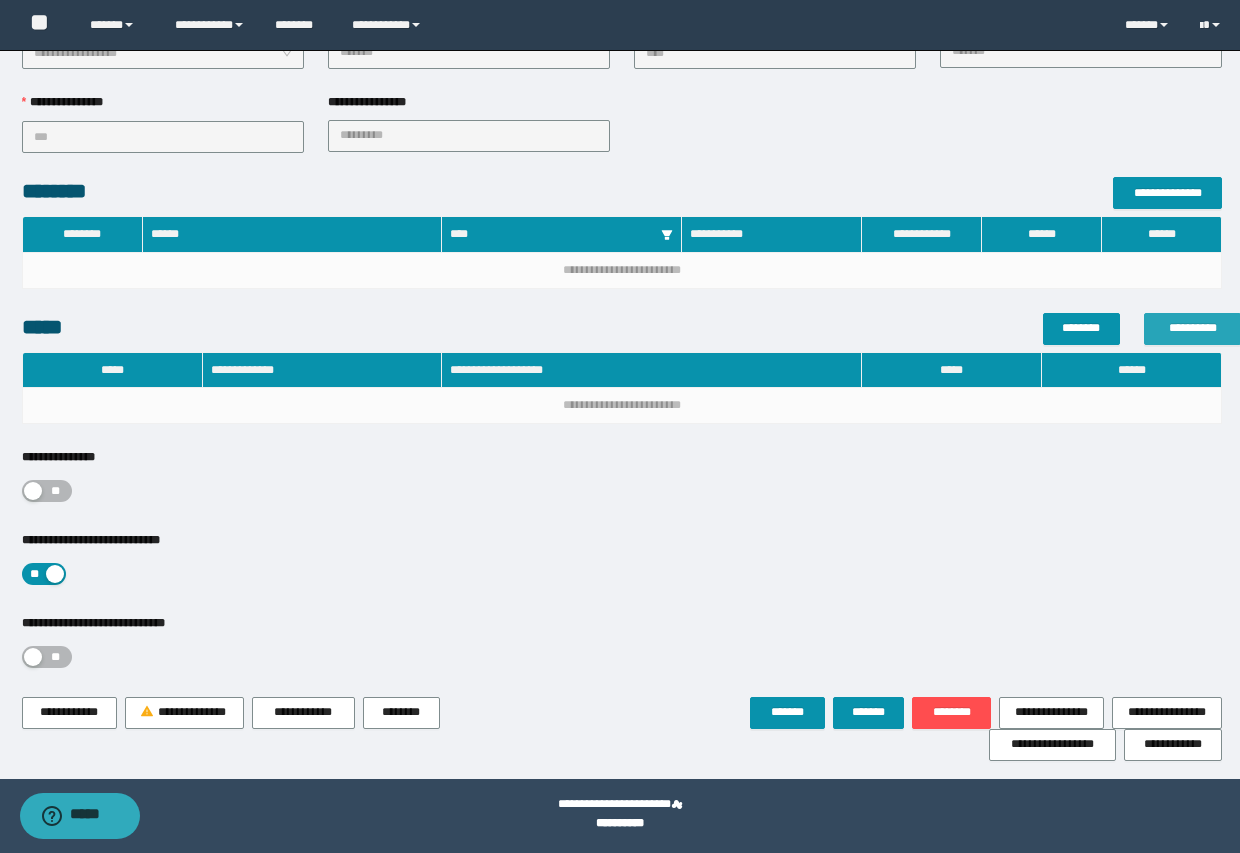 click on "**********" at bounding box center (1192, 329) 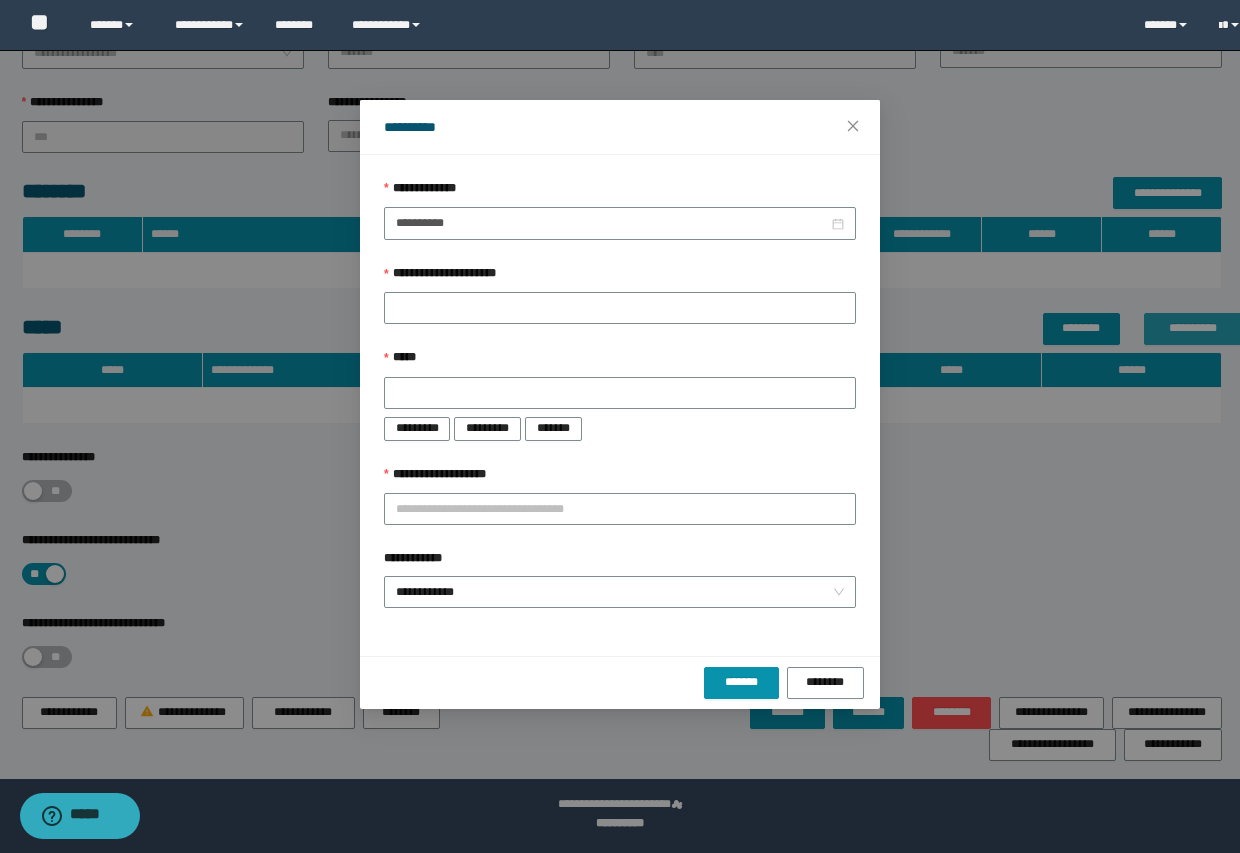 scroll, scrollTop: 481, scrollLeft: 0, axis: vertical 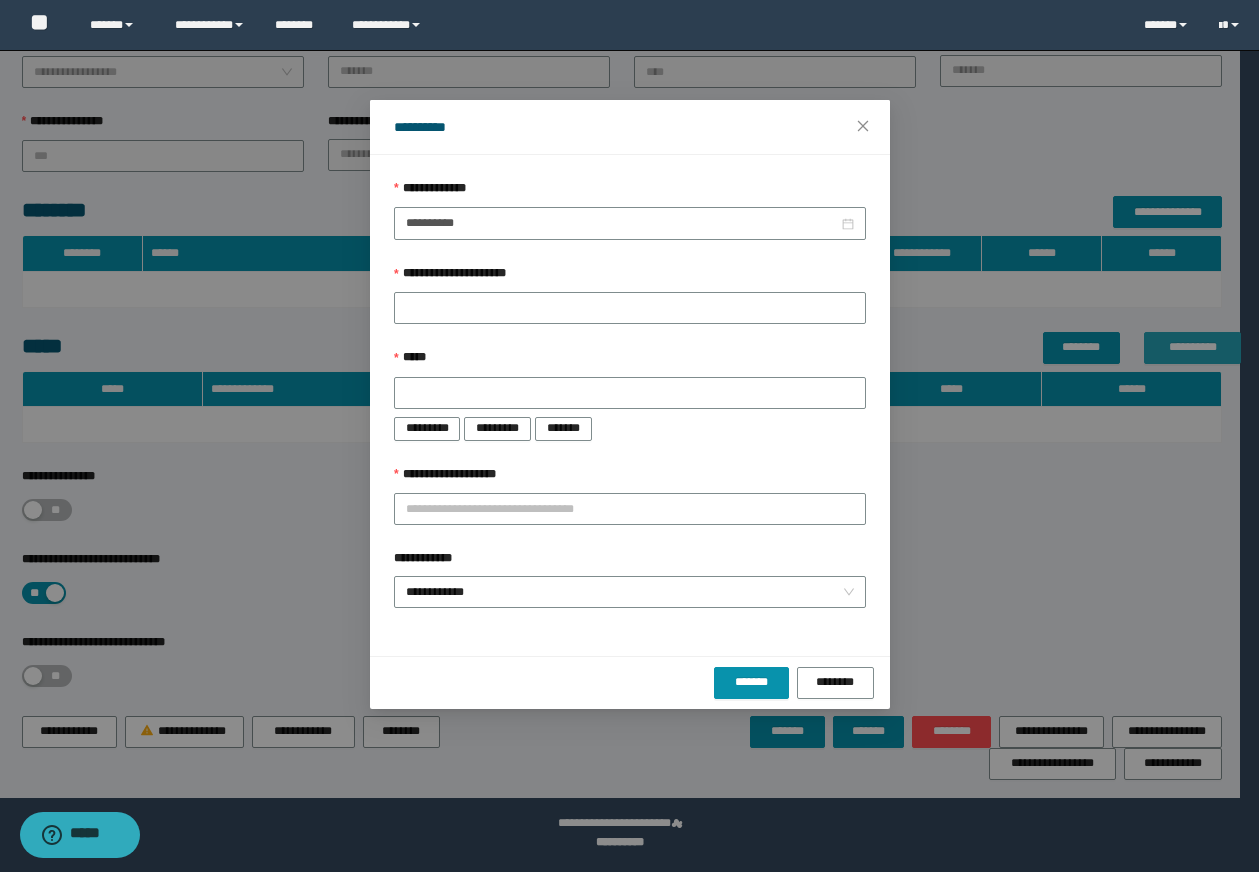 type 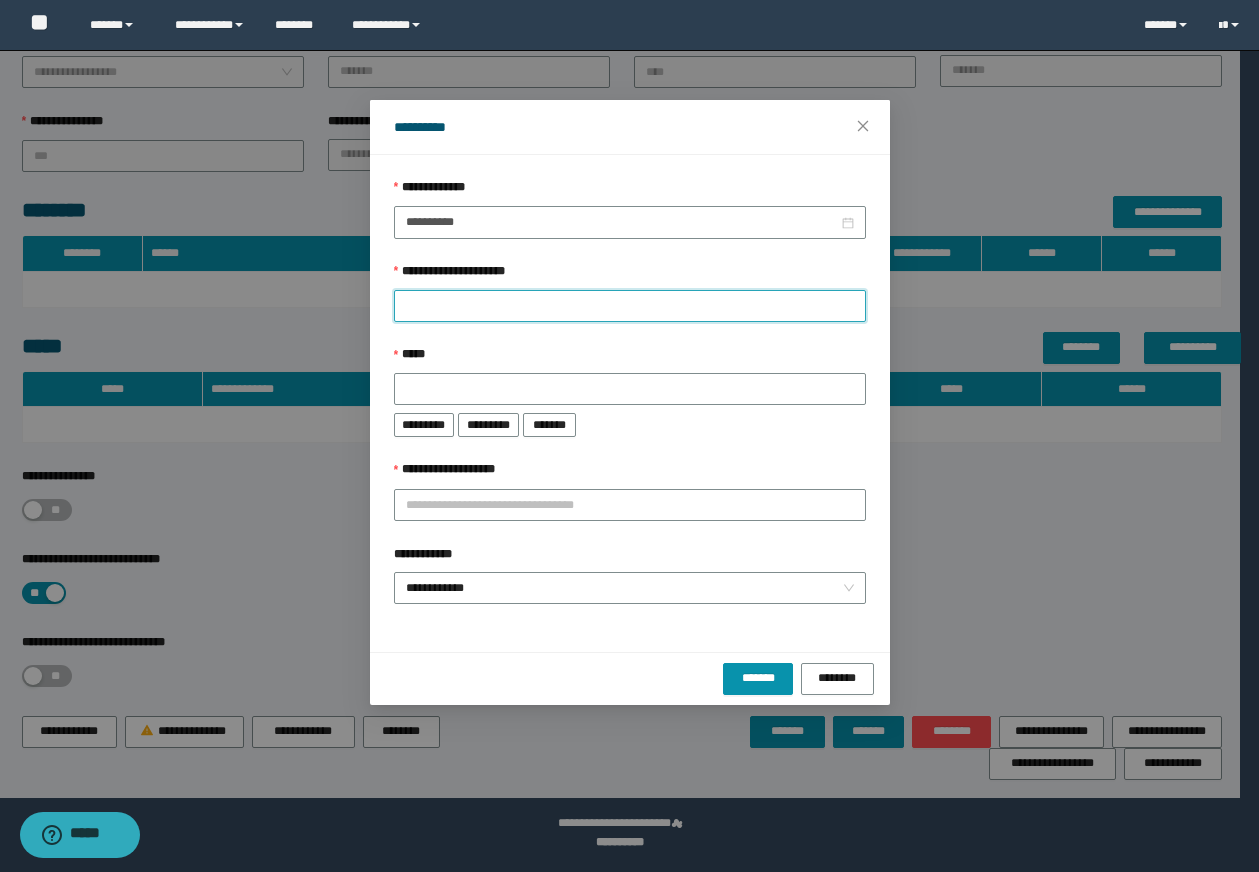 click on "**********" at bounding box center (630, 306) 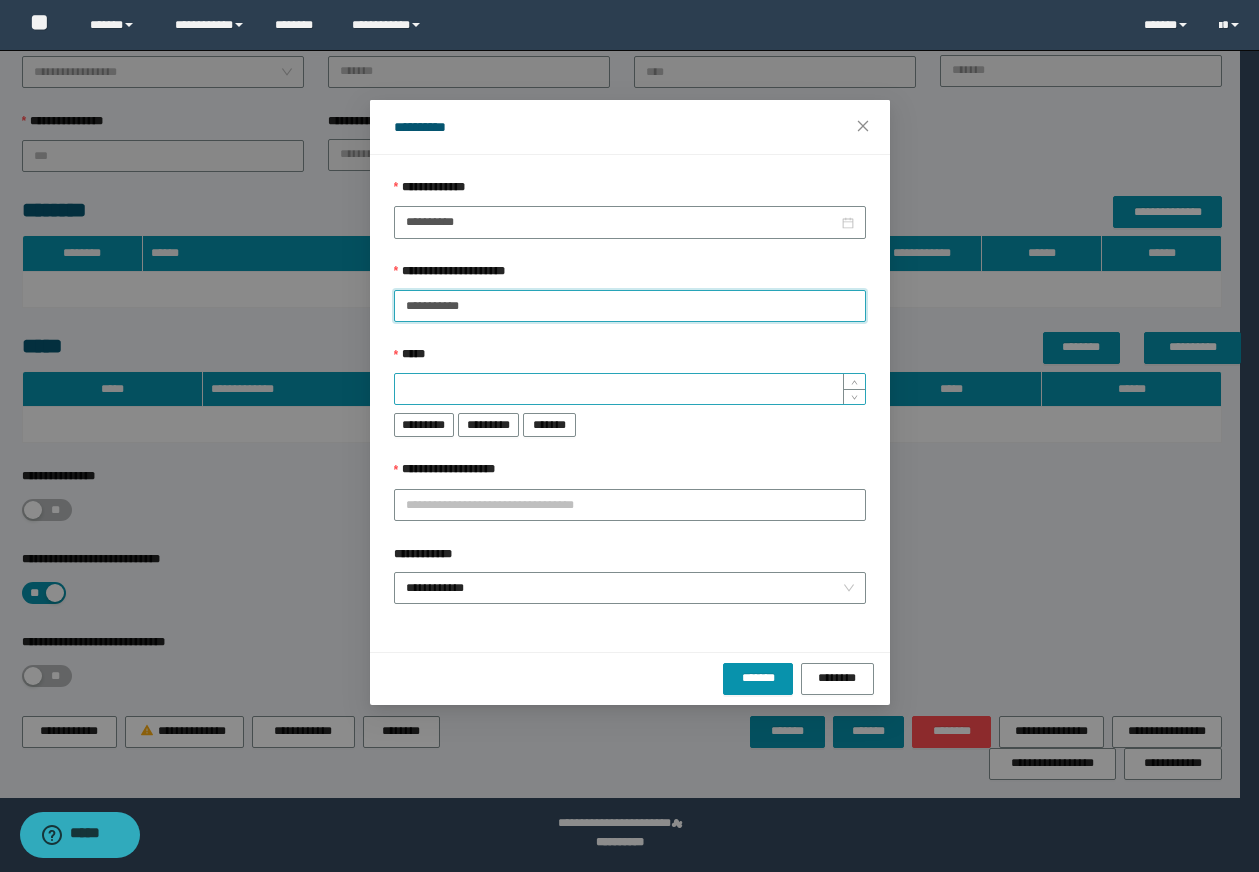 type on "**********" 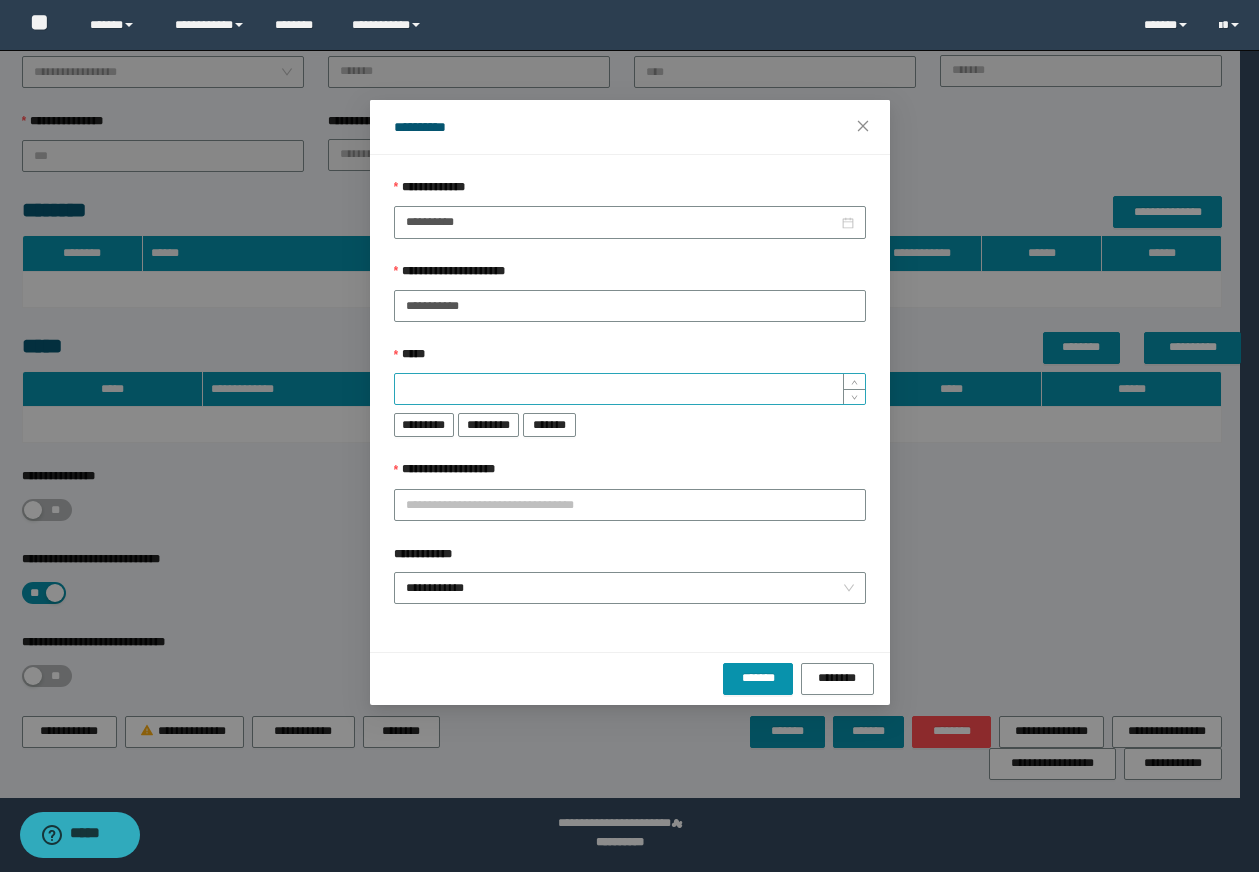 click on "*****" at bounding box center (630, 389) 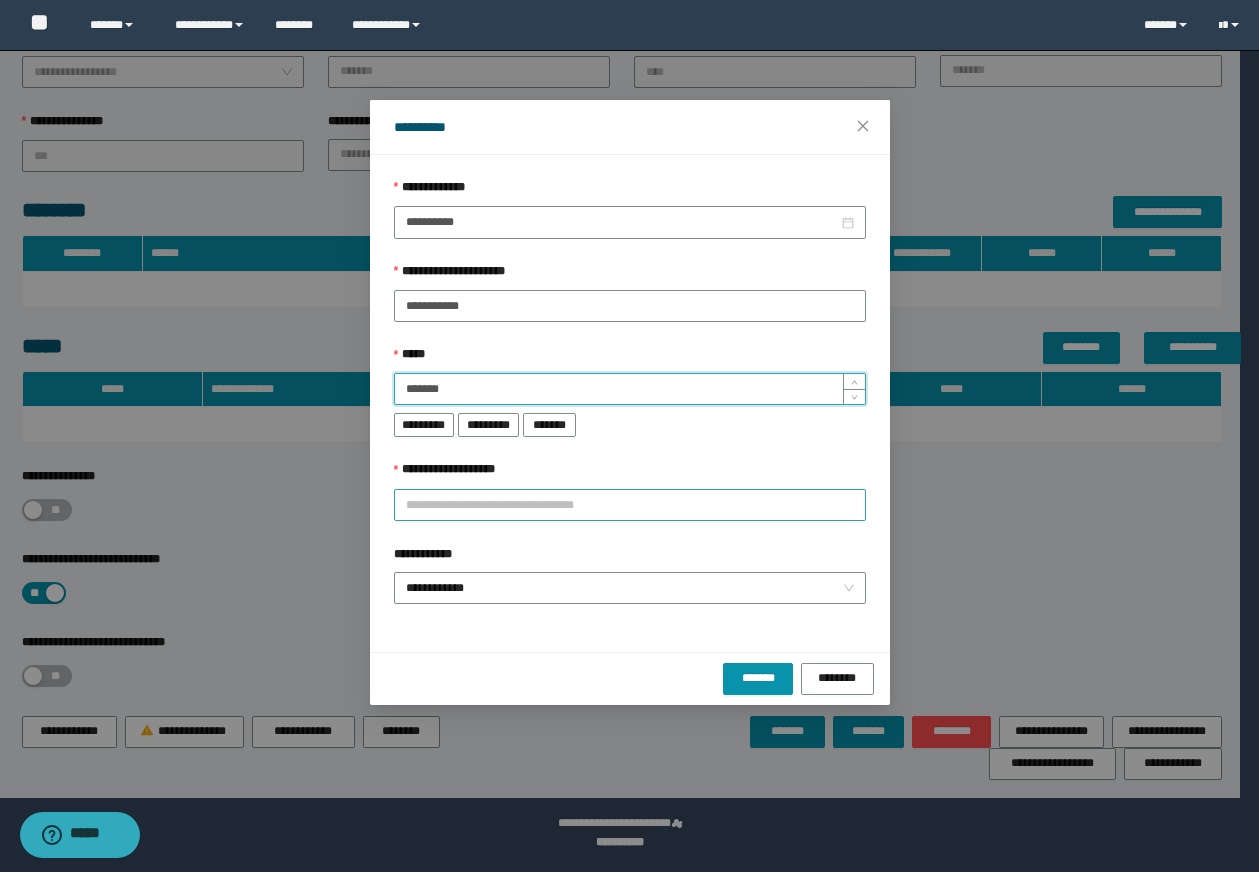 type on "*******" 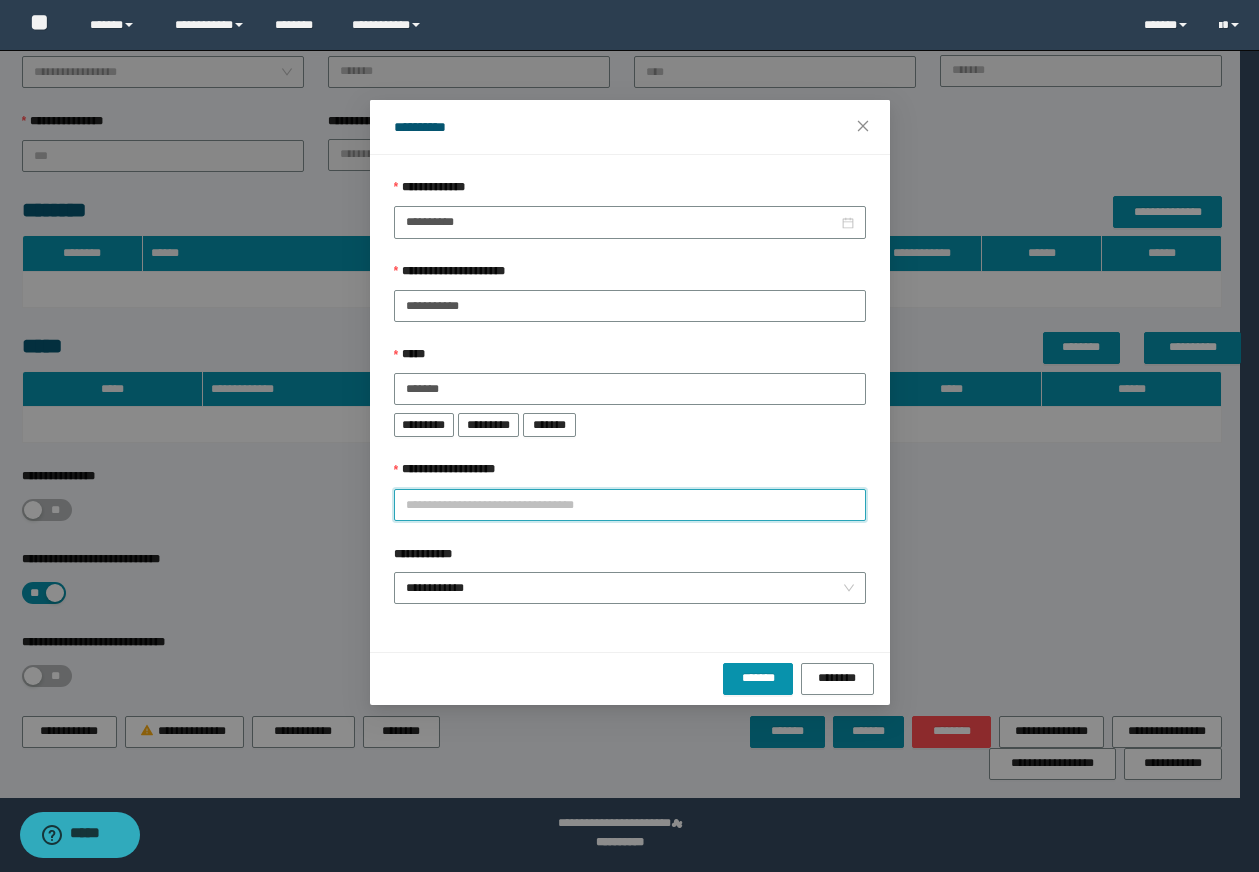click on "**********" at bounding box center (630, 505) 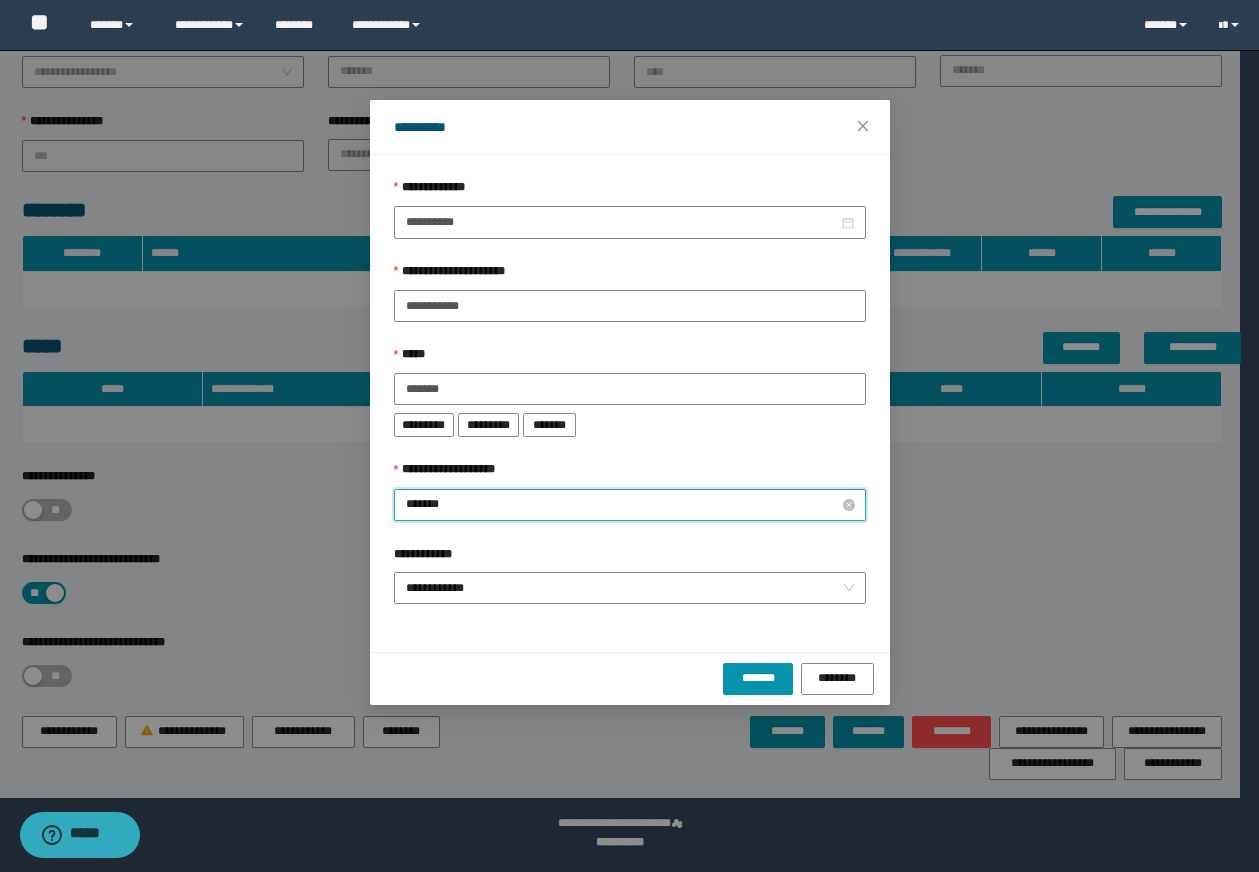 type on "********" 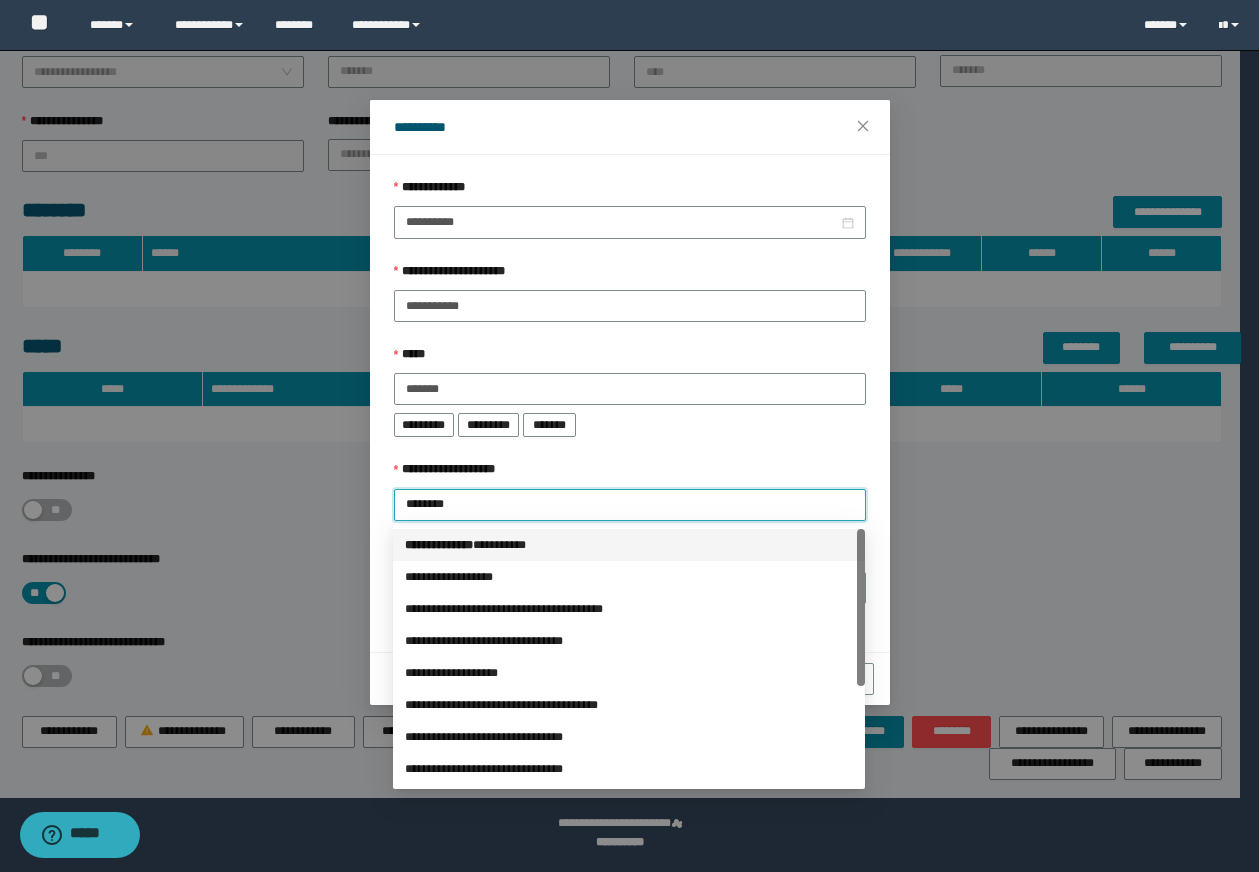 click on "*** *   ********* * ********" at bounding box center (629, 545) 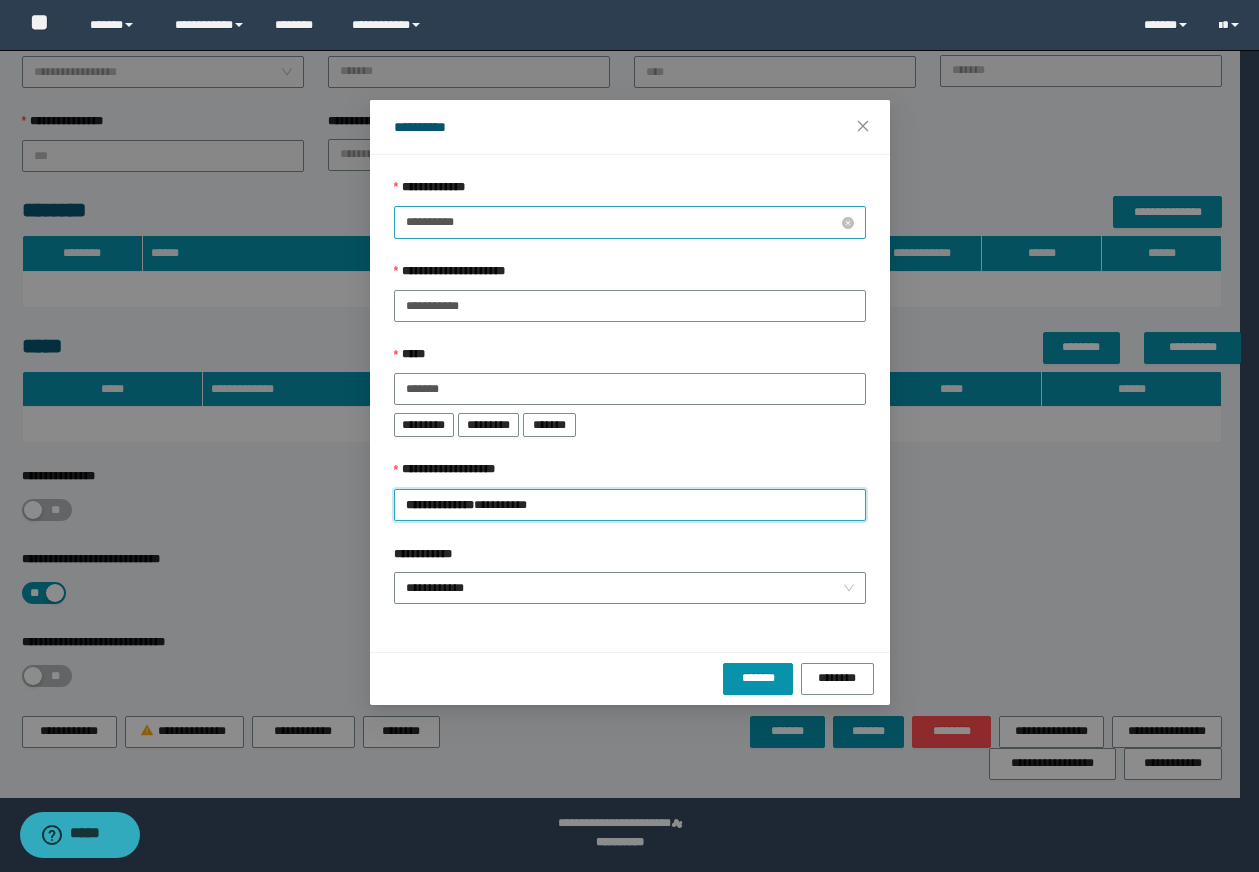 click on "**********" at bounding box center (622, 222) 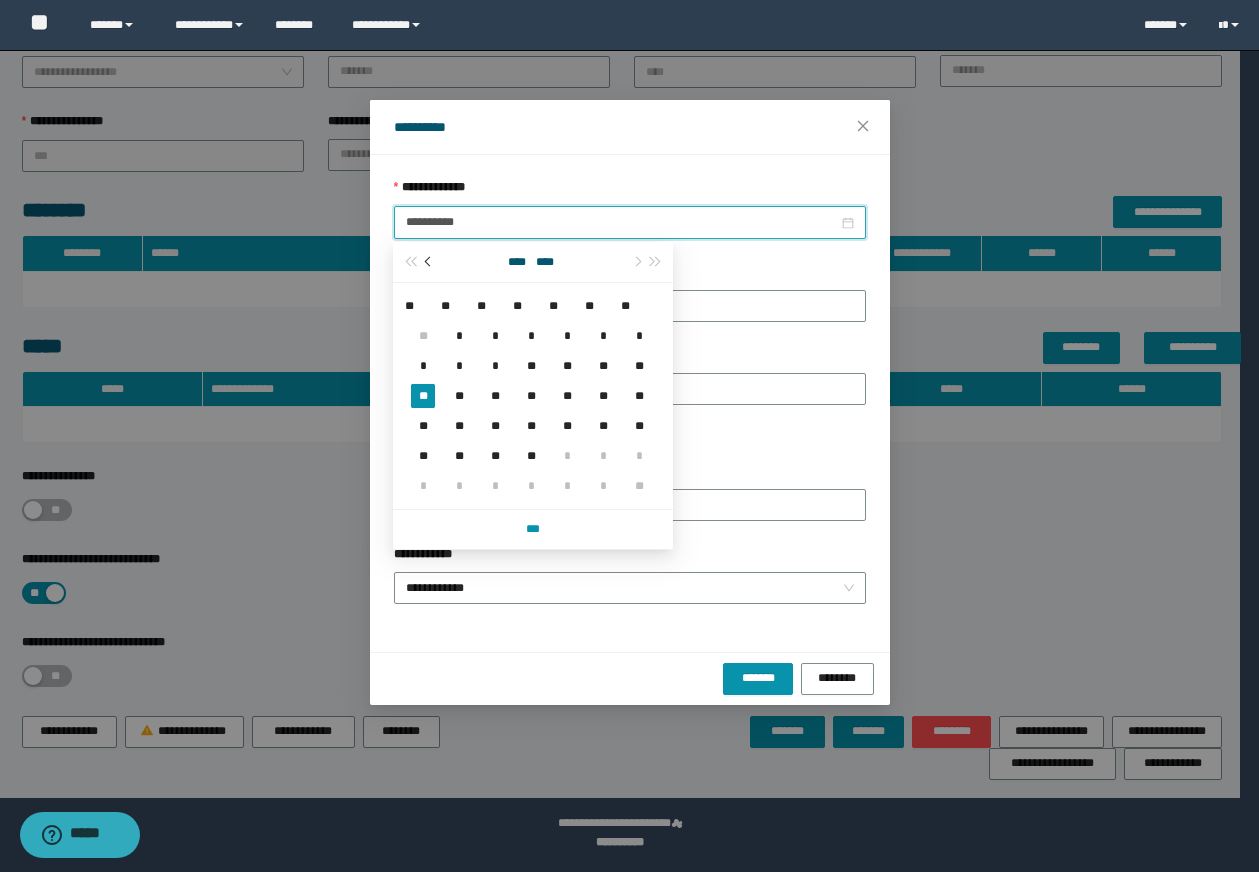click at bounding box center (430, 262) 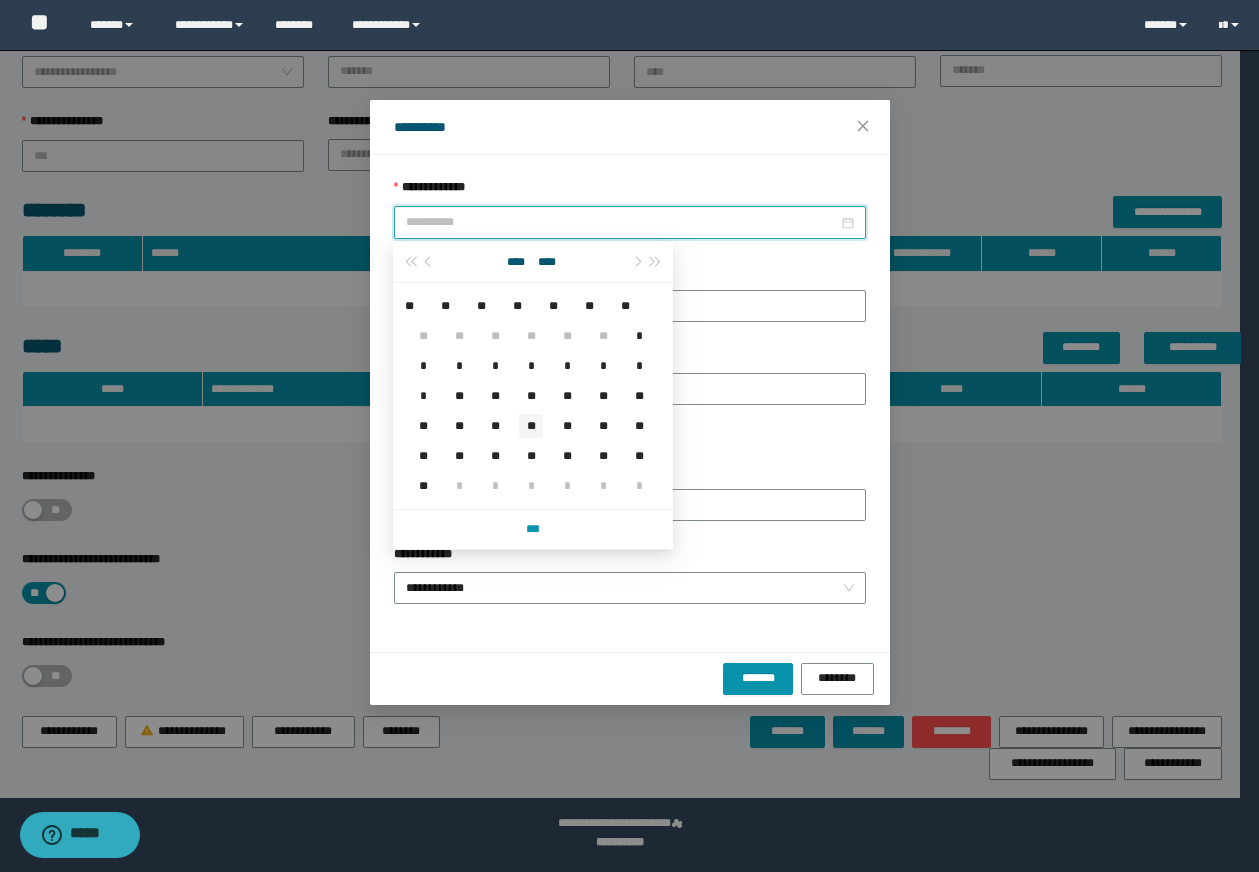 type on "**********" 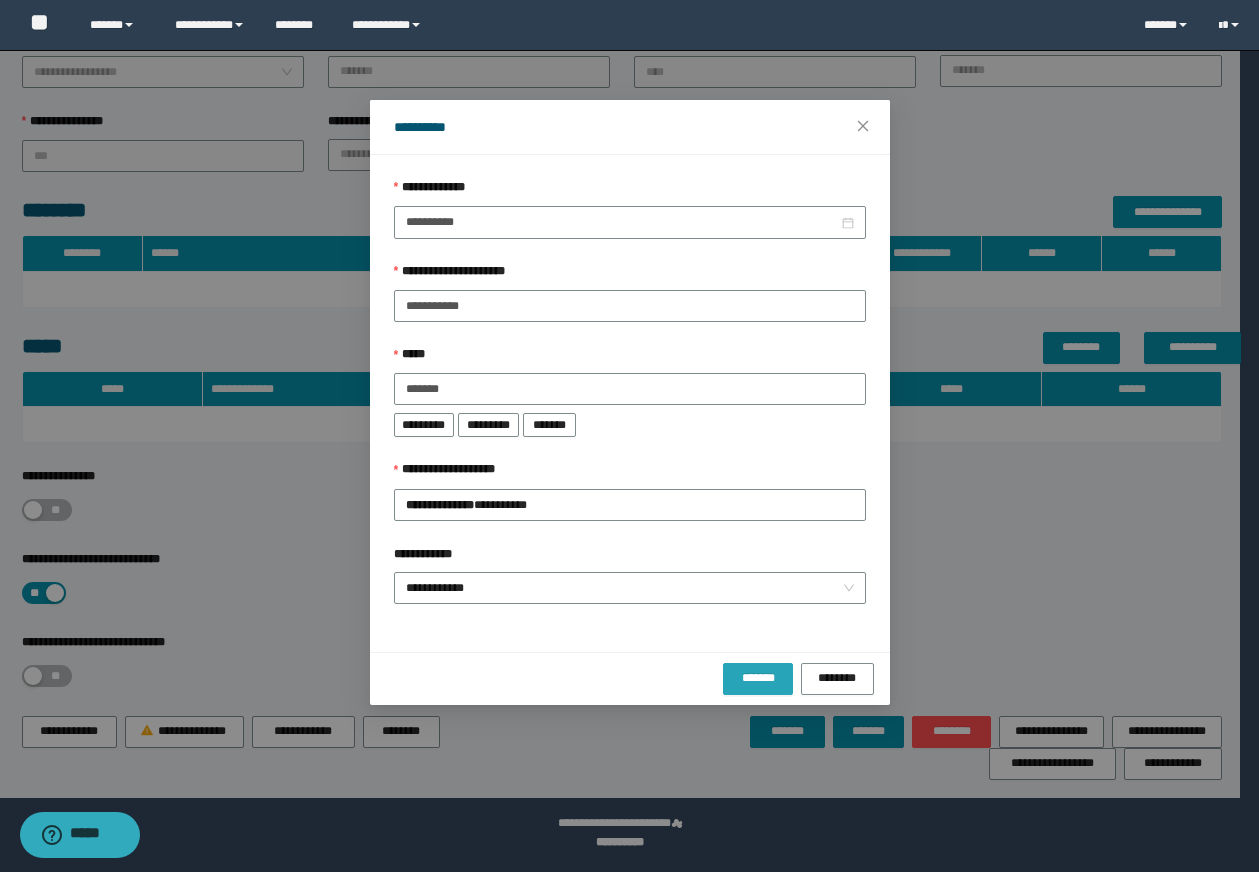 click on "*******" at bounding box center (758, 677) 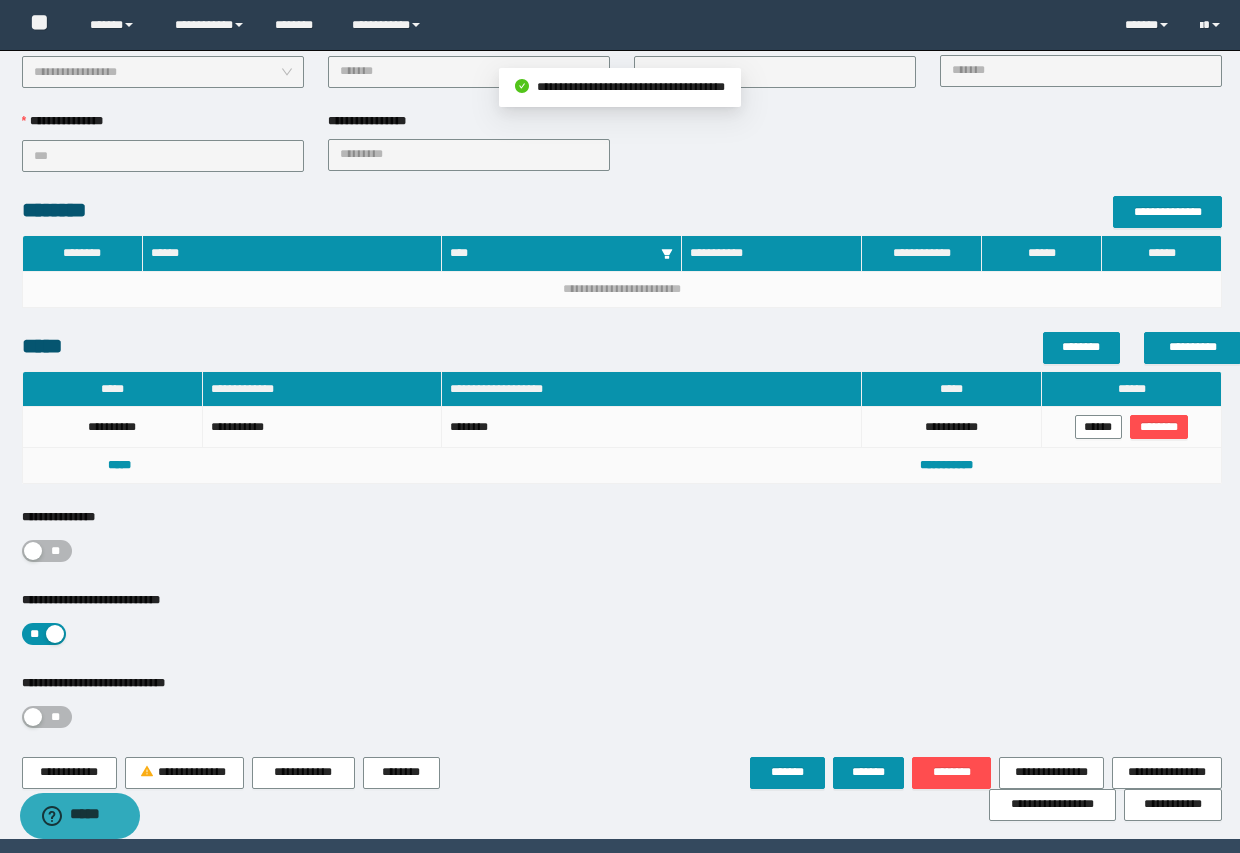 click on "**" at bounding box center [56, 551] 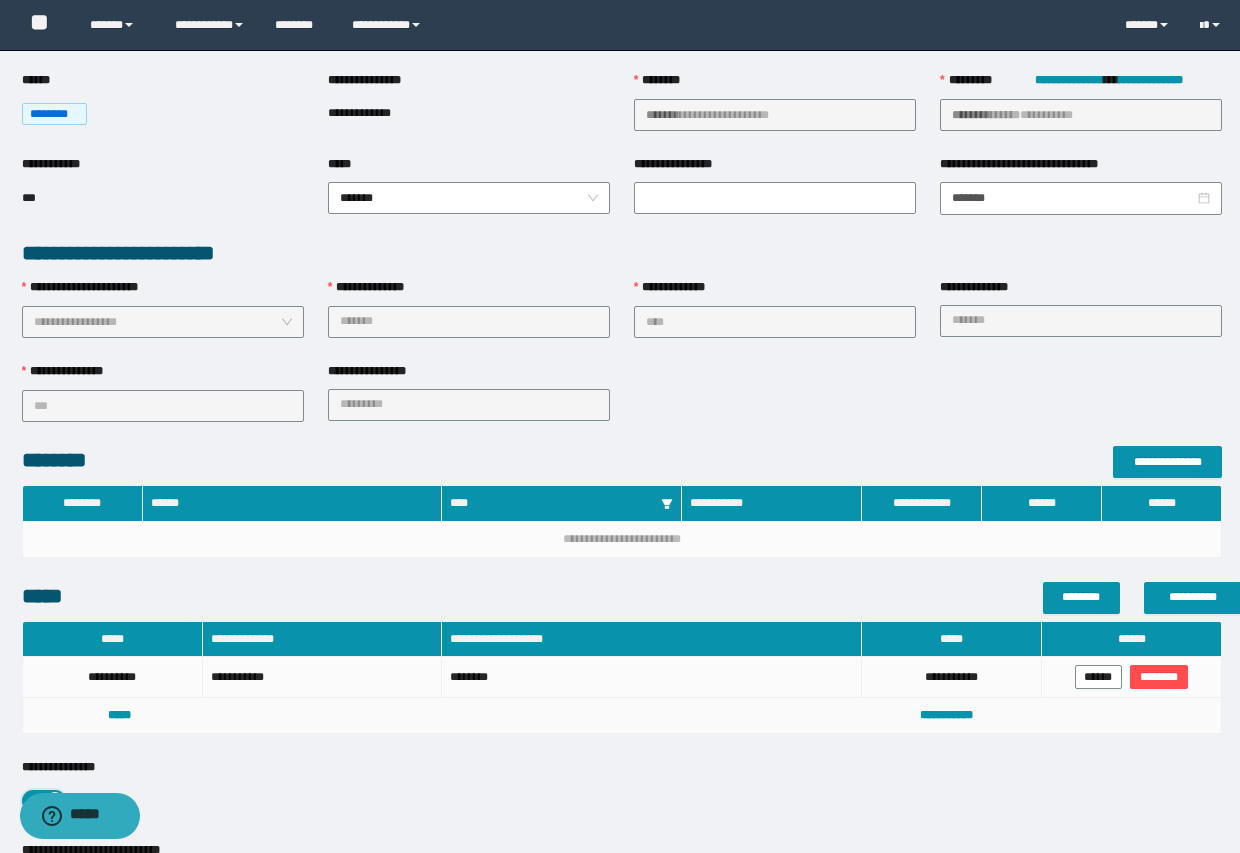 scroll, scrollTop: 0, scrollLeft: 0, axis: both 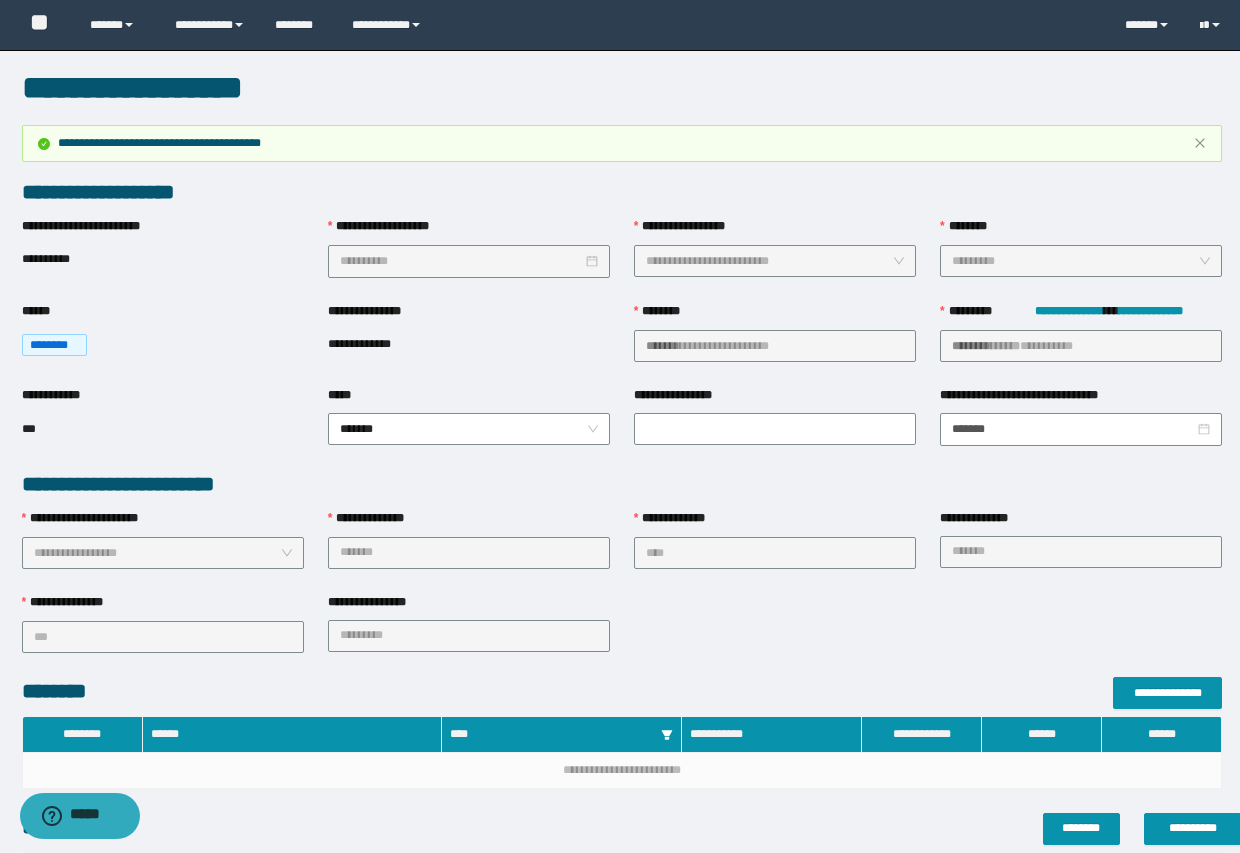 type 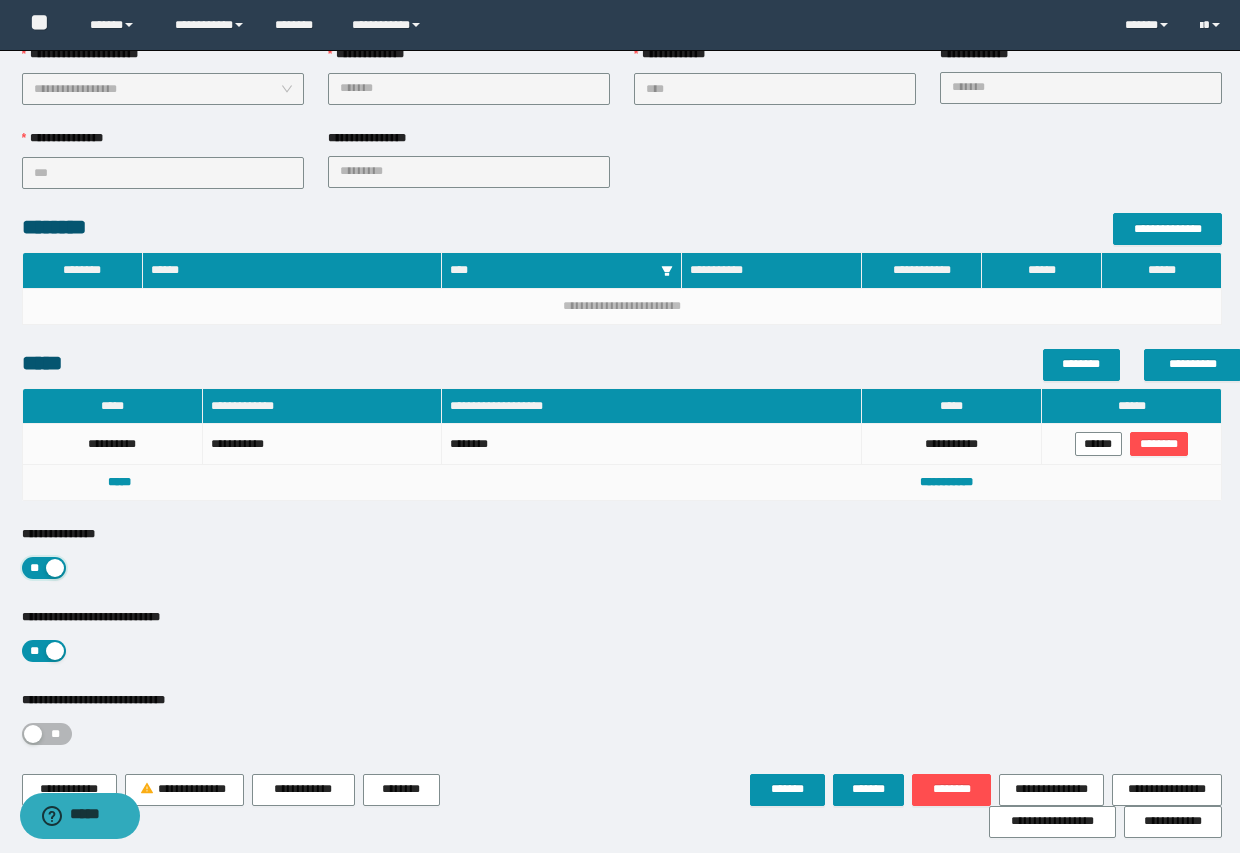 scroll, scrollTop: 541, scrollLeft: 0, axis: vertical 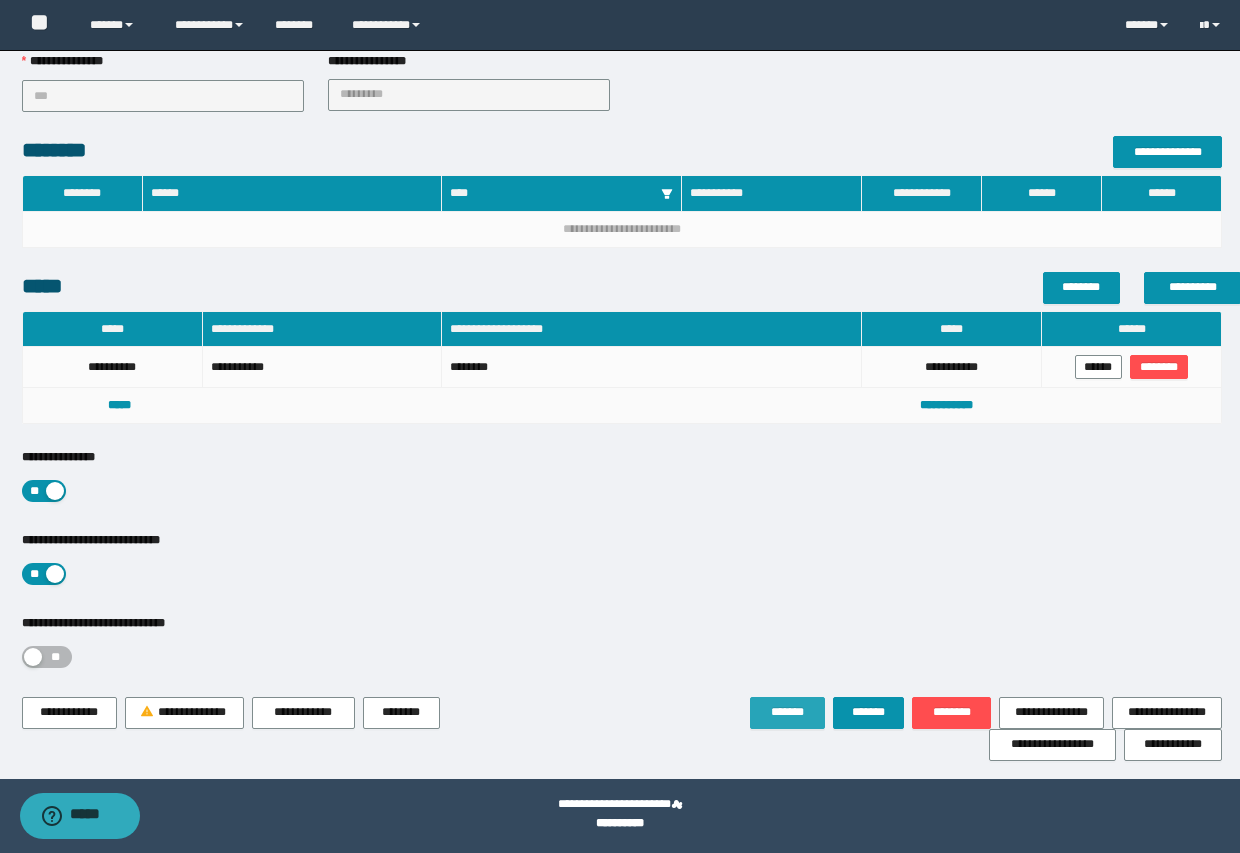 click on "*******" at bounding box center [787, 712] 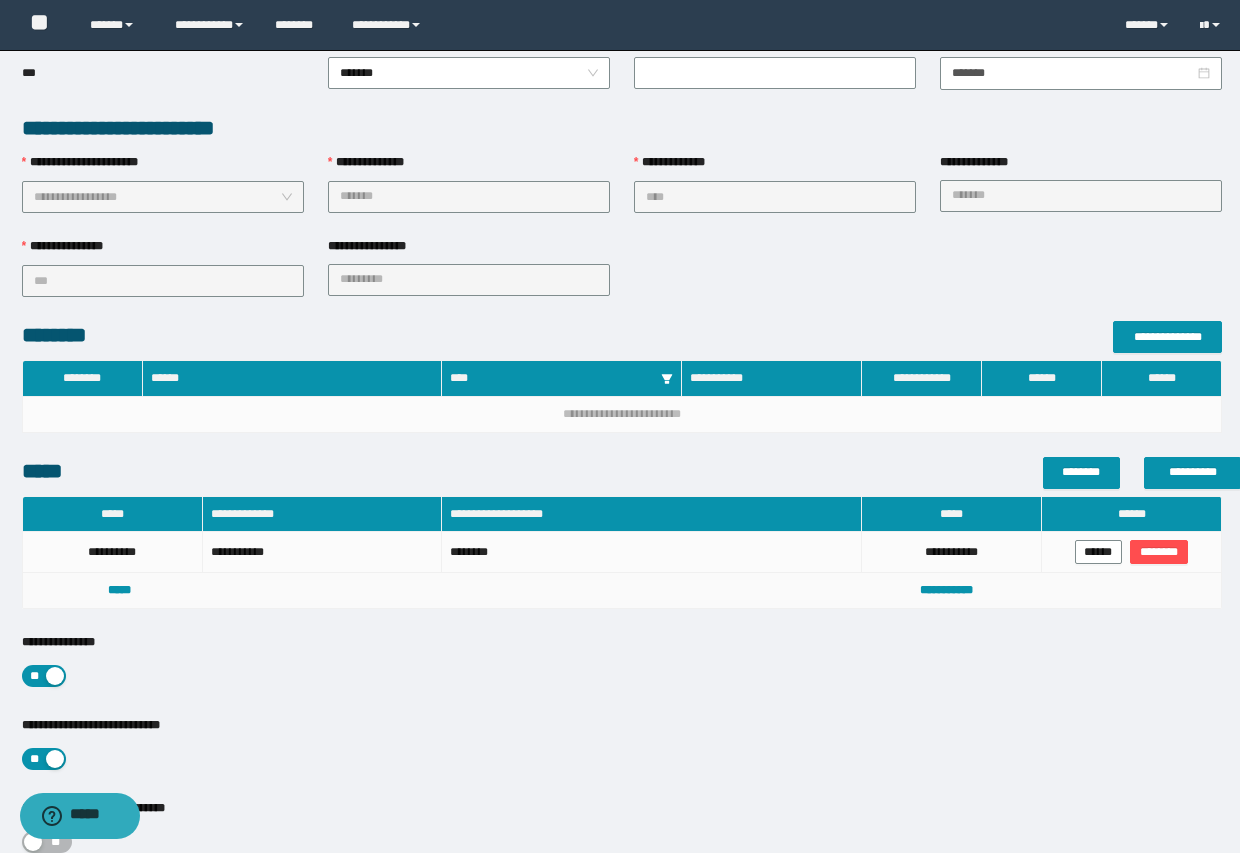 scroll, scrollTop: 541, scrollLeft: 0, axis: vertical 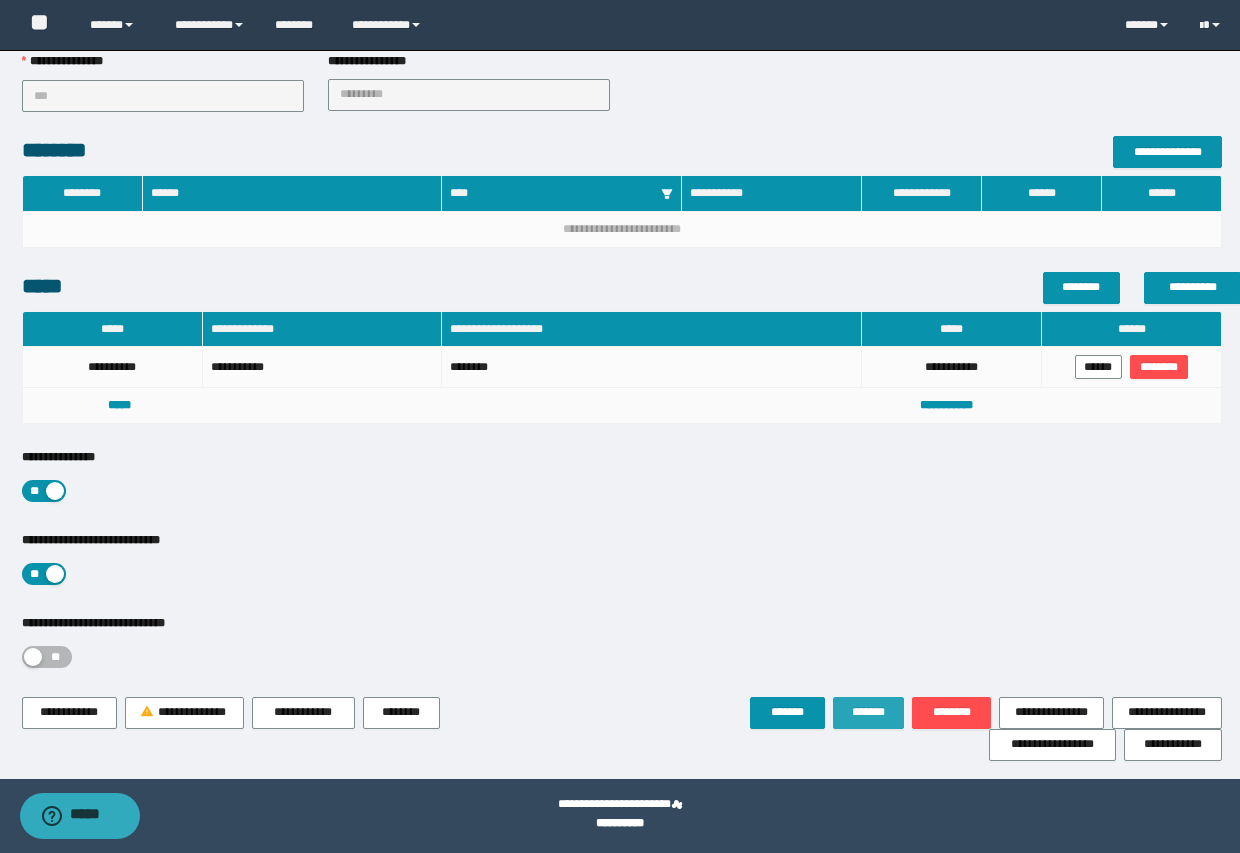 click on "*******" at bounding box center [869, 712] 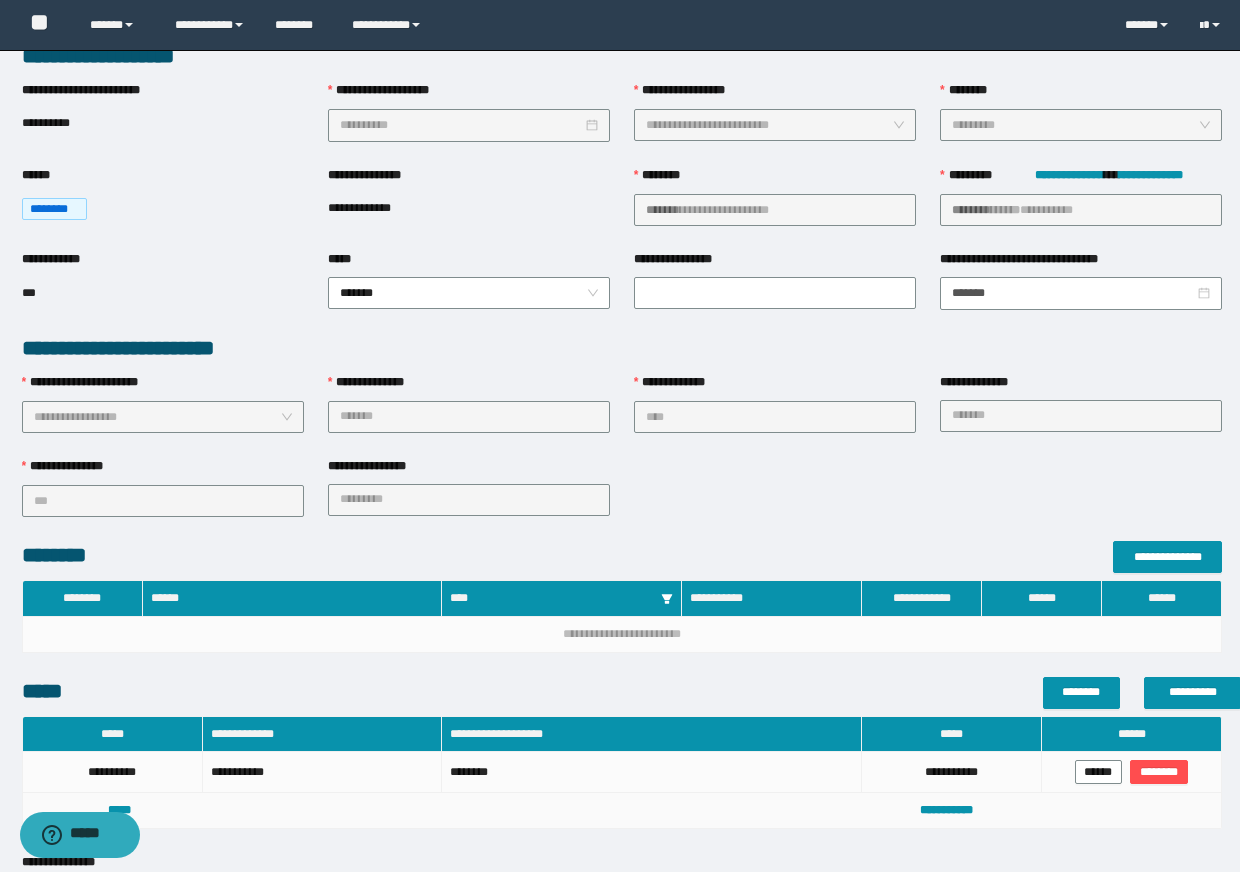 scroll, scrollTop: 0, scrollLeft: 0, axis: both 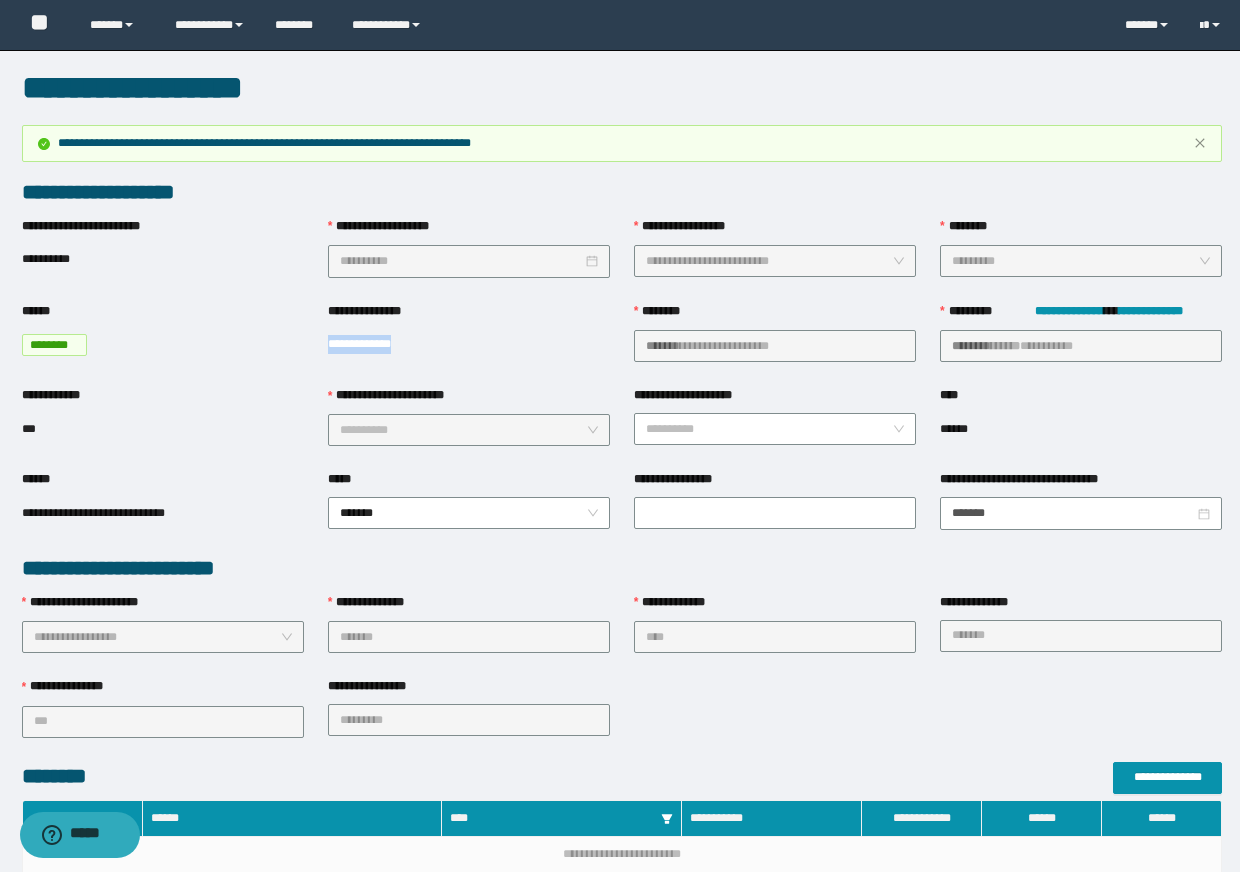 drag, startPoint x: 443, startPoint y: 353, endPoint x: 322, endPoint y: 339, distance: 121.80723 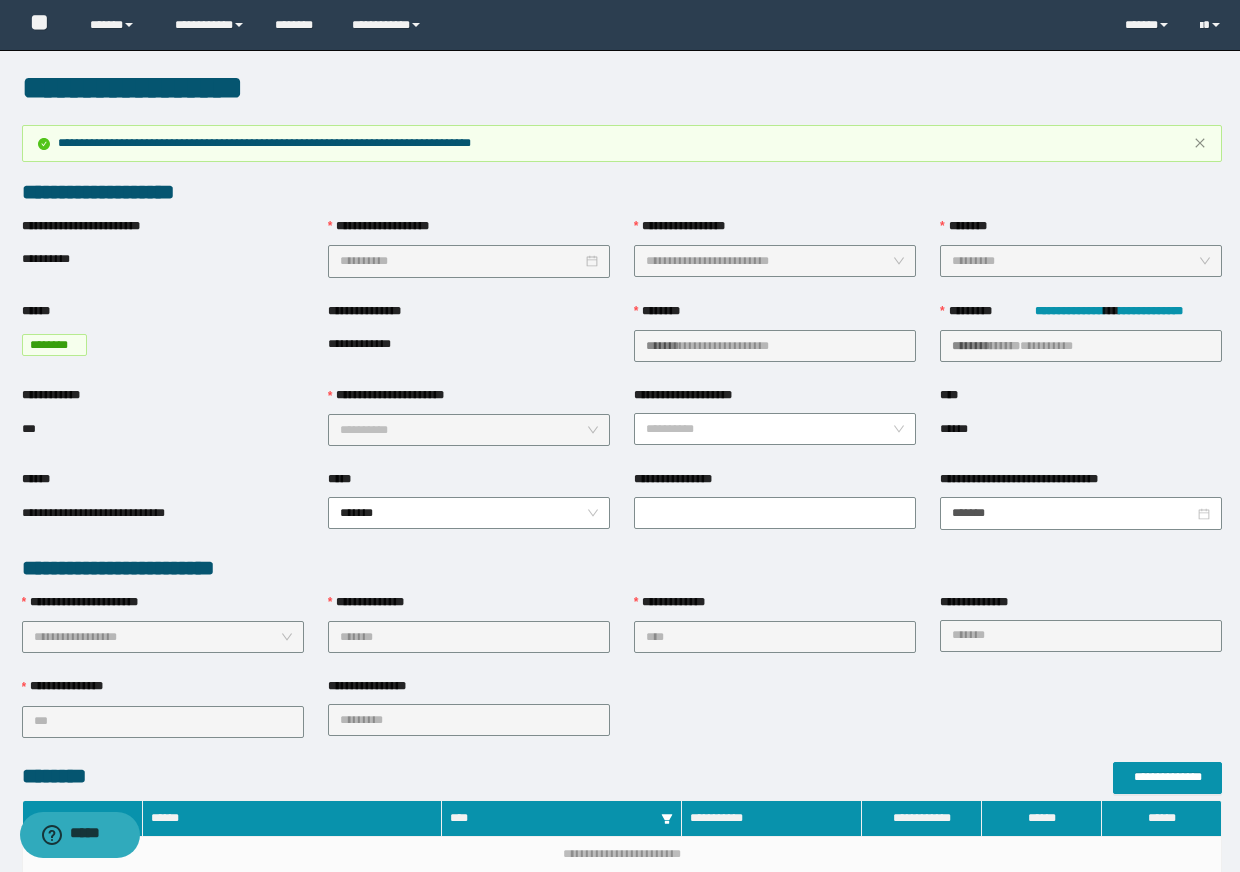 click on "**********" at bounding box center (374, 311) 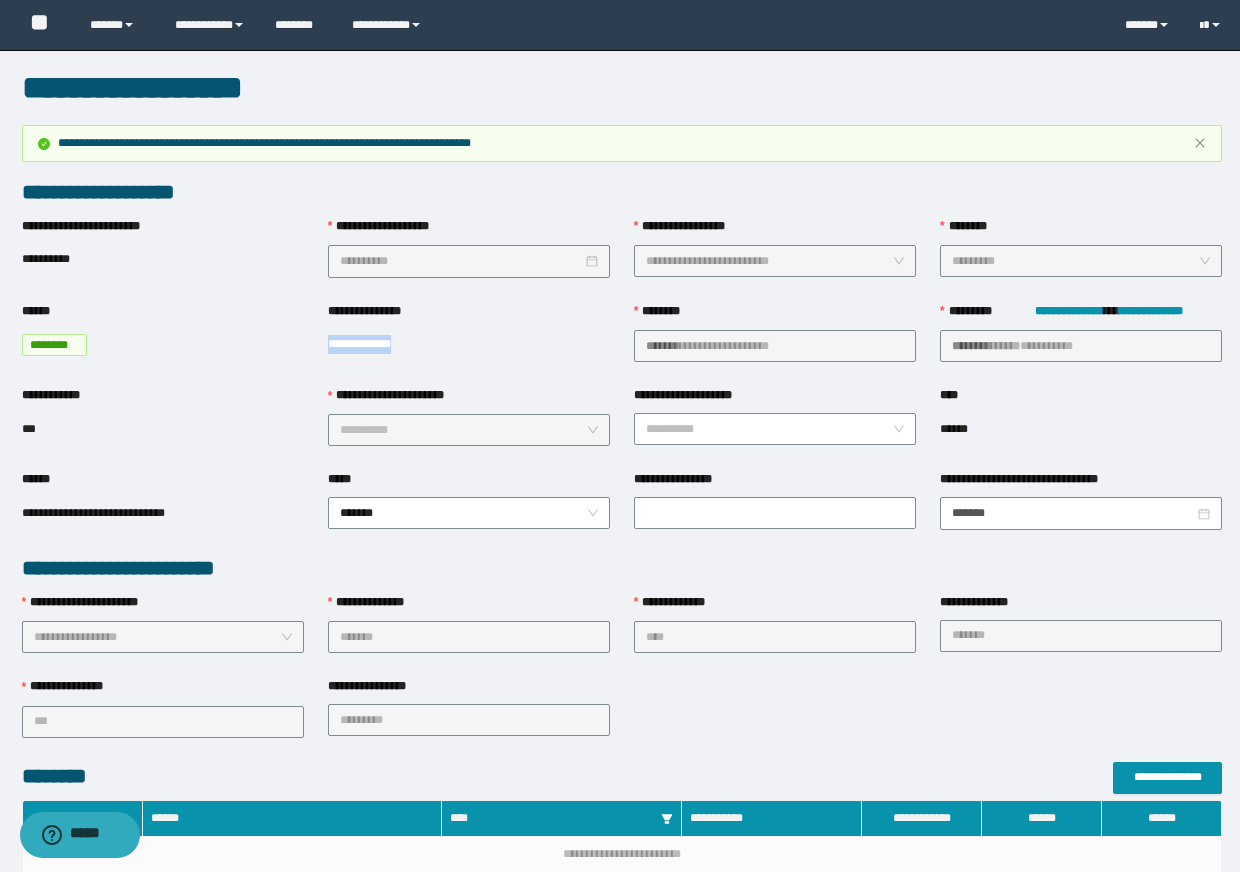 drag, startPoint x: 416, startPoint y: 340, endPoint x: 319, endPoint y: 342, distance: 97.020615 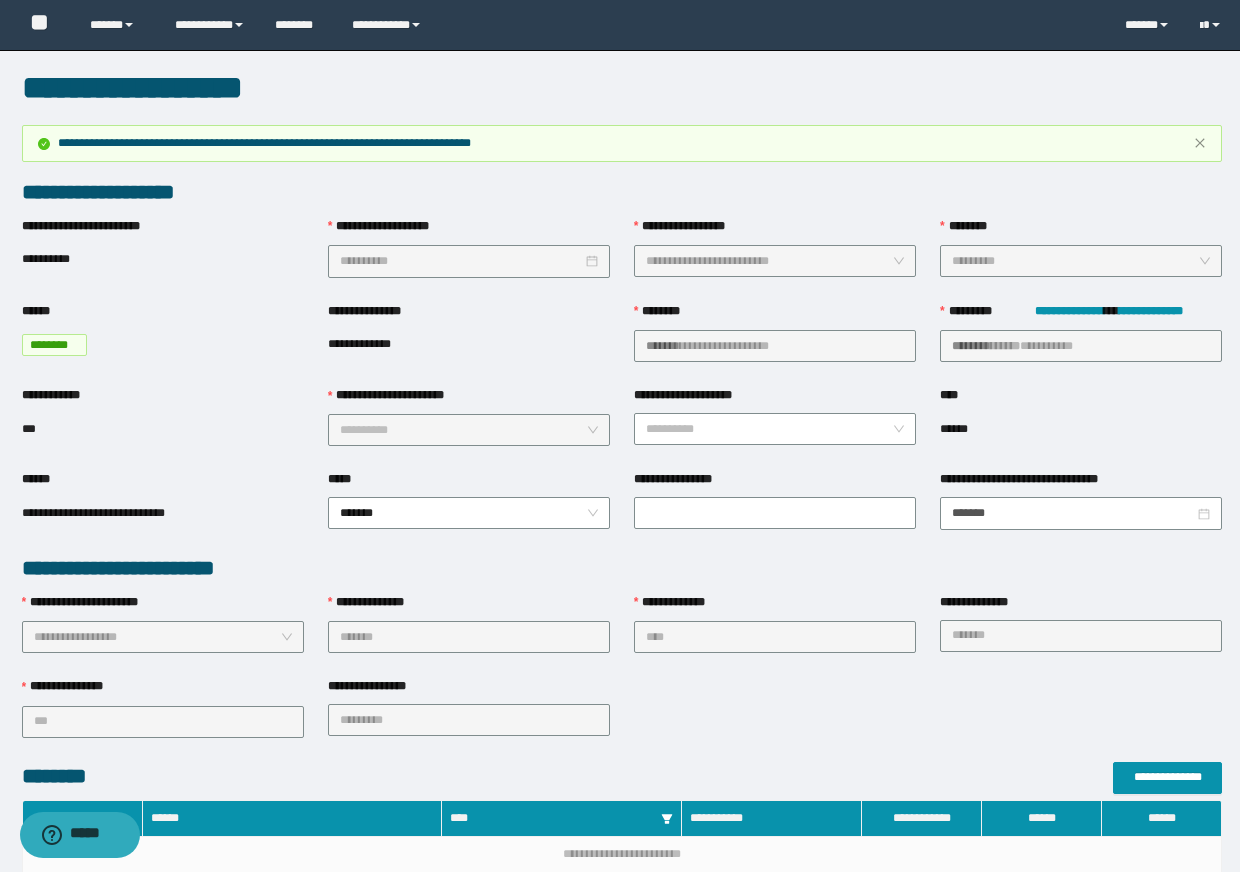 click on "**********" at bounding box center (395, 395) 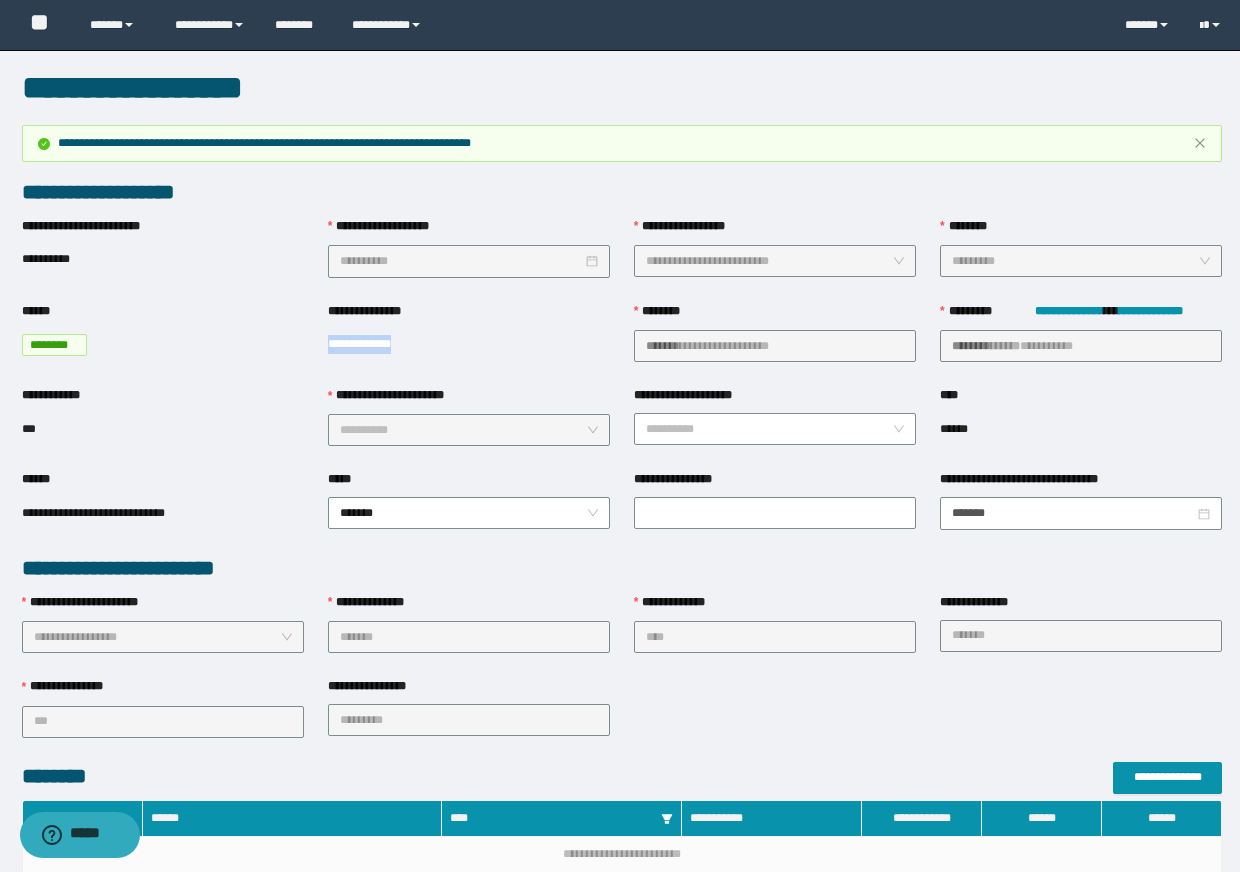 drag, startPoint x: 429, startPoint y: 352, endPoint x: 318, endPoint y: 358, distance: 111.16204 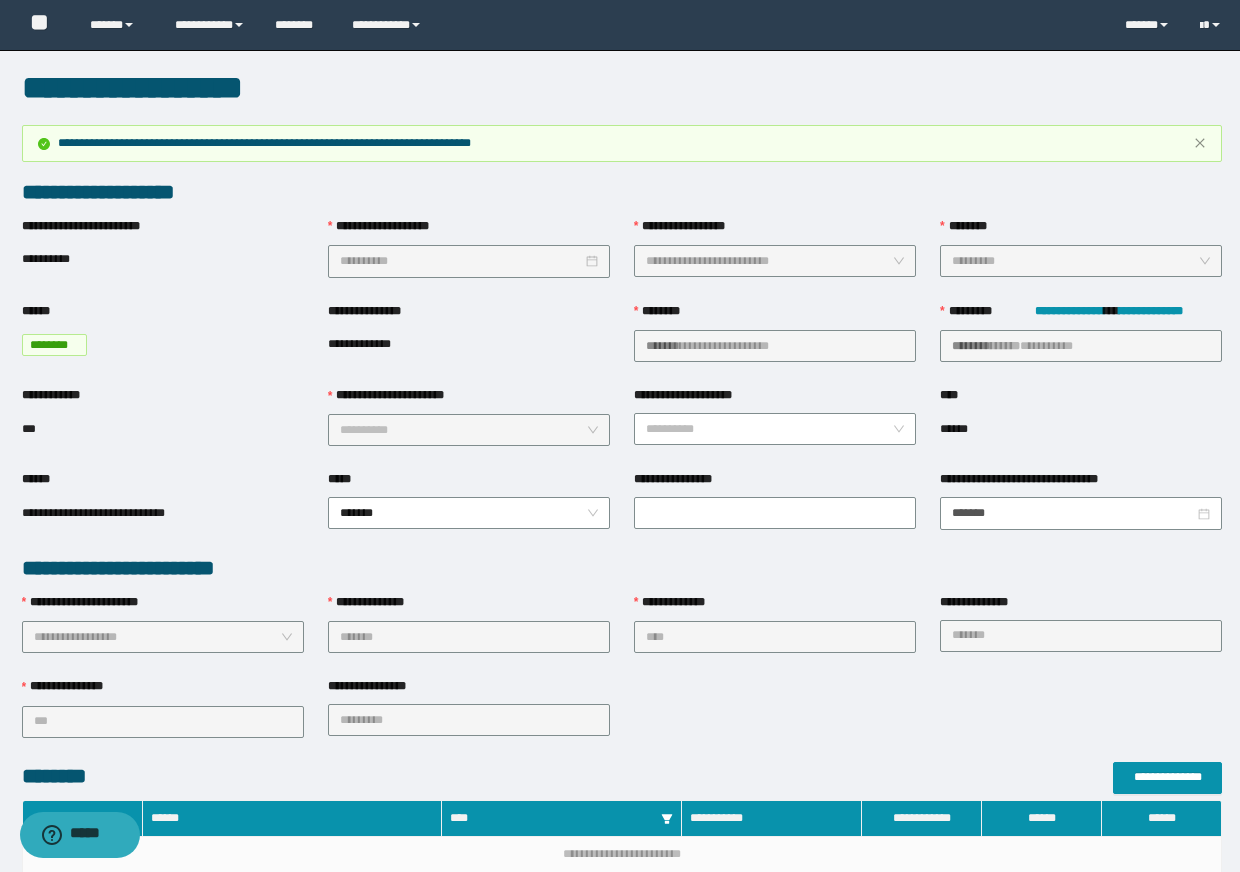 drag, startPoint x: 327, startPoint y: 312, endPoint x: 499, endPoint y: 338, distance: 173.95401 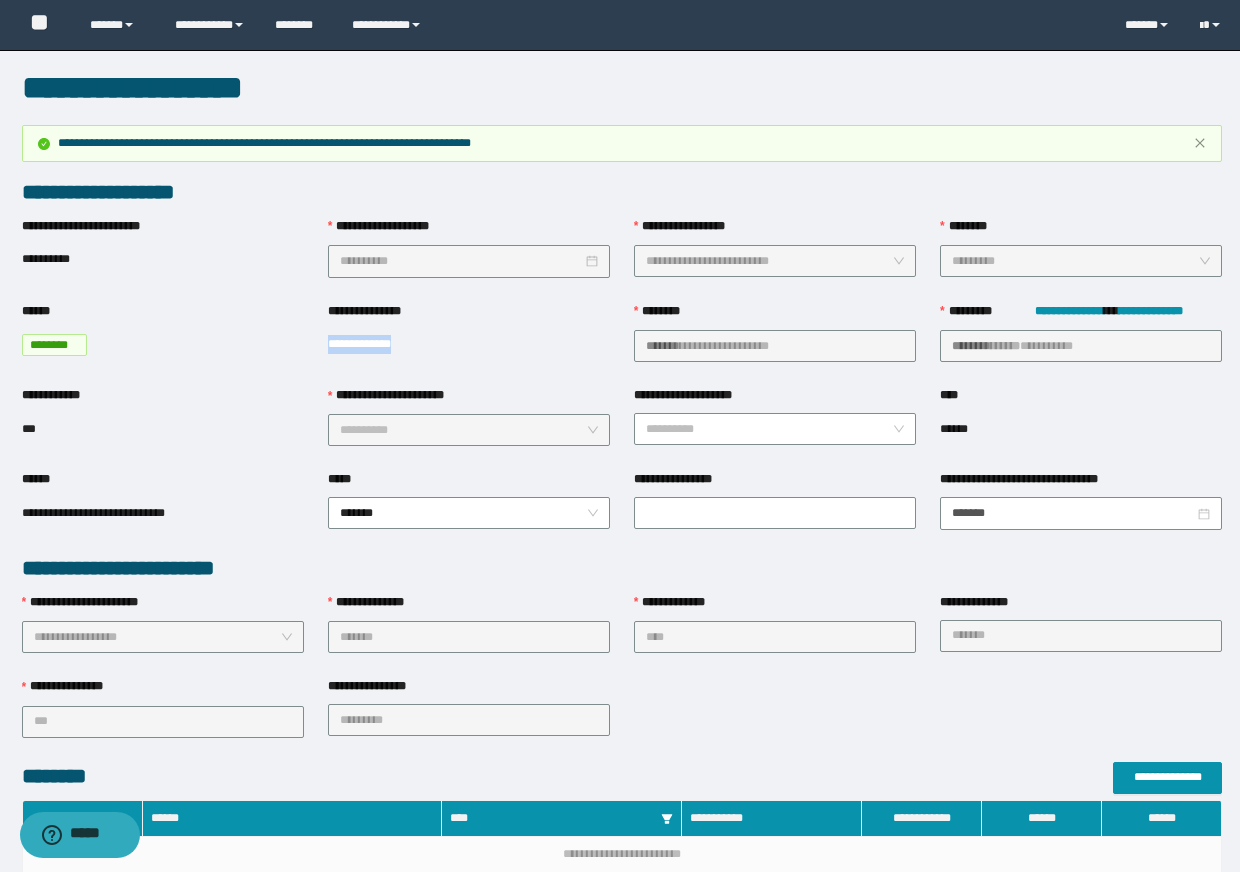 drag, startPoint x: 481, startPoint y: 343, endPoint x: 345, endPoint y: 333, distance: 136.36716 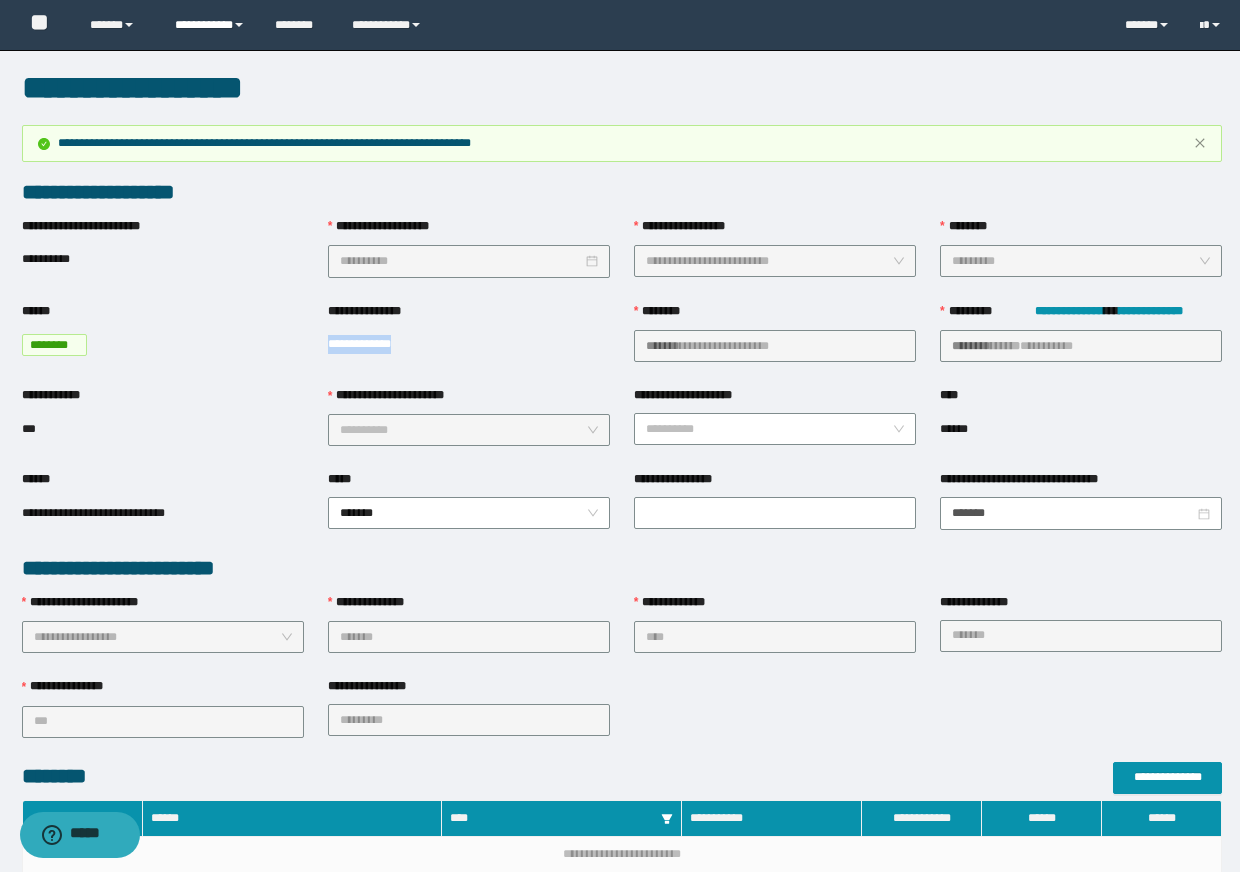 click on "**********" at bounding box center (210, 25) 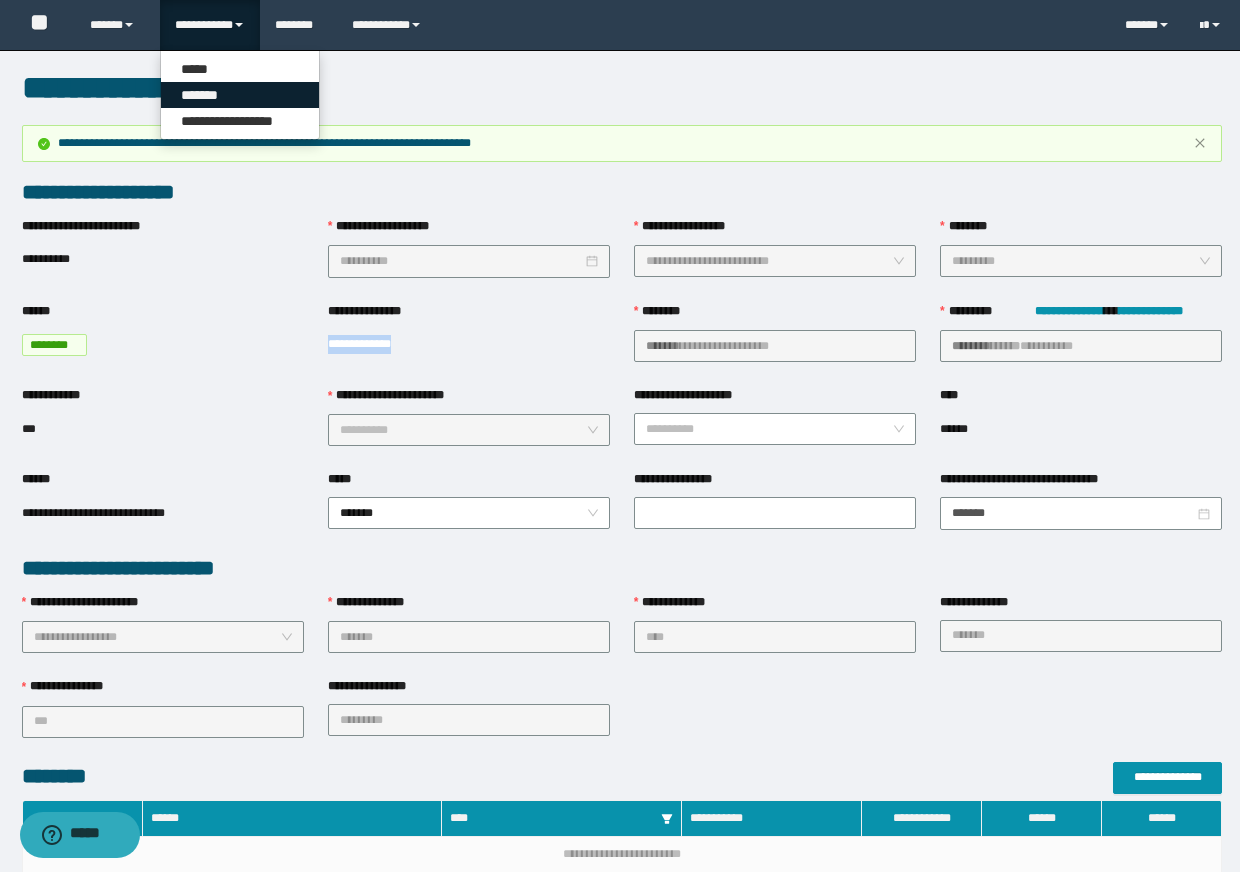 click on "*******" at bounding box center (240, 95) 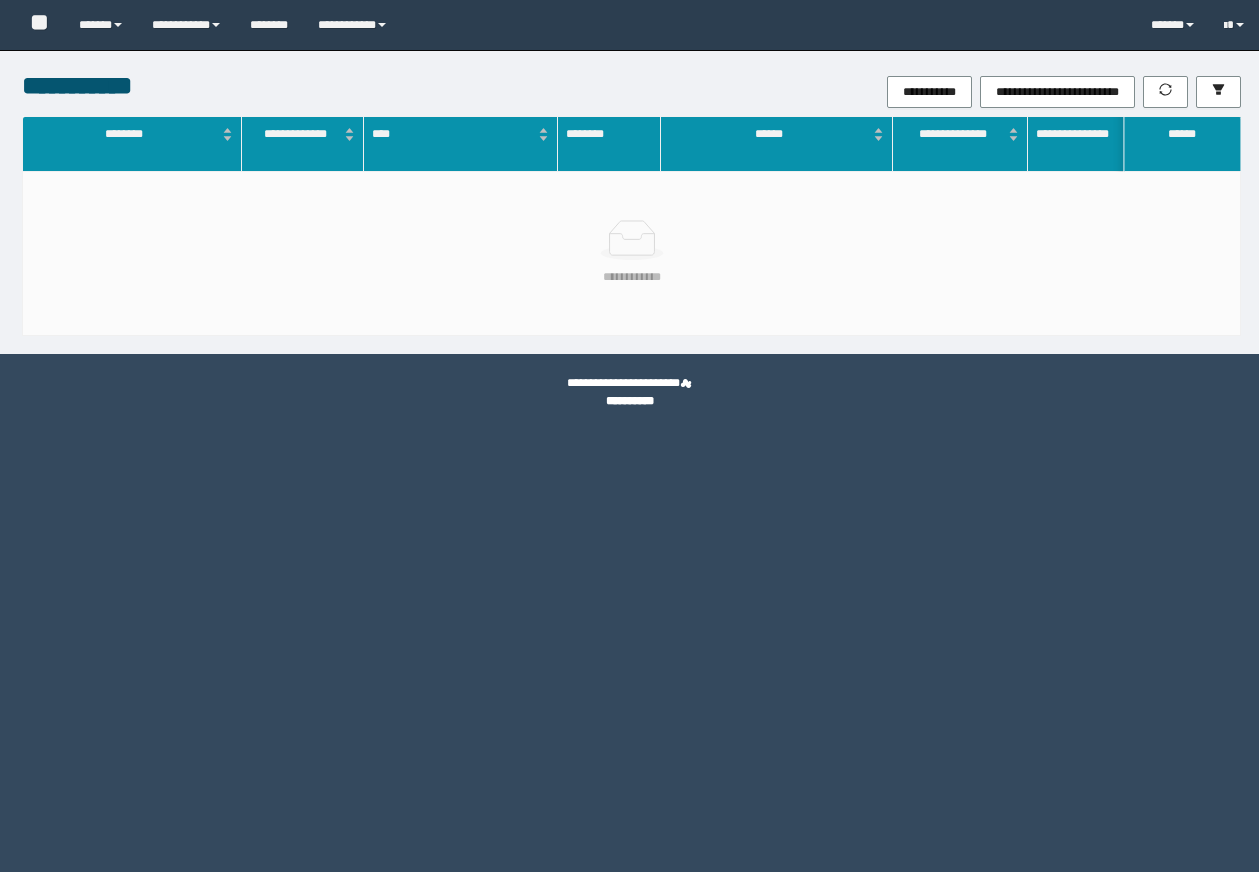 scroll, scrollTop: 0, scrollLeft: 0, axis: both 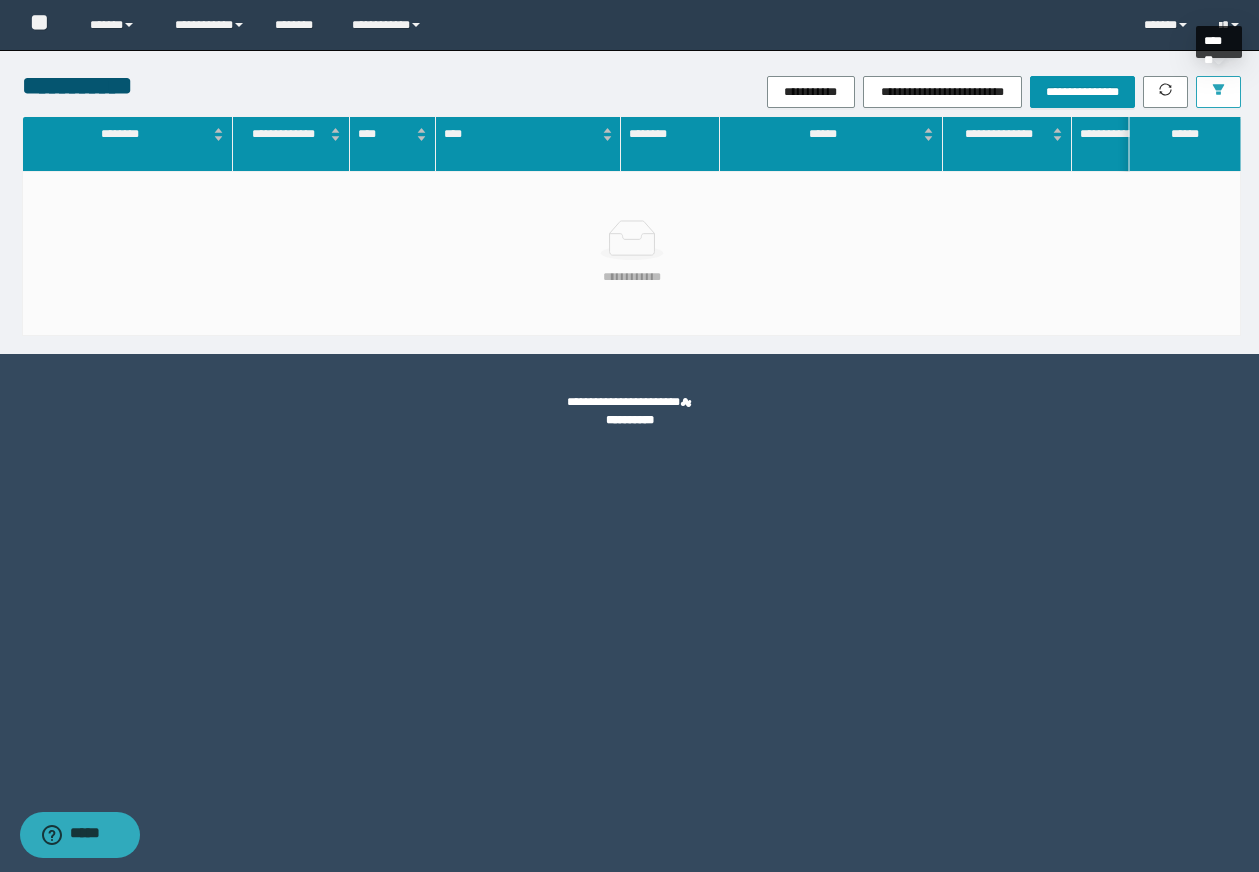 click at bounding box center [1218, 92] 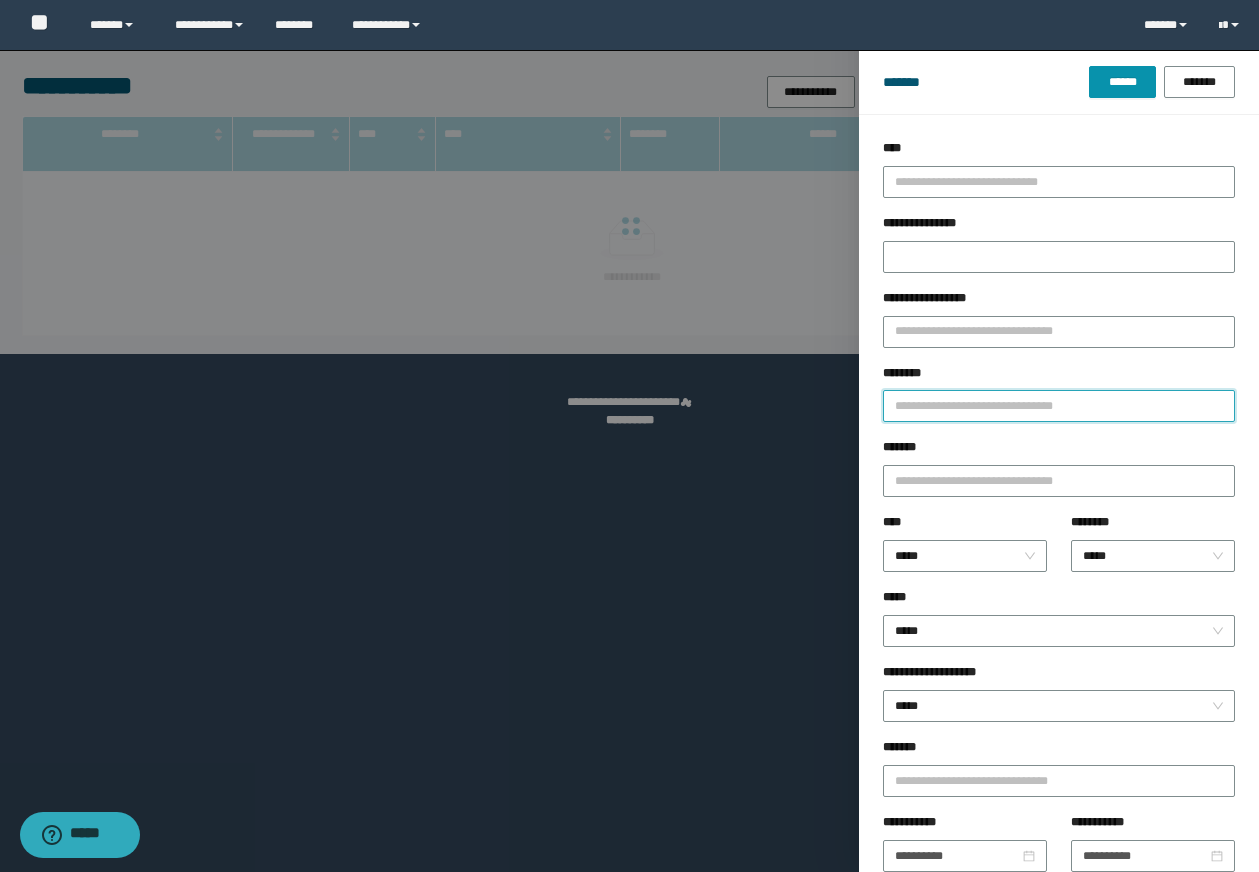 click on "********" at bounding box center [1059, 406] 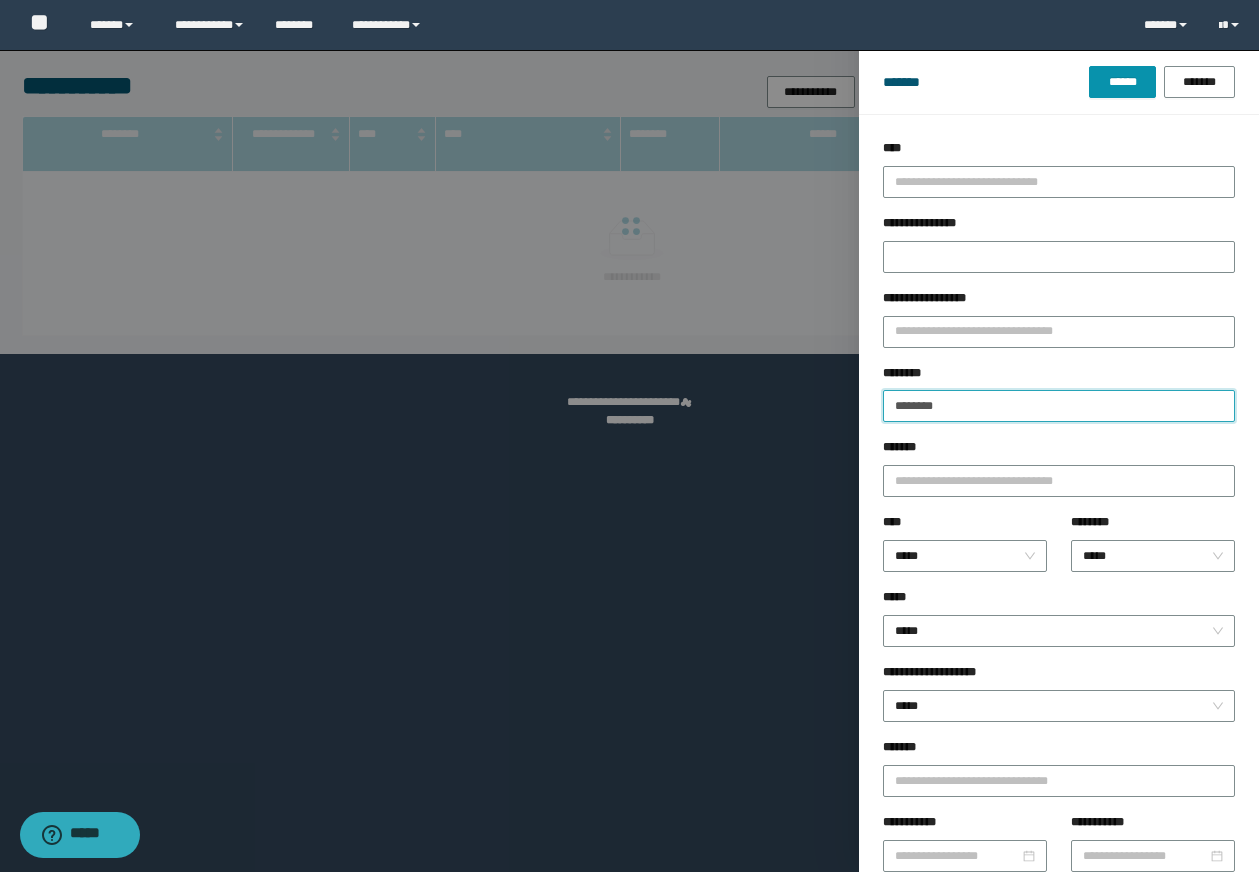 type on "********" 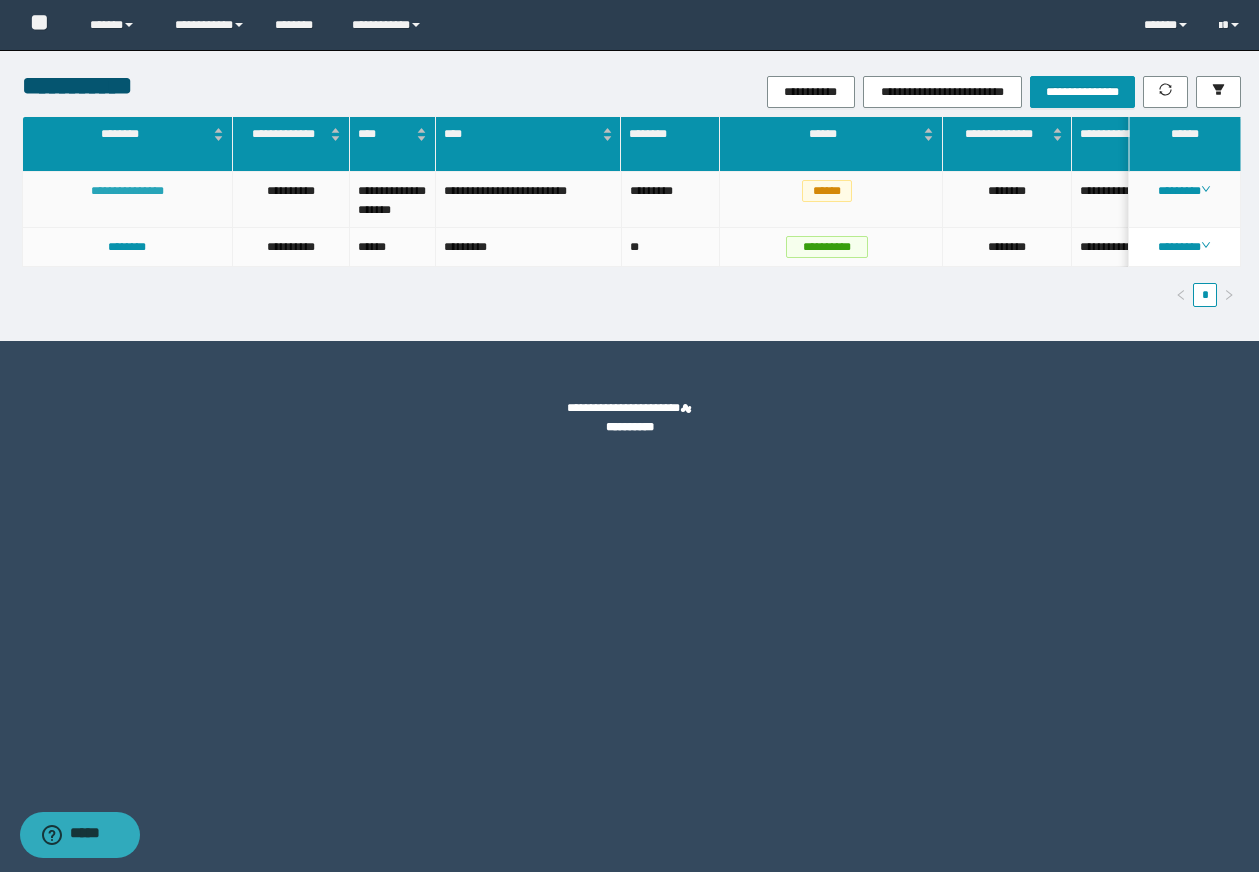 click on "**********" at bounding box center (127, 191) 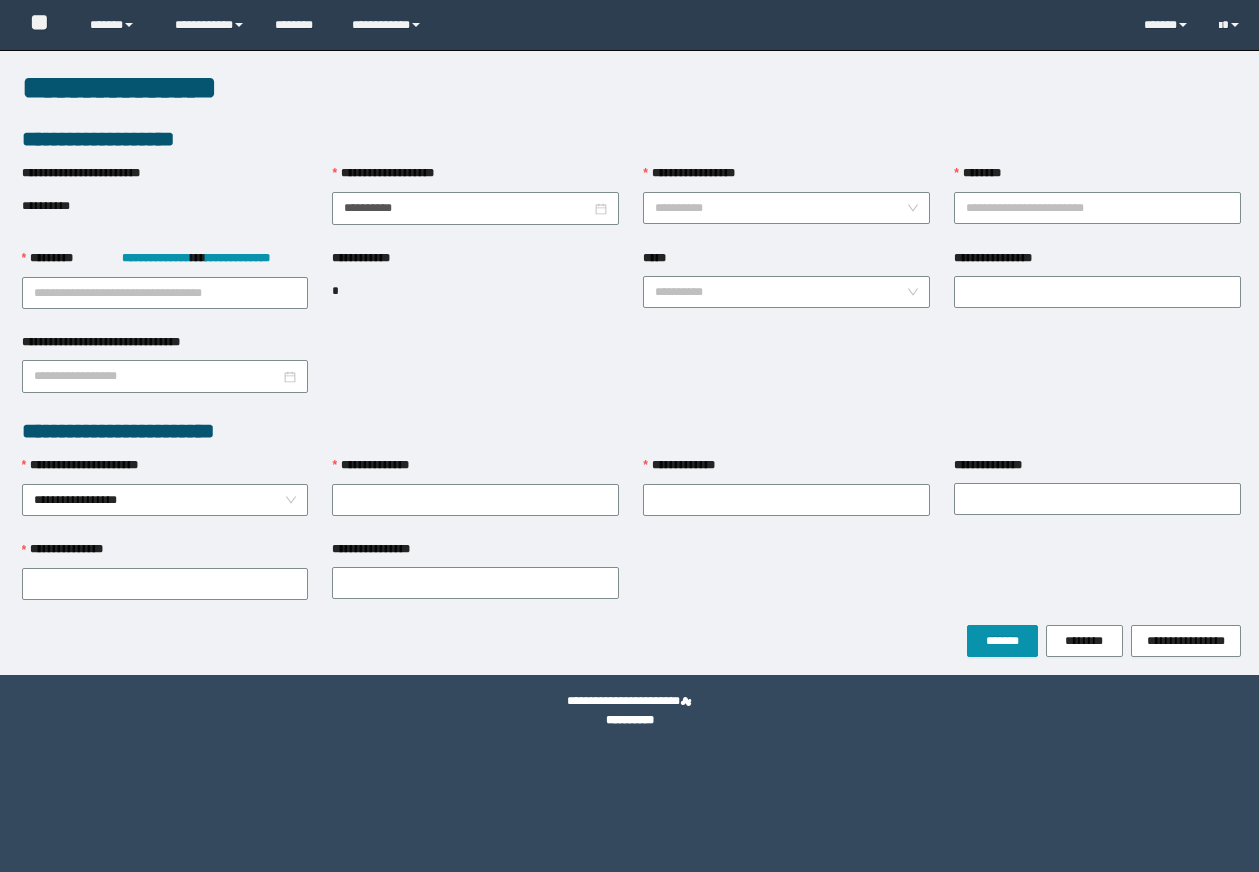 scroll, scrollTop: 0, scrollLeft: 0, axis: both 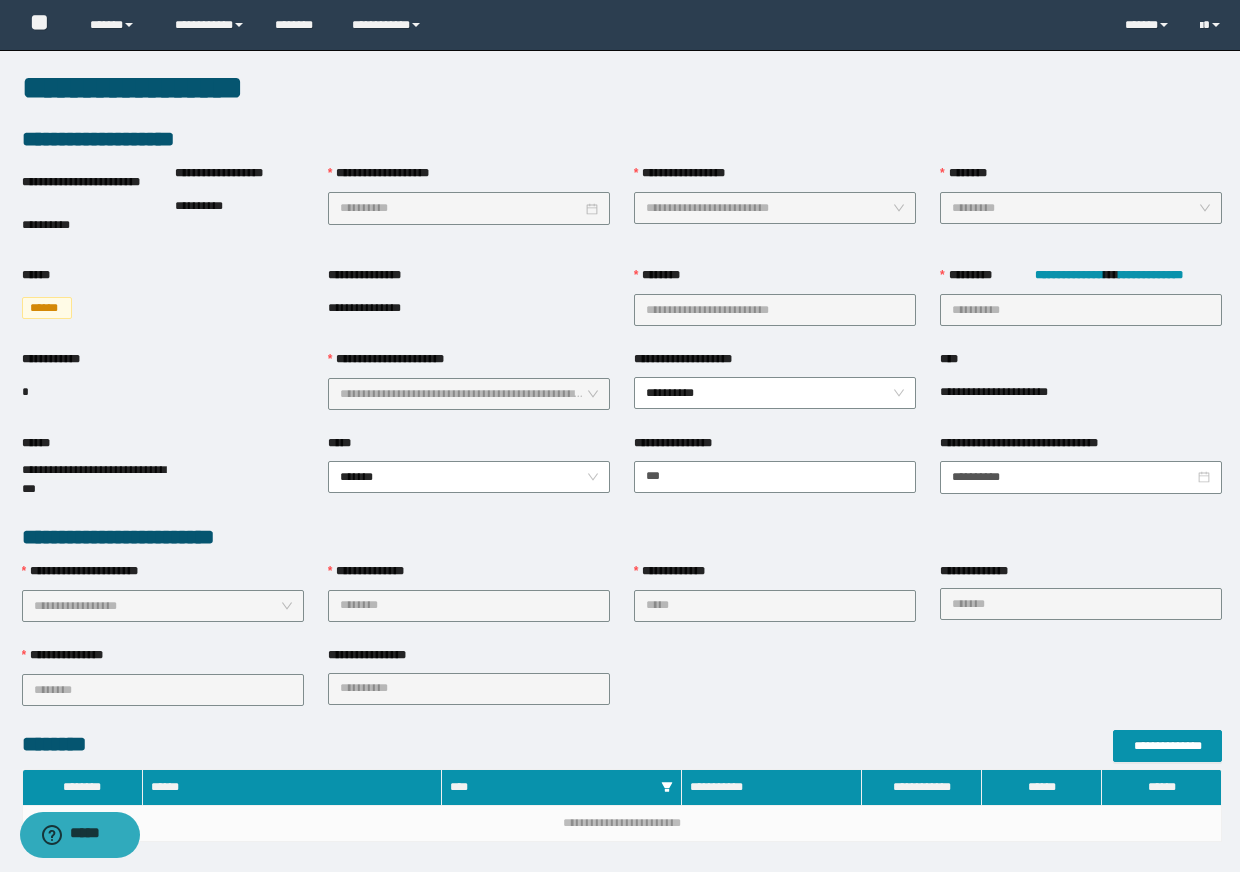 click on "****" at bounding box center (1081, 363) 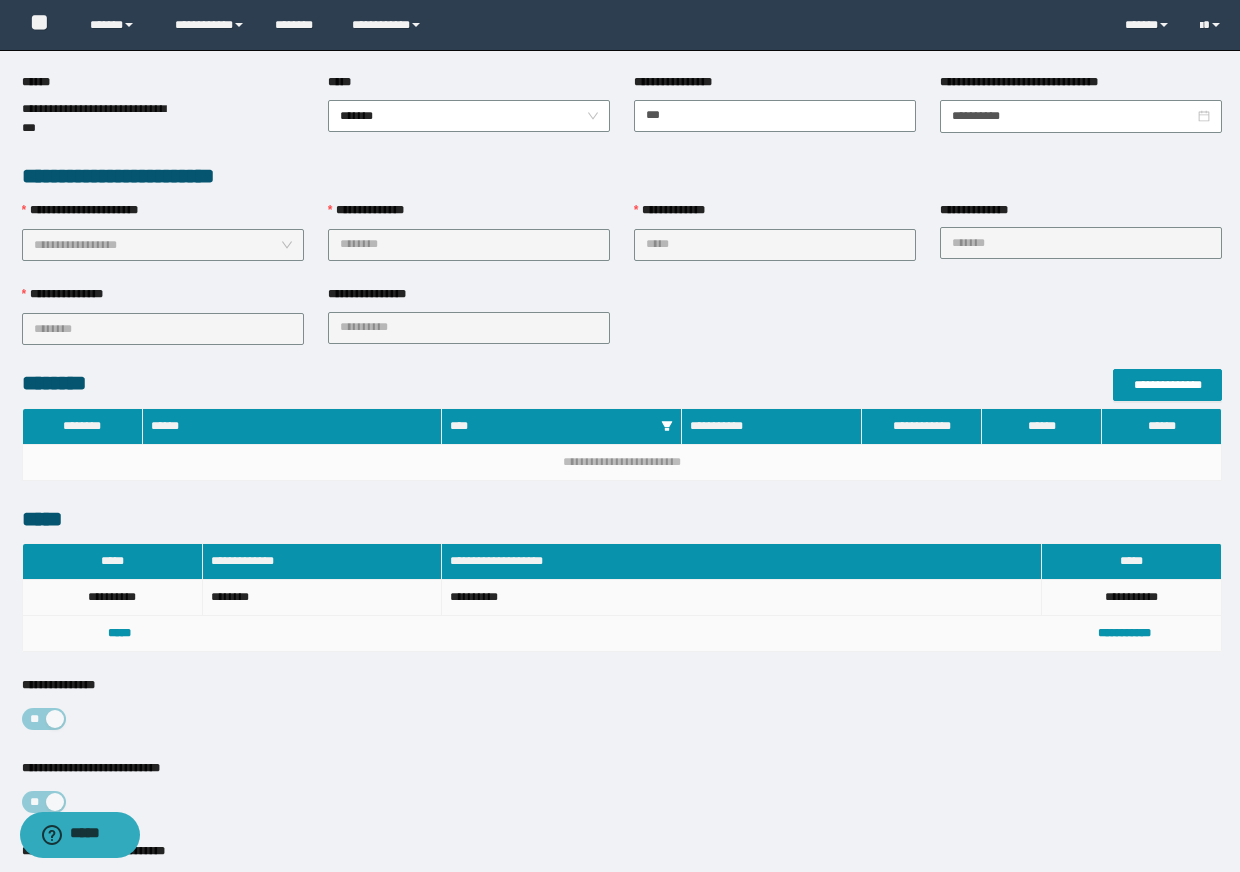 scroll, scrollTop: 533, scrollLeft: 0, axis: vertical 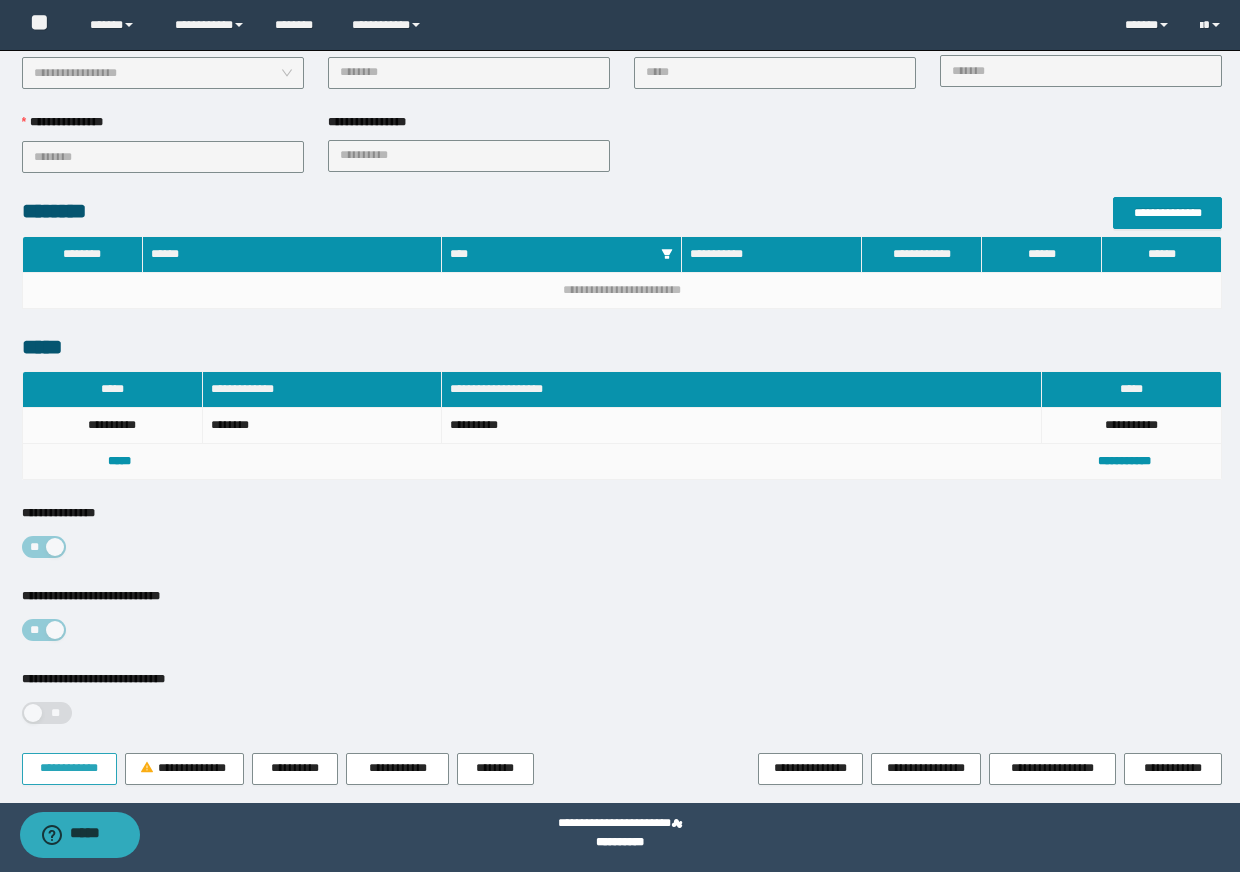click on "**********" at bounding box center [69, 768] 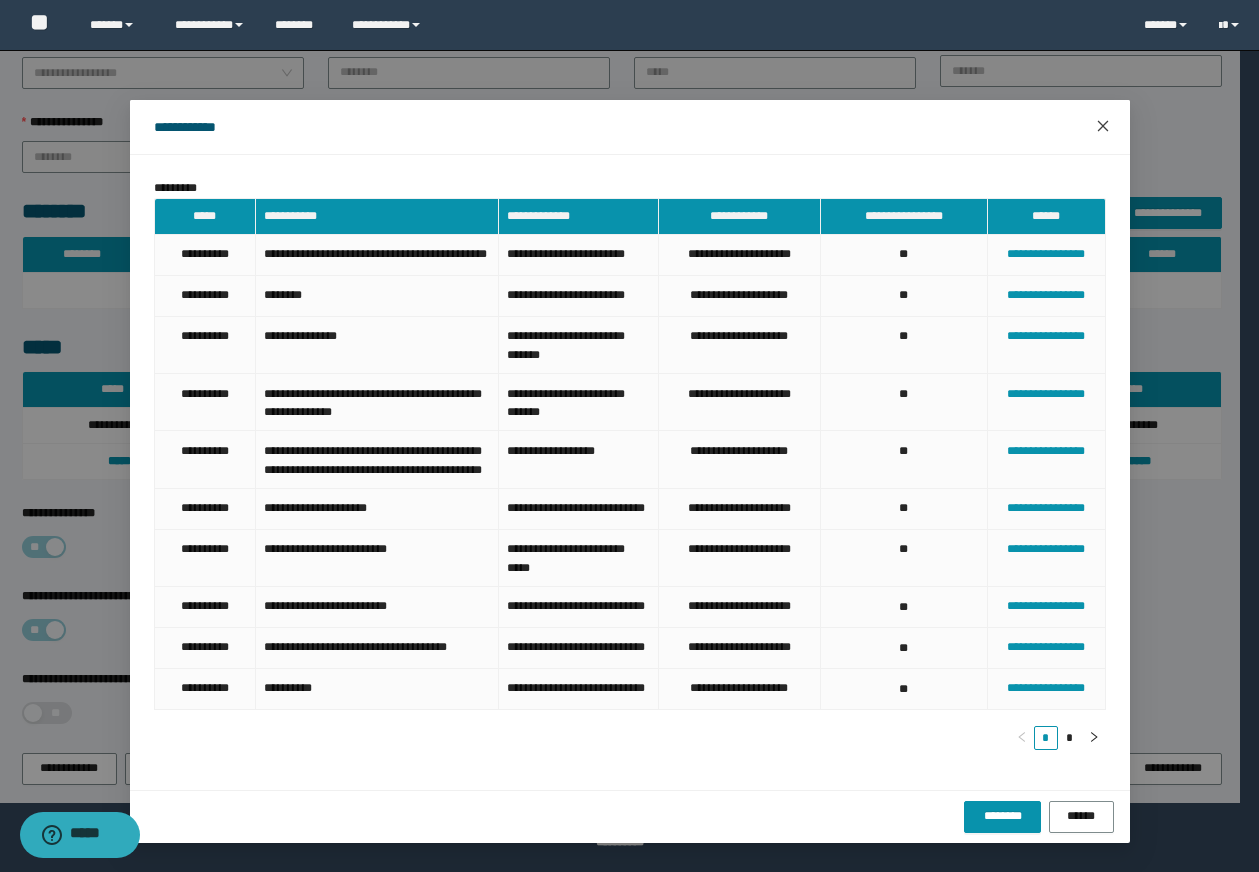 click 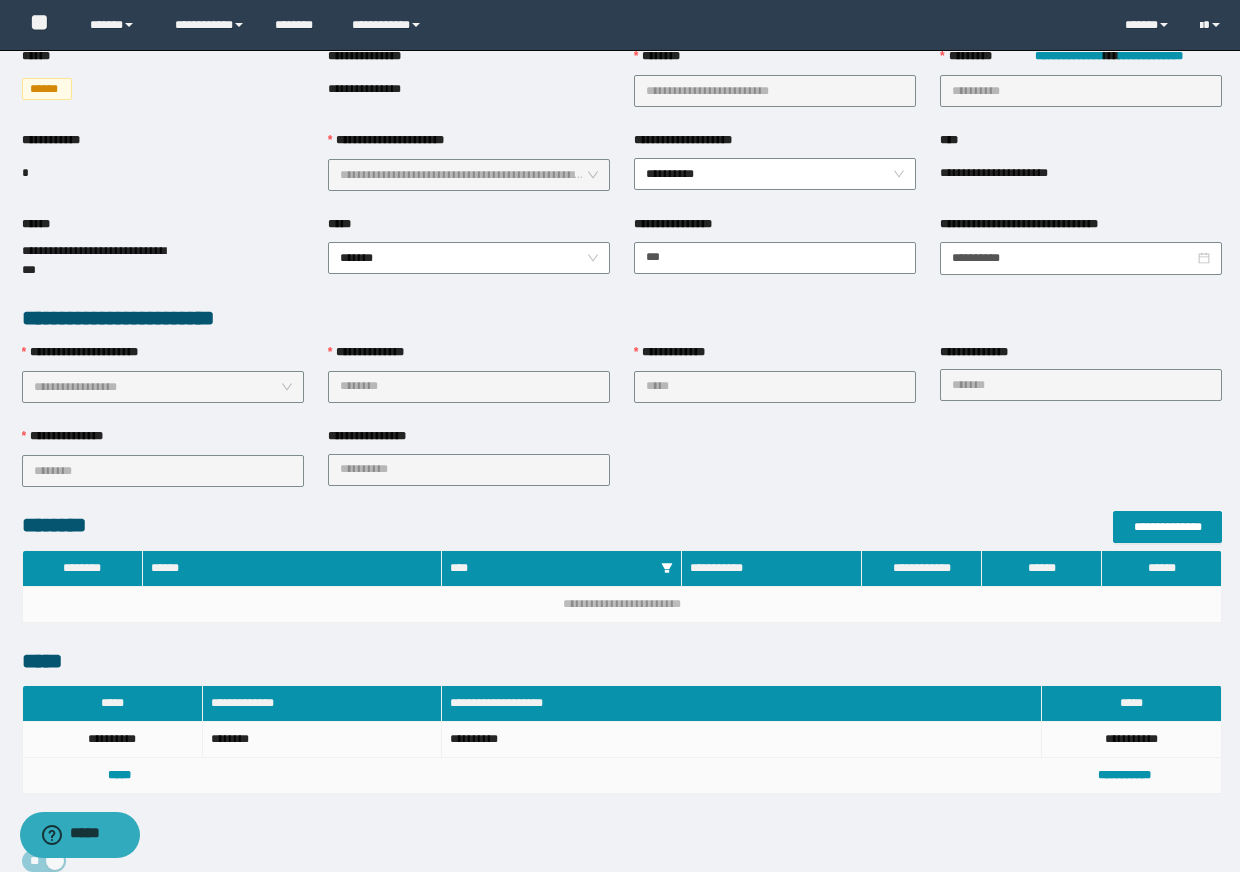 scroll, scrollTop: 158, scrollLeft: 0, axis: vertical 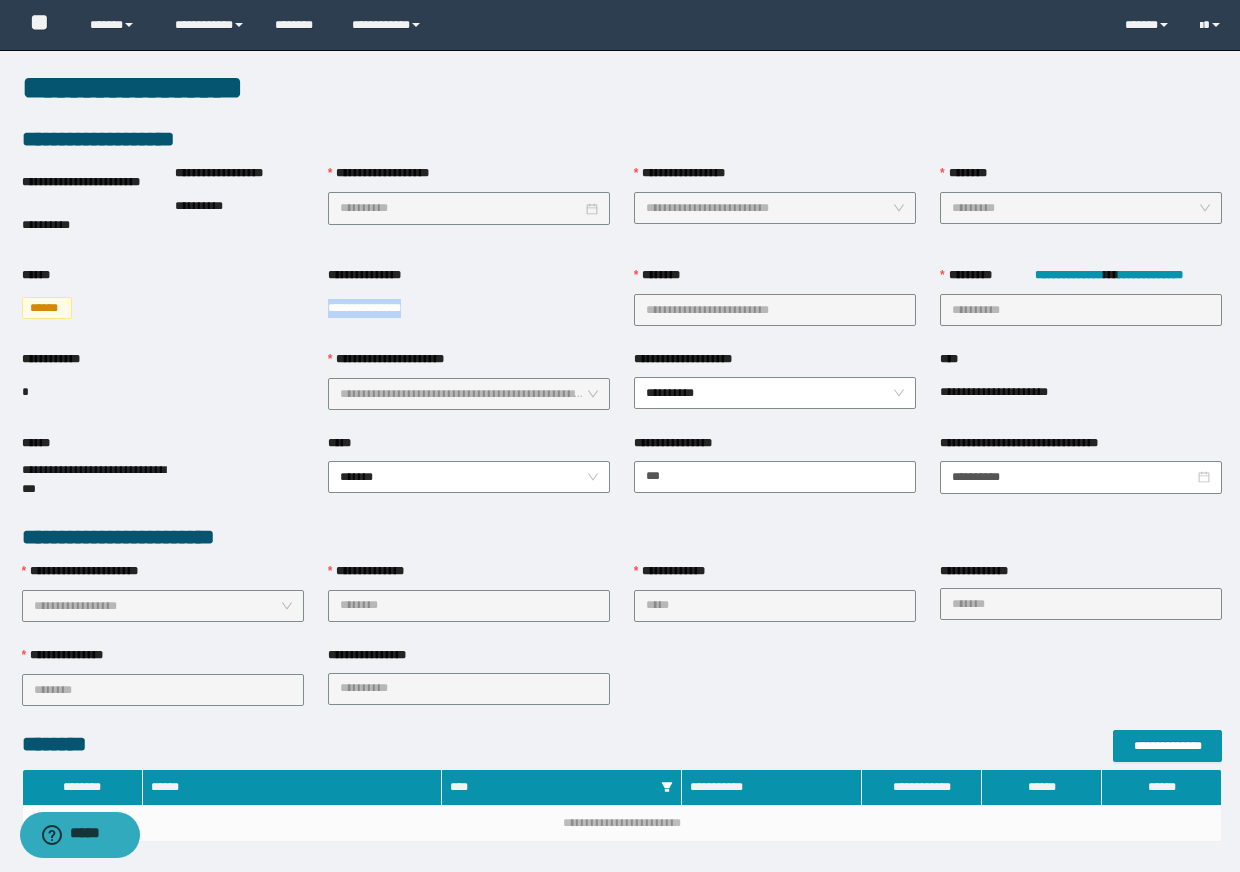 click on "**********" at bounding box center [469, 308] 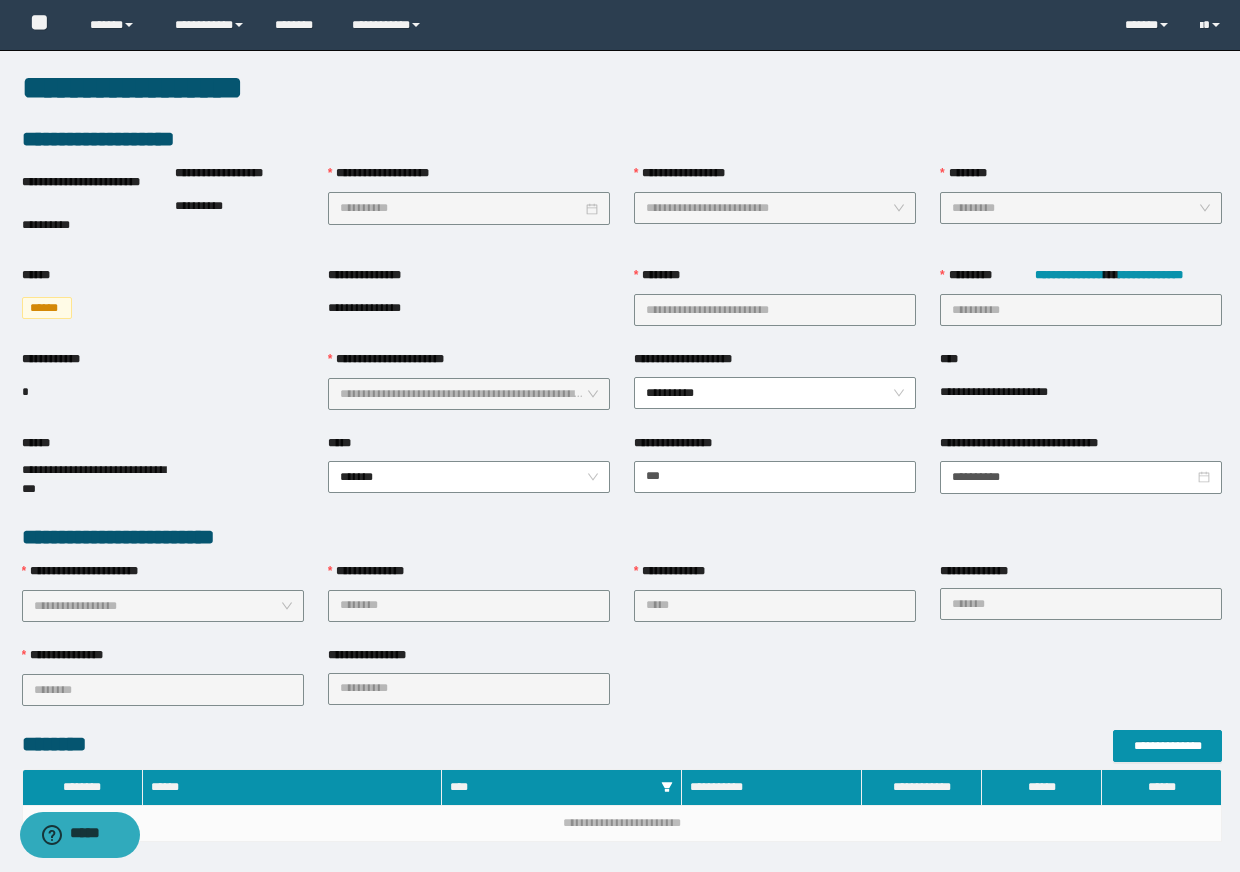 drag, startPoint x: 441, startPoint y: 308, endPoint x: 434, endPoint y: 318, distance: 12.206555 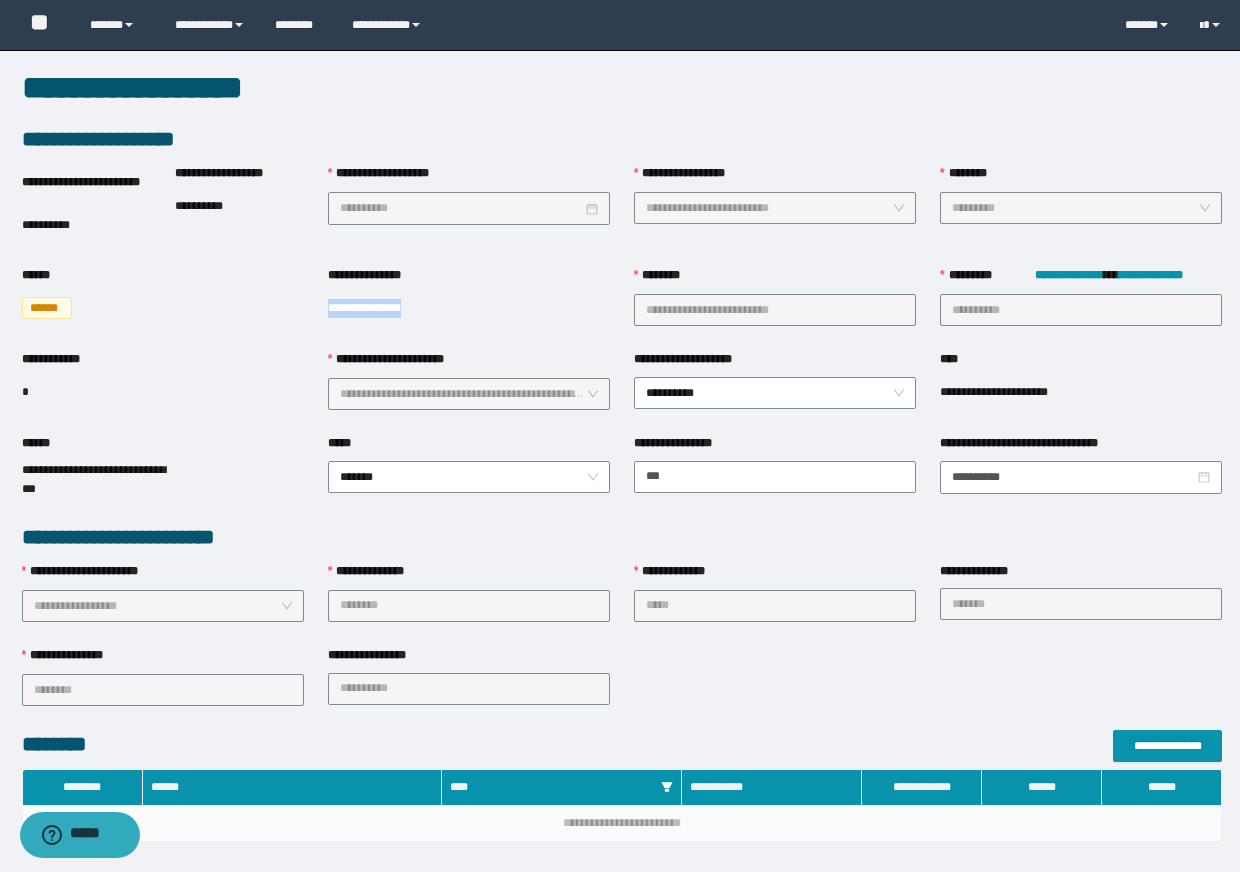 drag, startPoint x: 434, startPoint y: 310, endPoint x: 326, endPoint y: 318, distance: 108.29589 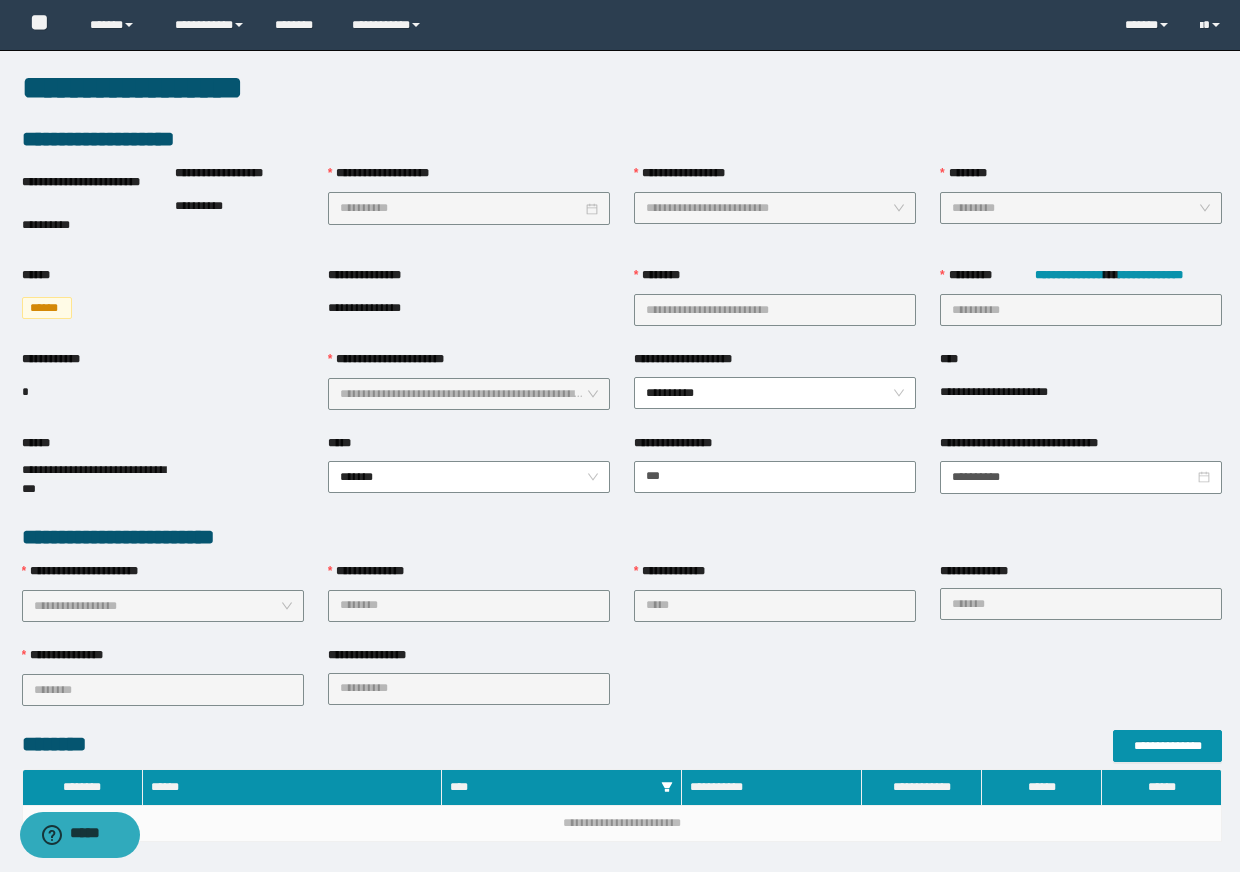 click on "**********" at bounding box center (469, 279) 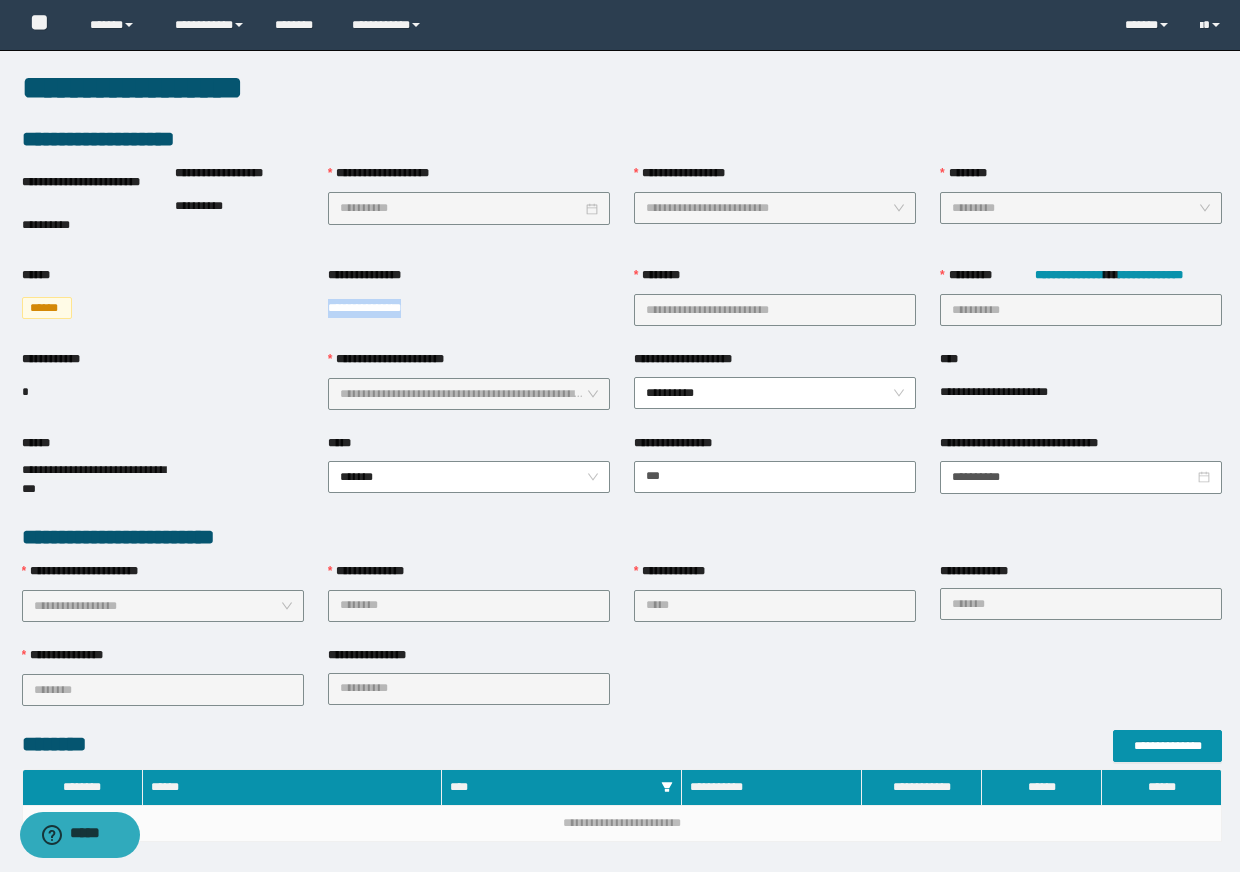 drag, startPoint x: 472, startPoint y: 310, endPoint x: 380, endPoint y: 290, distance: 94.14882 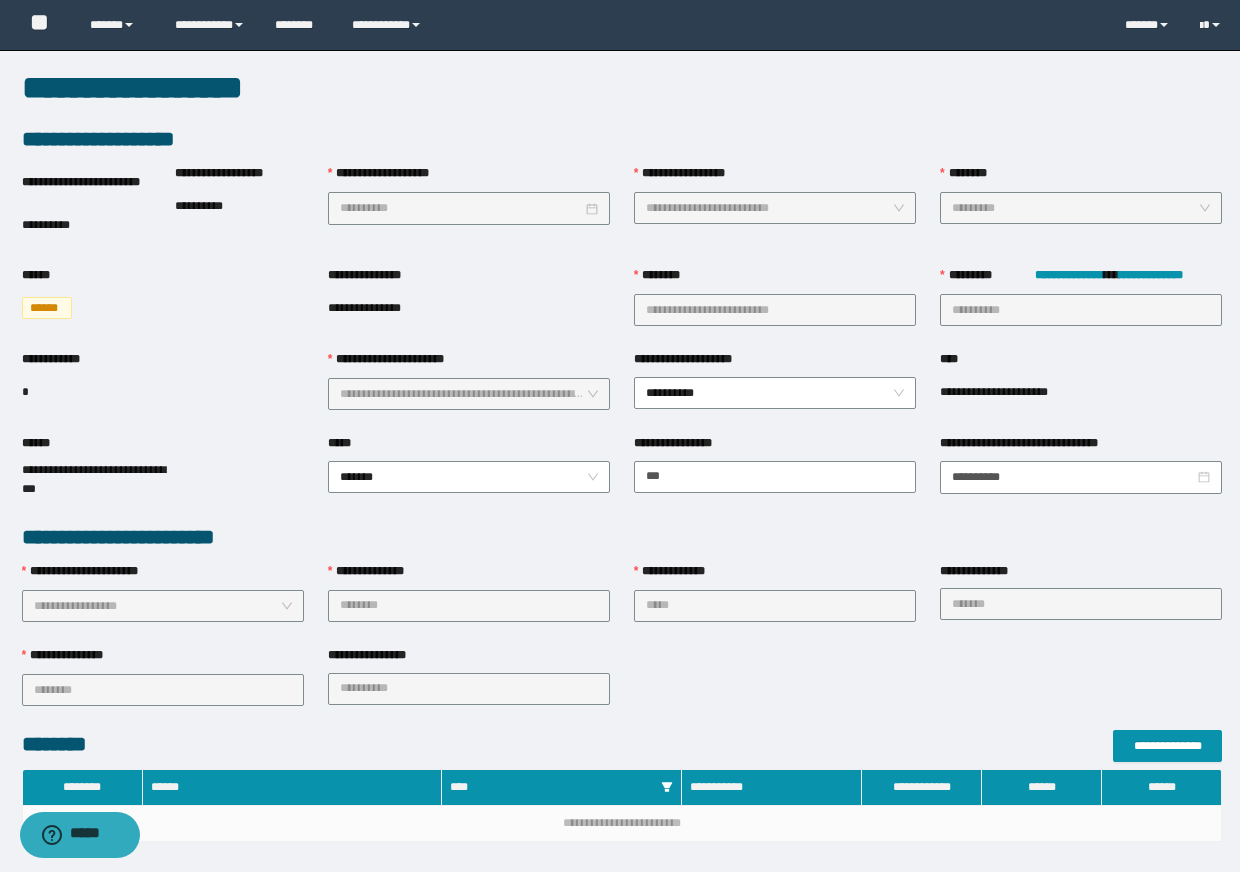 click on "**********" at bounding box center [1081, 392] 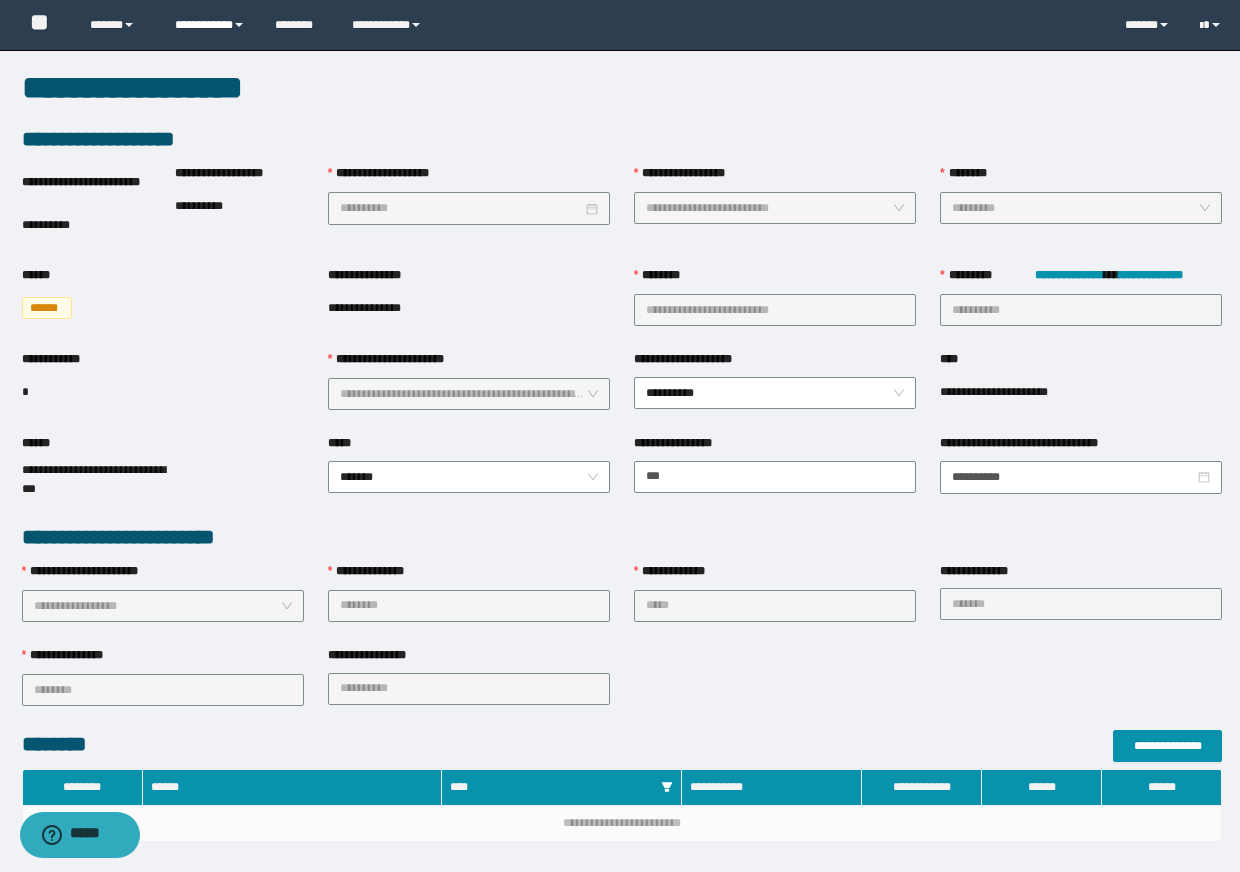 click on "**********" at bounding box center [210, 25] 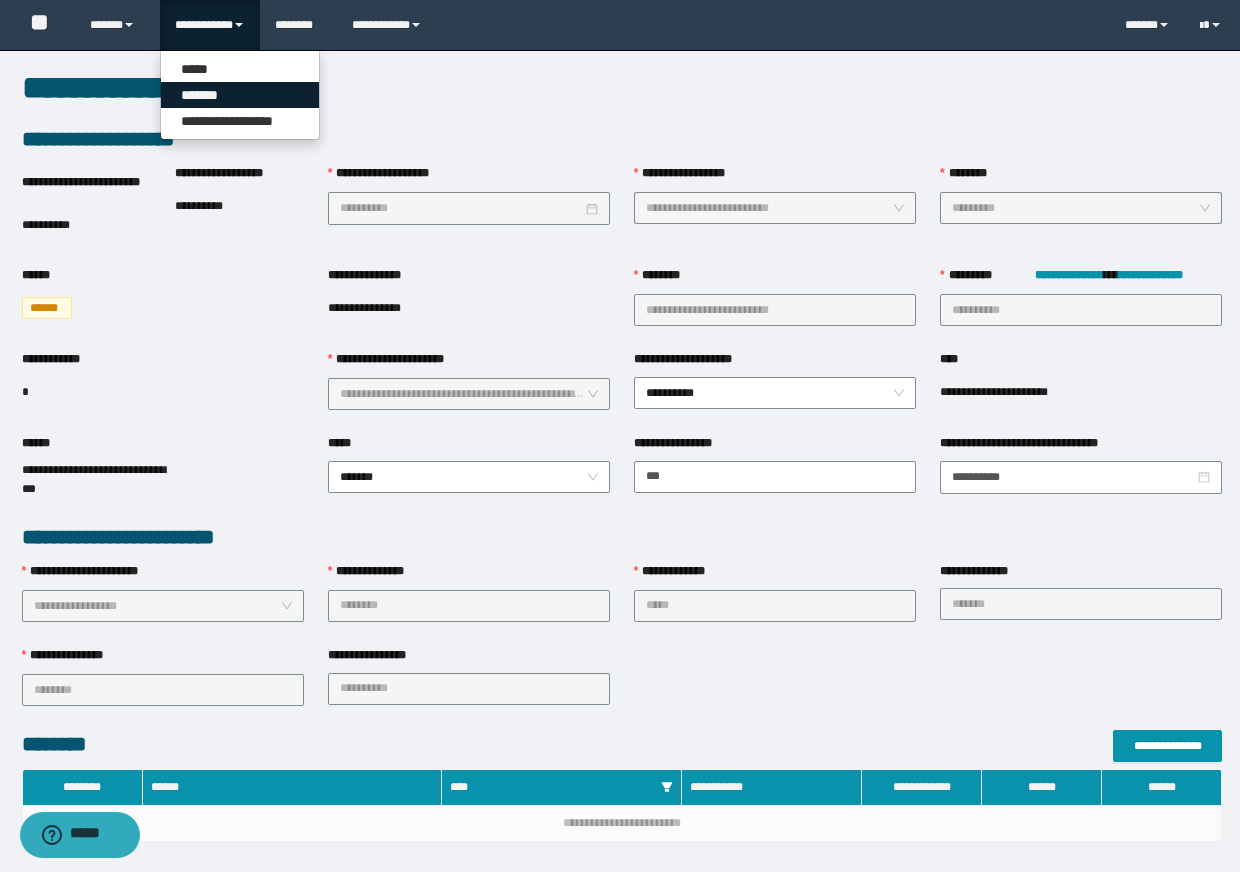 click on "*******" at bounding box center [240, 95] 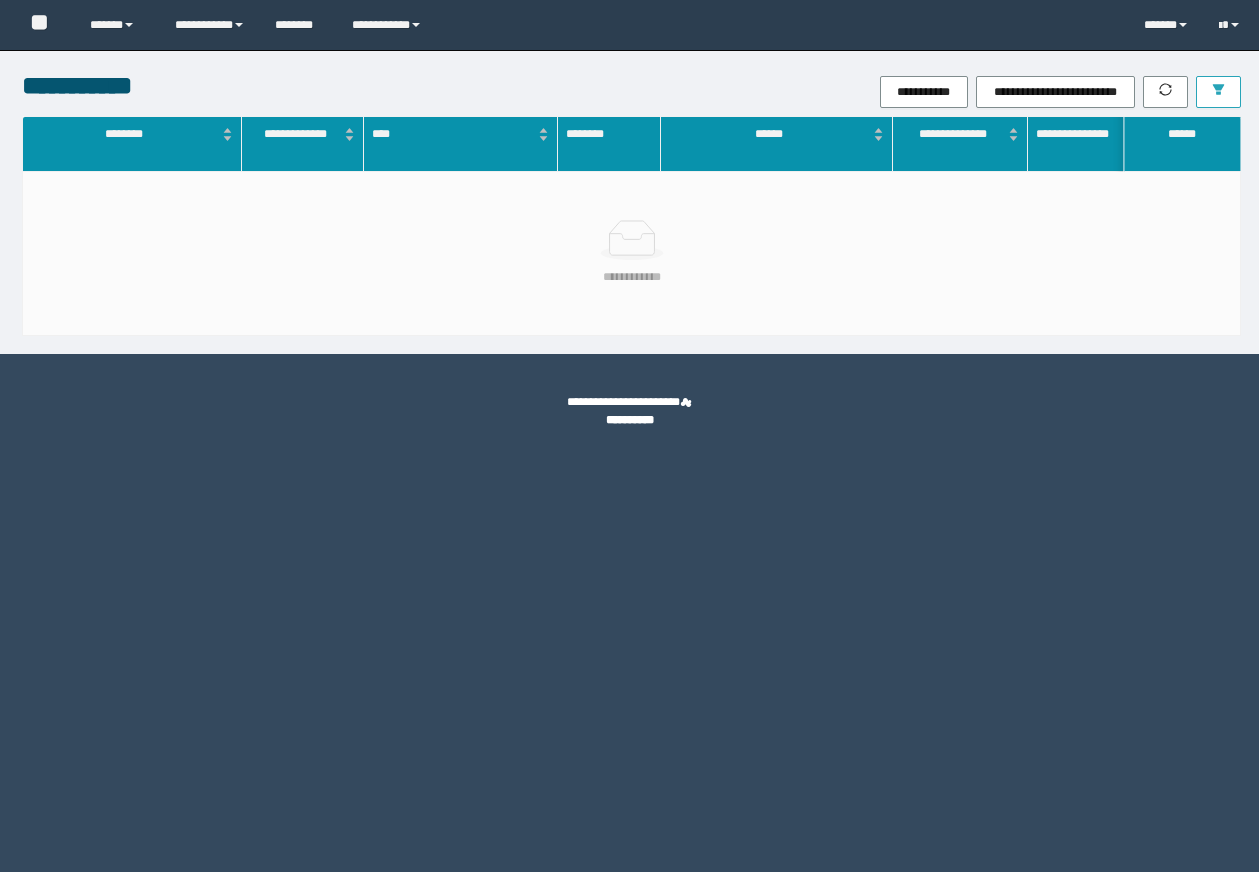 scroll, scrollTop: 0, scrollLeft: 0, axis: both 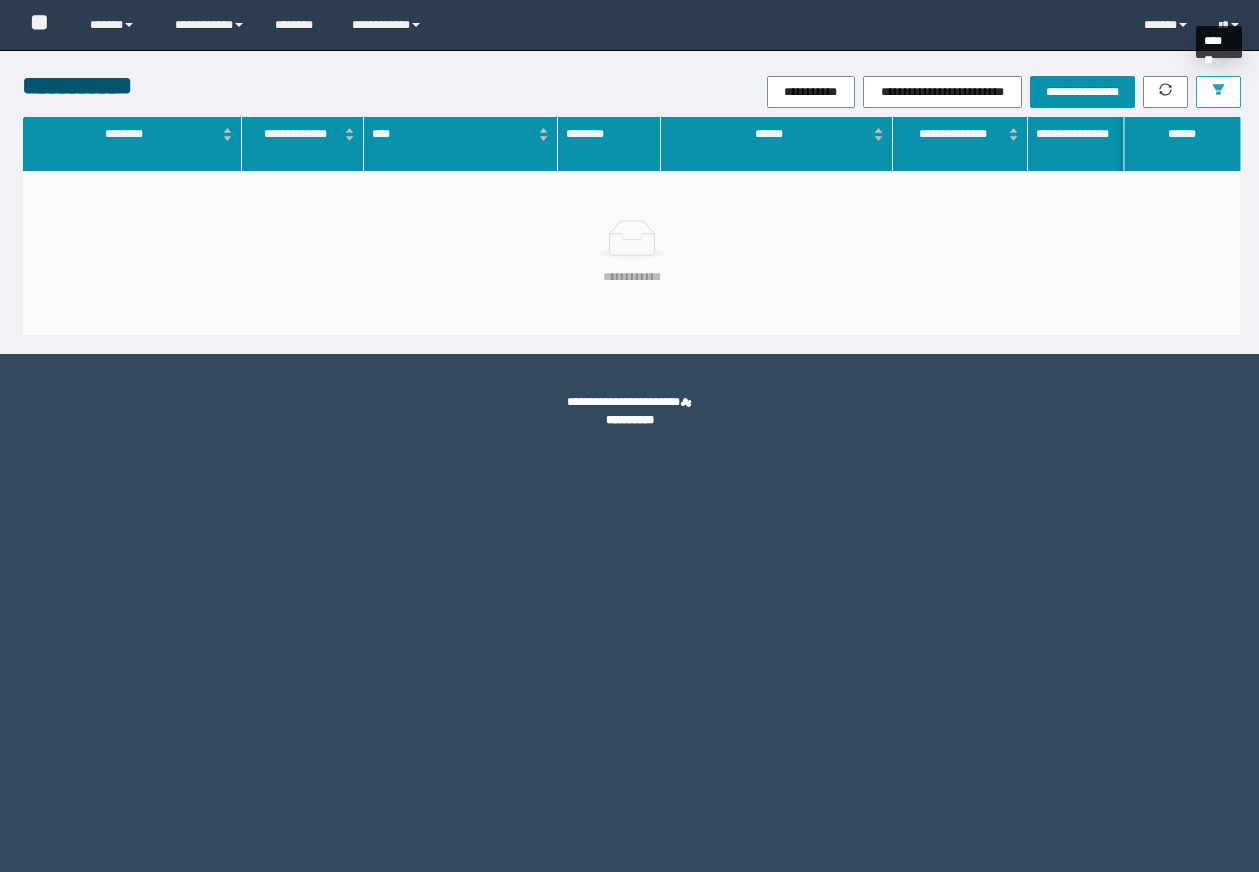 click at bounding box center (1218, 92) 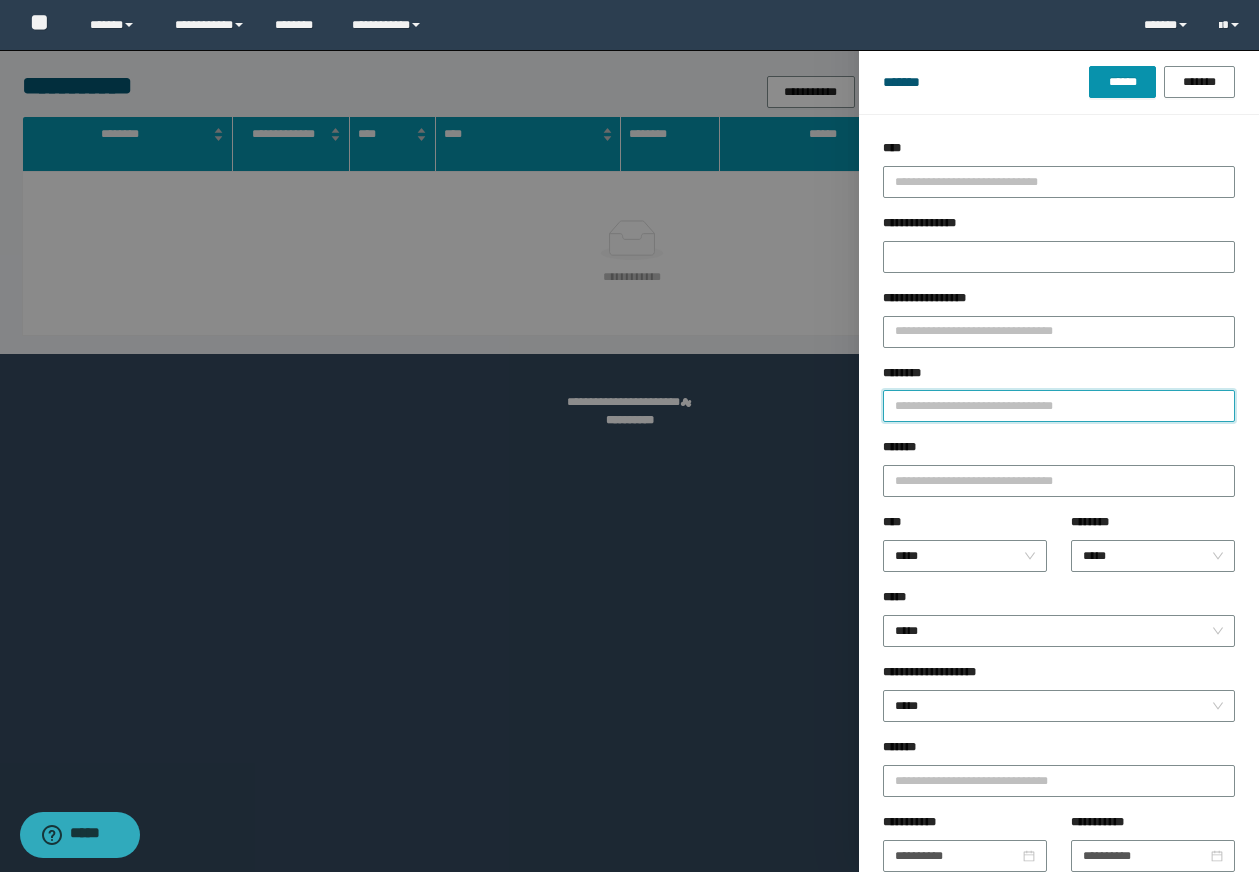 click on "********" at bounding box center [1059, 406] 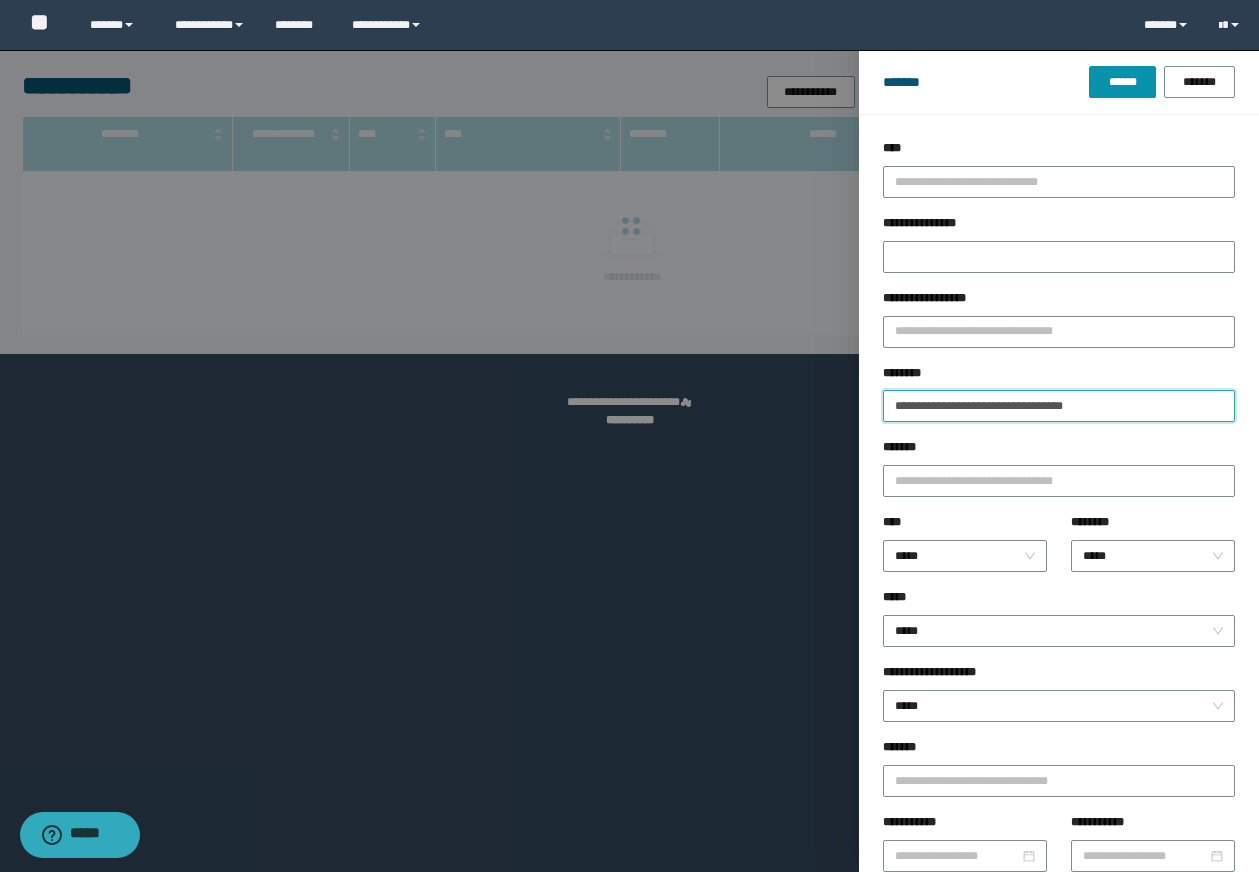 type on "**********" 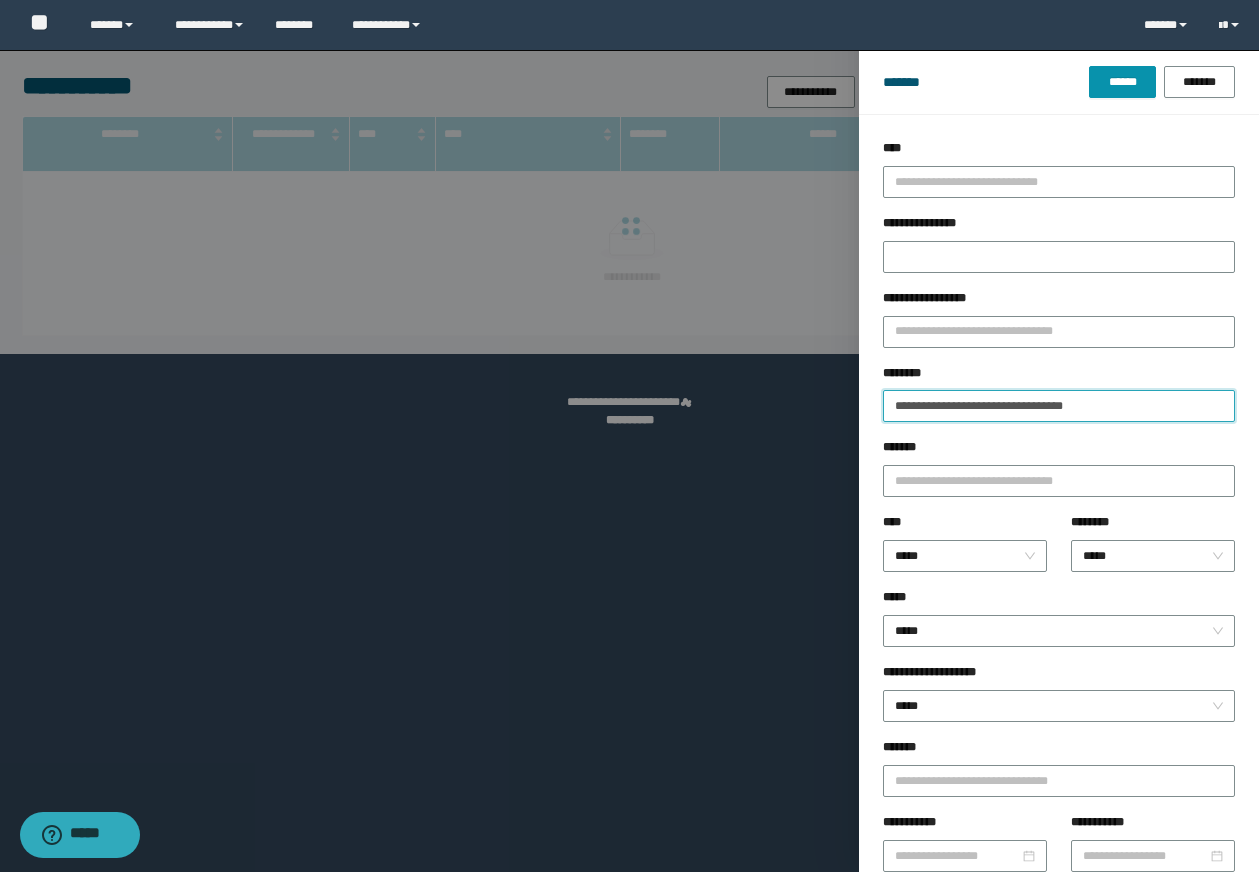 click on "******" at bounding box center [1122, 82] 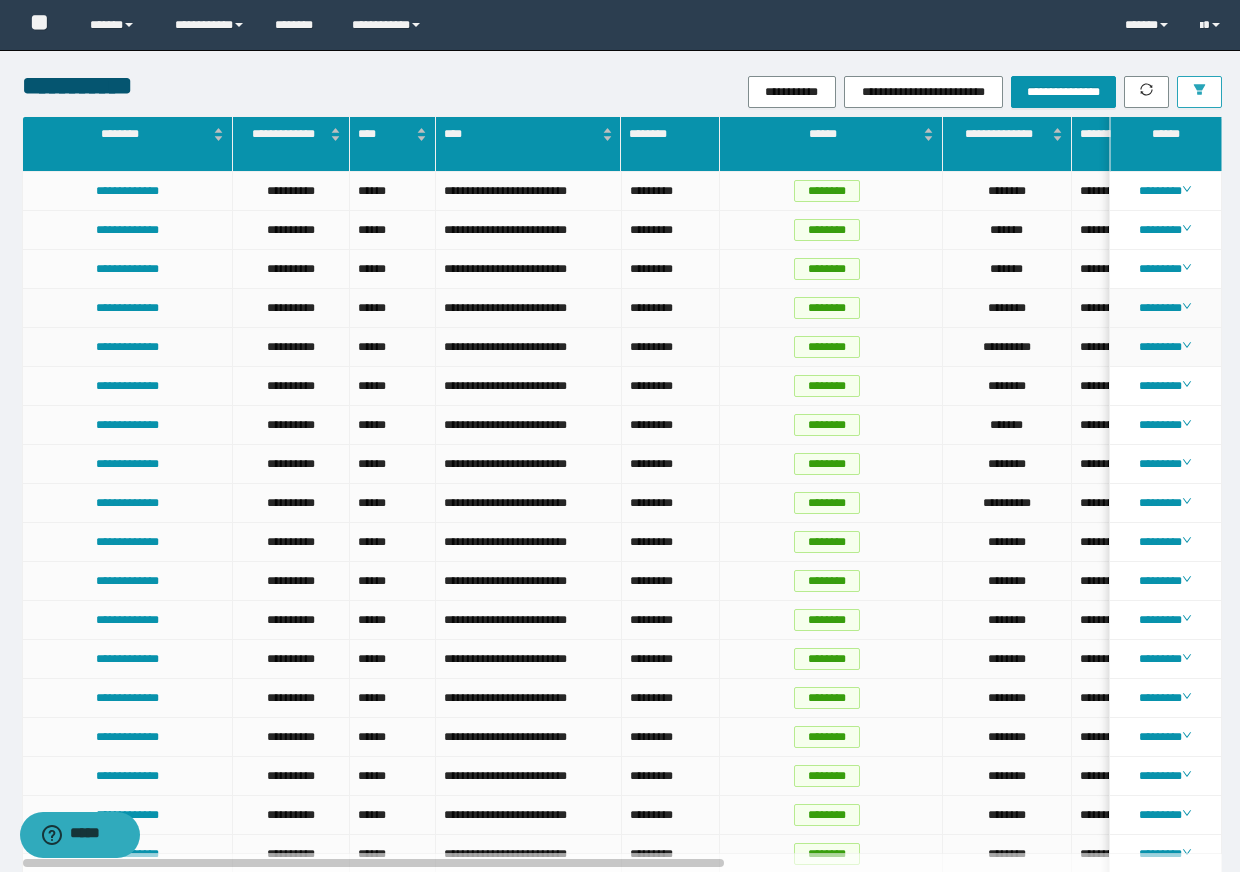 type 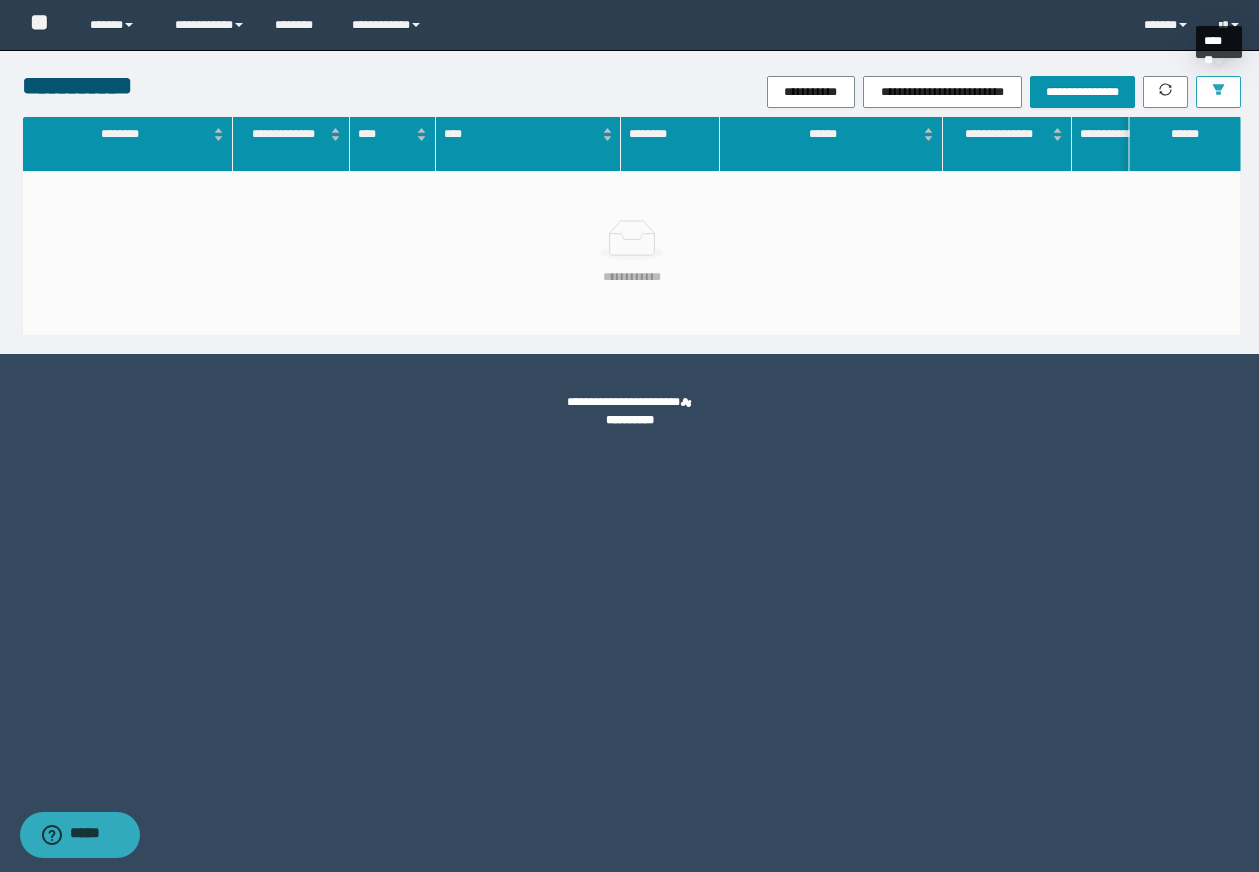 click 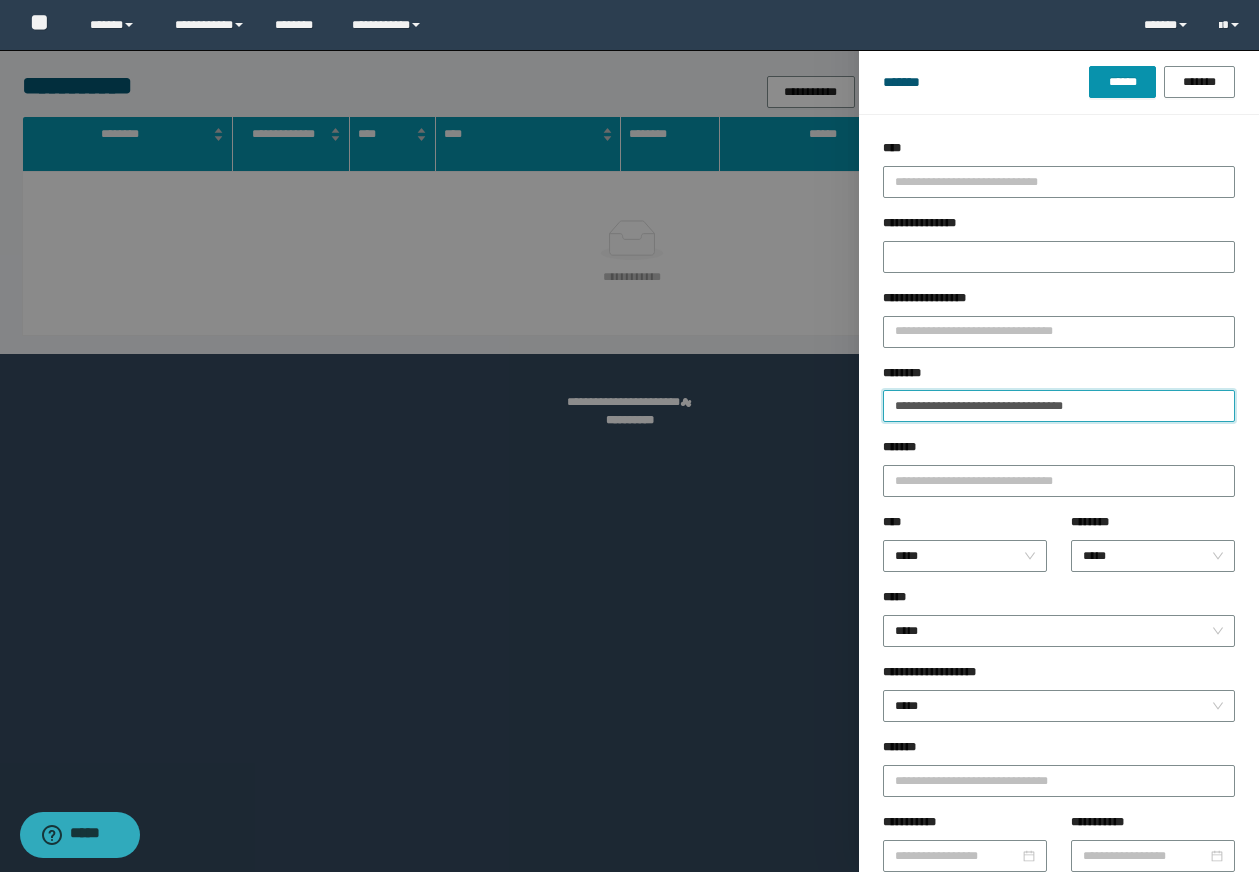 drag, startPoint x: 1140, startPoint y: 392, endPoint x: 203, endPoint y: 313, distance: 940.3244 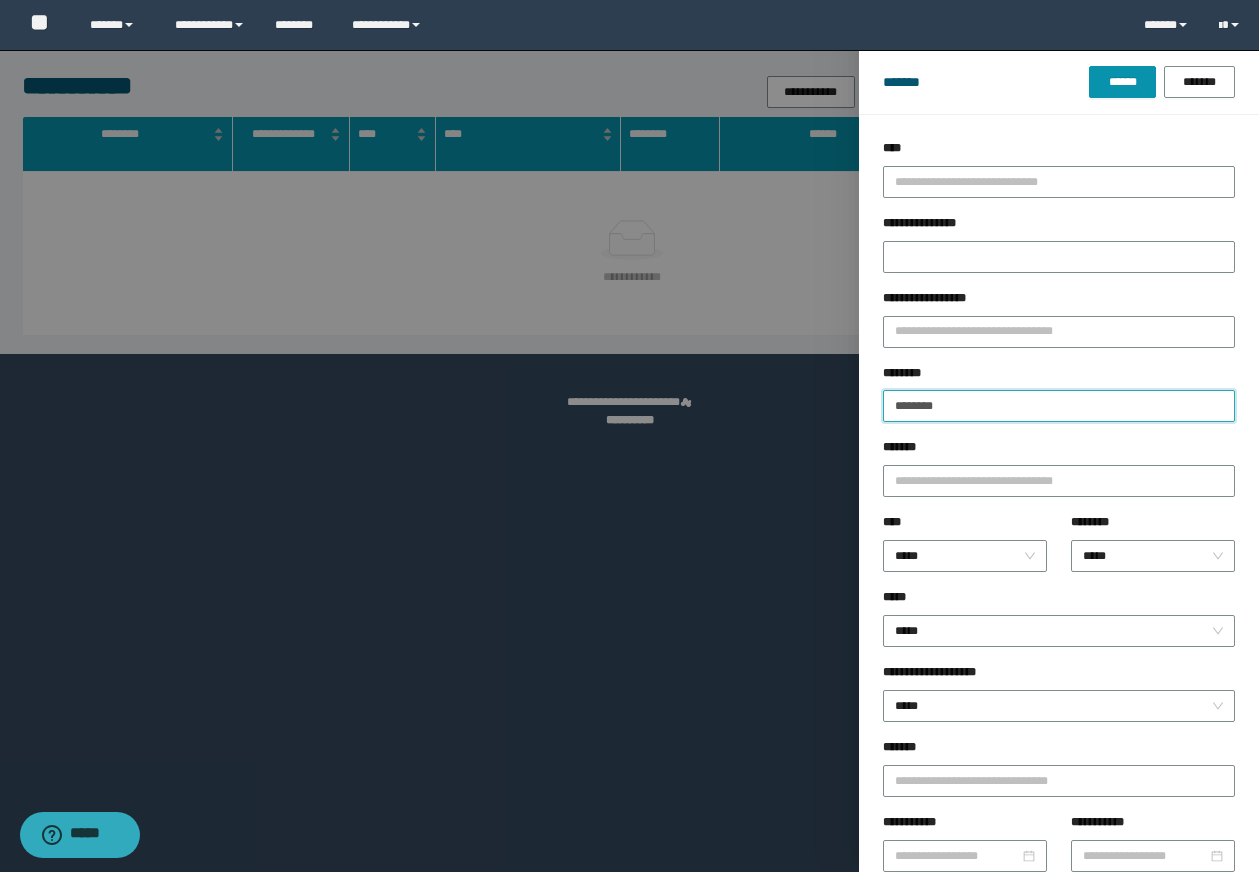 type on "********" 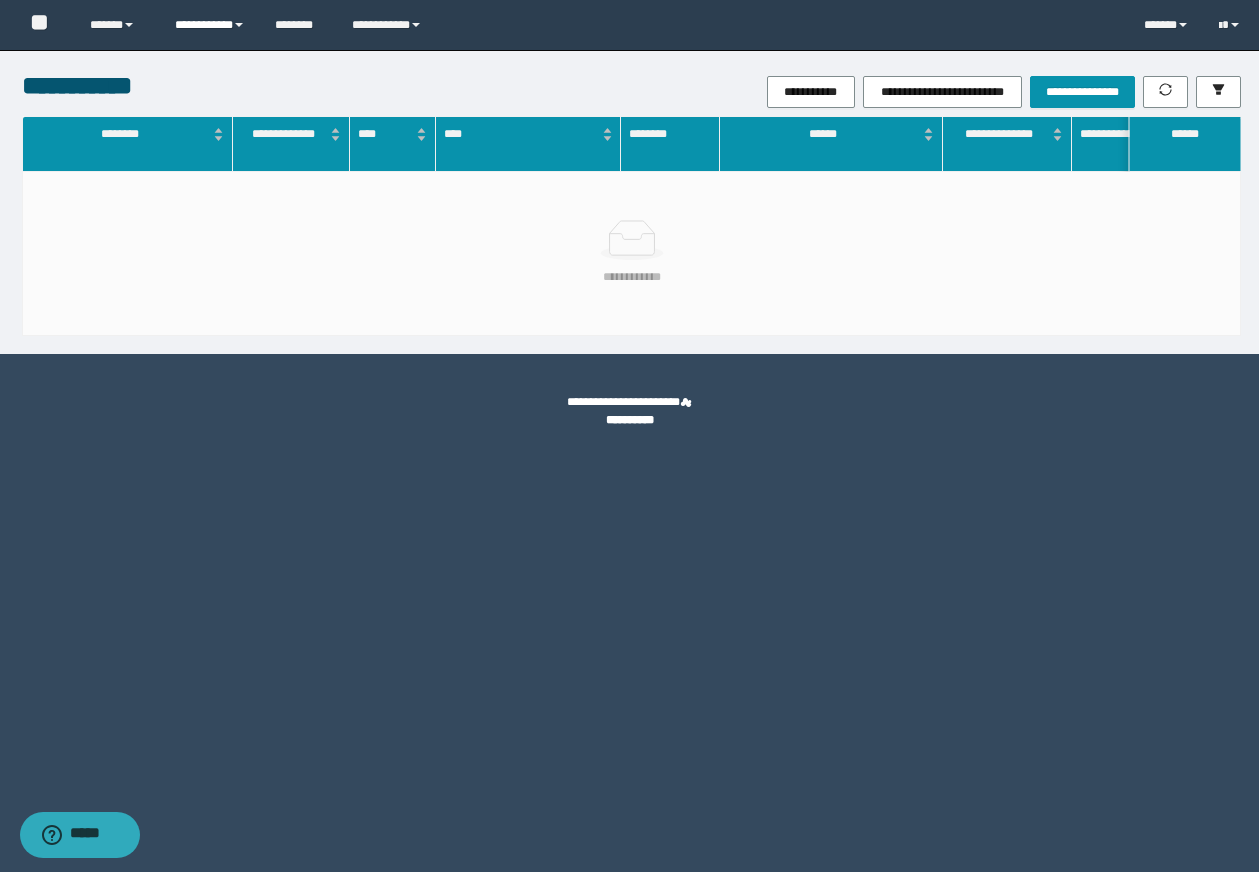 click on "**********" at bounding box center [210, 25] 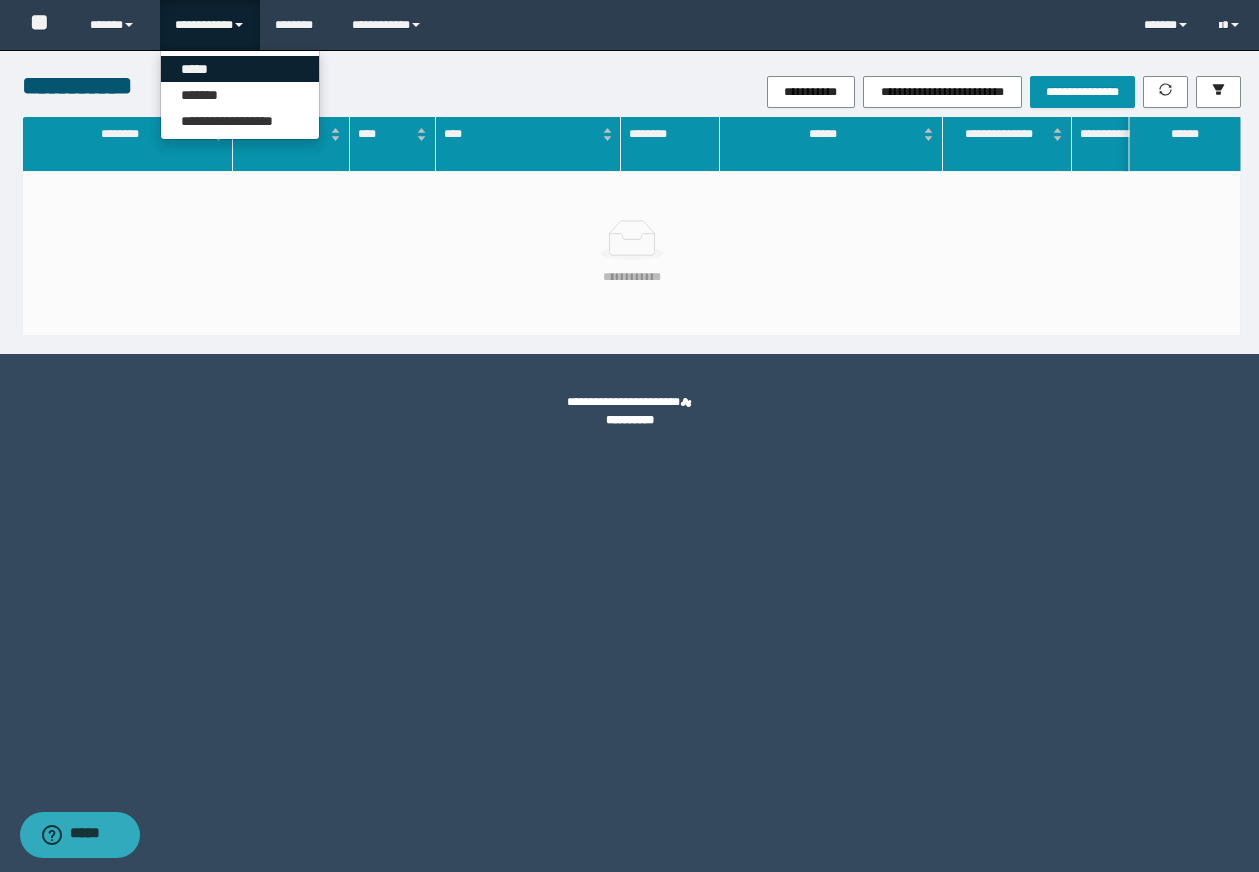 click on "*****" at bounding box center (240, 69) 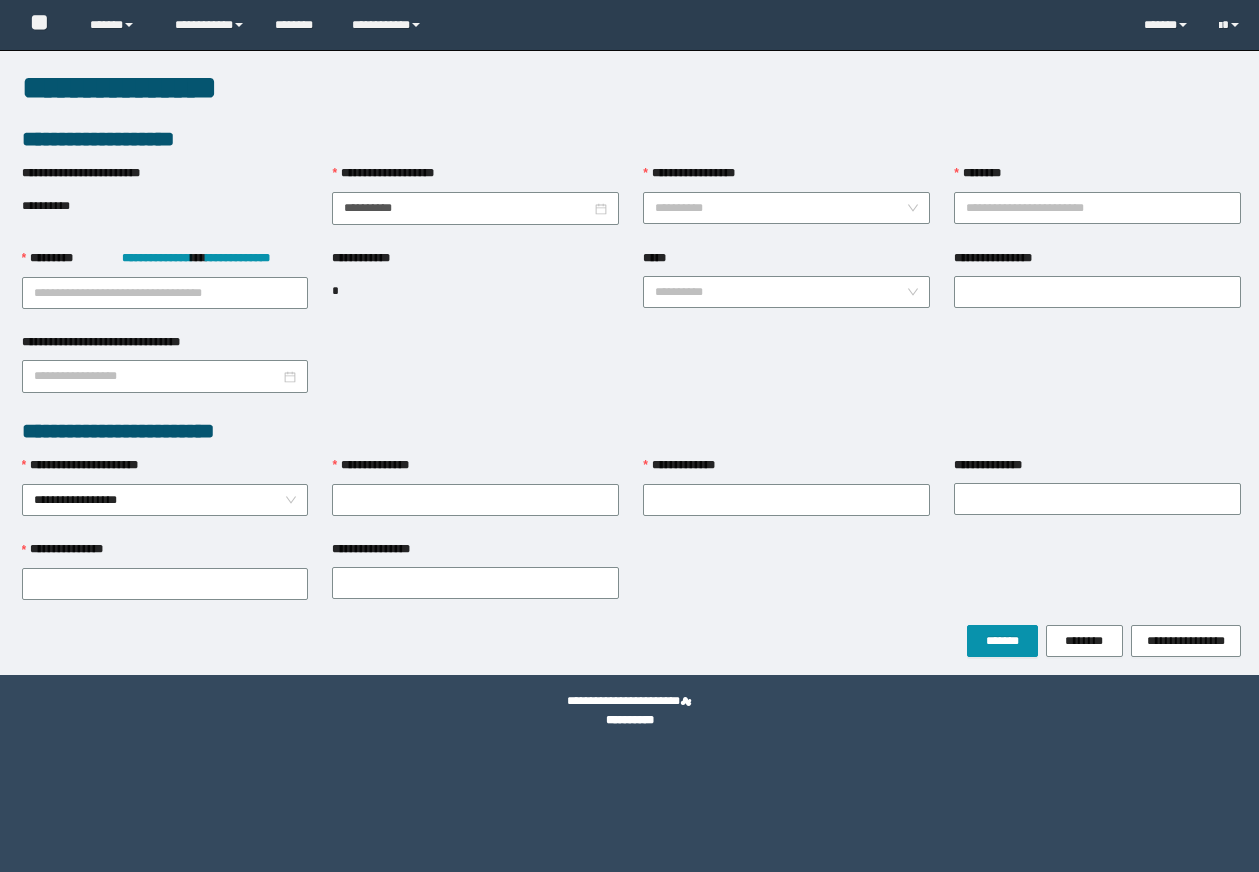 scroll, scrollTop: 0, scrollLeft: 0, axis: both 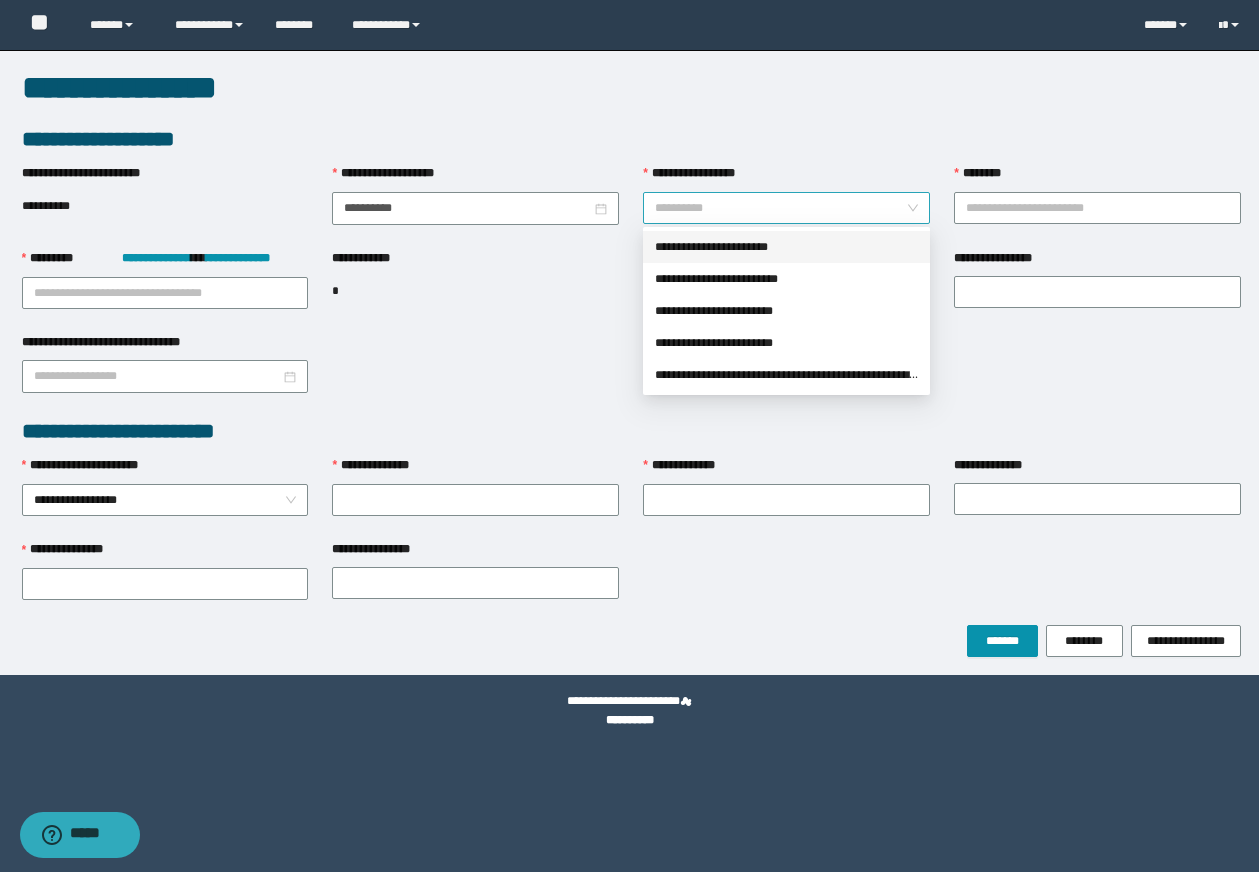 click on "**********" at bounding box center [786, 208] 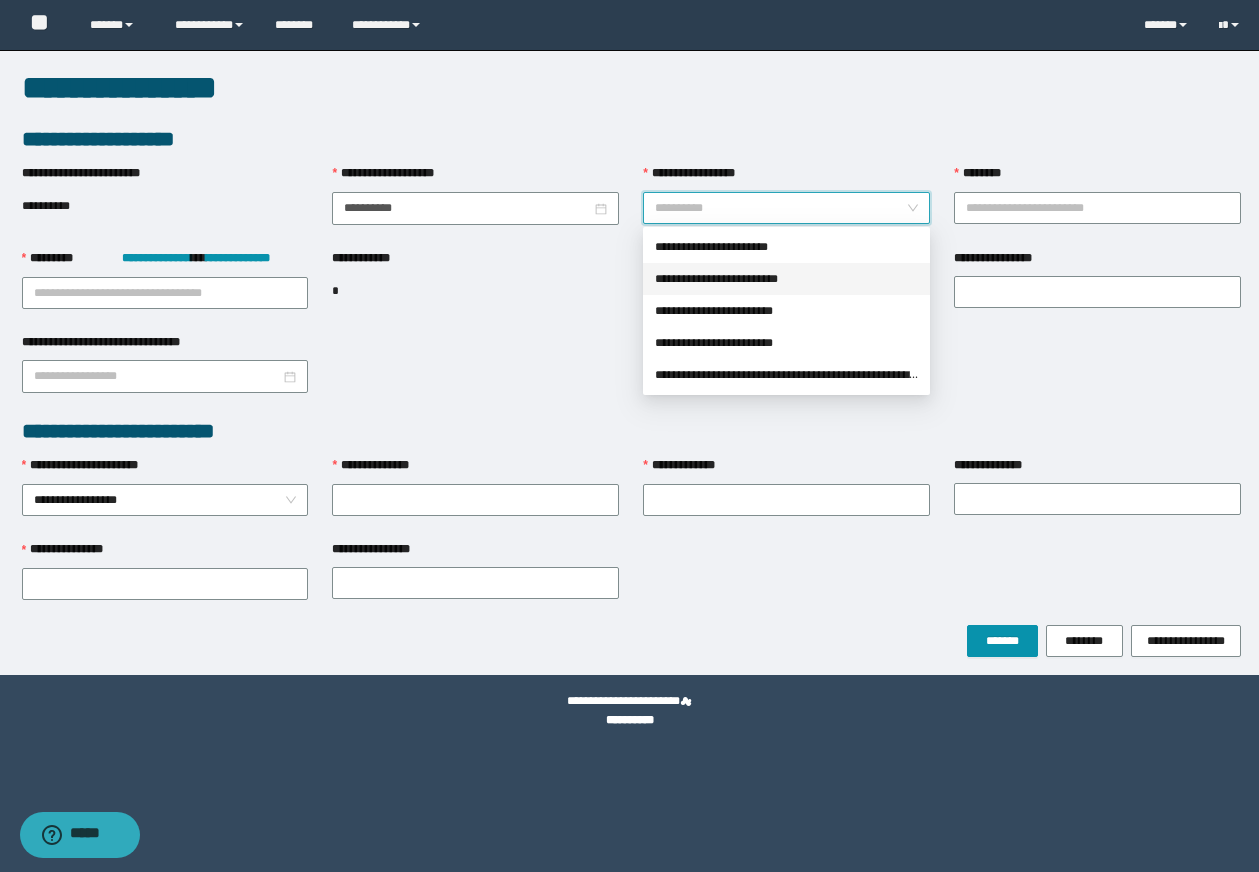 drag, startPoint x: 729, startPoint y: 276, endPoint x: 935, endPoint y: 218, distance: 214.00934 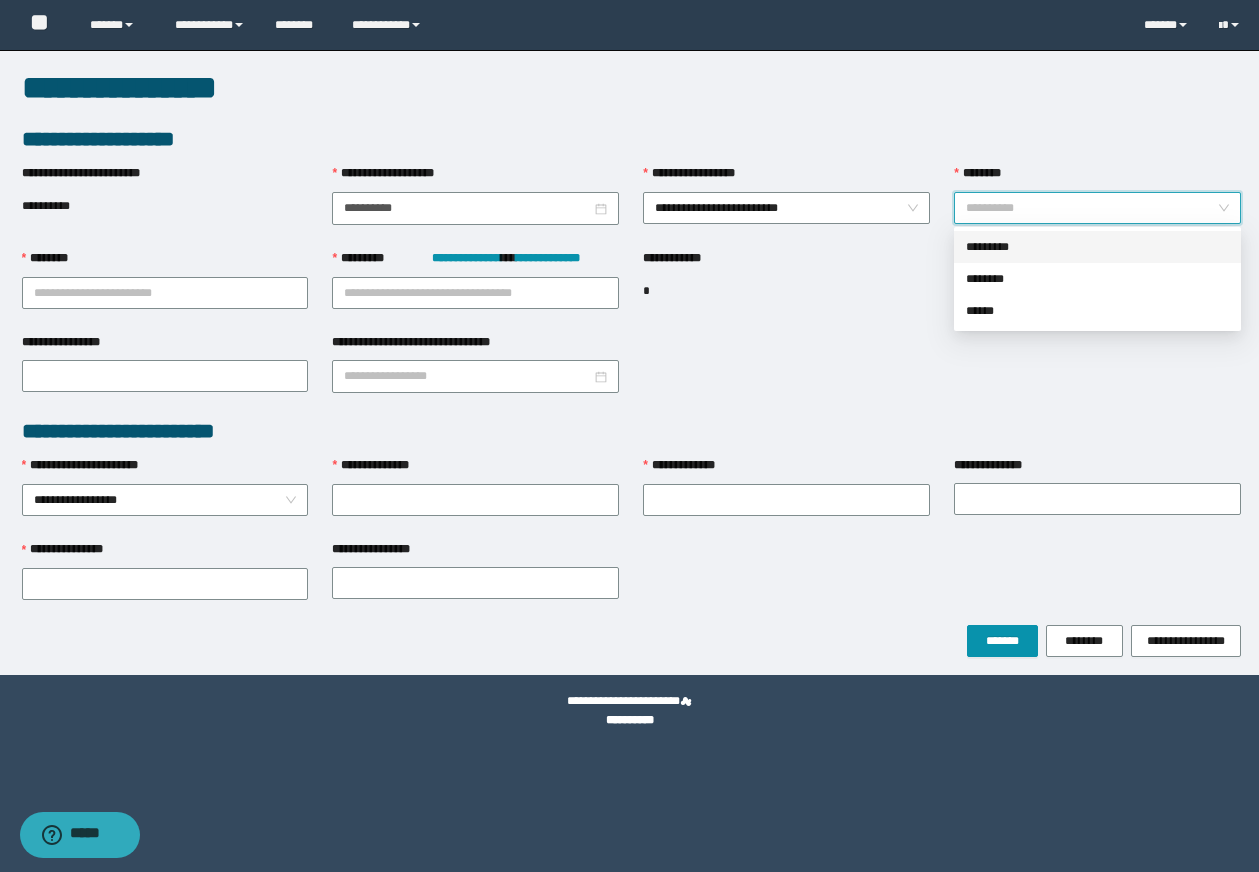 click on "********" at bounding box center (1091, 208) 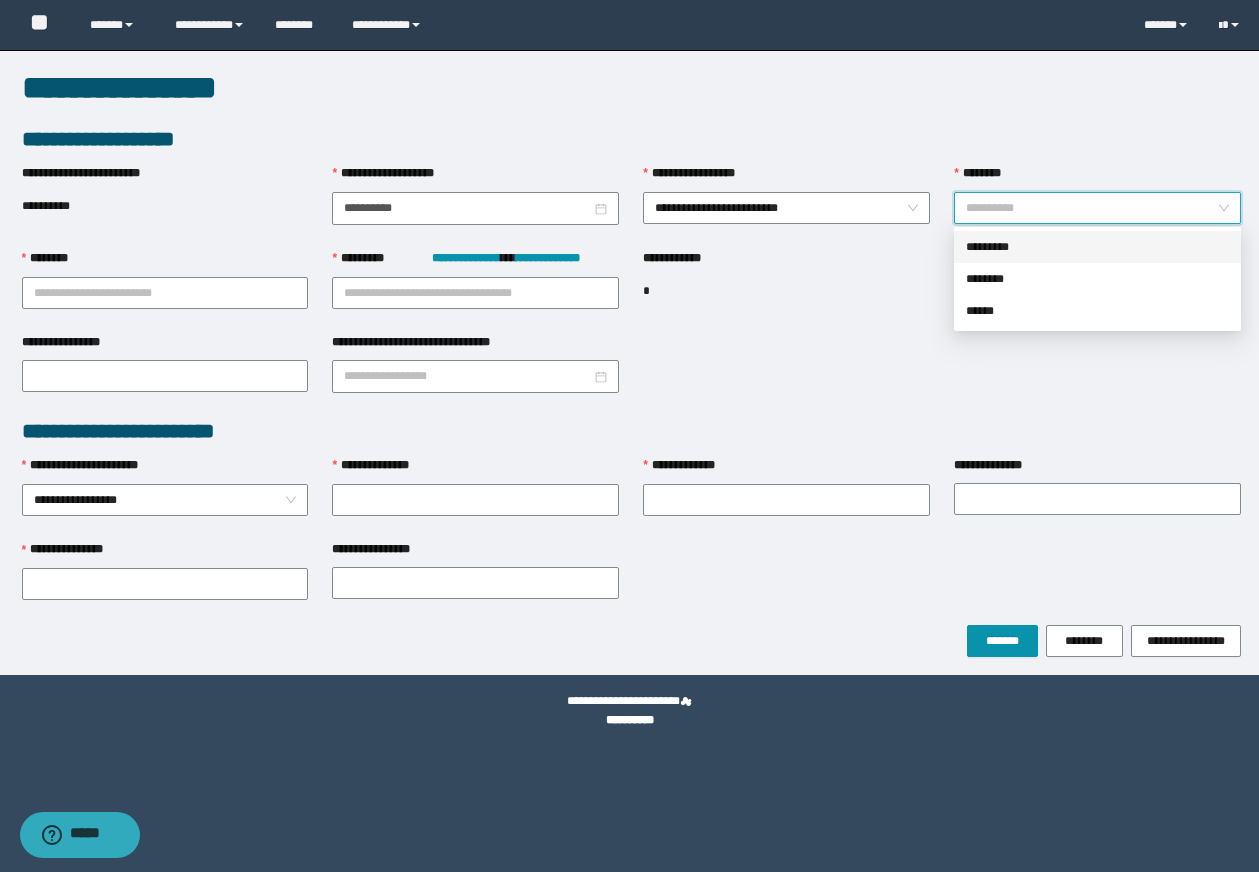 click on "*********" at bounding box center (1097, 247) 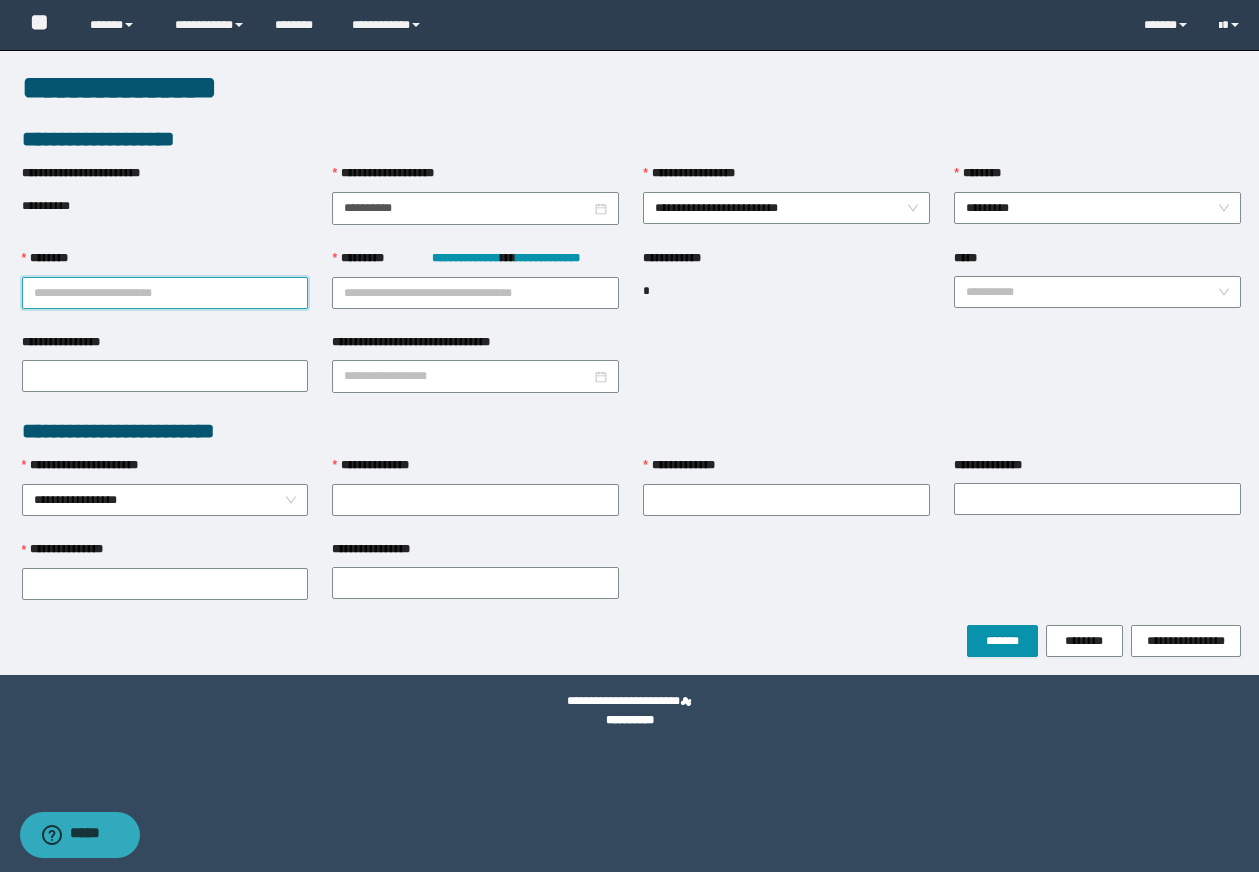 click on "********" at bounding box center [165, 293] 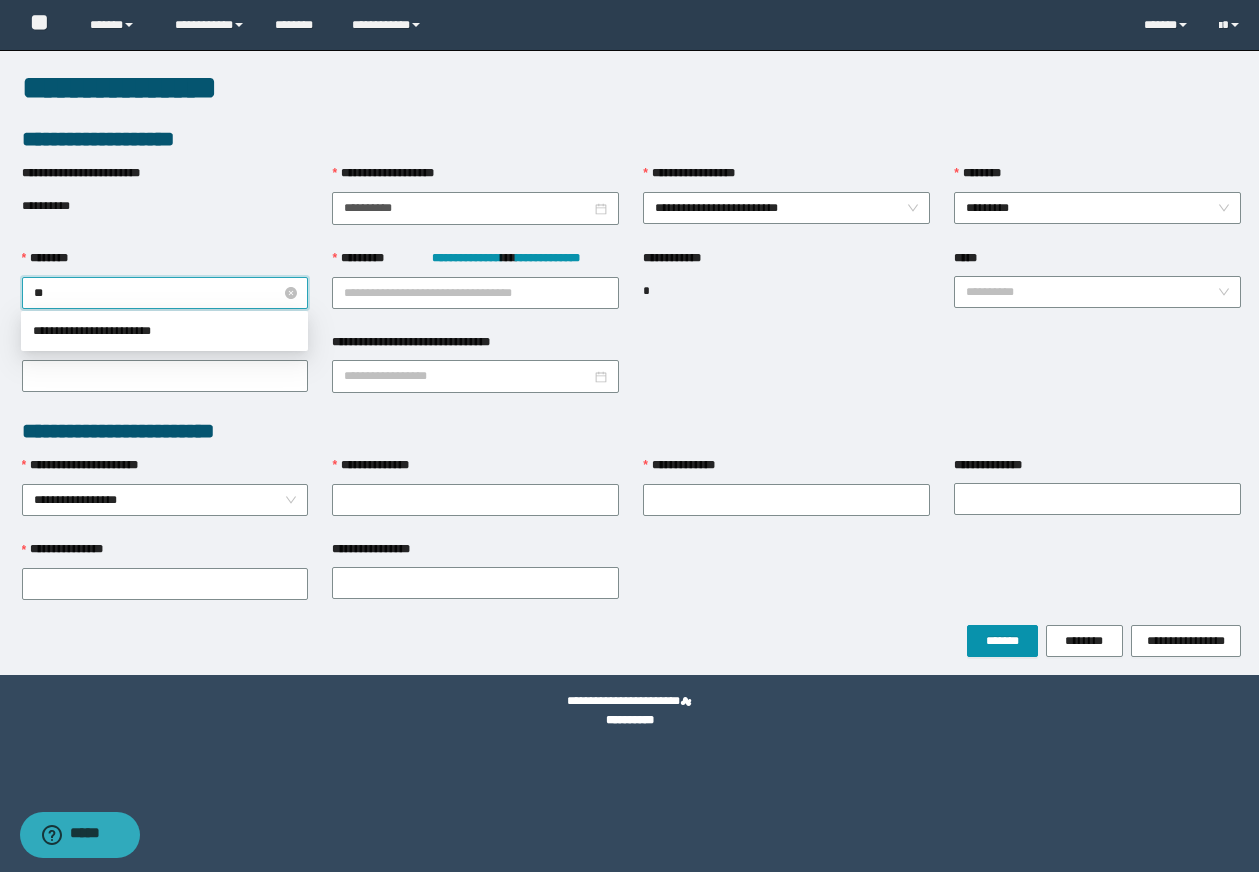 type on "*" 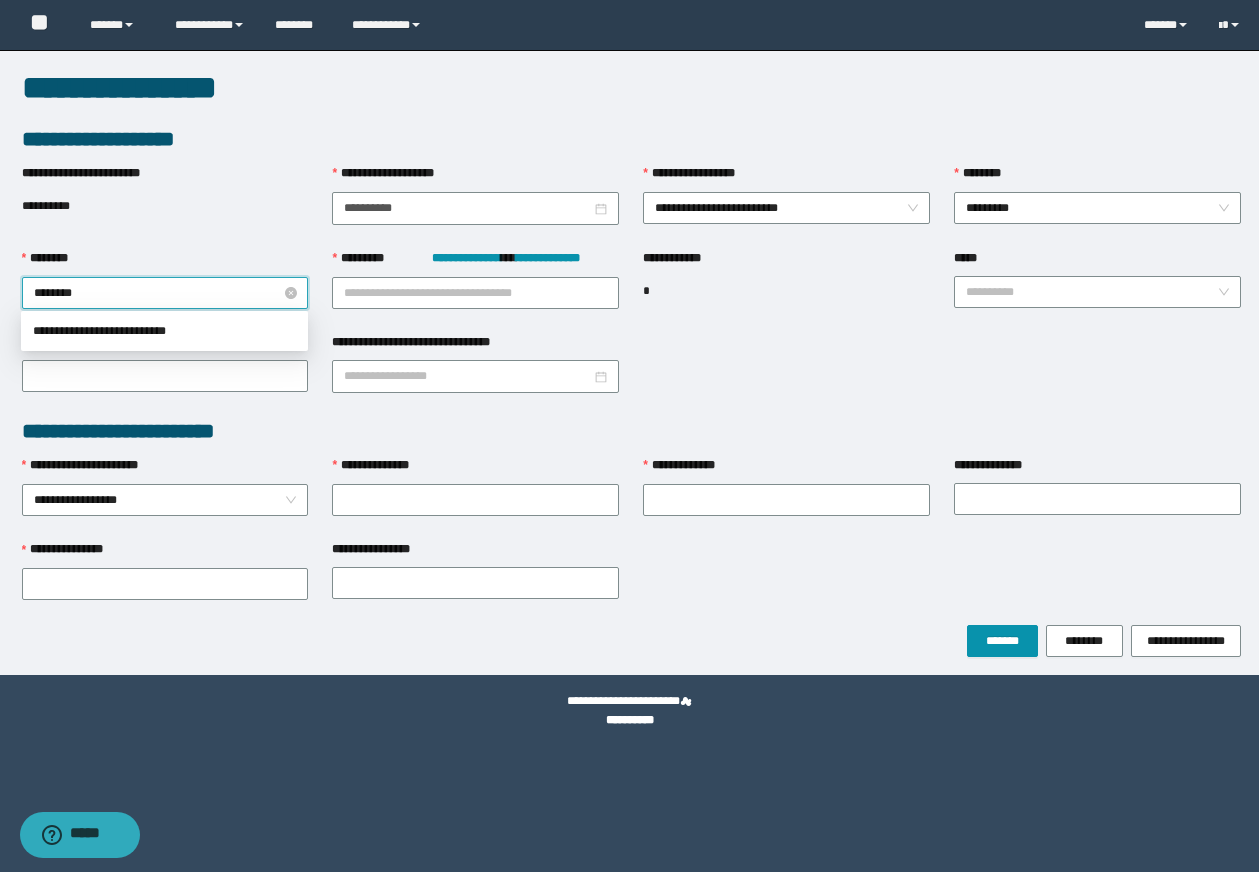type on "*********" 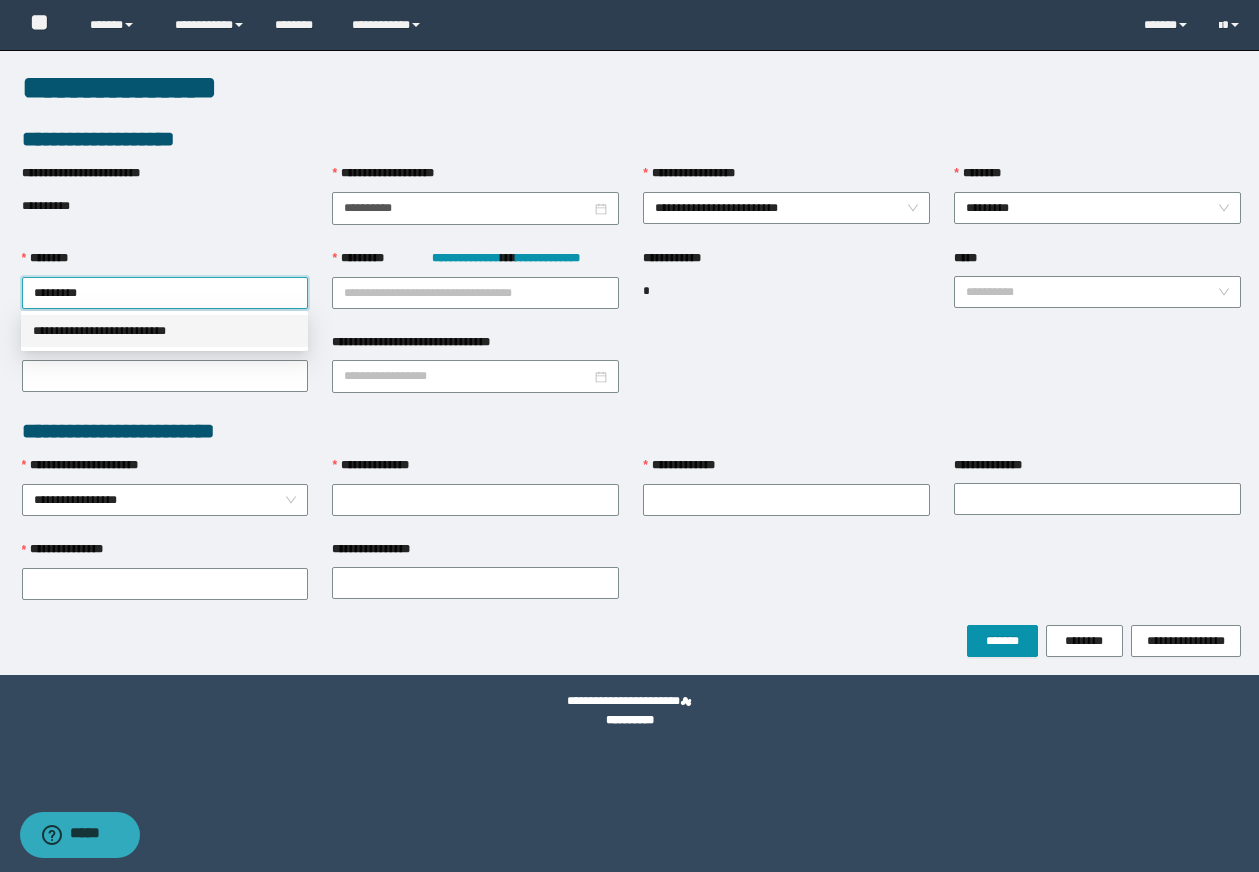 click on "**********" at bounding box center (164, 331) 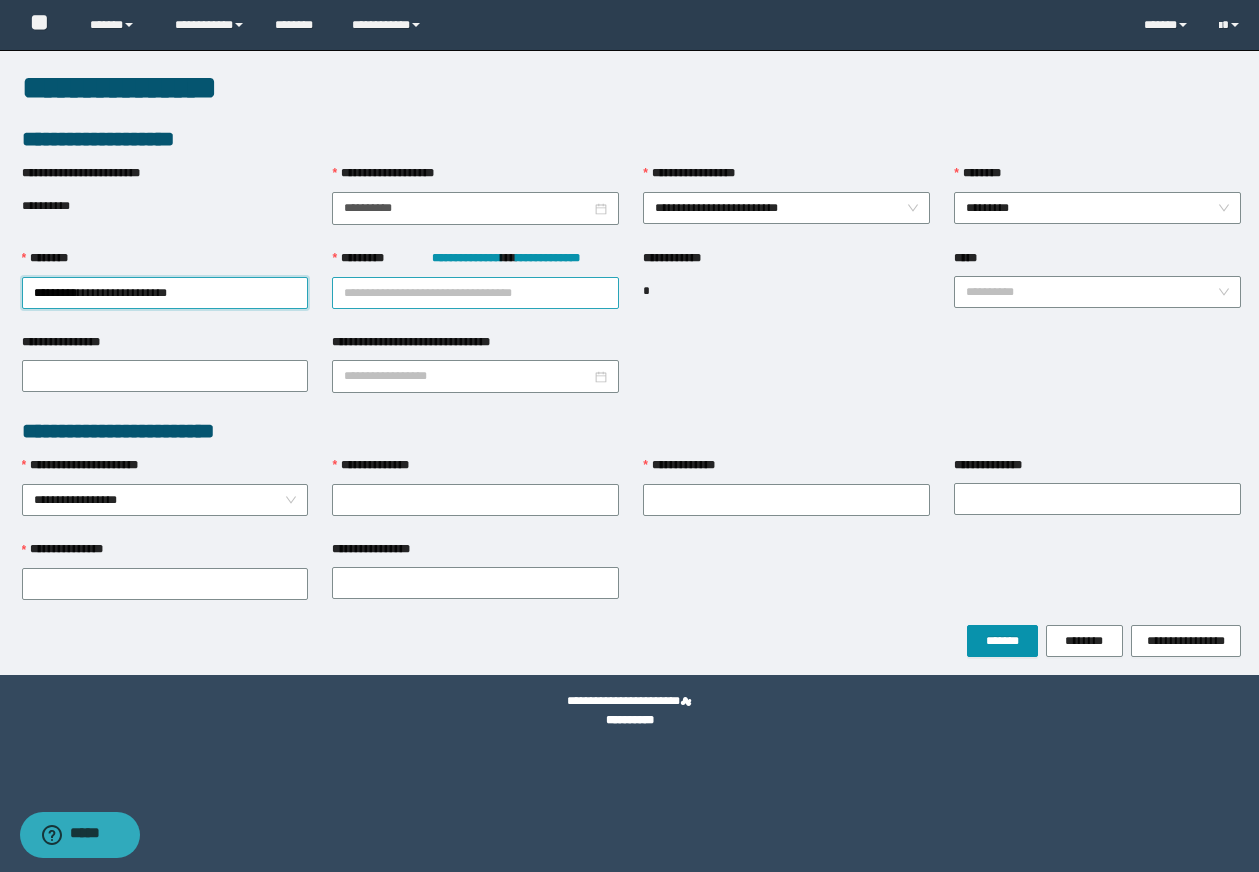 click on "**********" at bounding box center [475, 293] 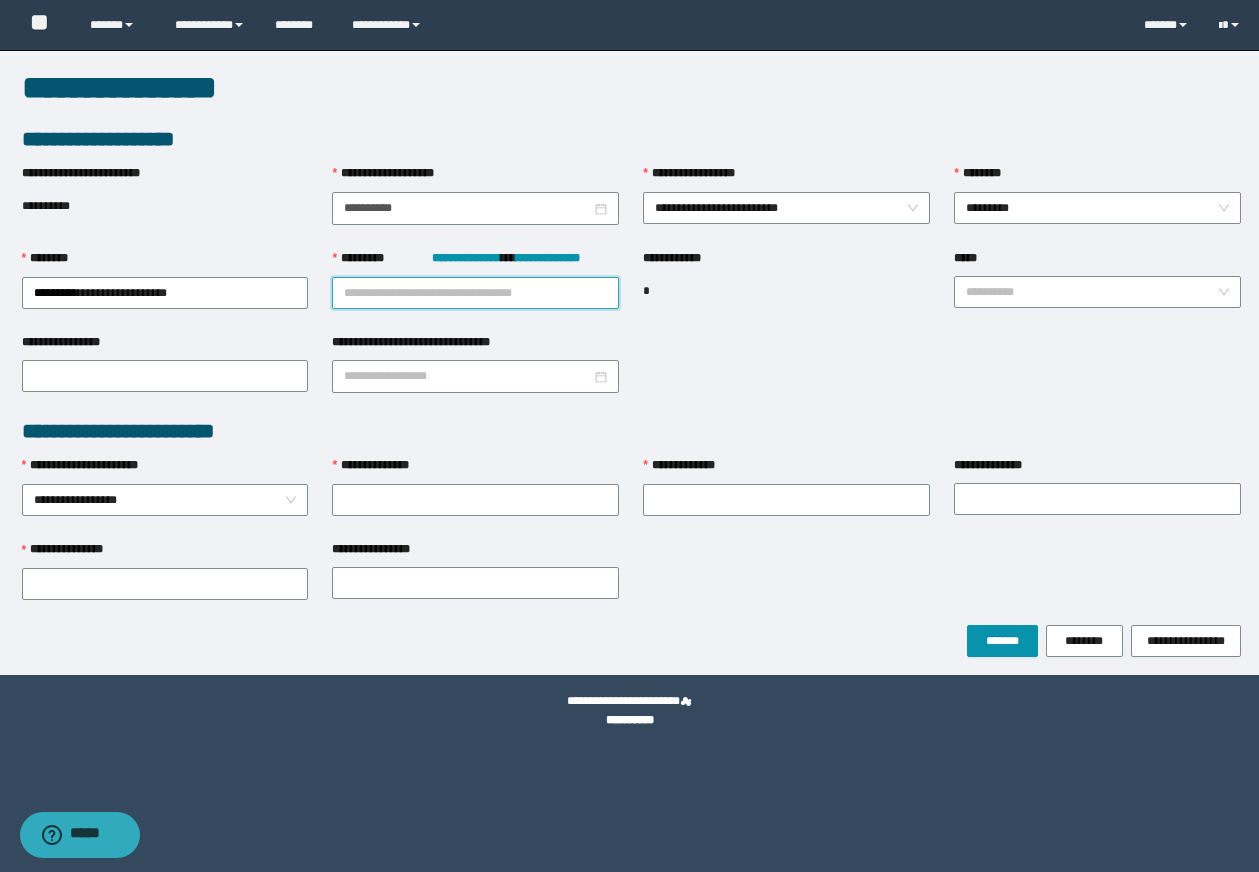 click on "**********" at bounding box center (475, 293) 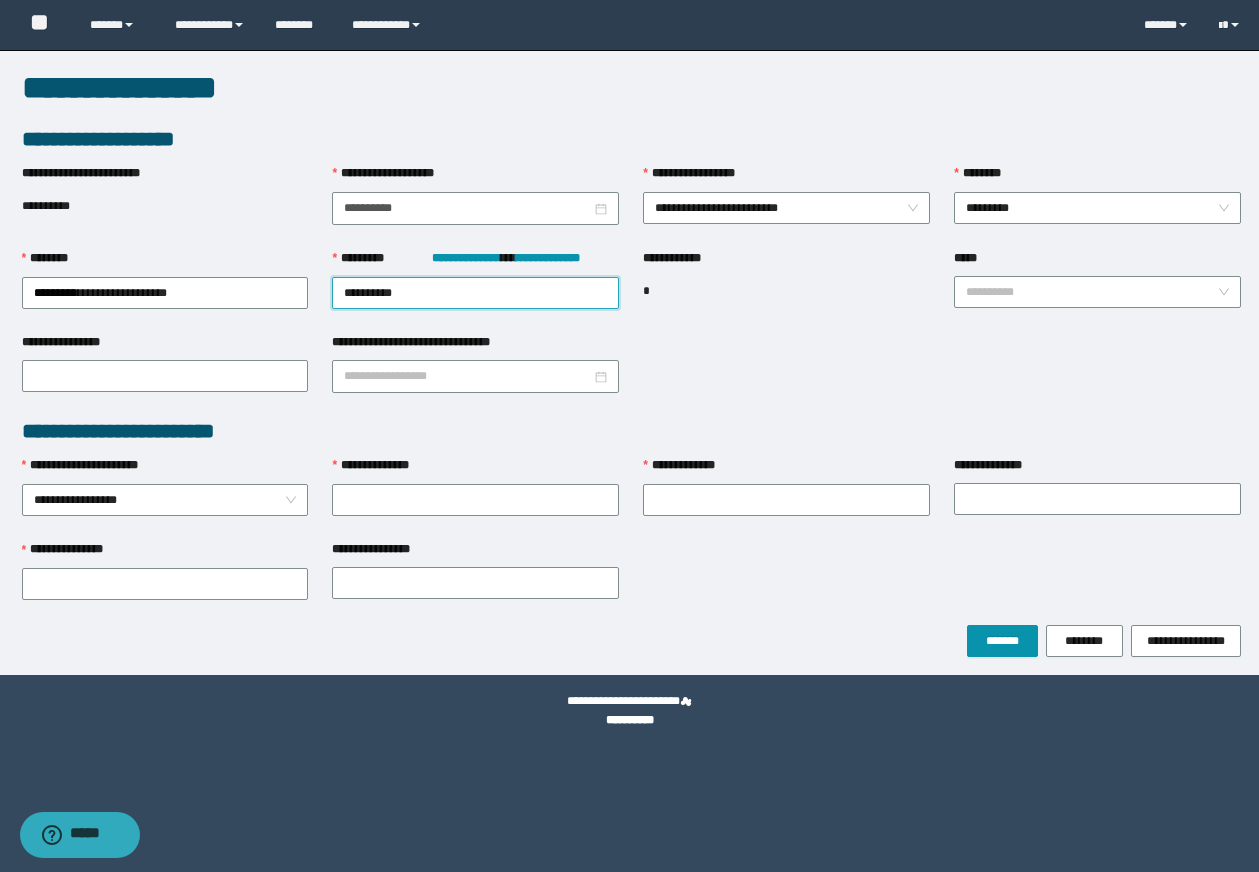 type on "**********" 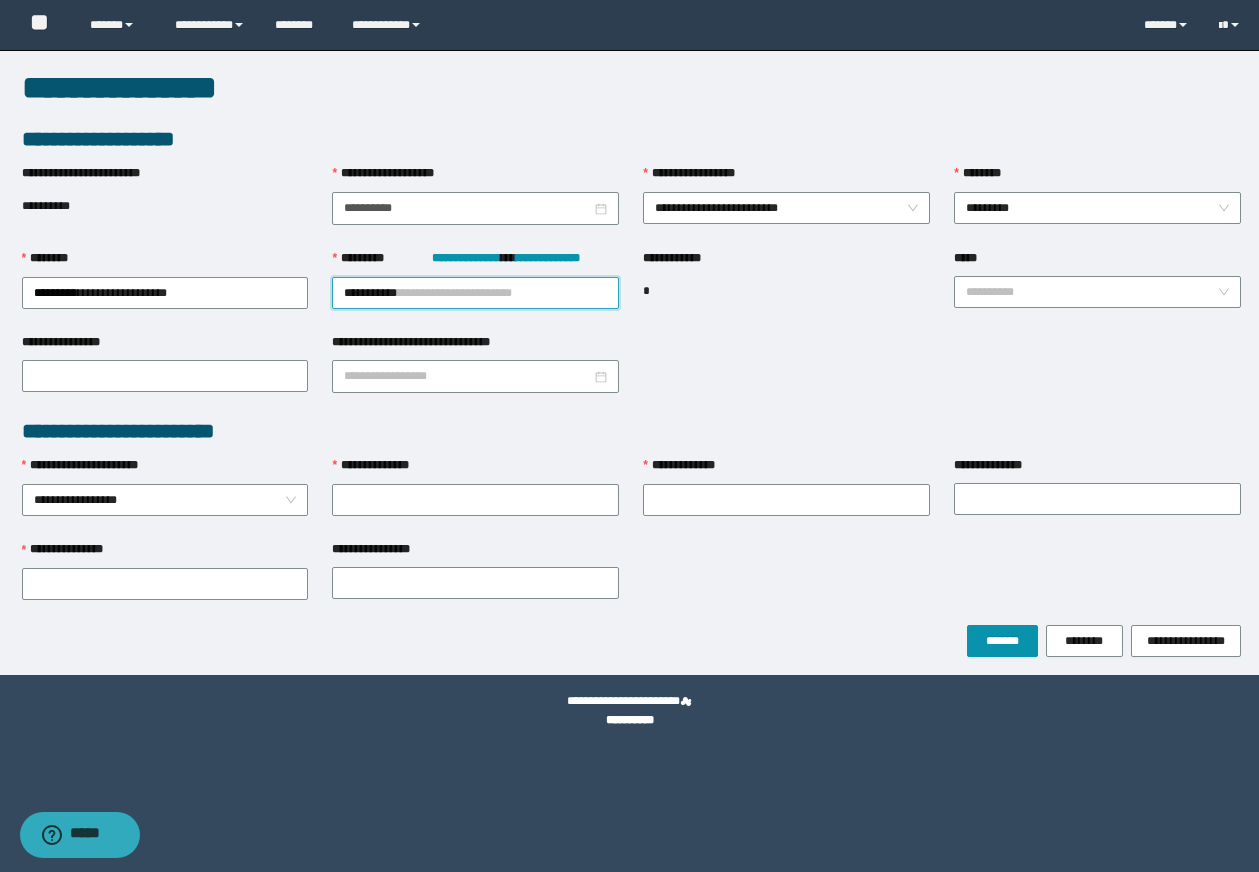 drag, startPoint x: 490, startPoint y: 306, endPoint x: -569, endPoint y: 136, distance: 1072.5581 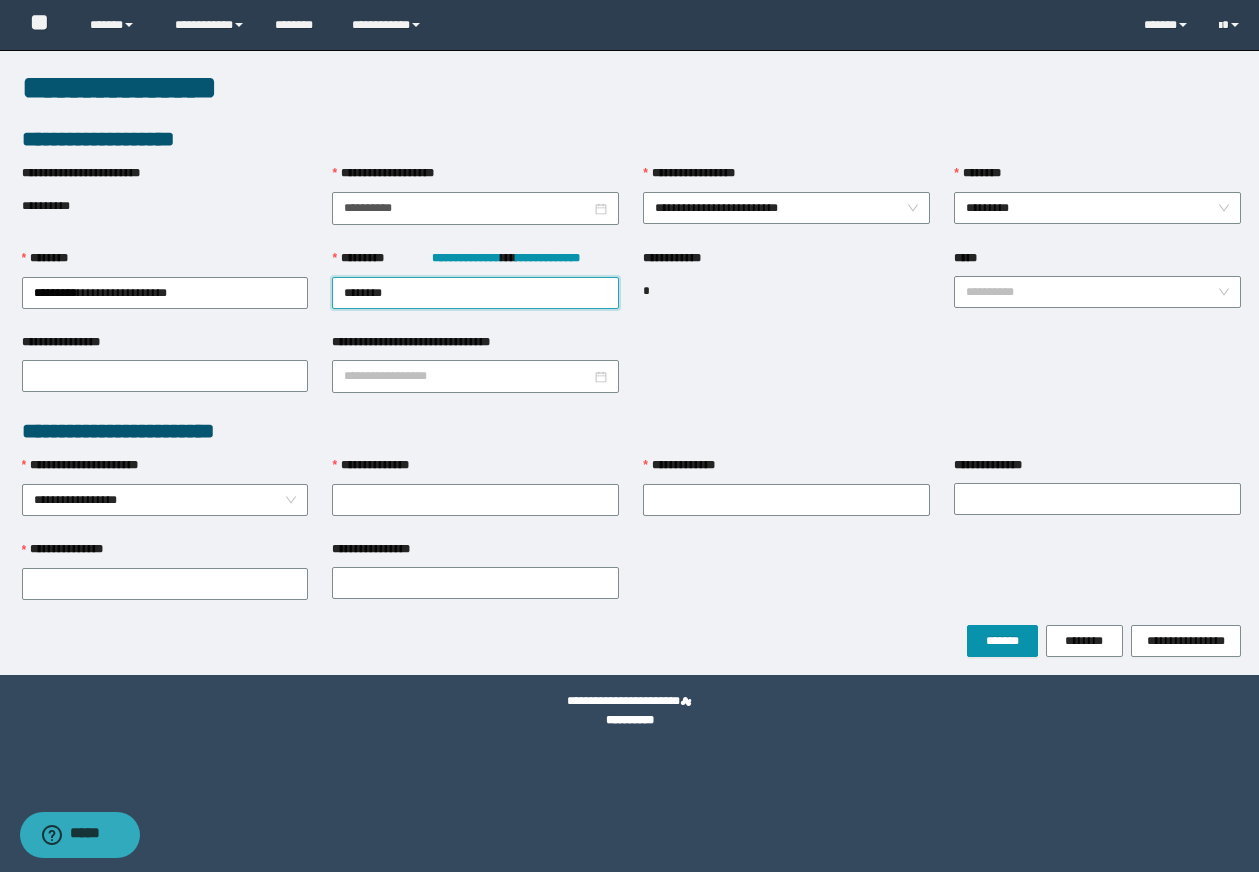 type on "*********" 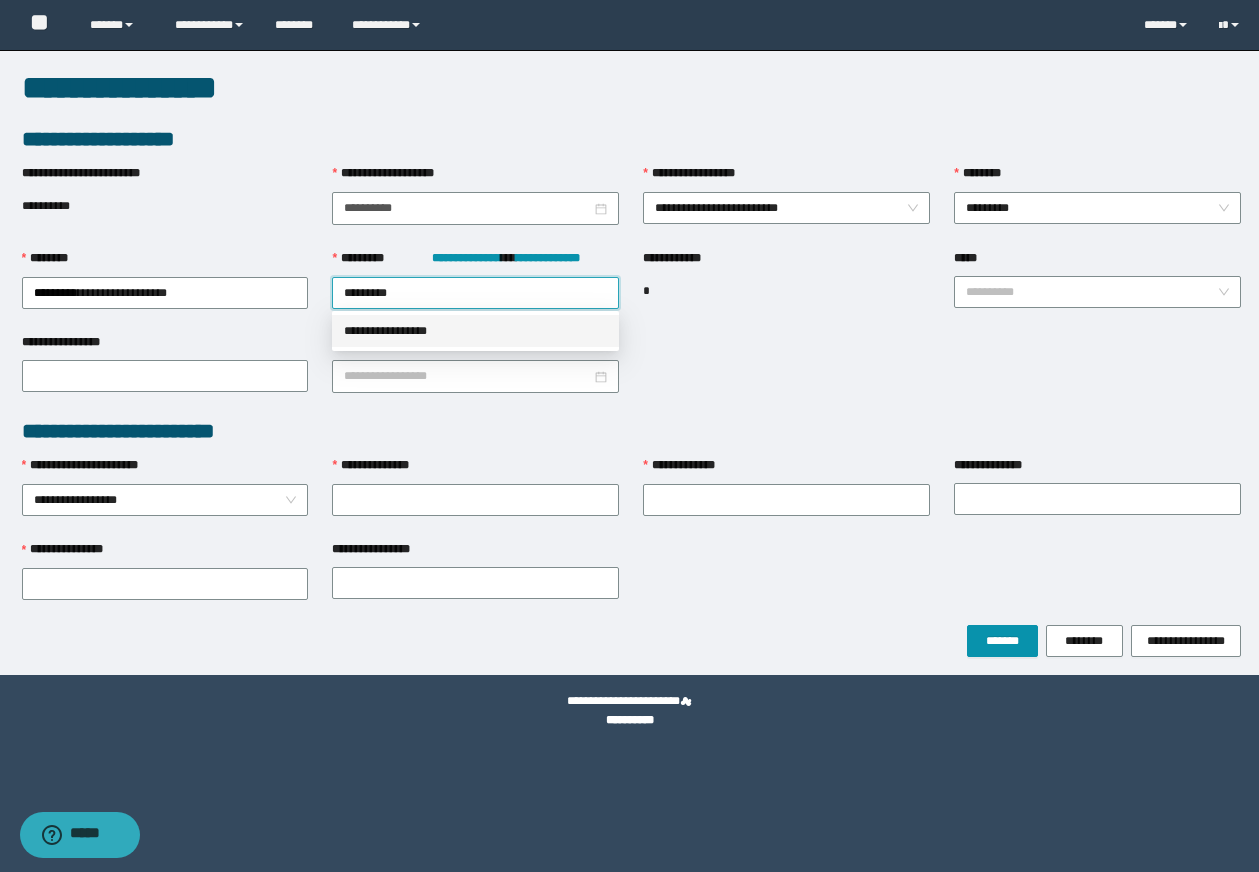 click on "**********" at bounding box center [475, 331] 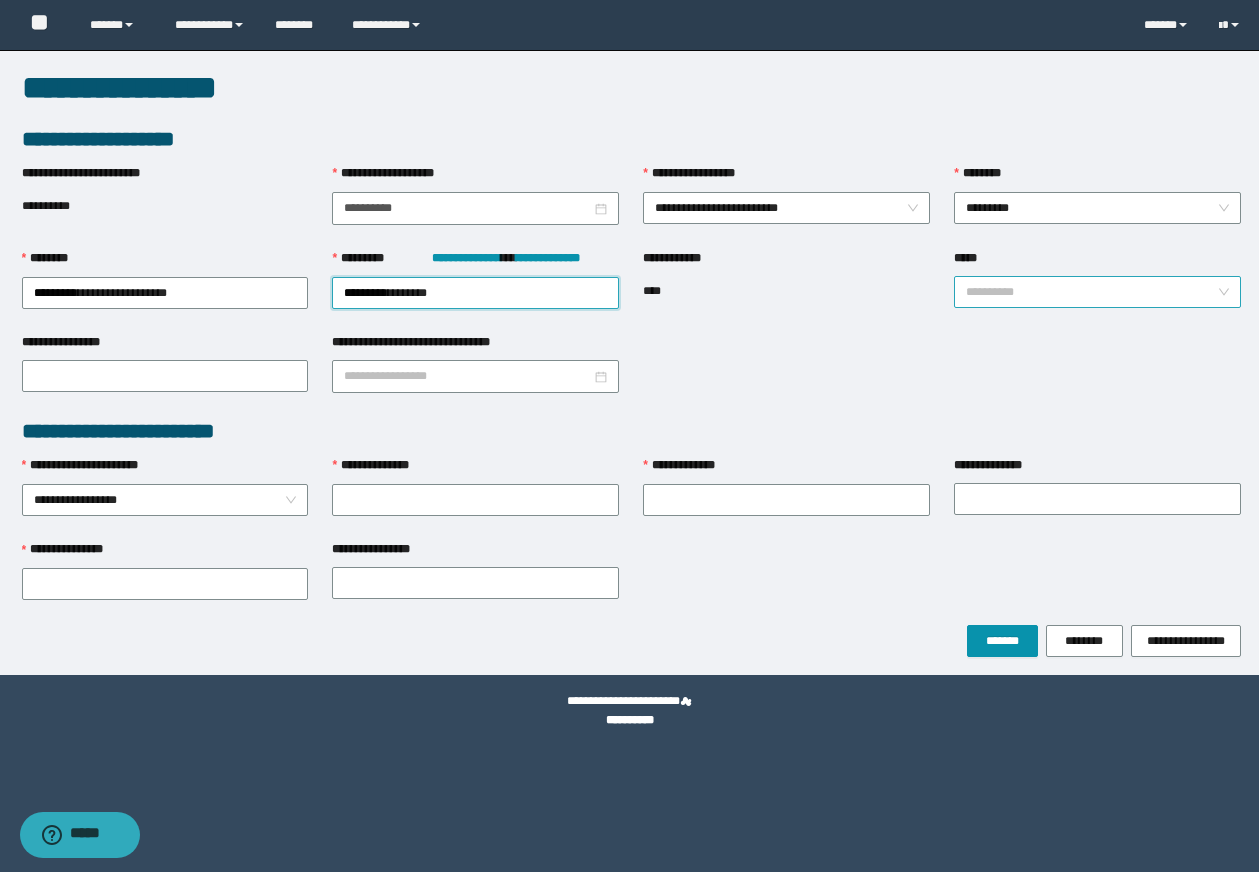 click on "*****" at bounding box center [1091, 292] 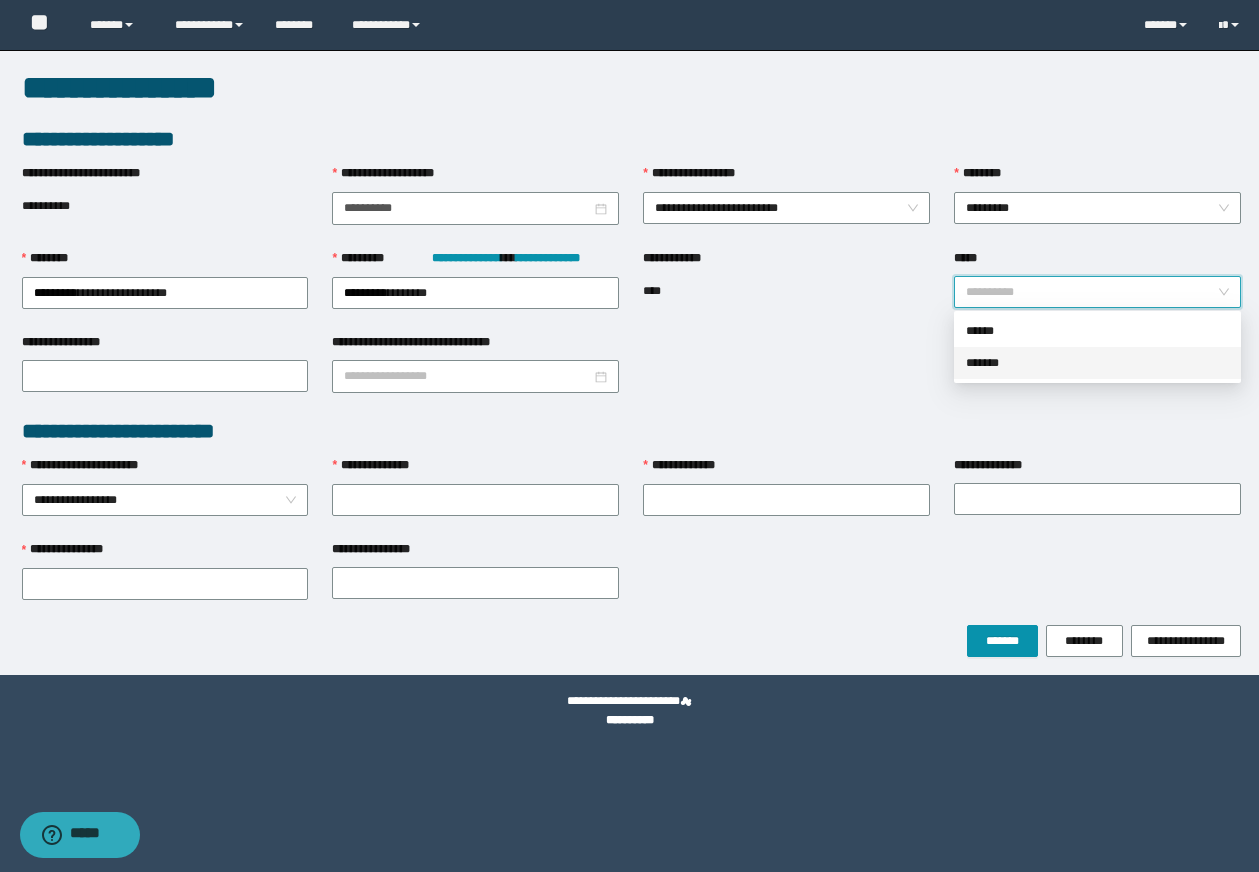 click on "*******" at bounding box center (1097, 363) 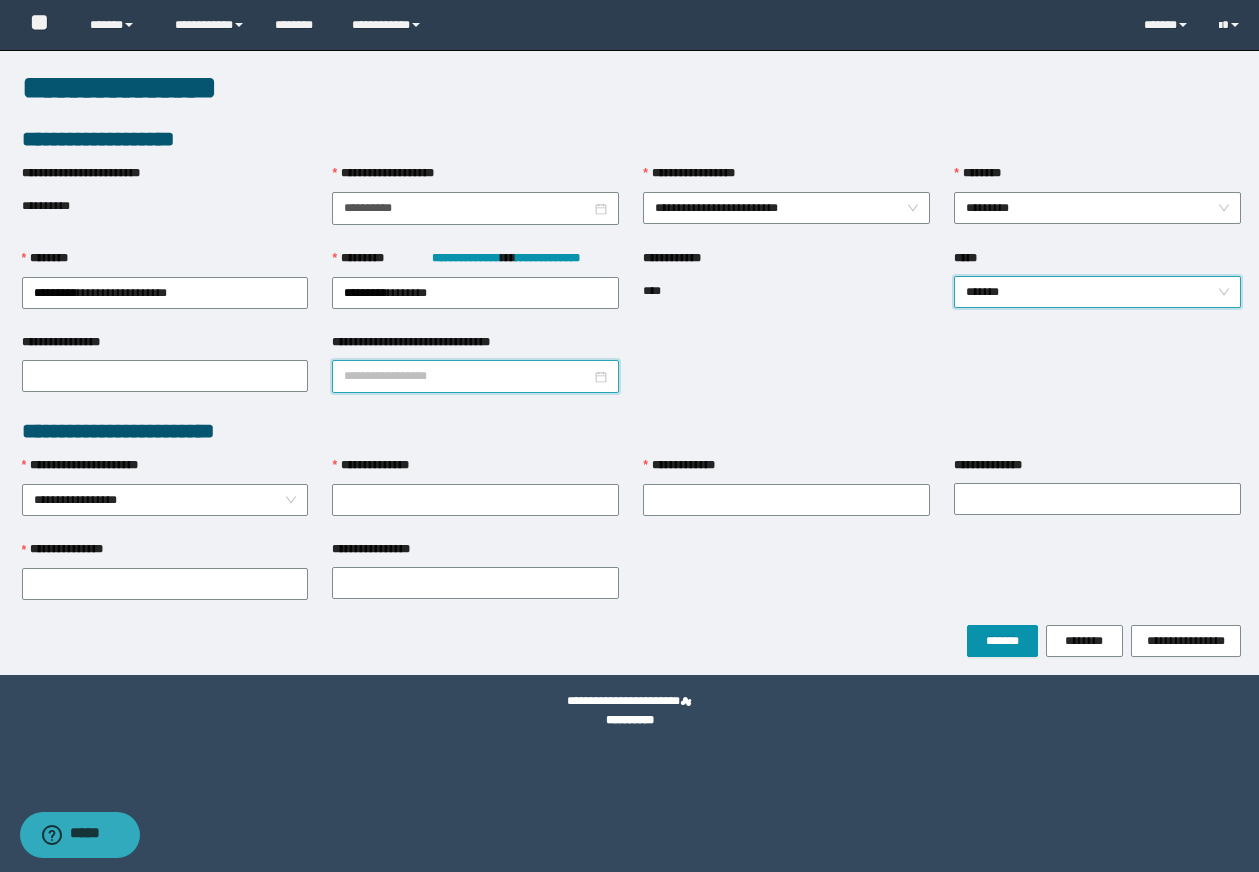 click on "**********" at bounding box center [467, 376] 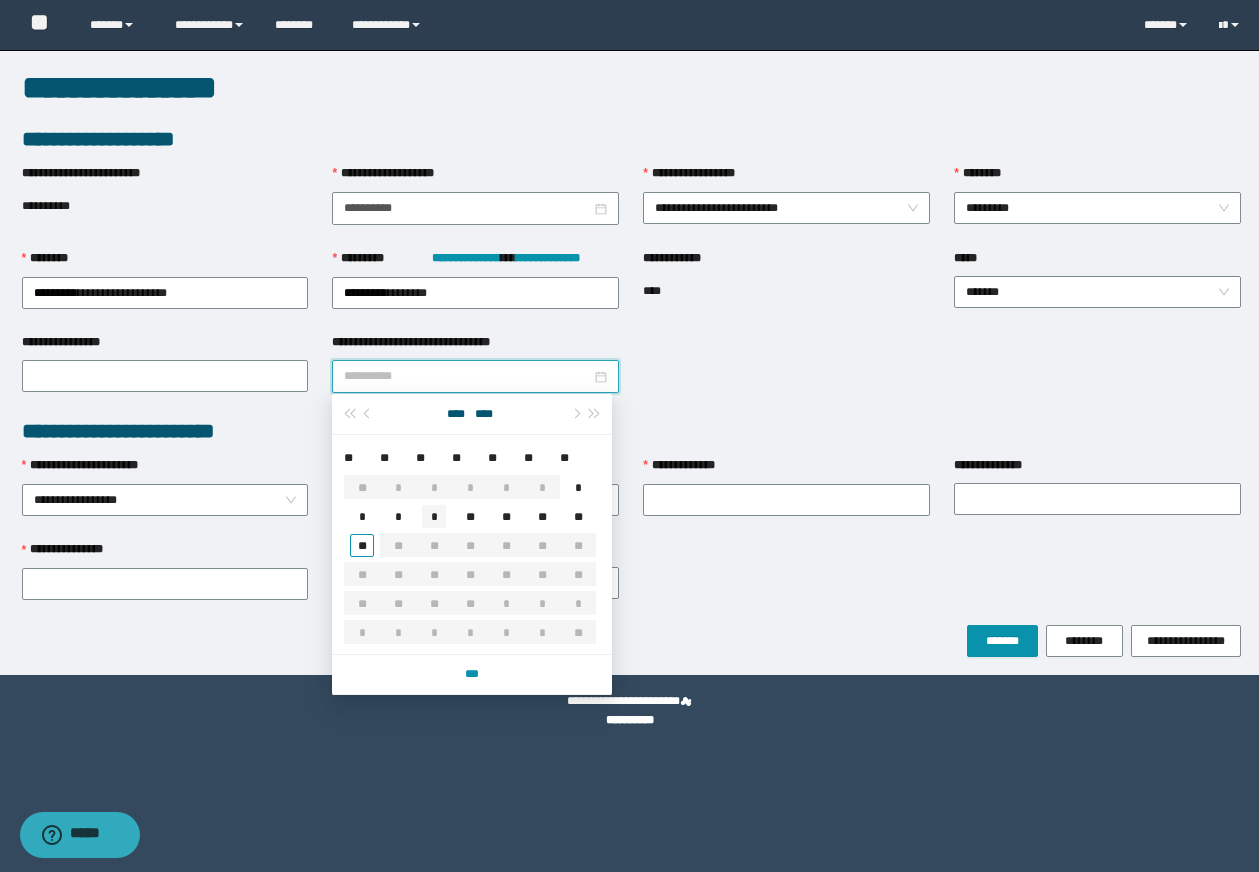 click on "*" at bounding box center [434, 516] 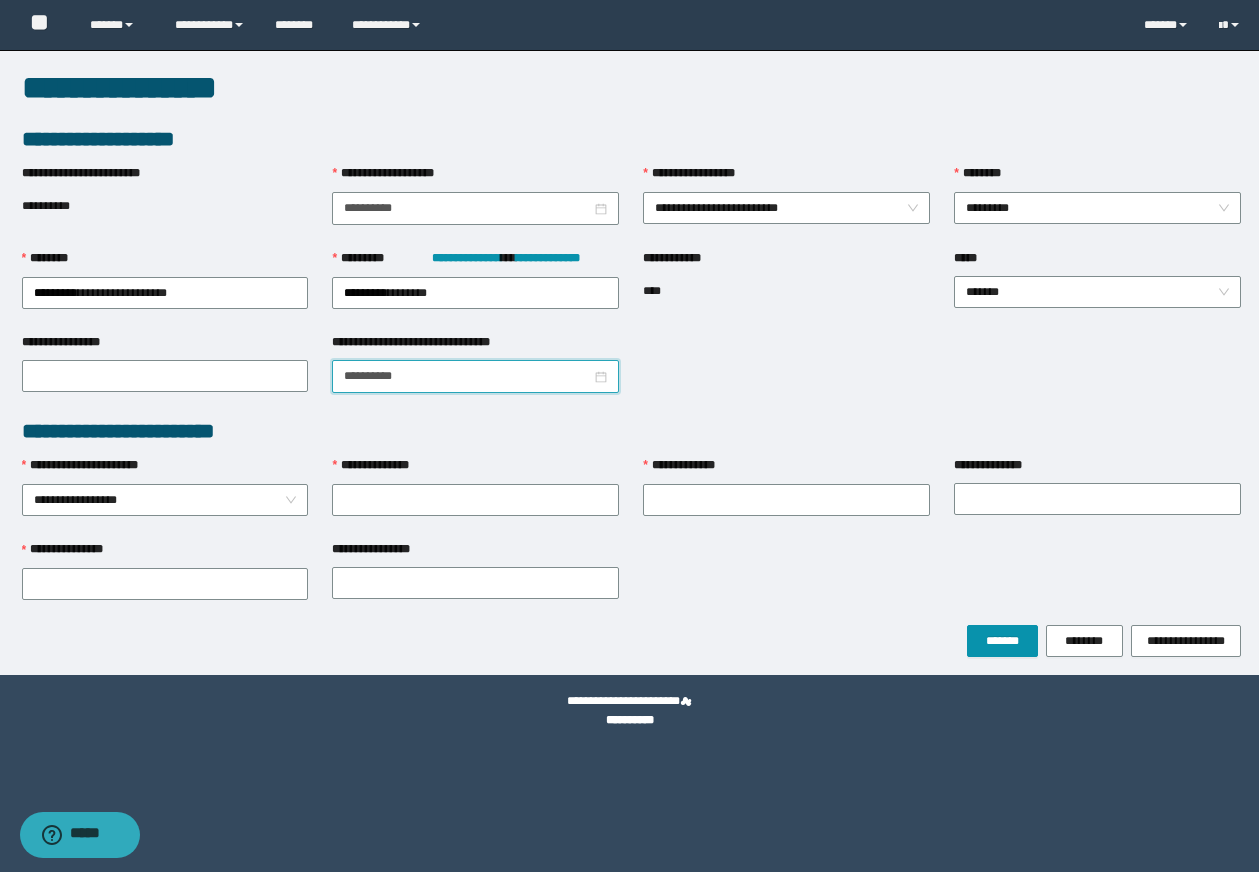 type on "**********" 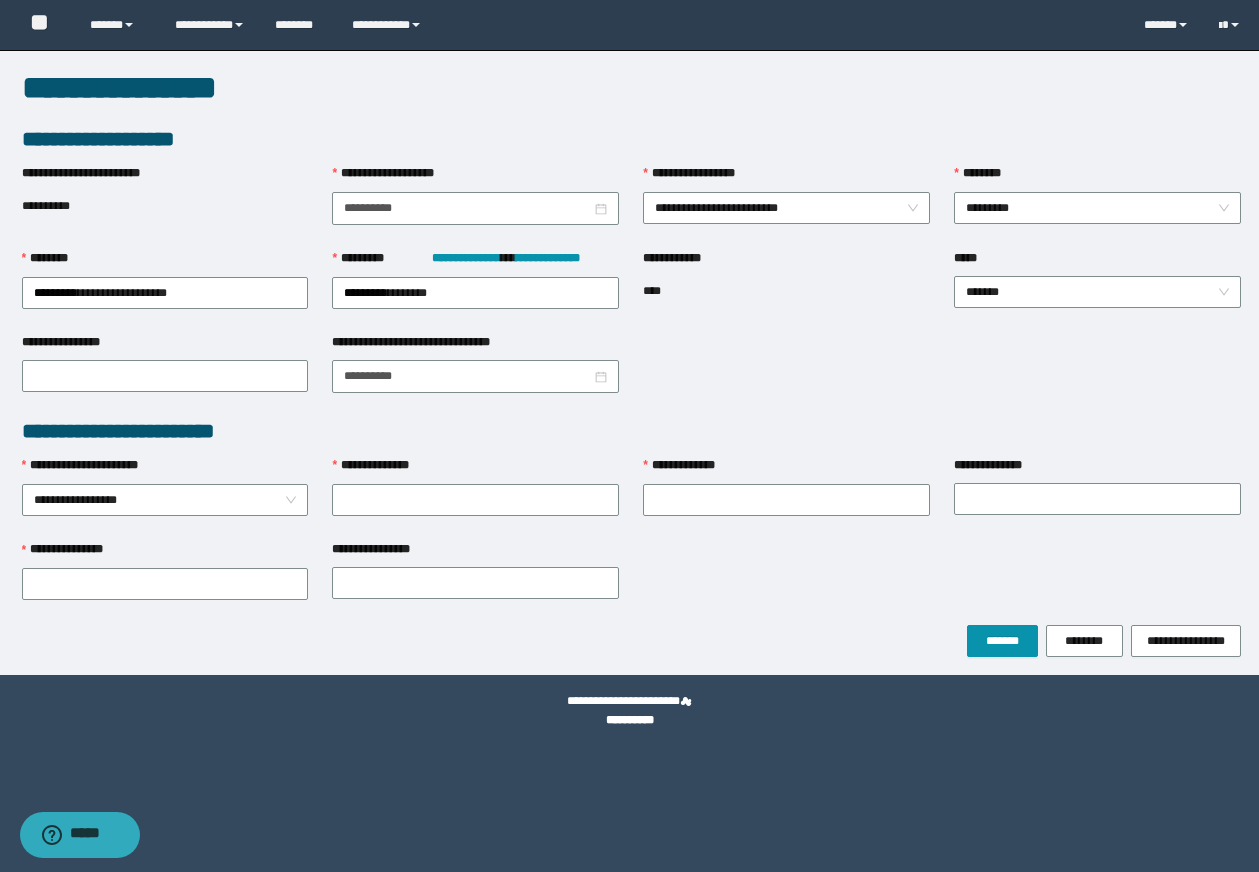 click on "**********" at bounding box center [631, 290] 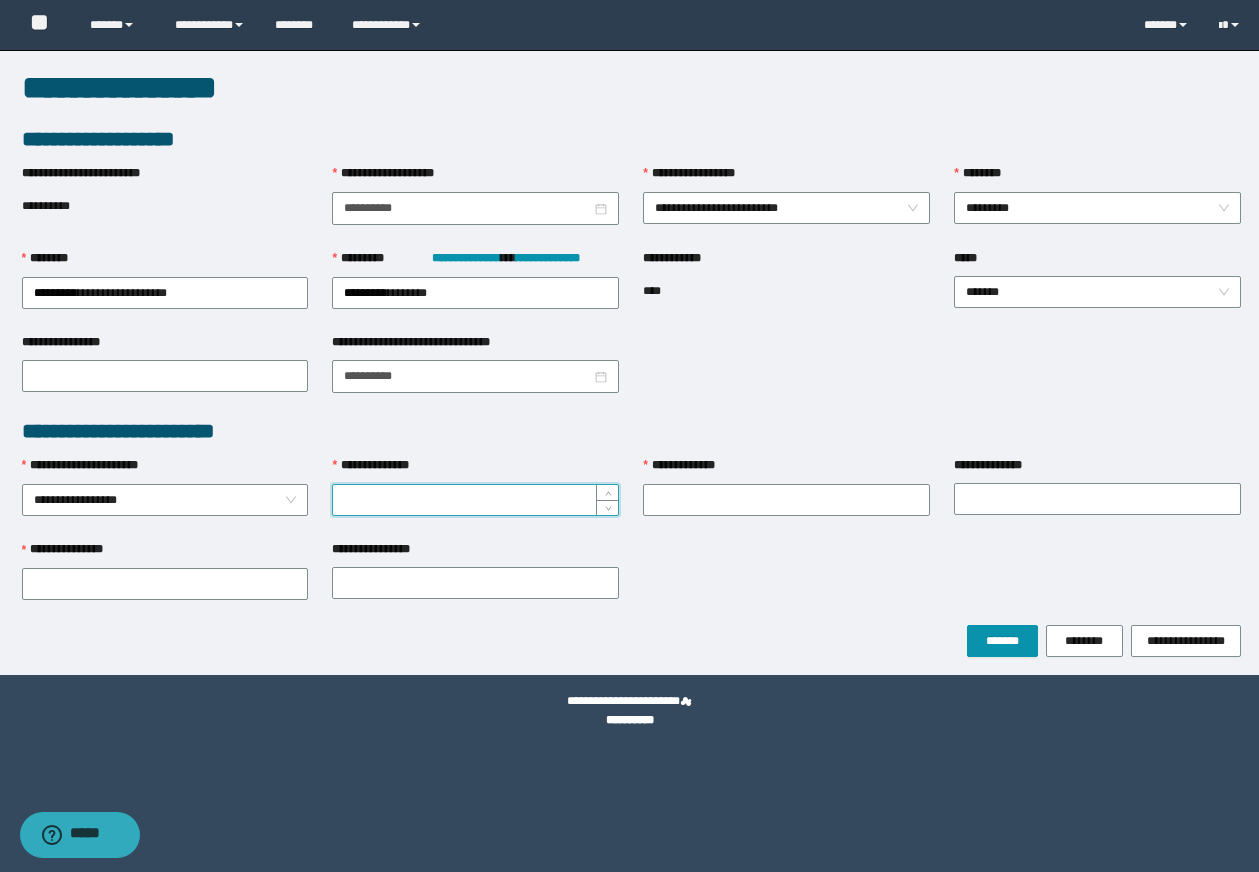 click on "**********" at bounding box center (475, 500) 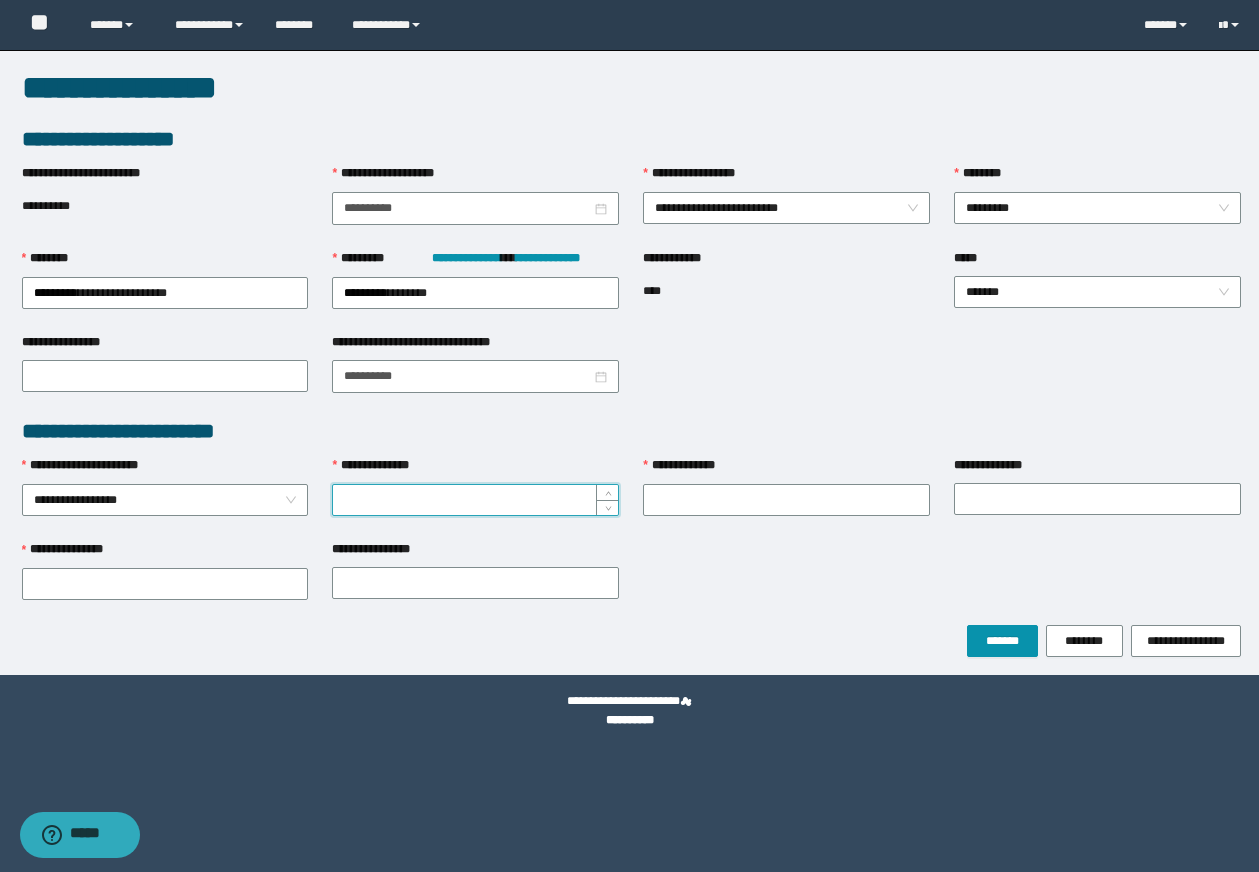 paste on "********" 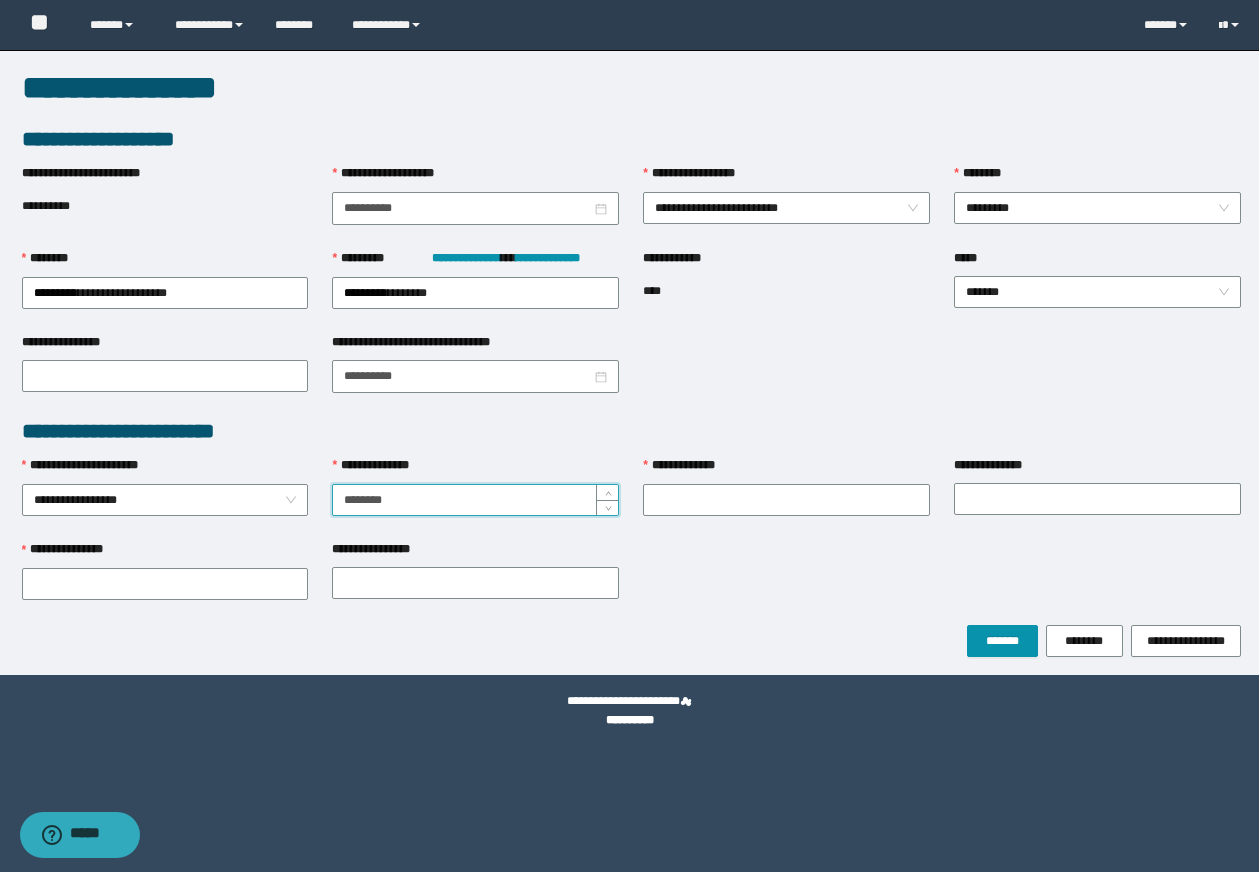 type on "********" 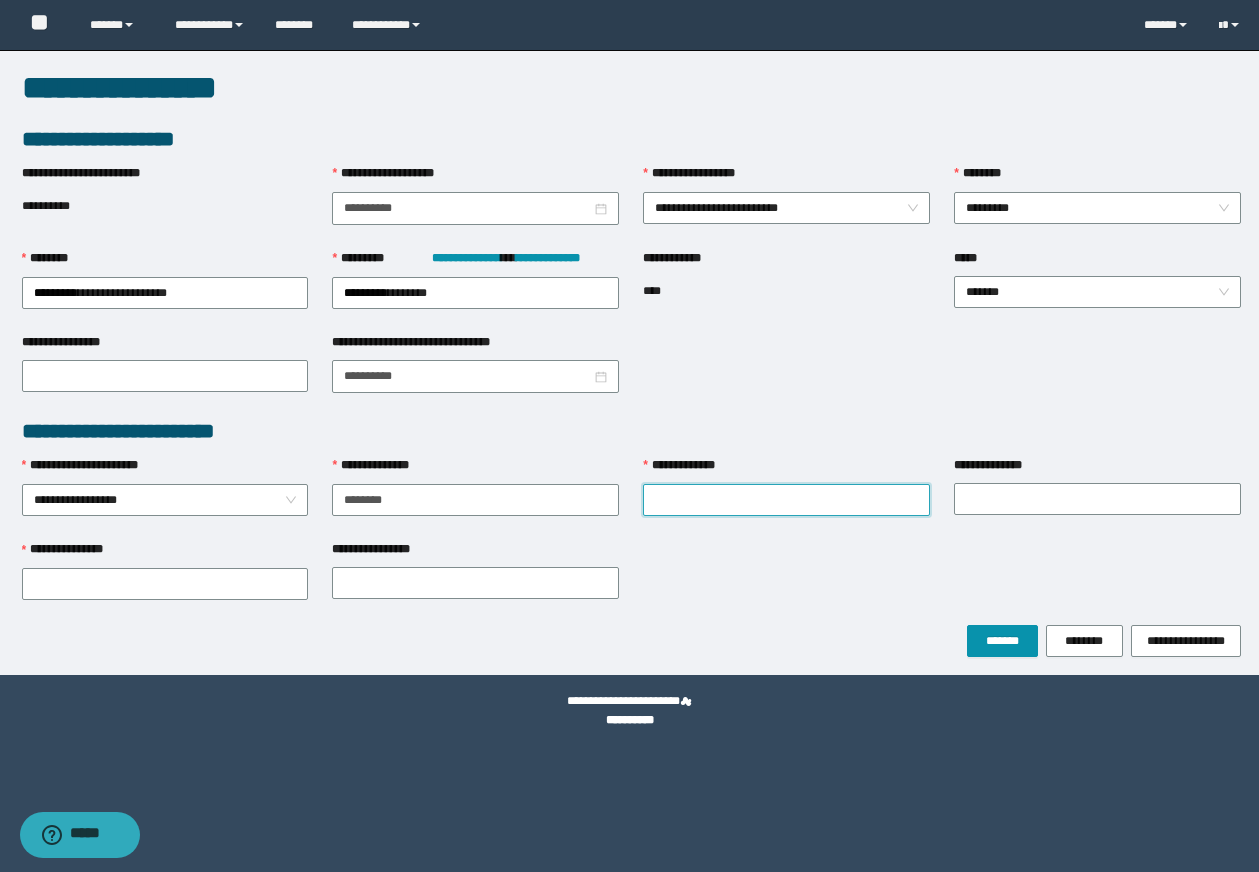 click on "**********" at bounding box center (786, 500) 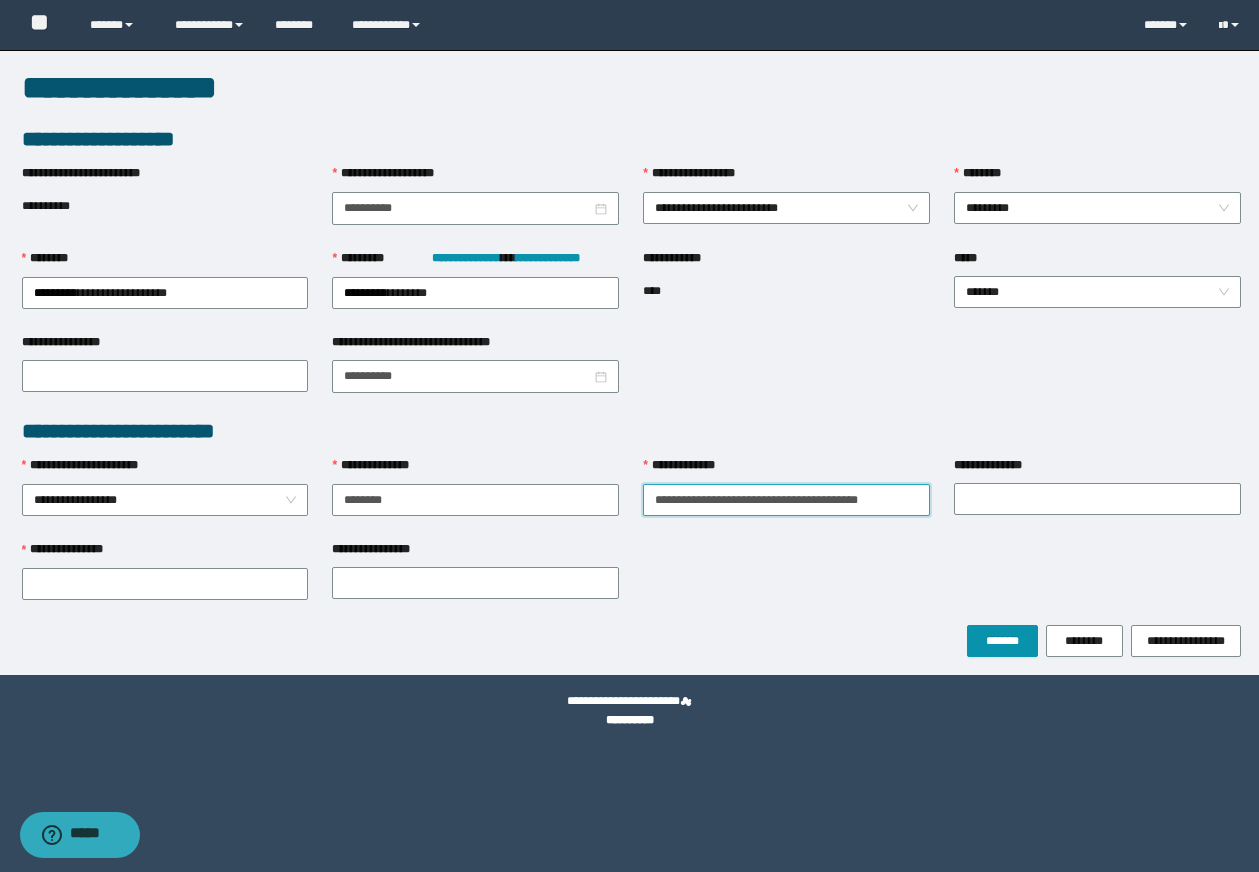 scroll, scrollTop: 0, scrollLeft: 57, axis: horizontal 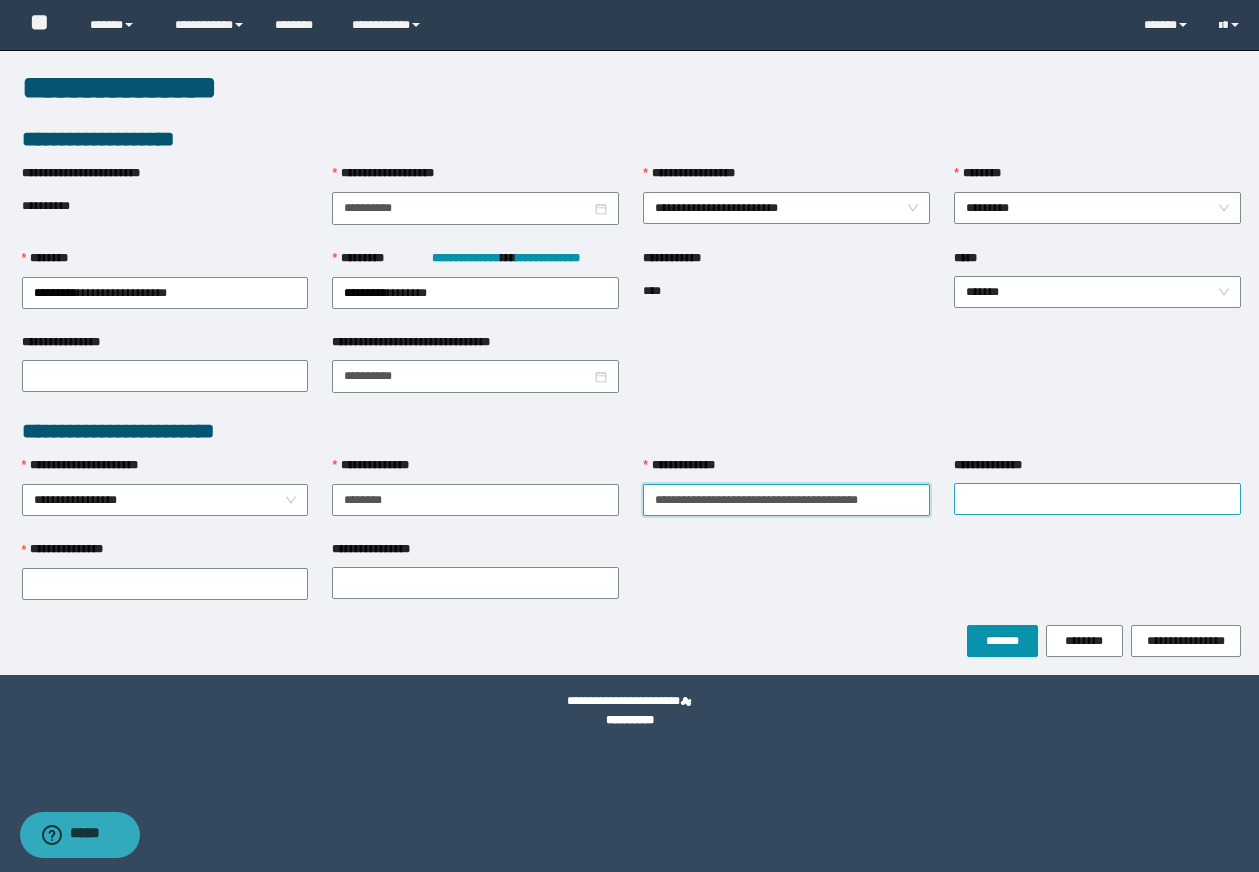 drag, startPoint x: 724, startPoint y: 500, endPoint x: 1232, endPoint y: 485, distance: 508.2214 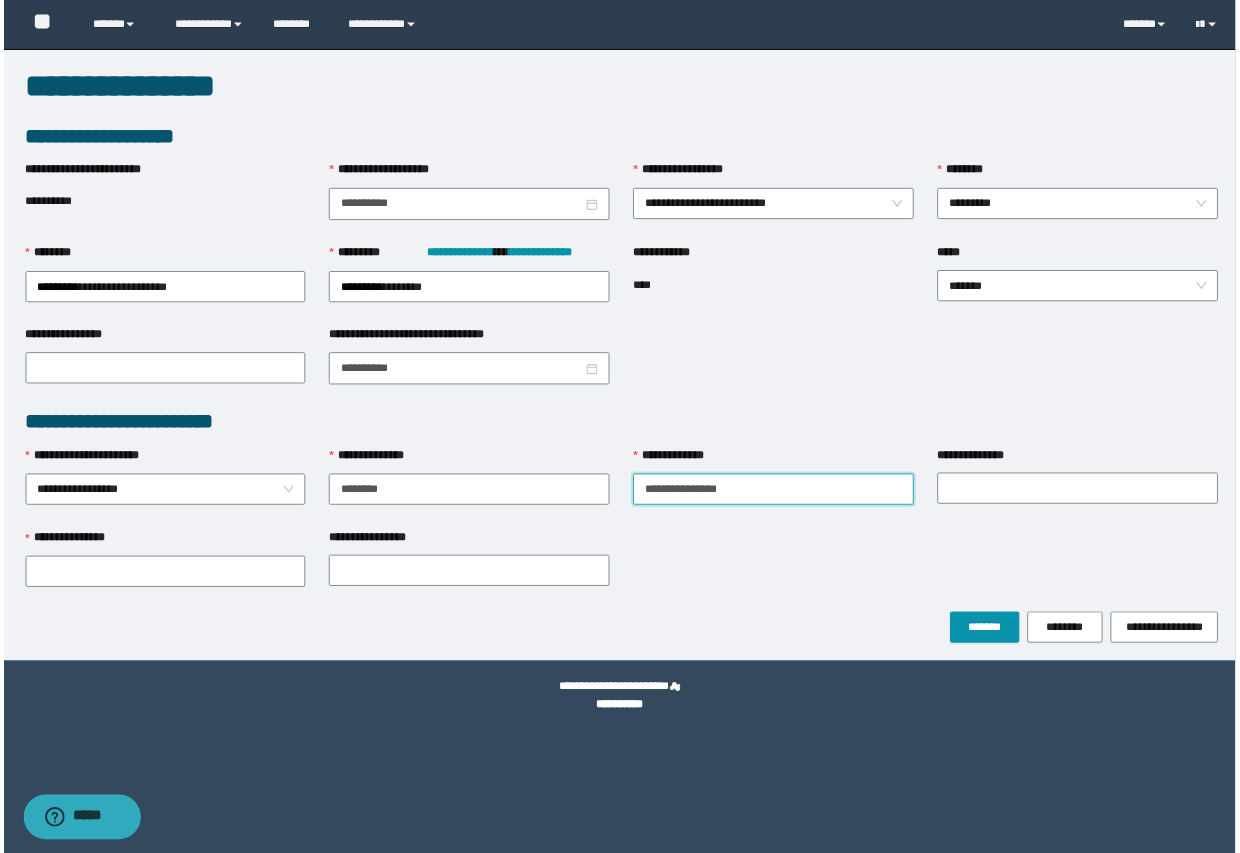 scroll, scrollTop: 0, scrollLeft: 0, axis: both 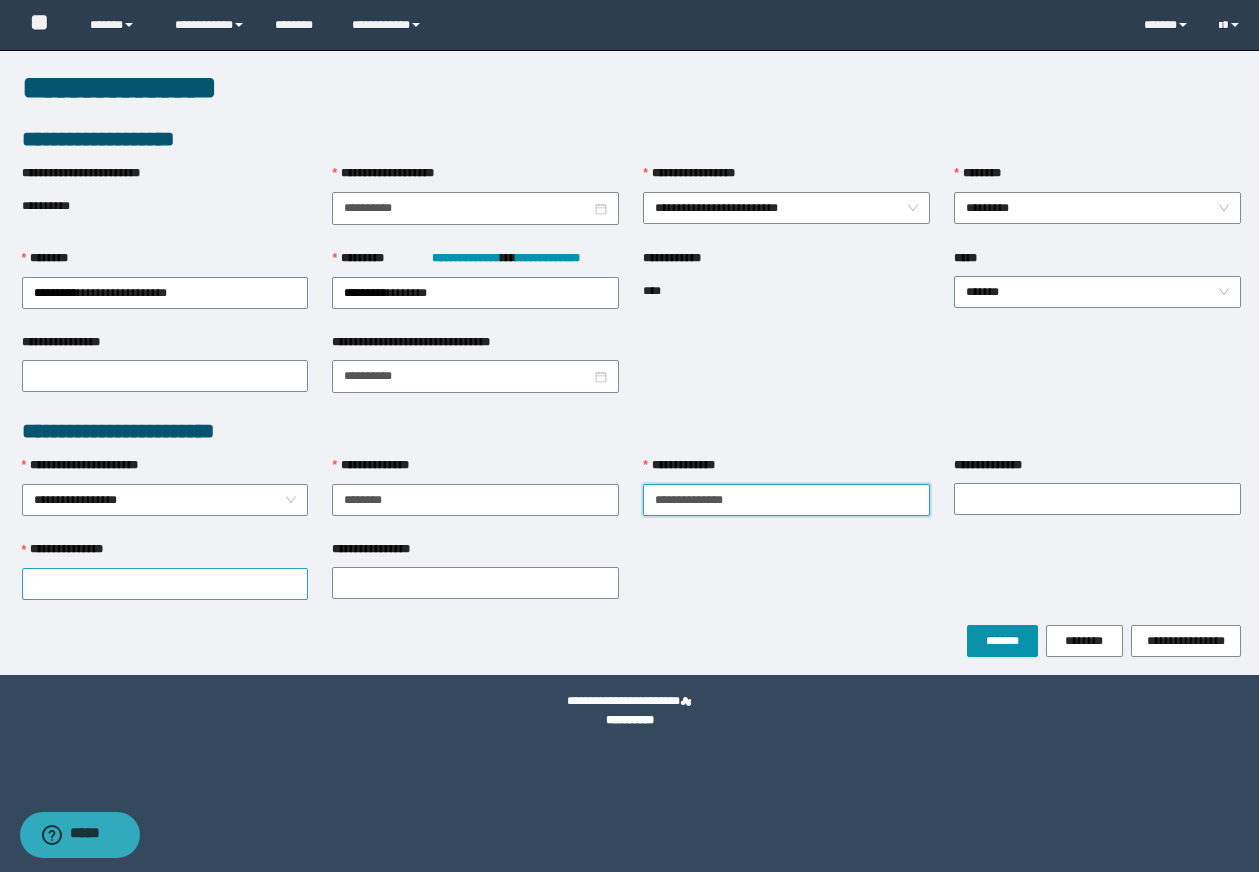 type on "**********" 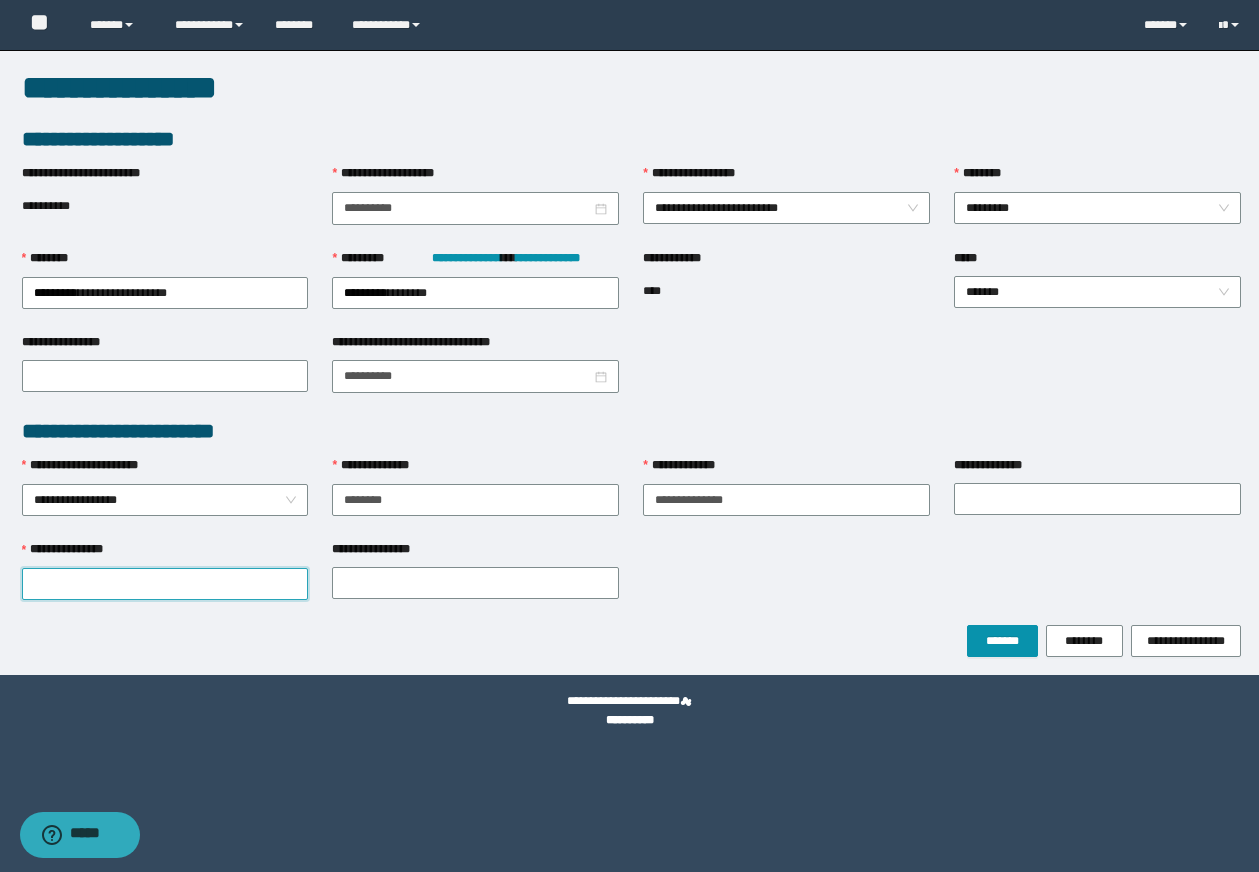 click on "**********" at bounding box center [165, 584] 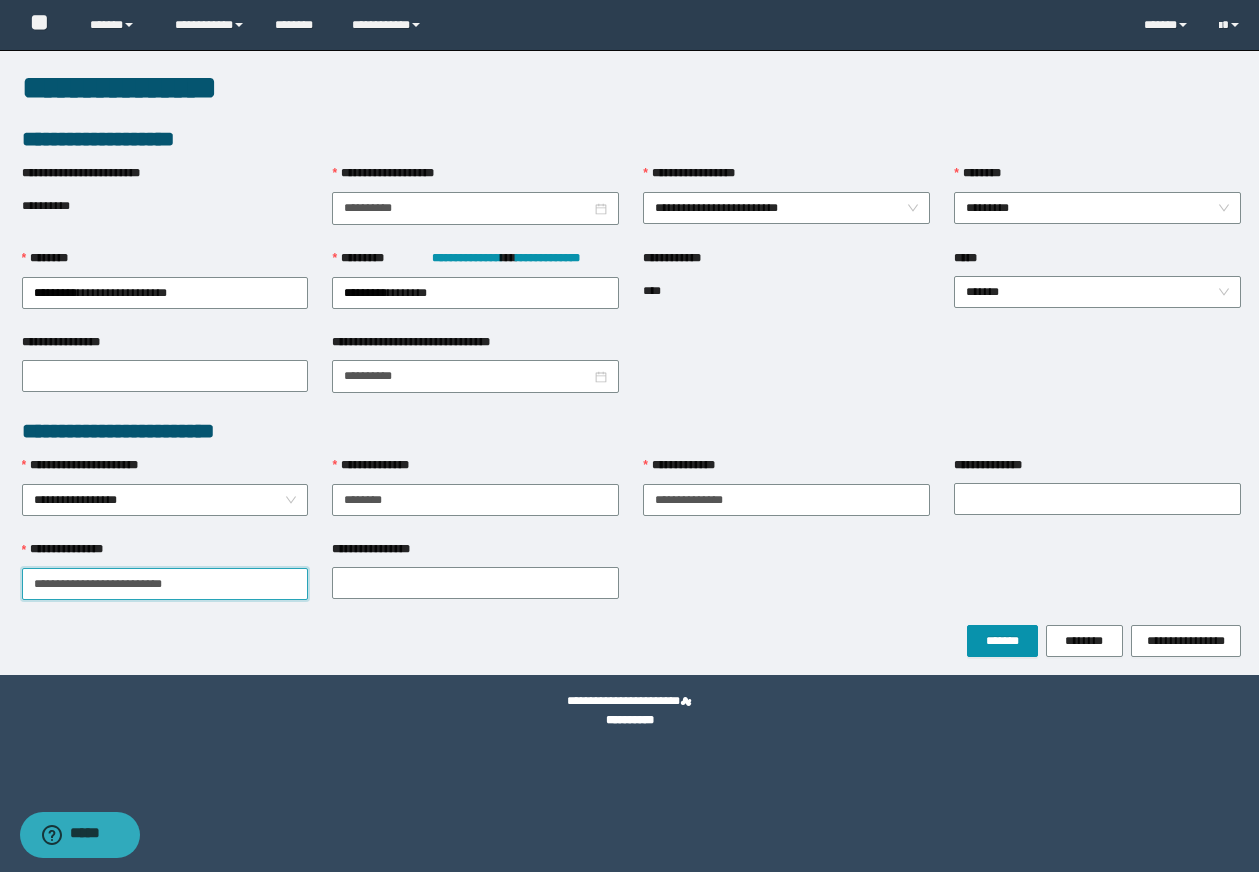 drag, startPoint x: 139, startPoint y: 577, endPoint x: 864, endPoint y: 610, distance: 725.7507 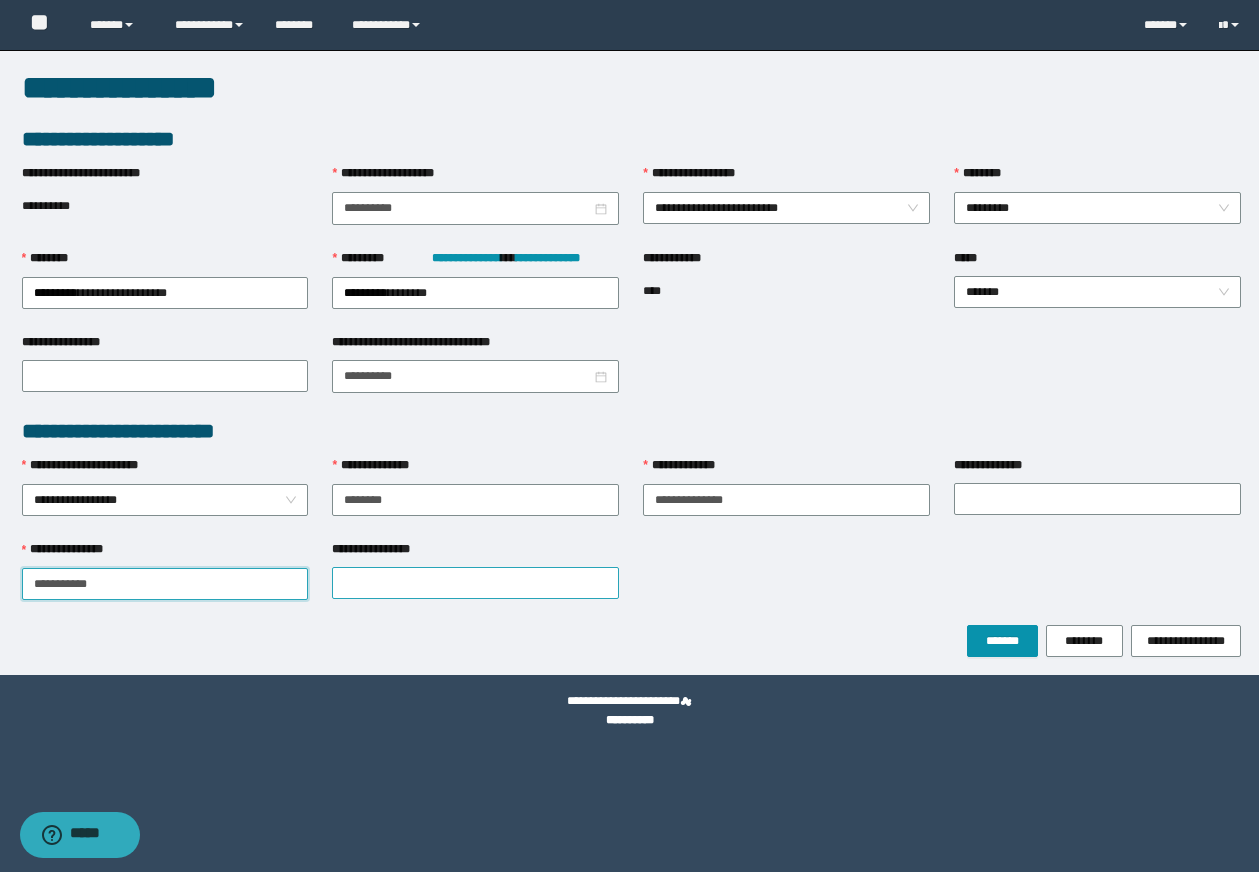 type on "**********" 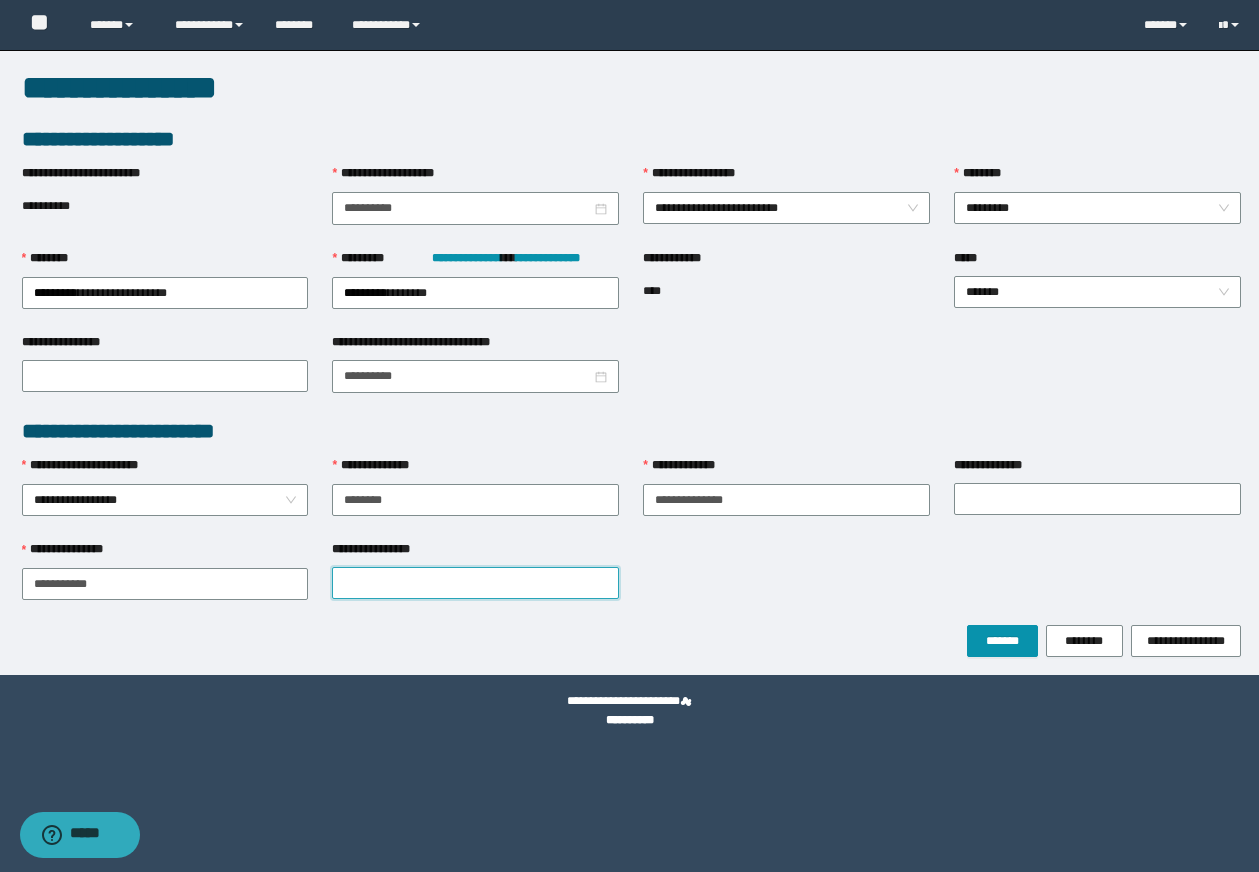 click on "**********" at bounding box center [475, 583] 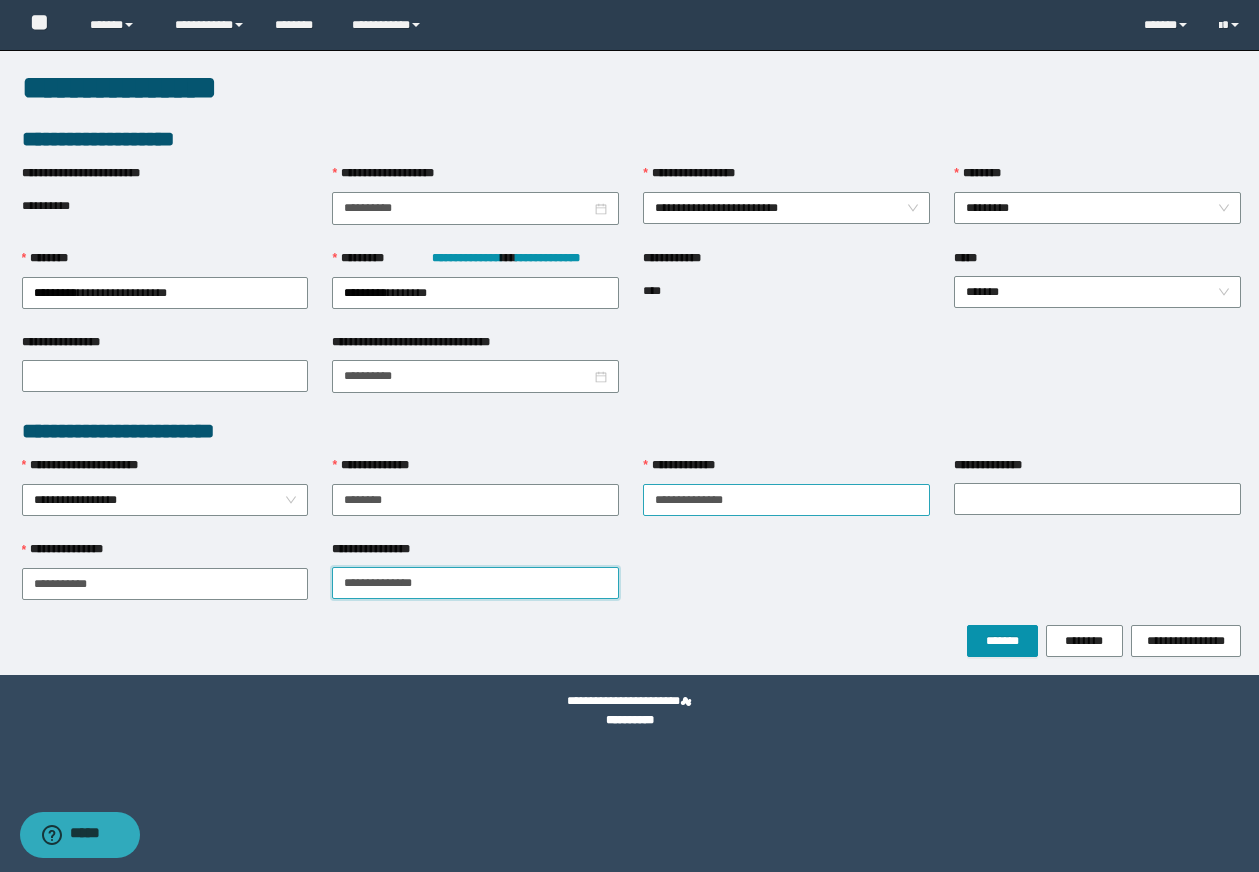 type on "**********" 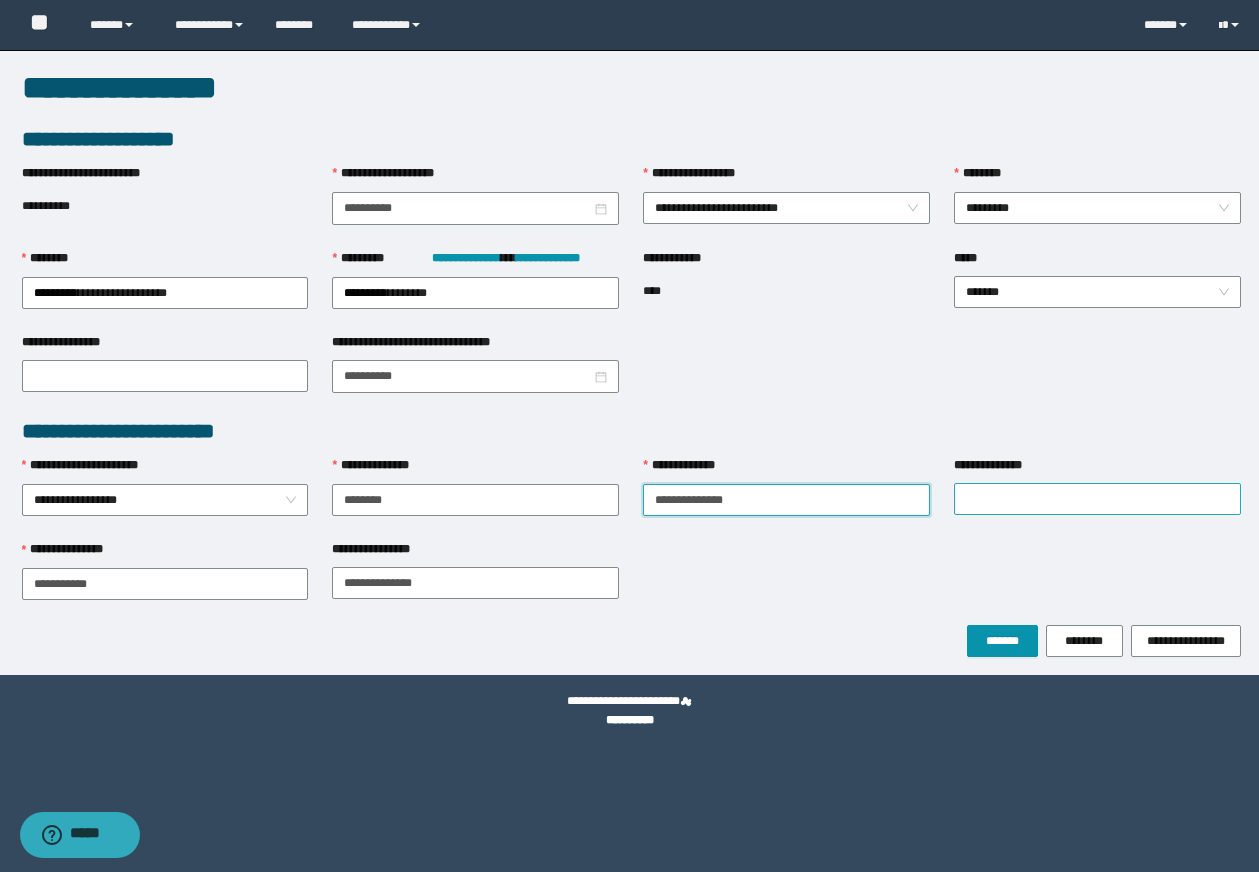 drag, startPoint x: 706, startPoint y: 496, endPoint x: 1232, endPoint y: 480, distance: 526.2433 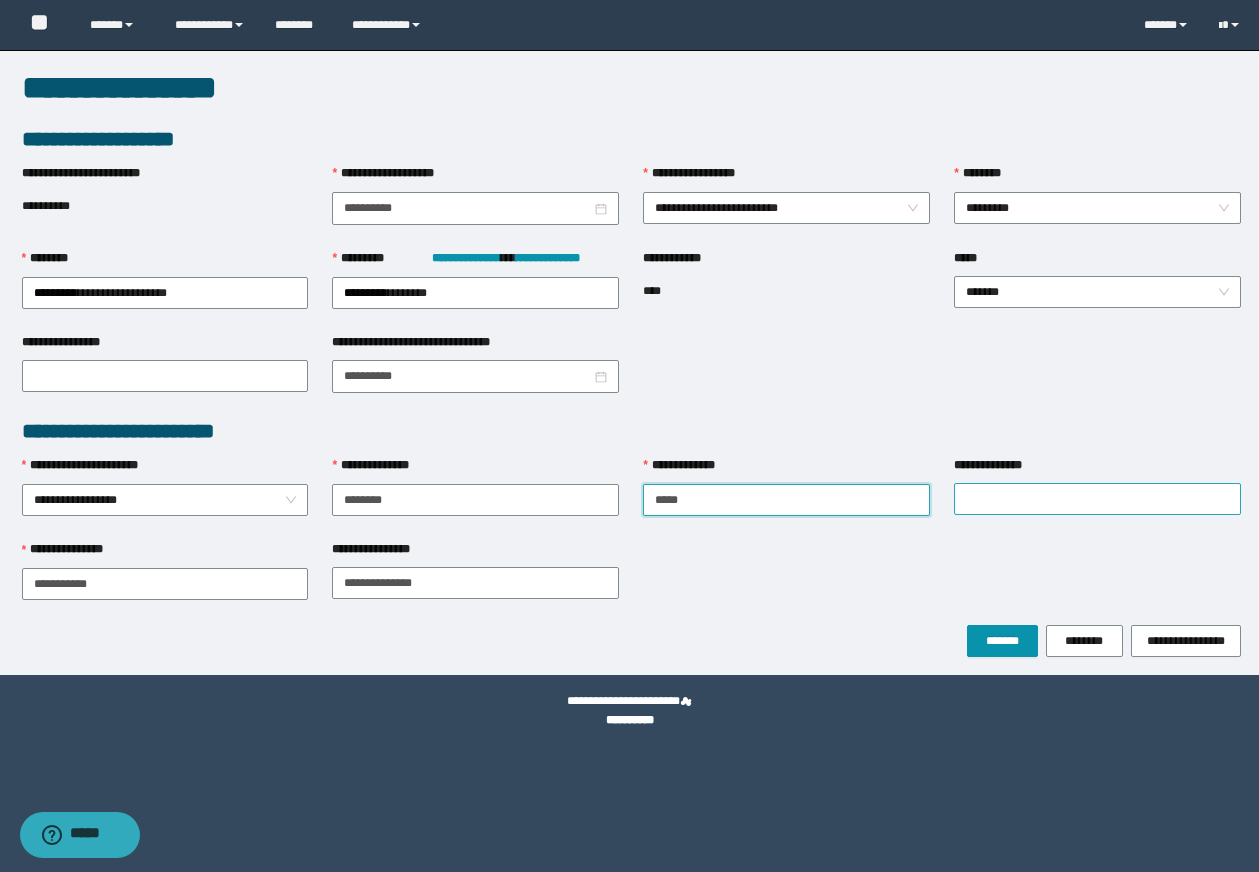 type on "*****" 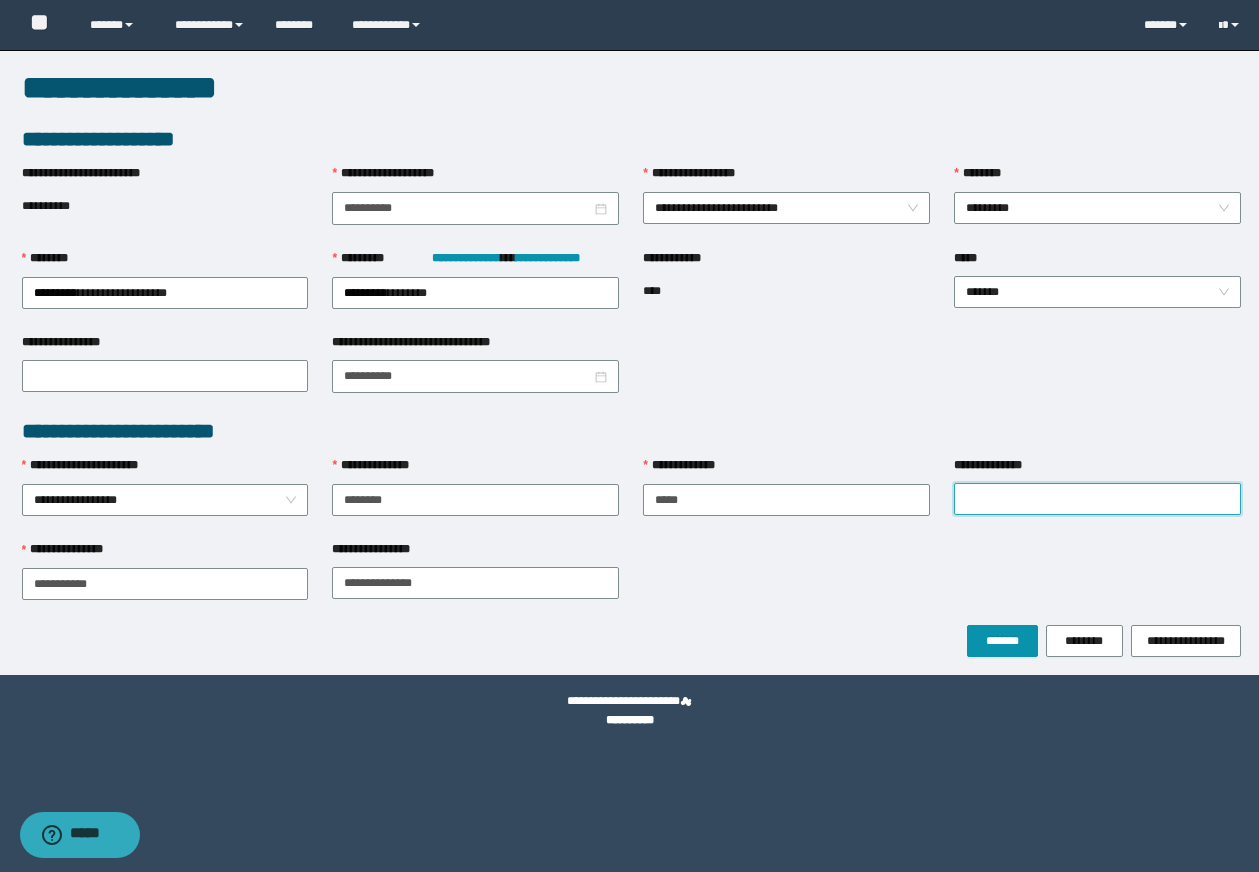 click on "**********" at bounding box center (1097, 499) 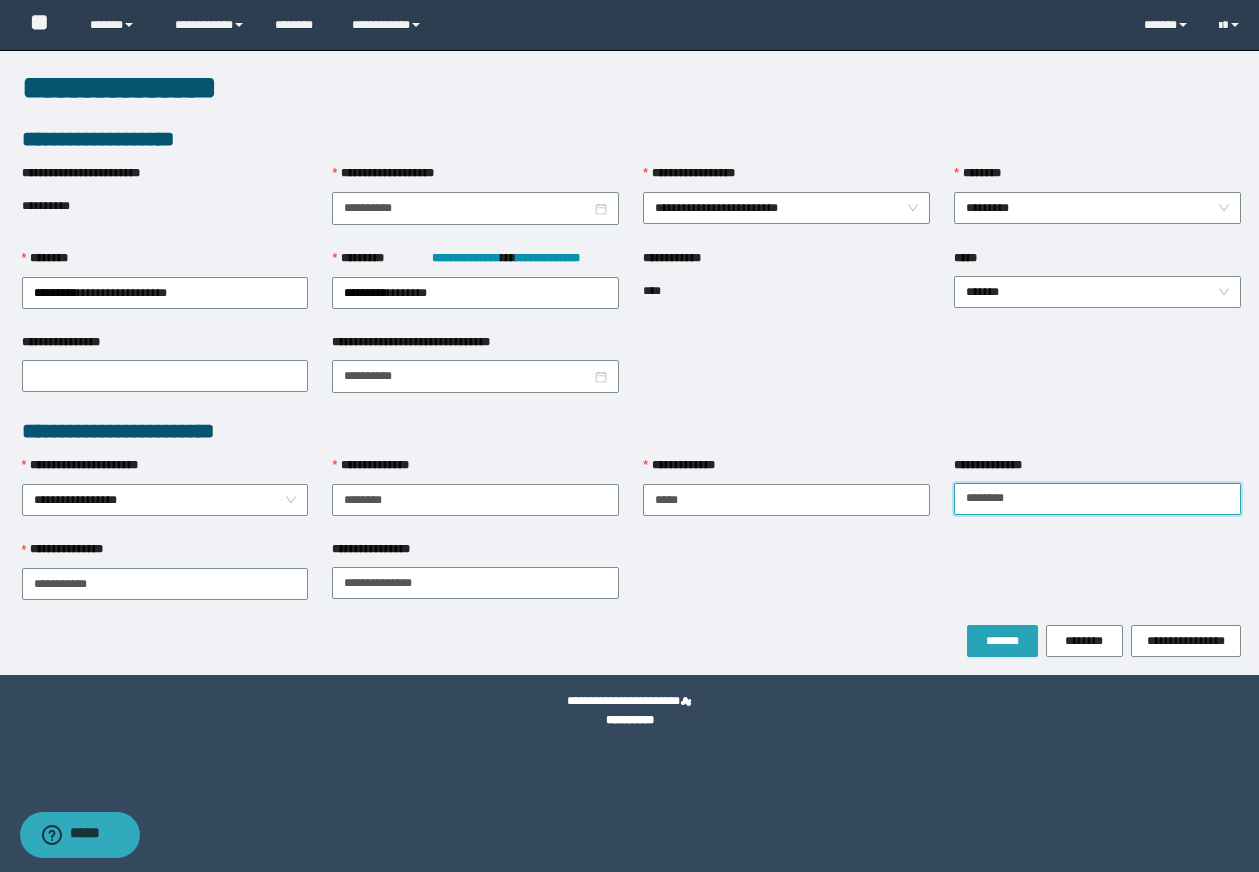 type on "********" 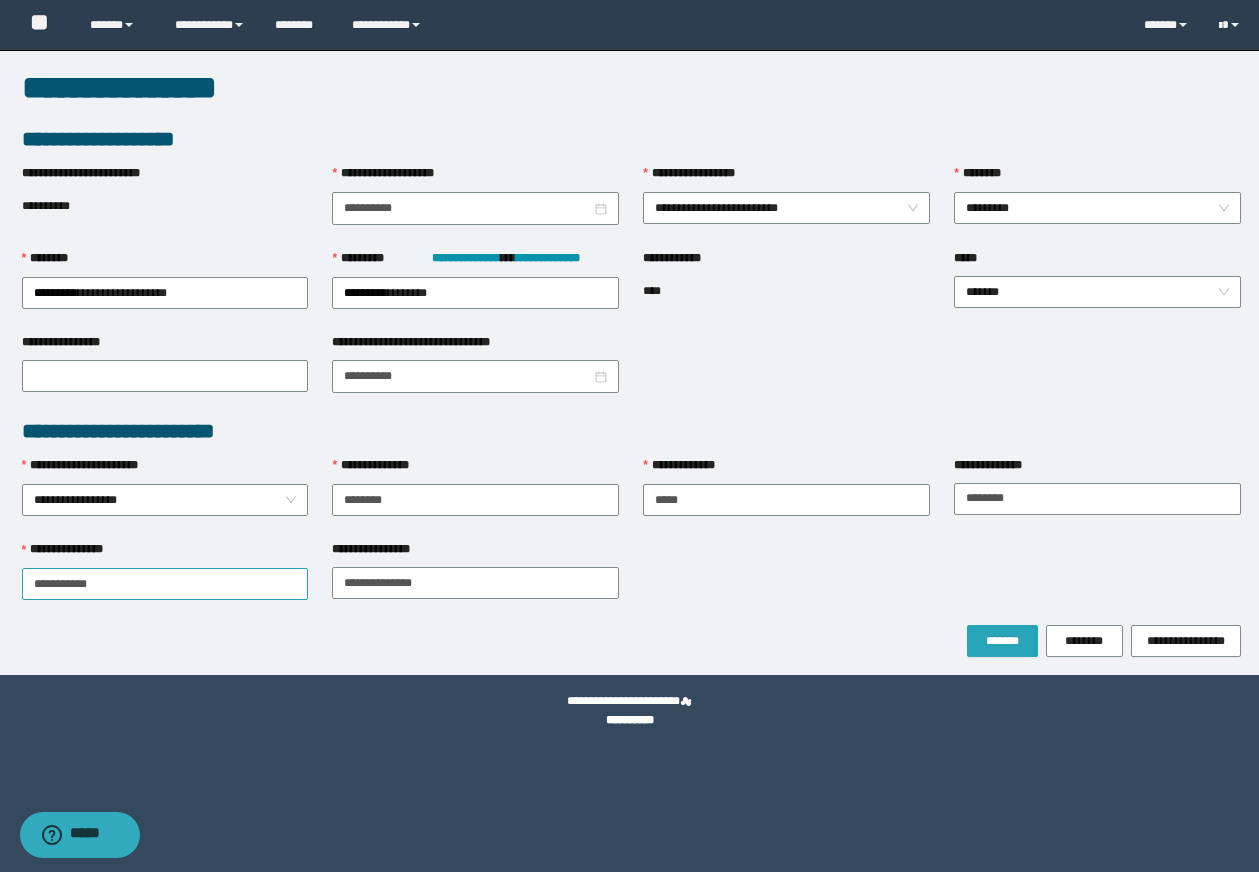 drag, startPoint x: 1004, startPoint y: 645, endPoint x: 42, endPoint y: 575, distance: 964.5434 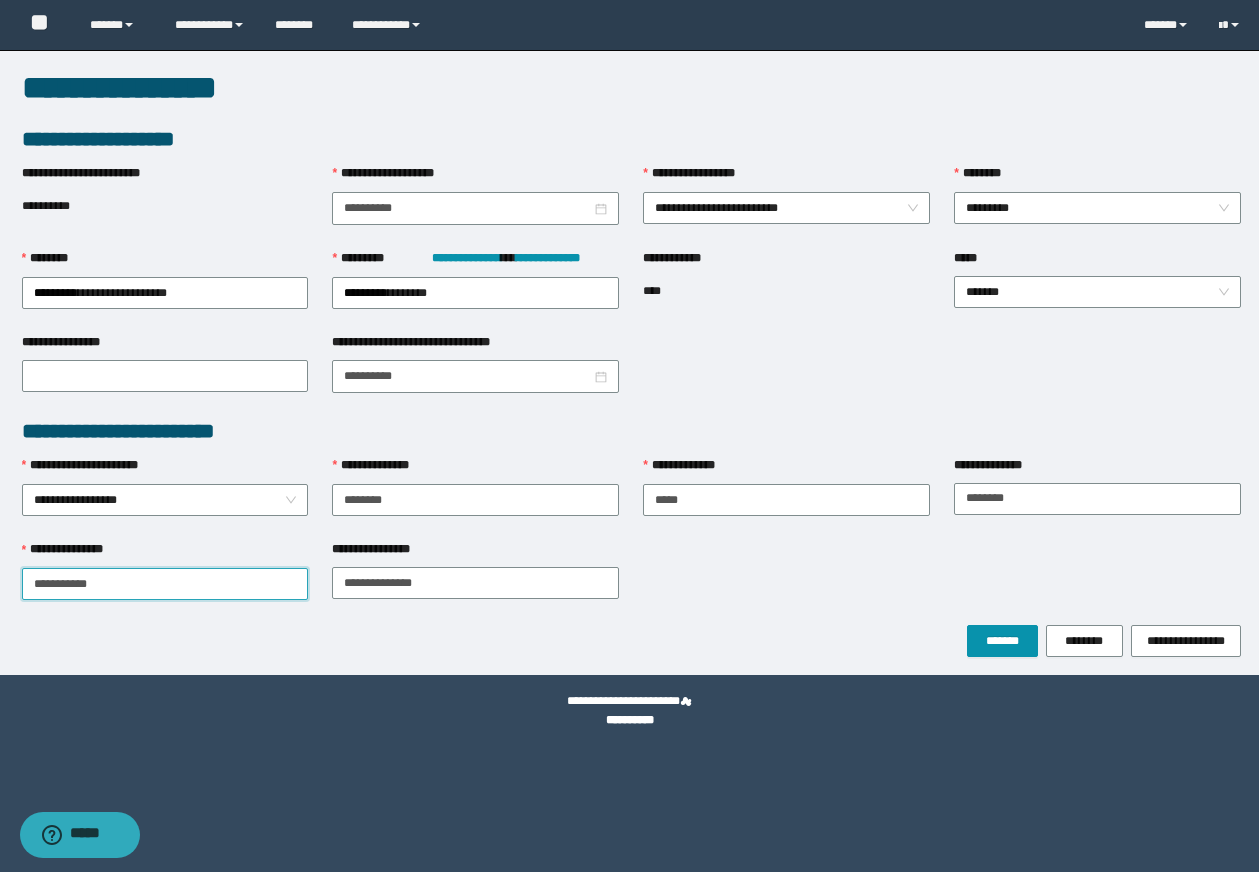 drag, startPoint x: 131, startPoint y: 585, endPoint x: 10, endPoint y: 592, distance: 121.20231 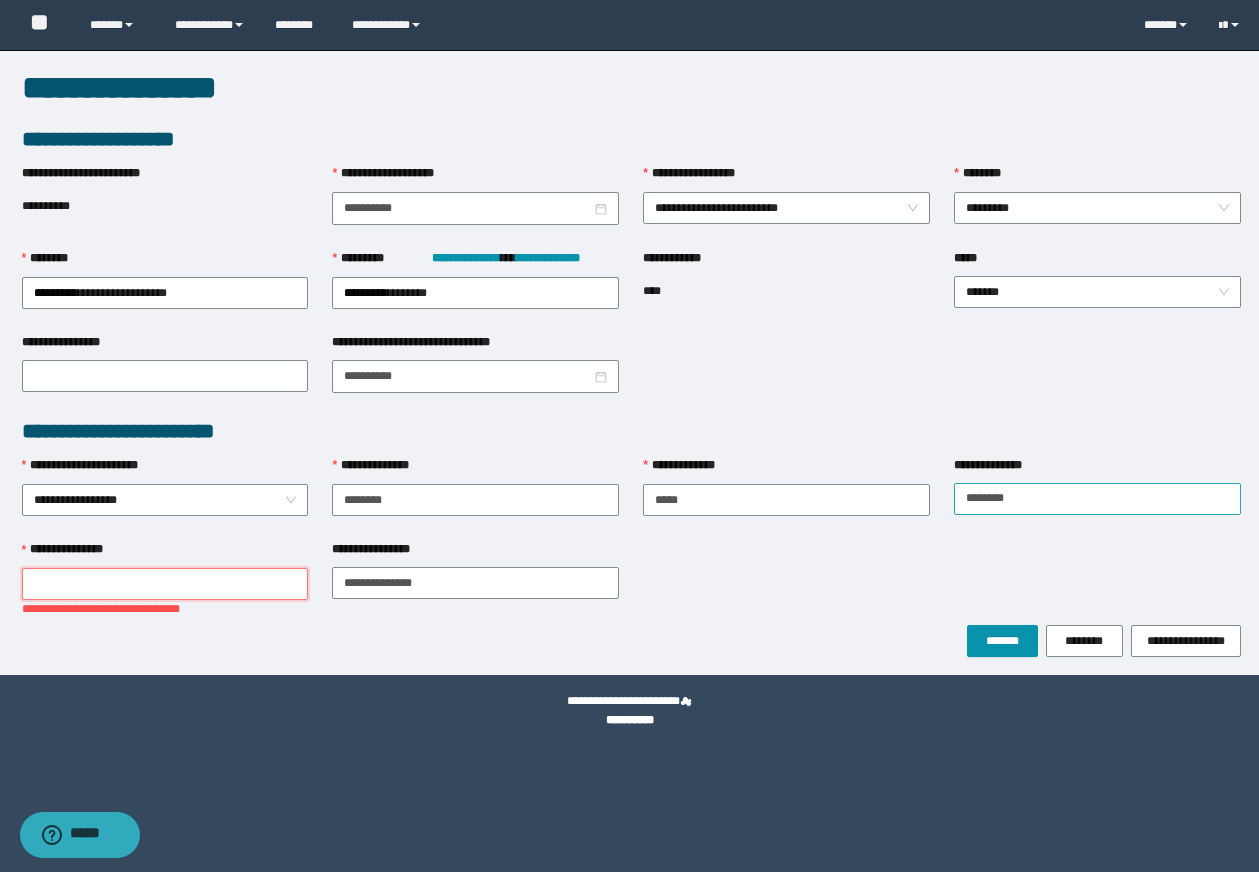 type 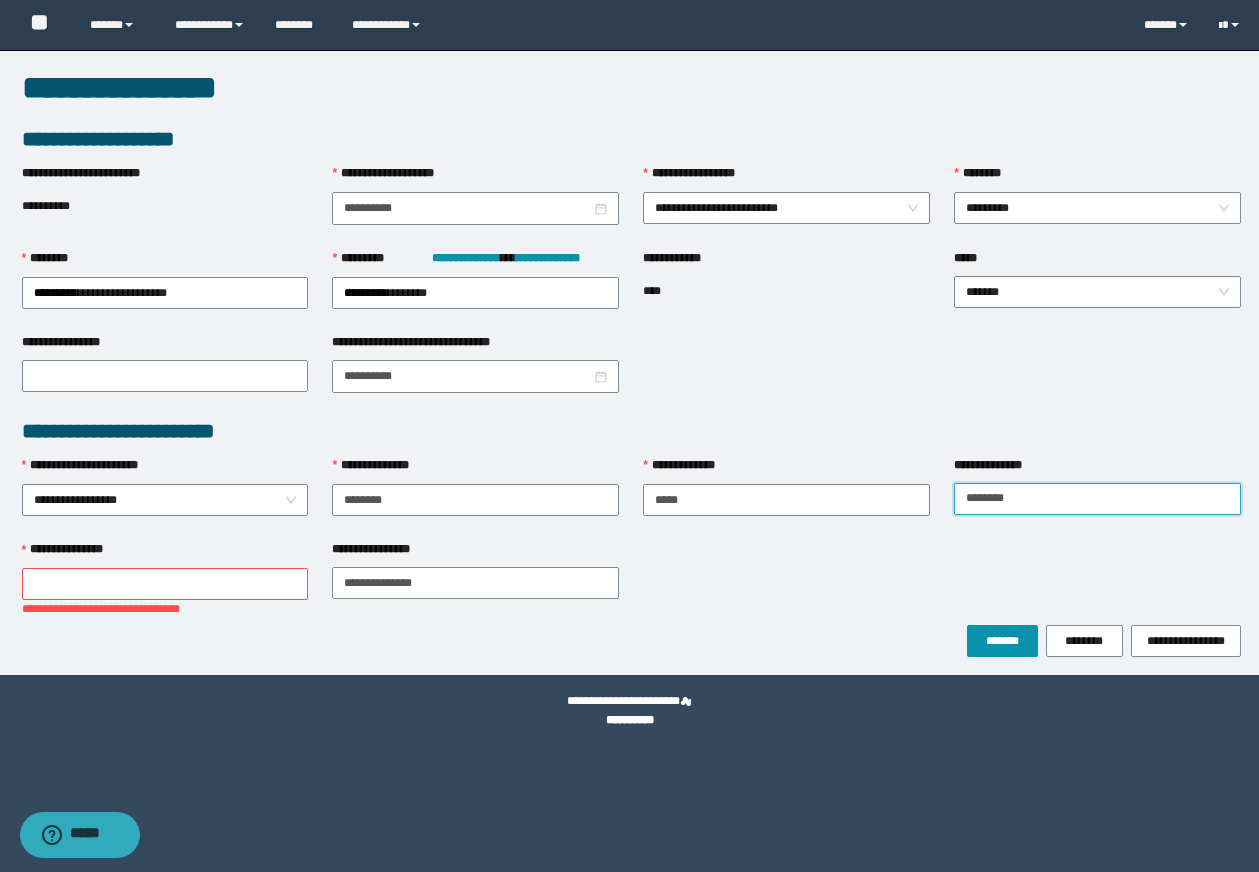click on "********" at bounding box center (1097, 499) 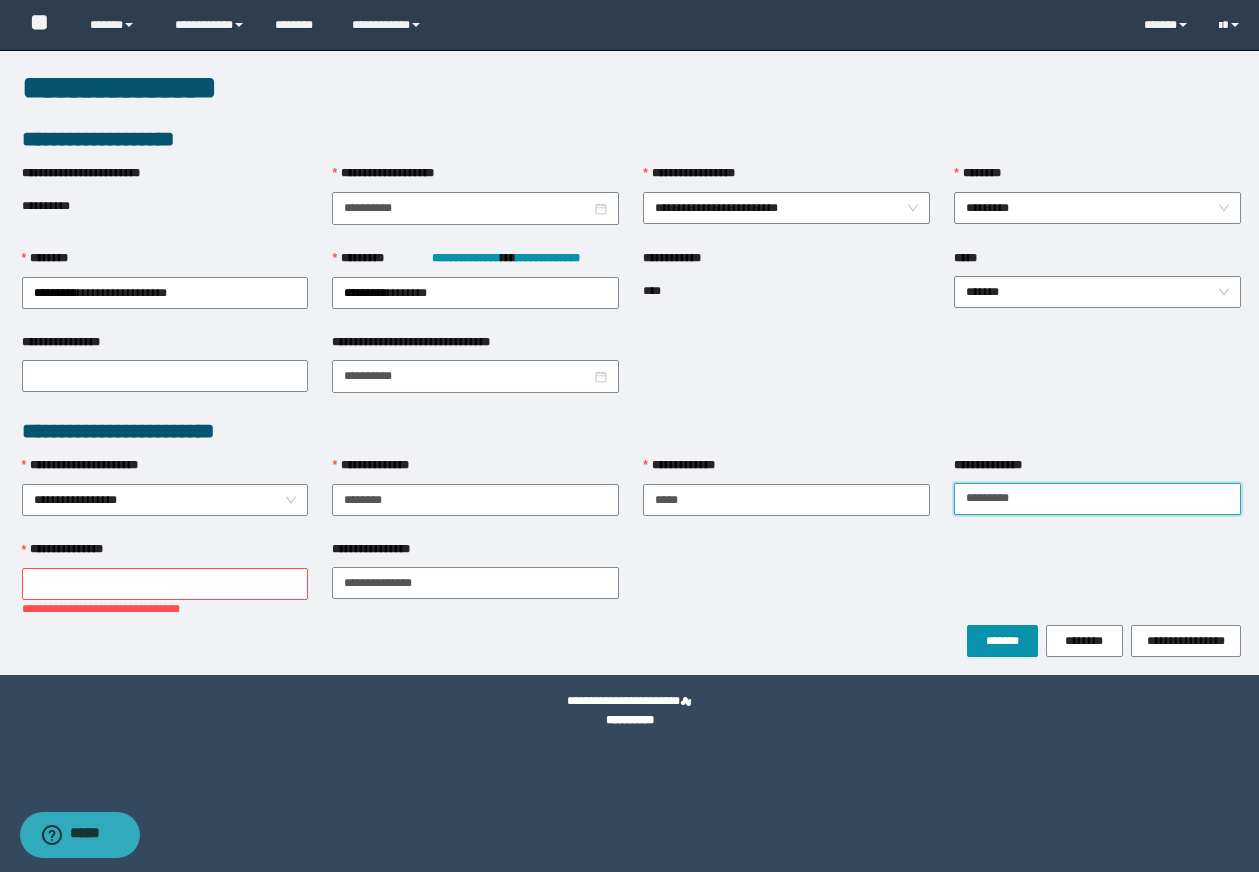 paste on "**********" 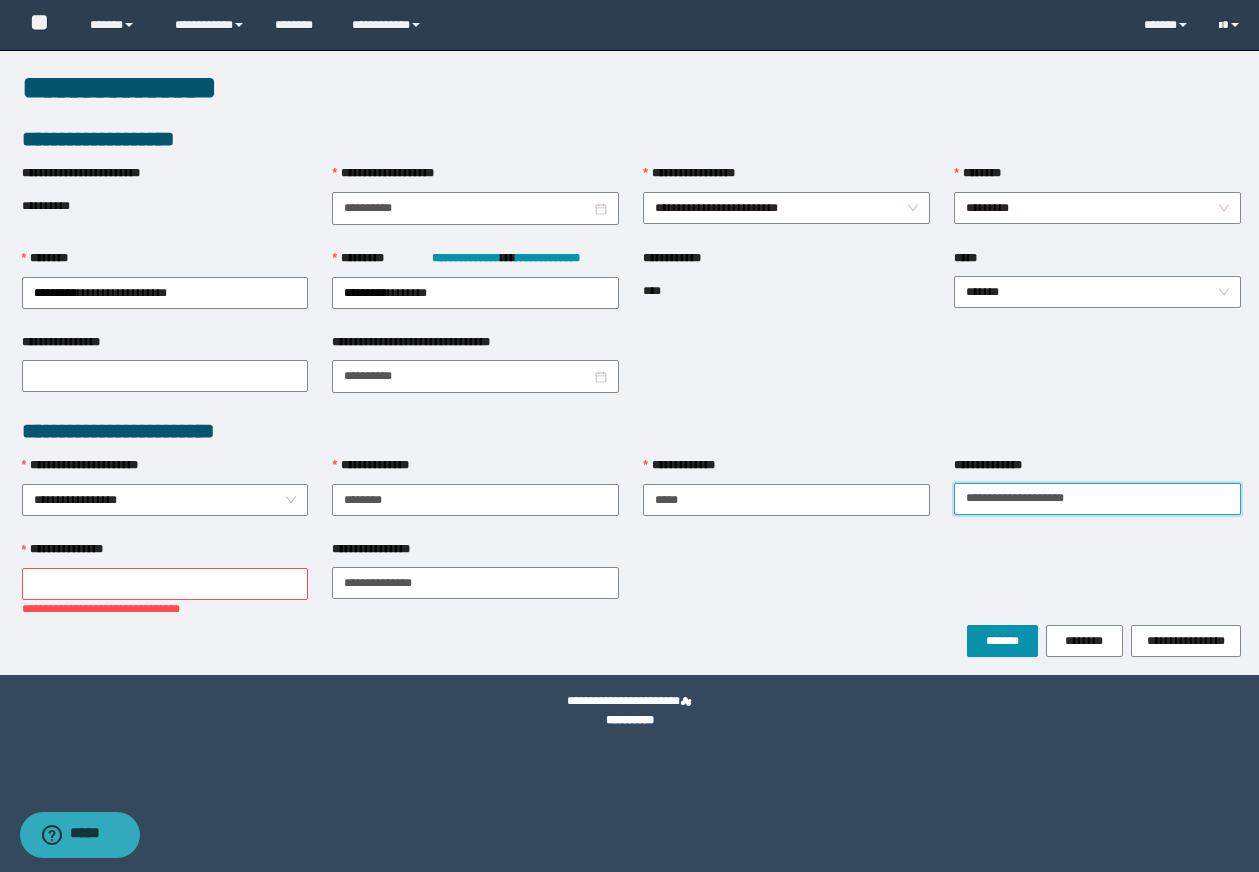 drag, startPoint x: 1118, startPoint y: 495, endPoint x: 1021, endPoint y: 490, distance: 97.128784 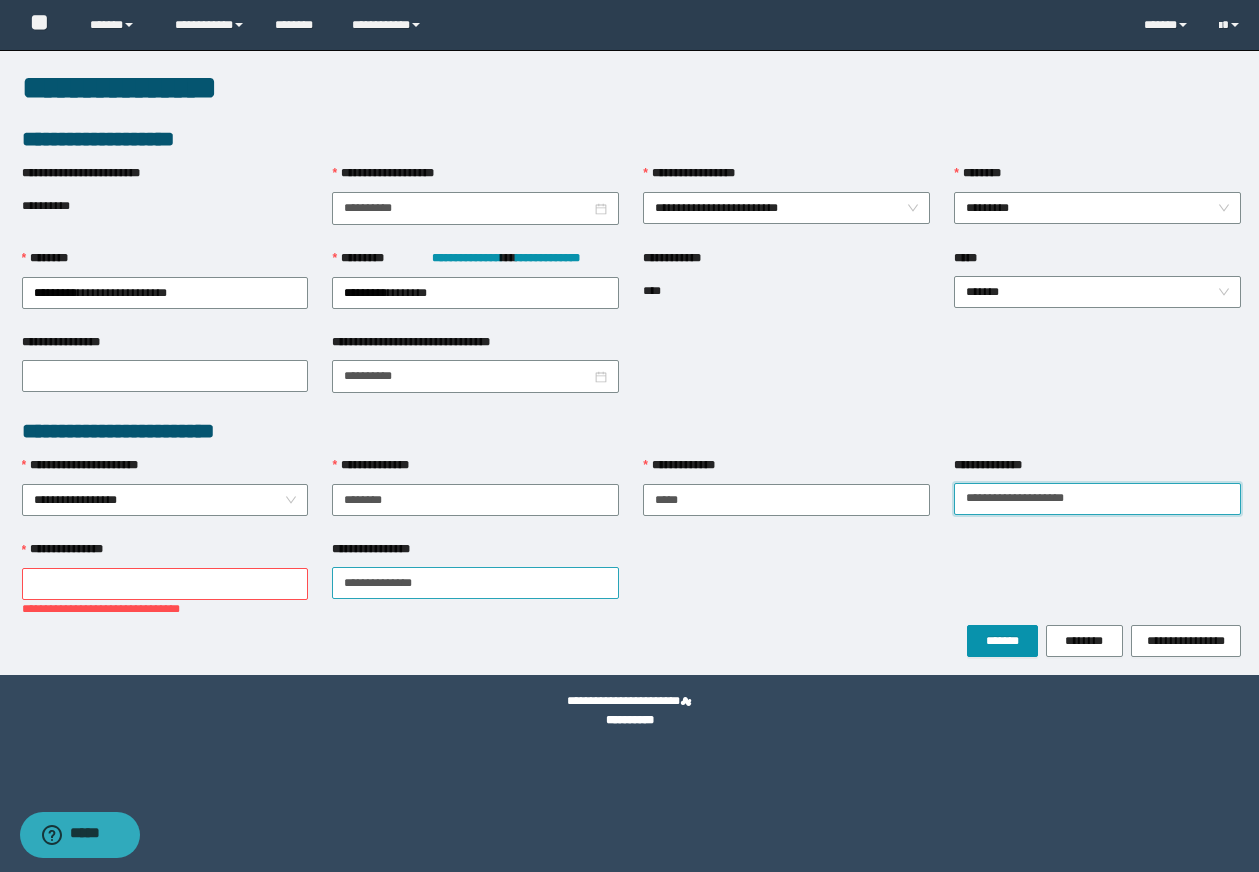 type on "**********" 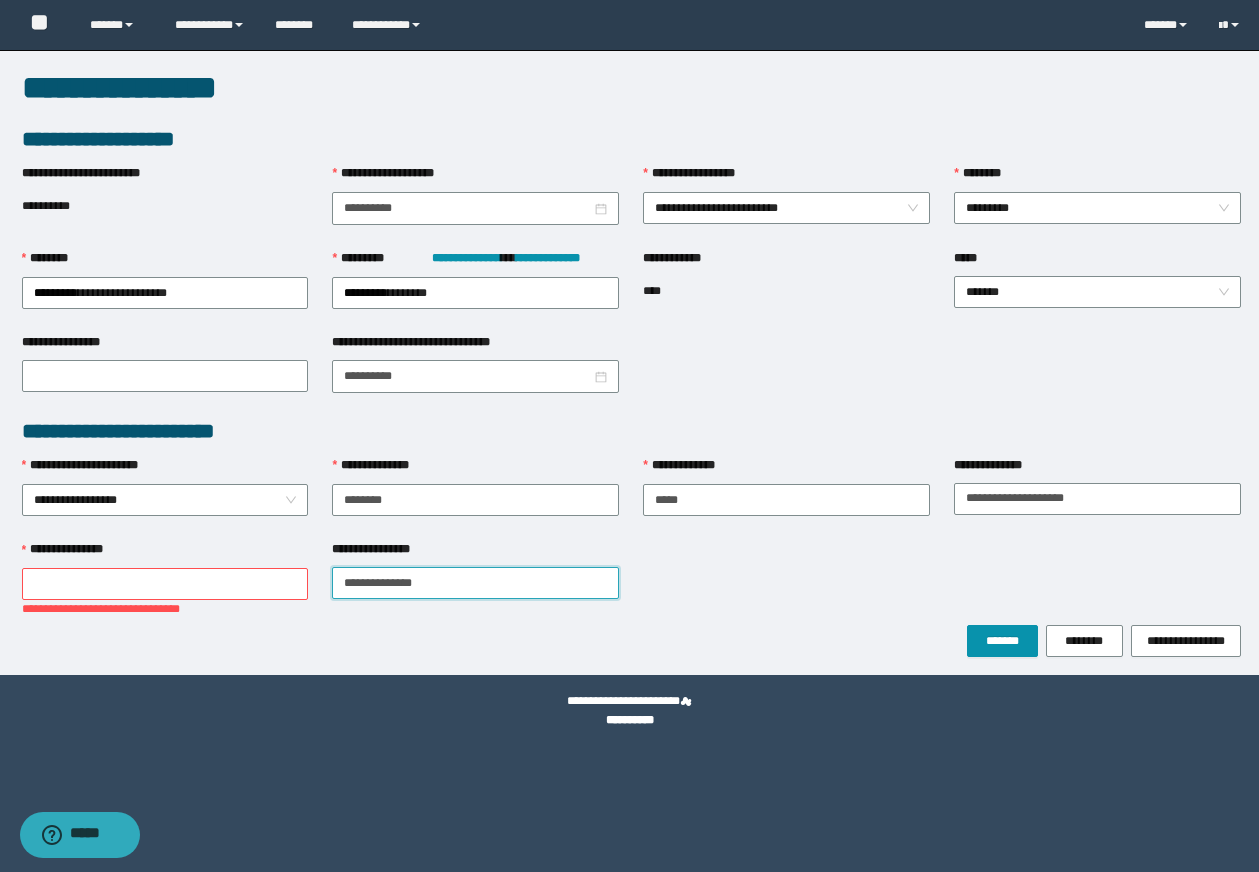 drag, startPoint x: 377, startPoint y: 582, endPoint x: 85, endPoint y: 571, distance: 292.20712 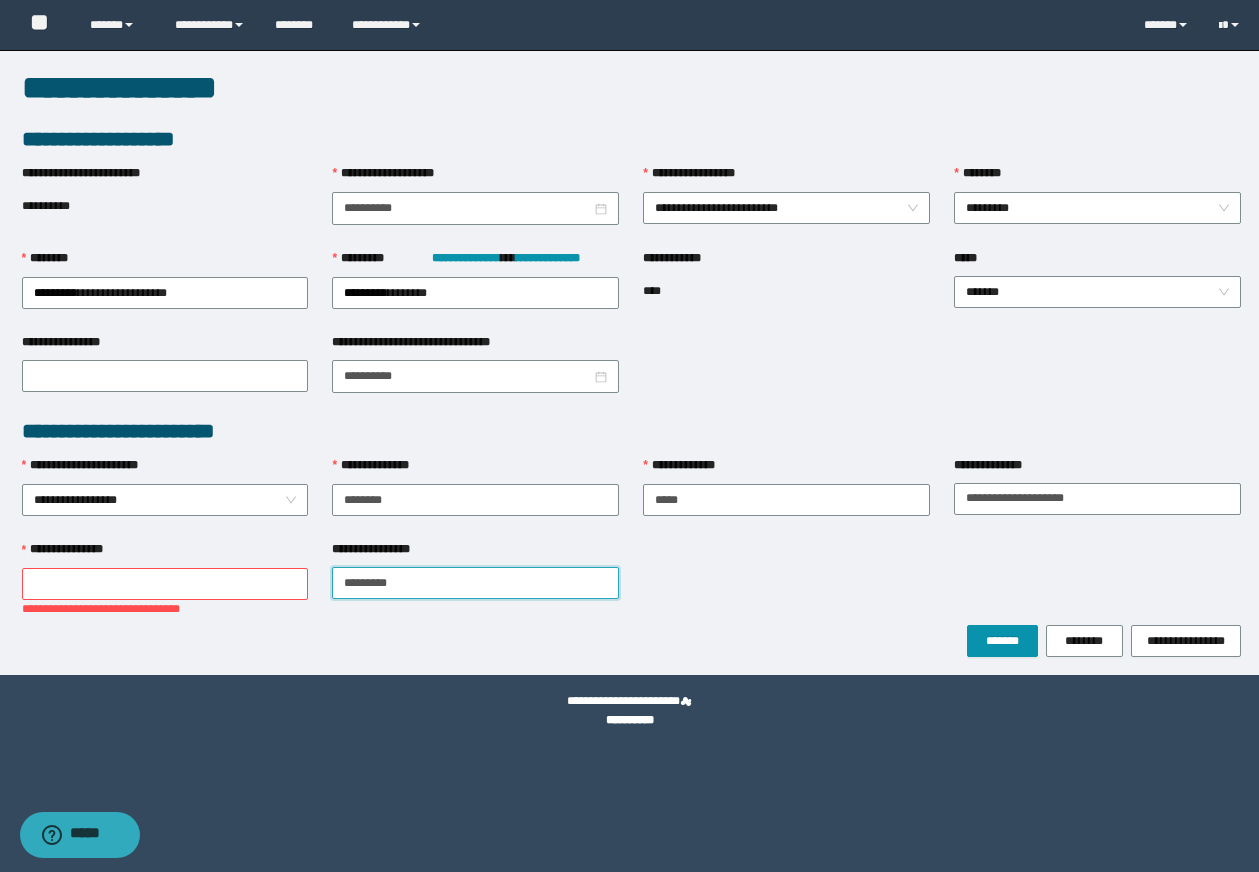 type on "********" 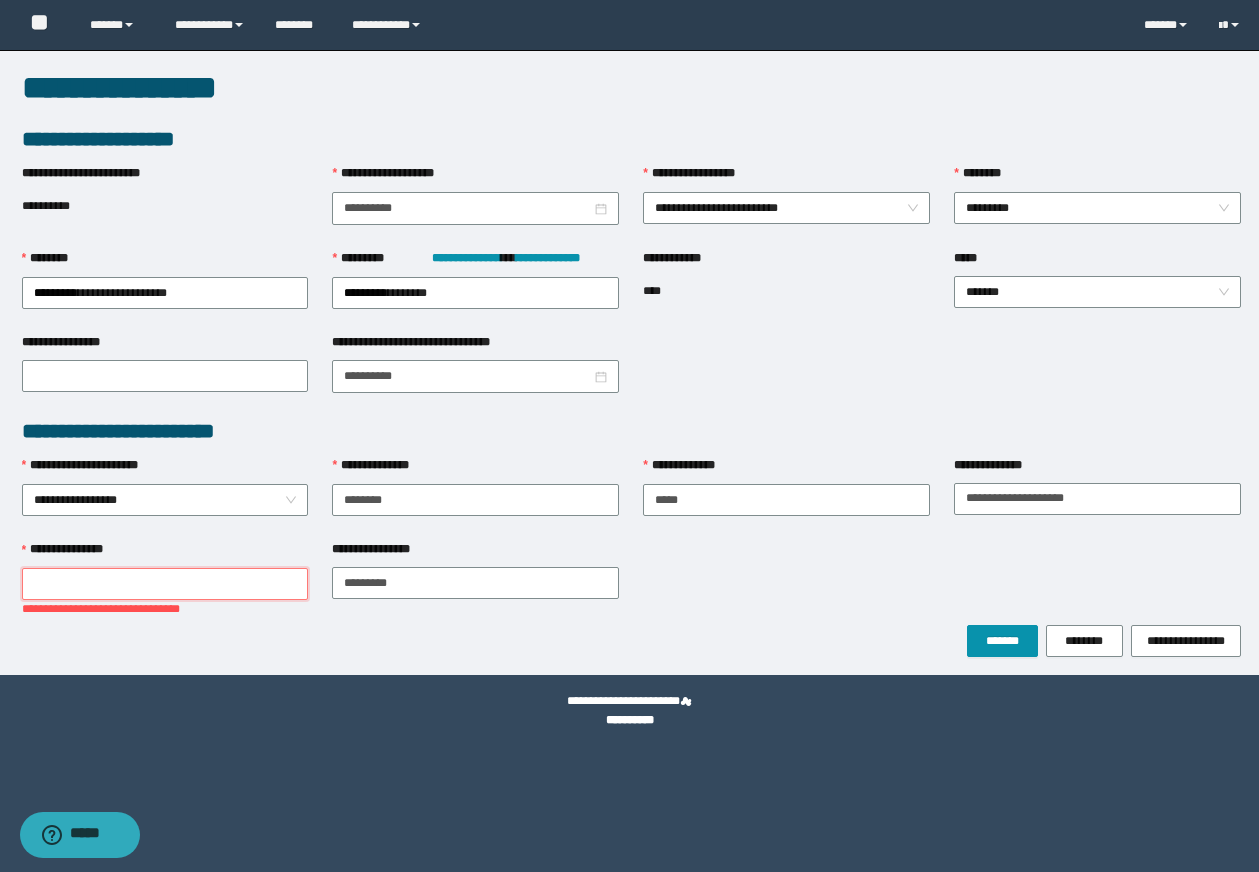 click on "**********" at bounding box center (165, 584) 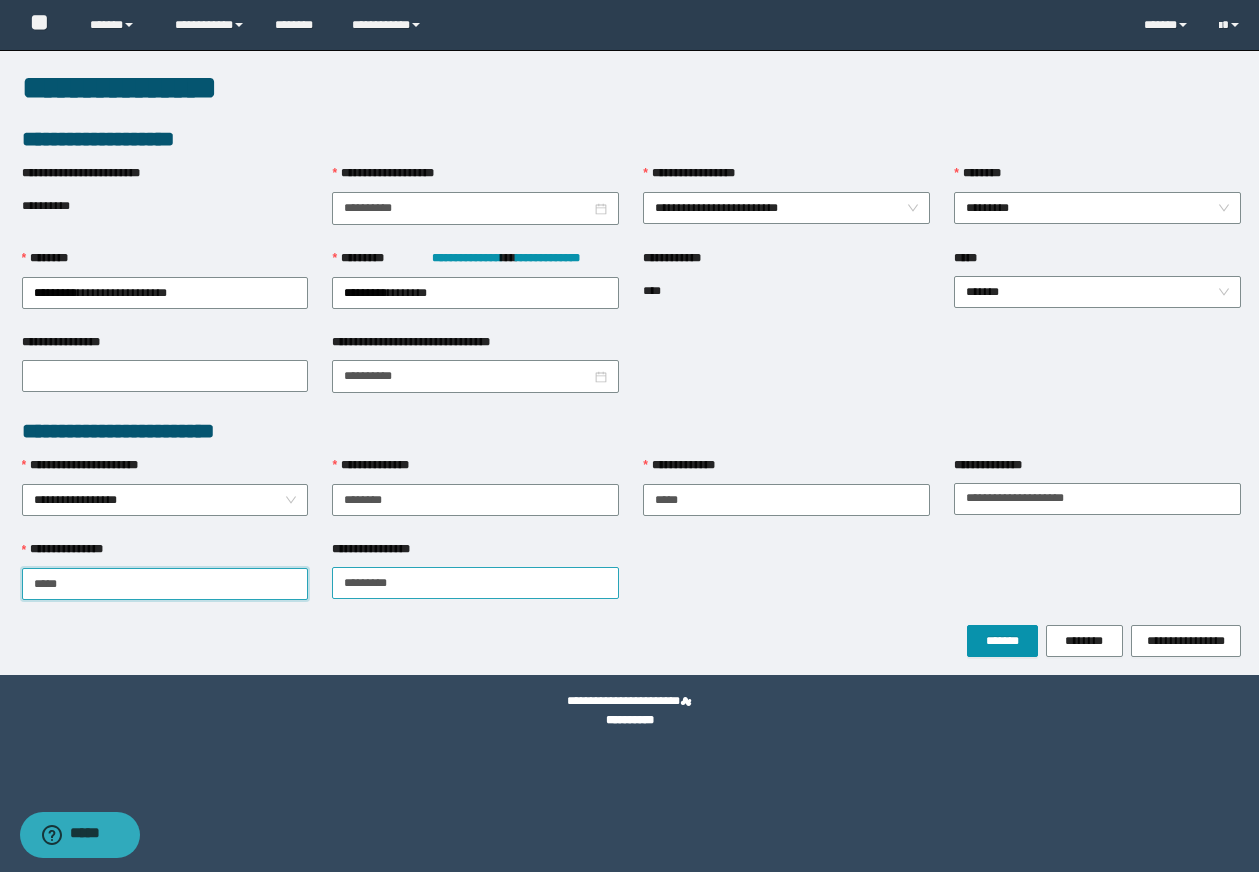 type on "*****" 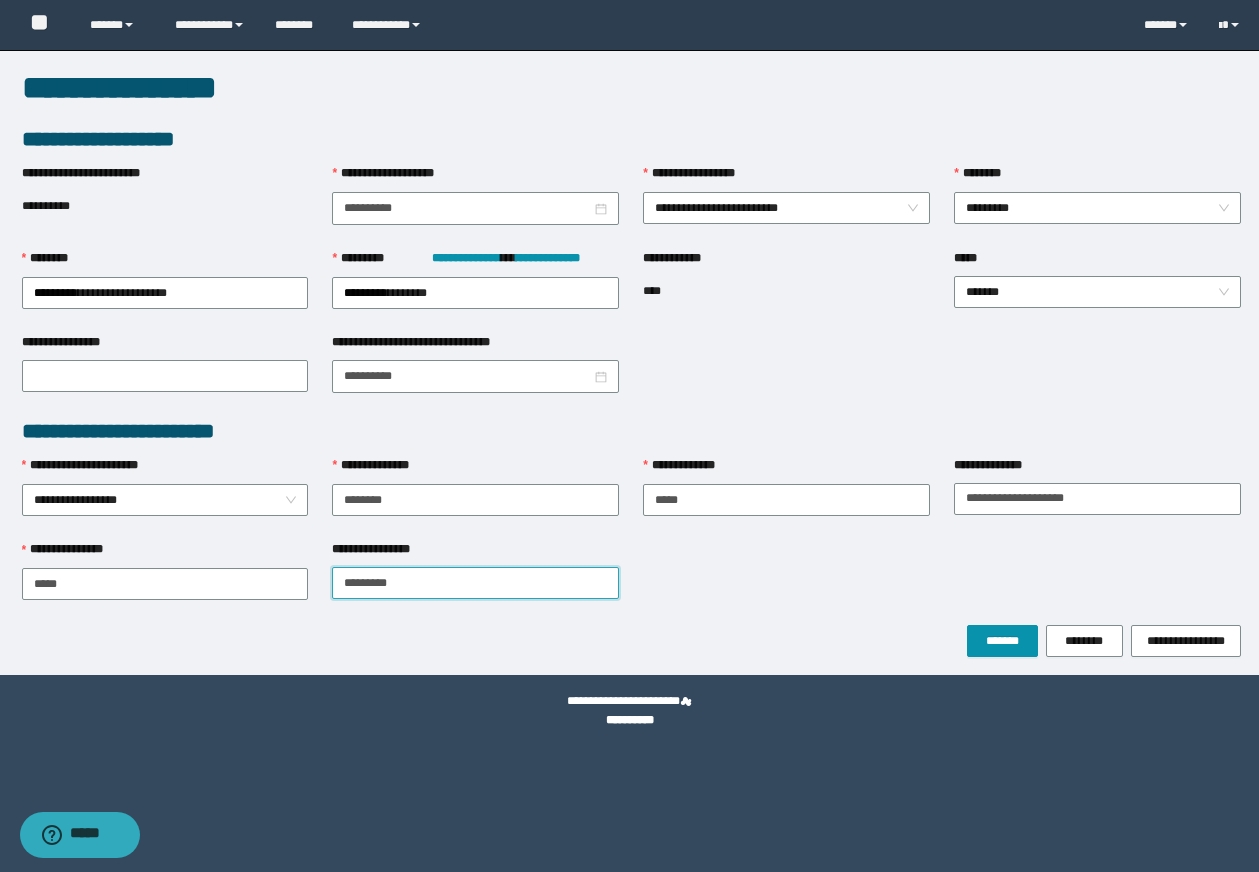 click on "********" at bounding box center [475, 583] 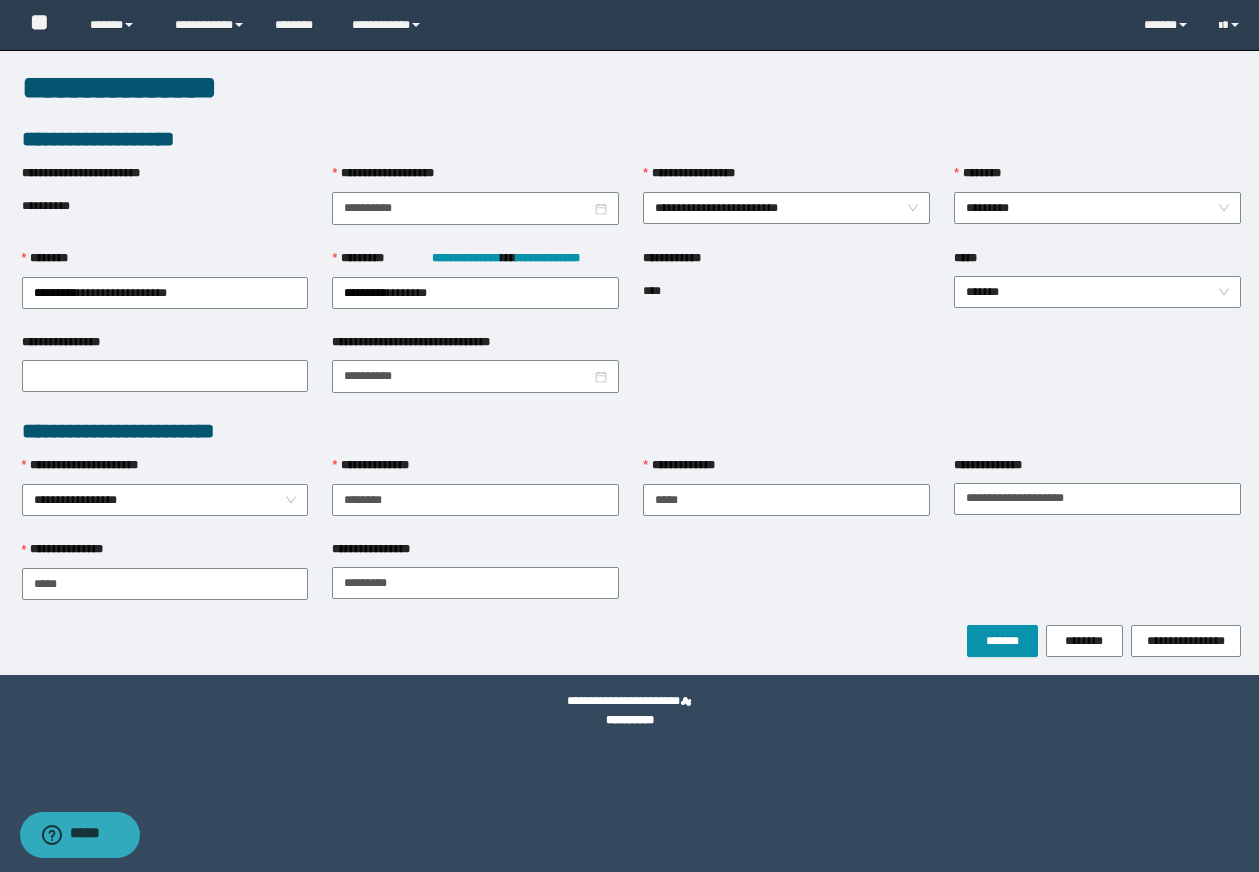 click on "**********" at bounding box center [1097, 469] 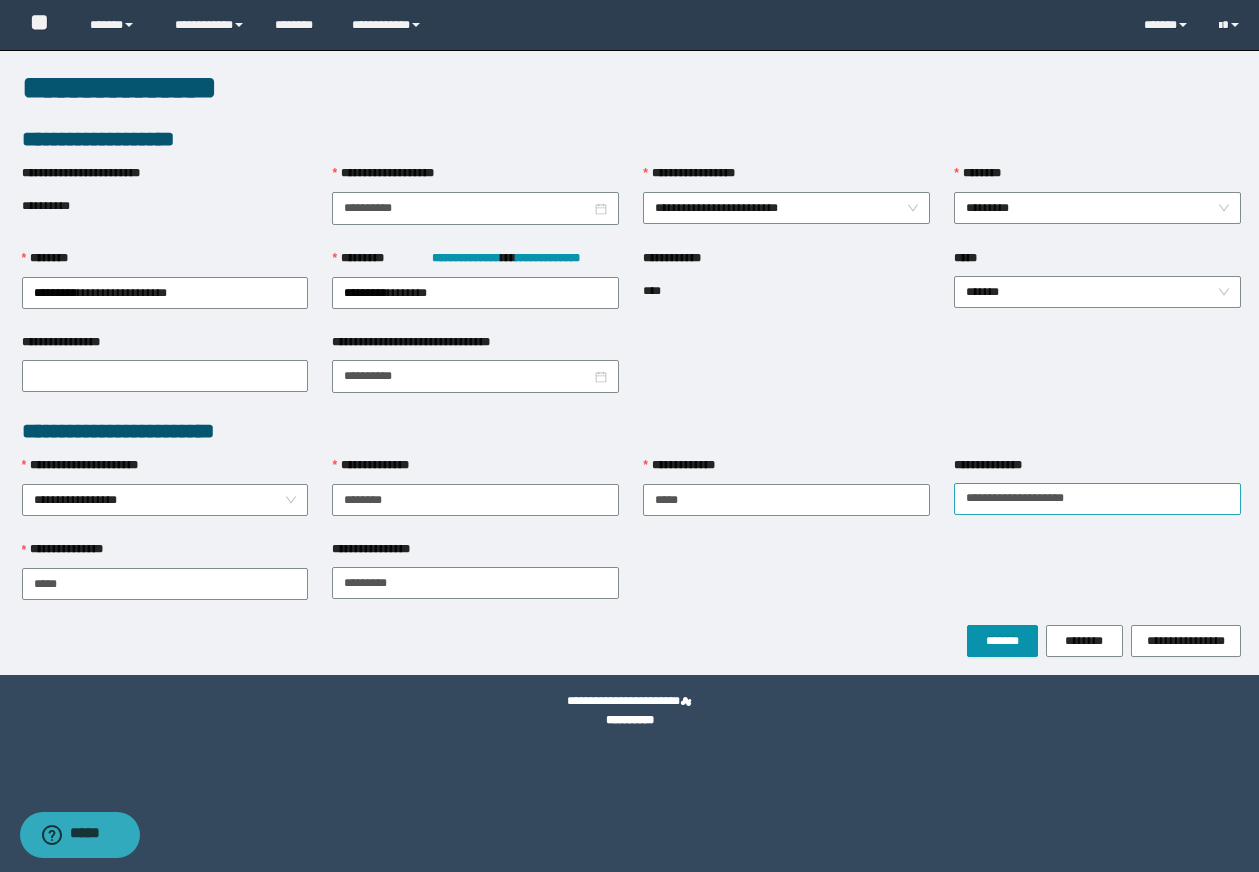 click on "**********" at bounding box center [1097, 485] 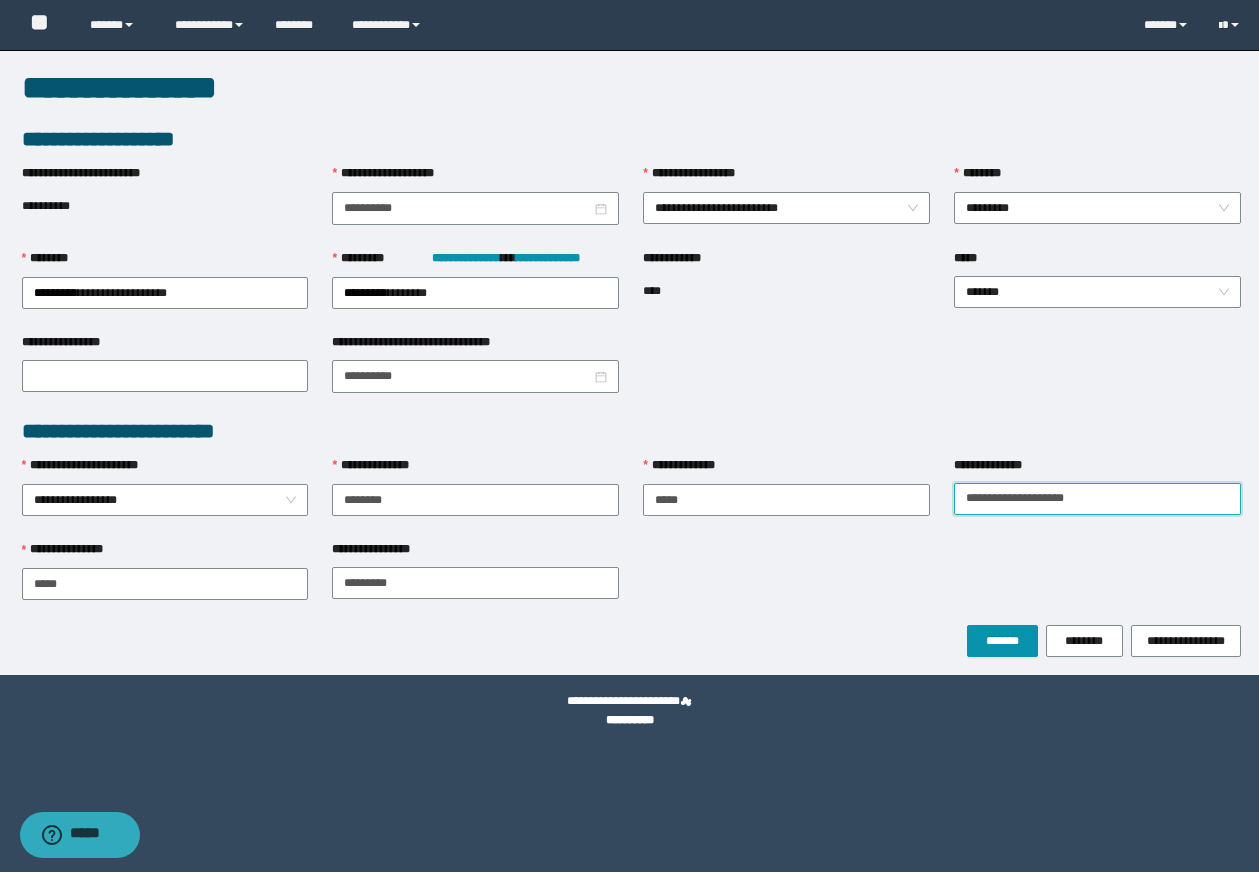 click on "**********" at bounding box center (1097, 499) 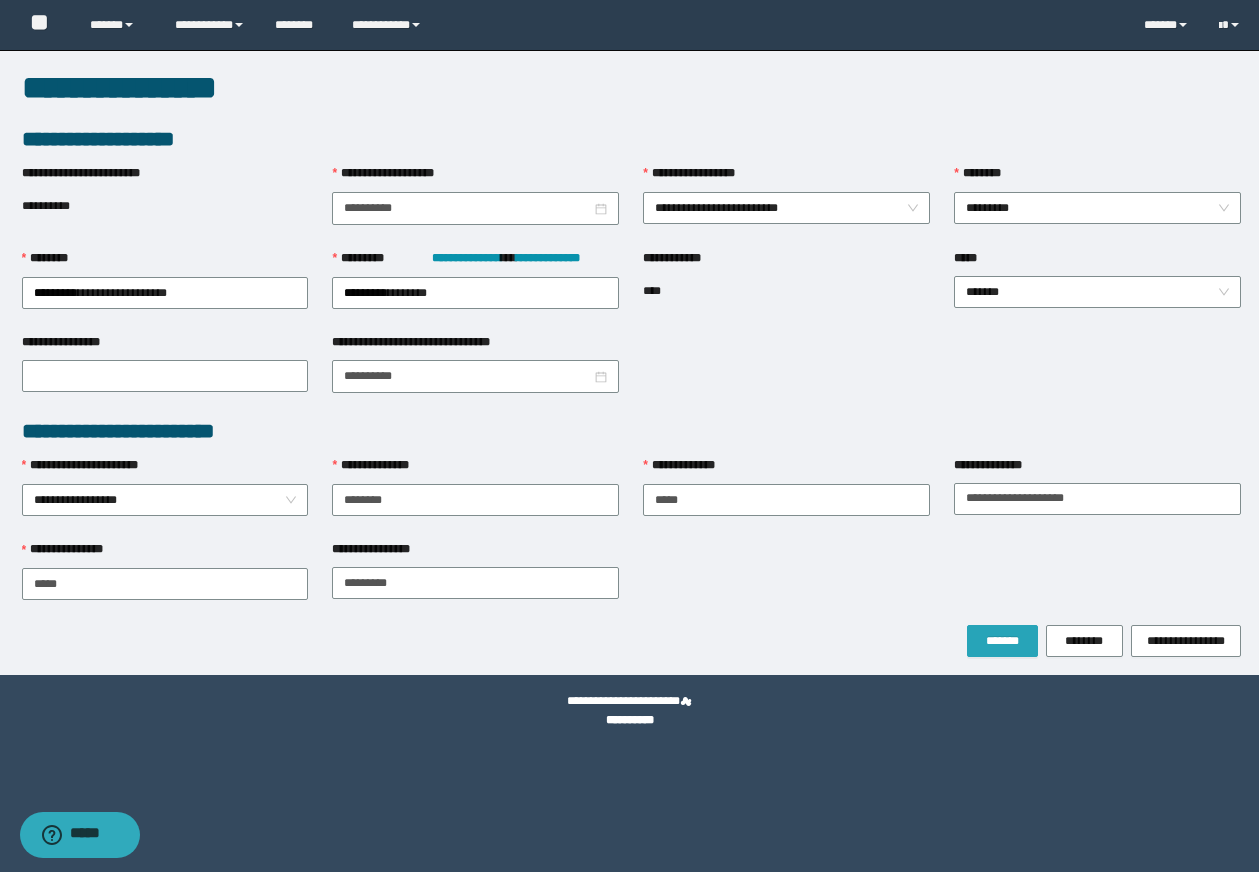 click on "*******" at bounding box center [1002, 641] 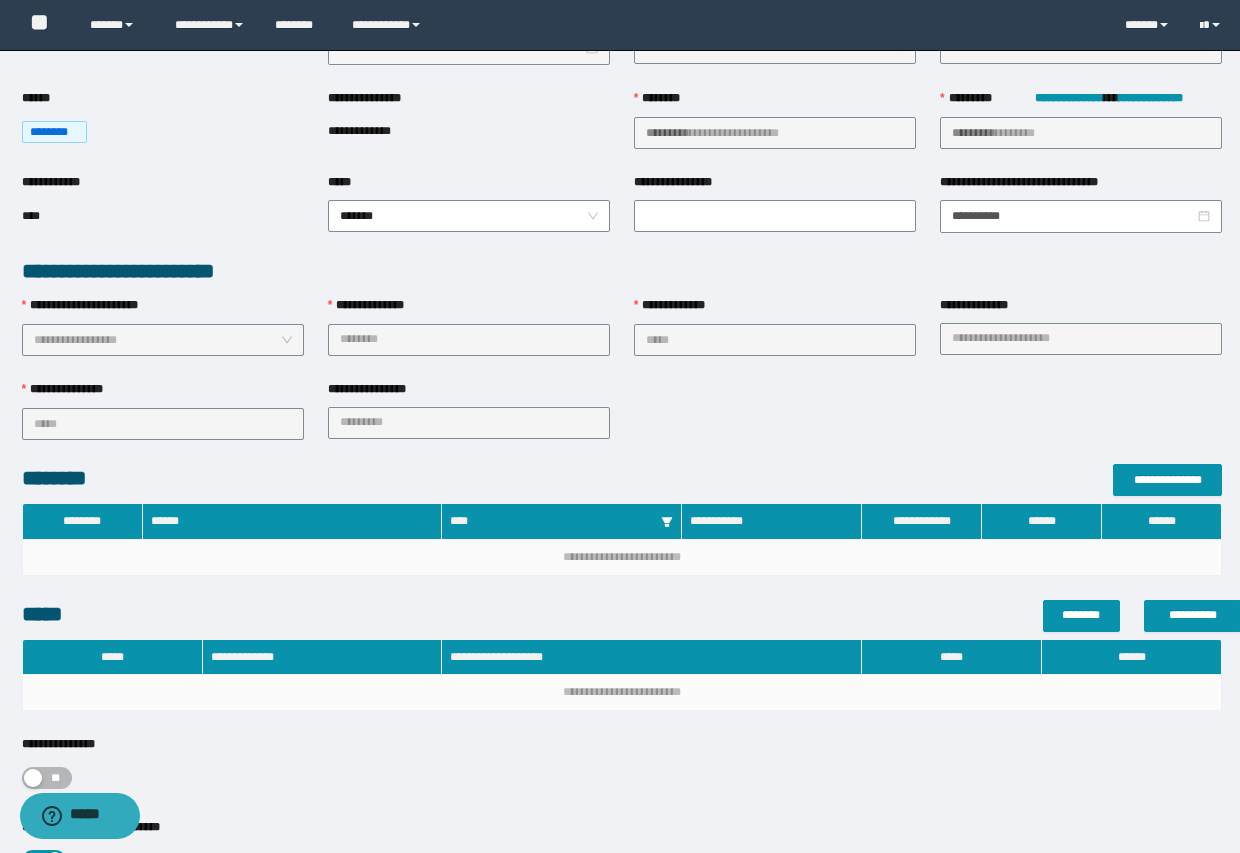 scroll, scrollTop: 0, scrollLeft: 0, axis: both 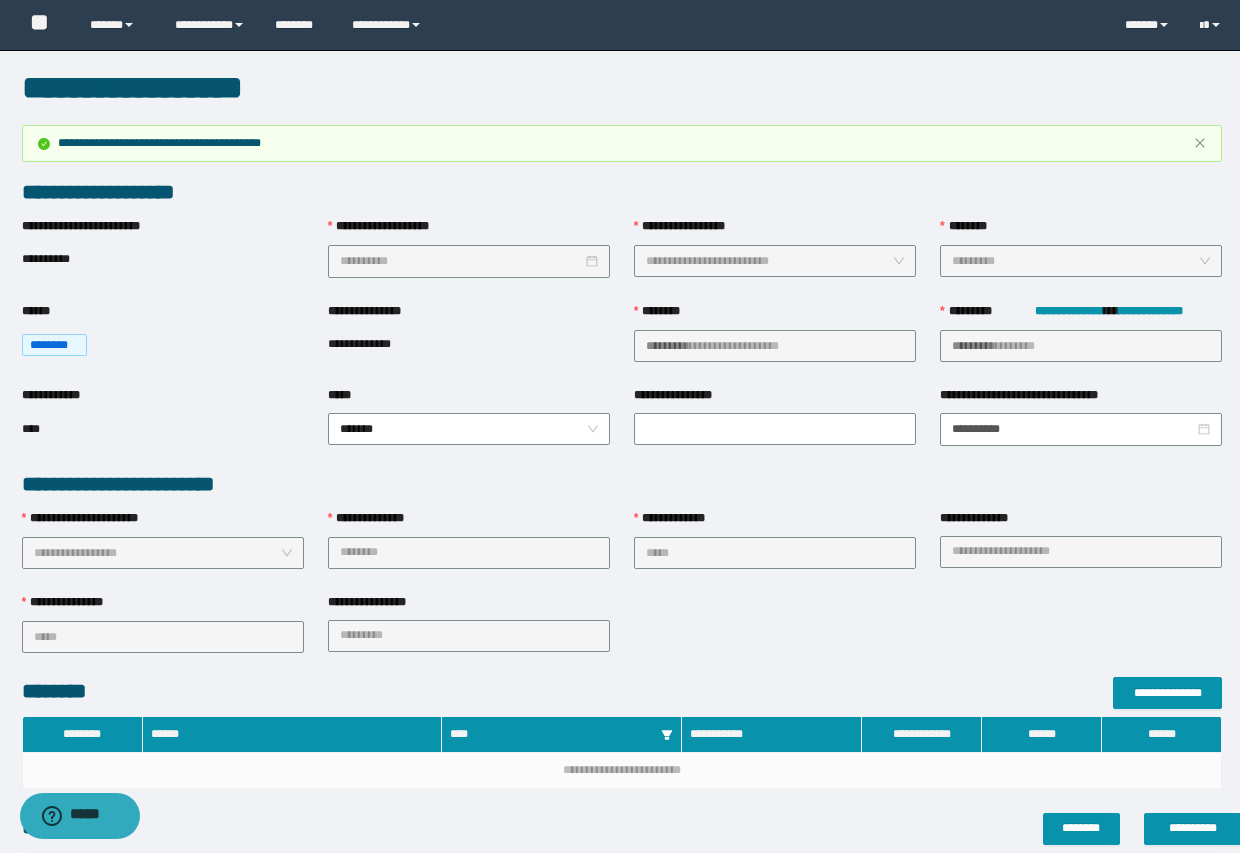 drag, startPoint x: 441, startPoint y: 344, endPoint x: 396, endPoint y: 338, distance: 45.39824 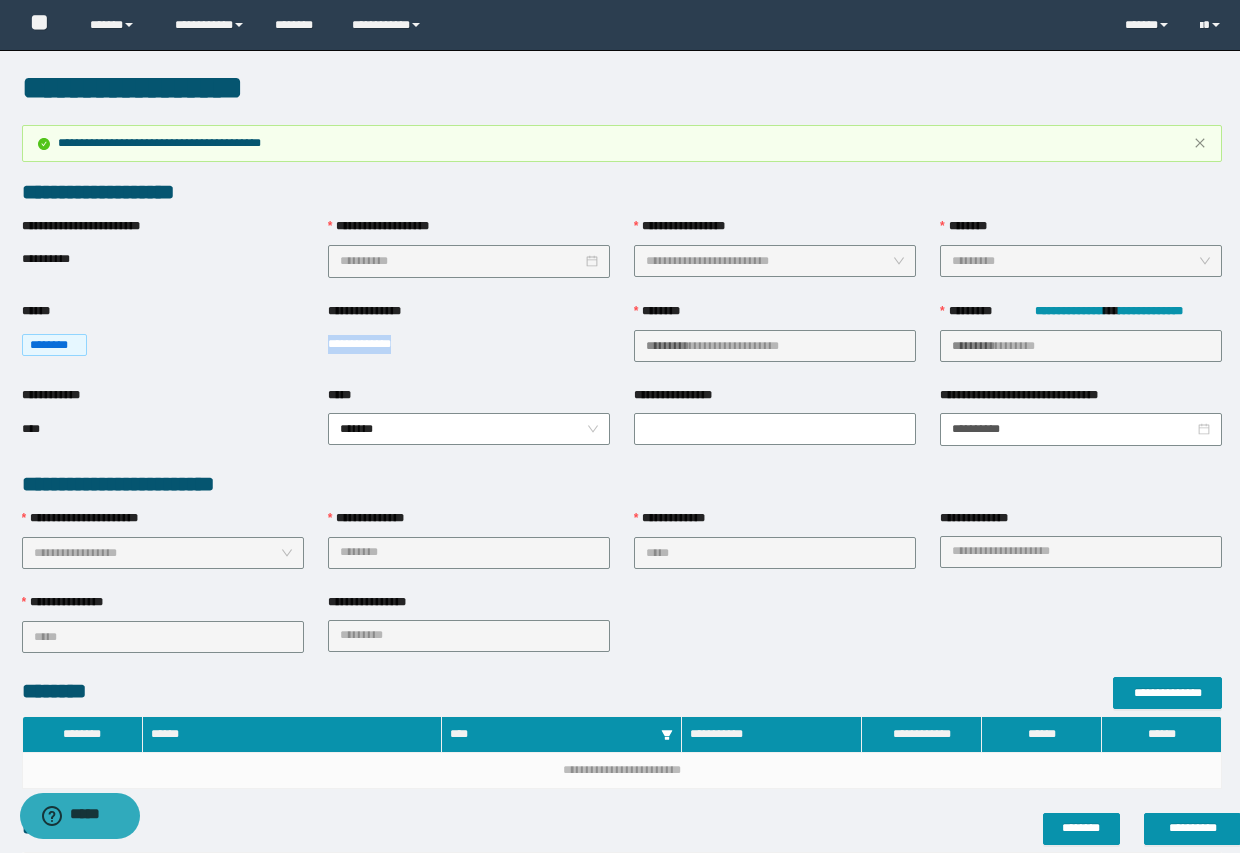 drag, startPoint x: 425, startPoint y: 337, endPoint x: 325, endPoint y: 340, distance: 100.04499 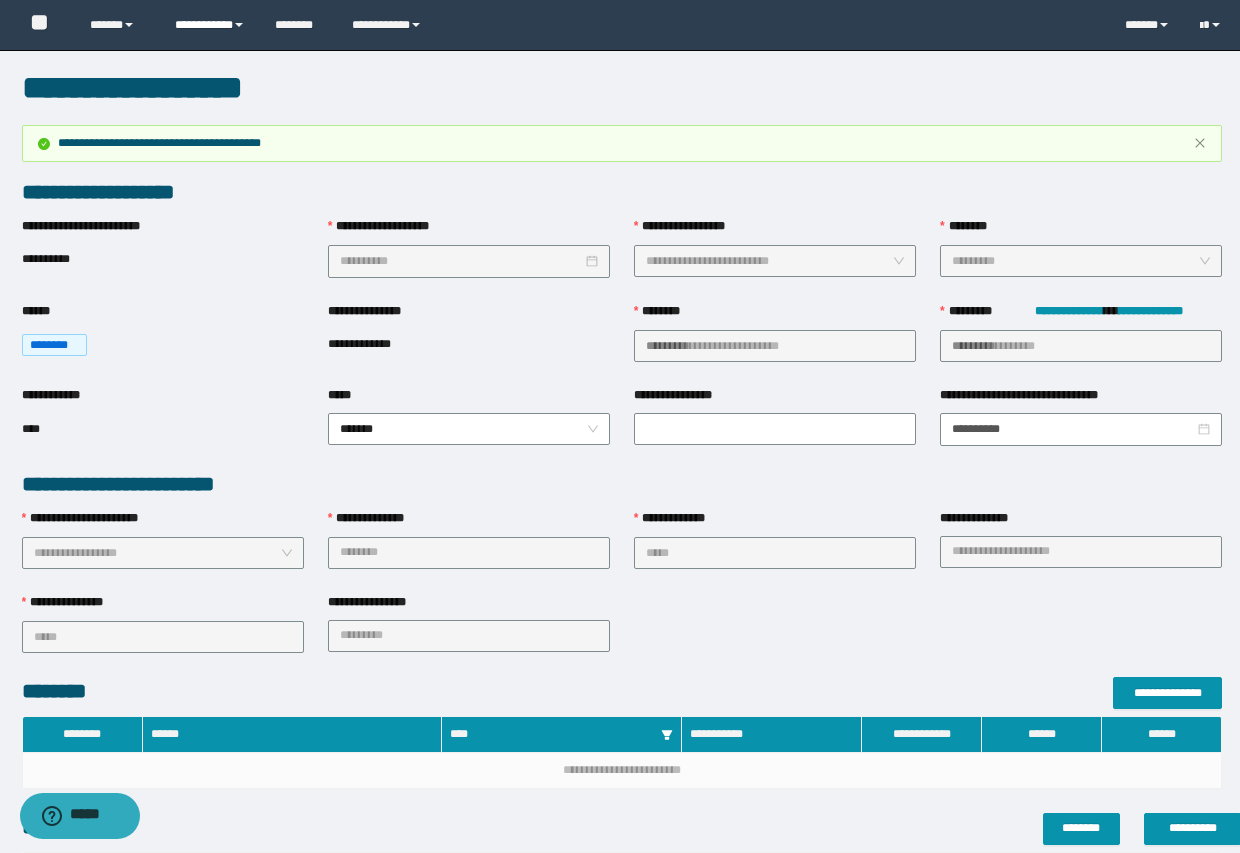 click on "**********" at bounding box center (210, 25) 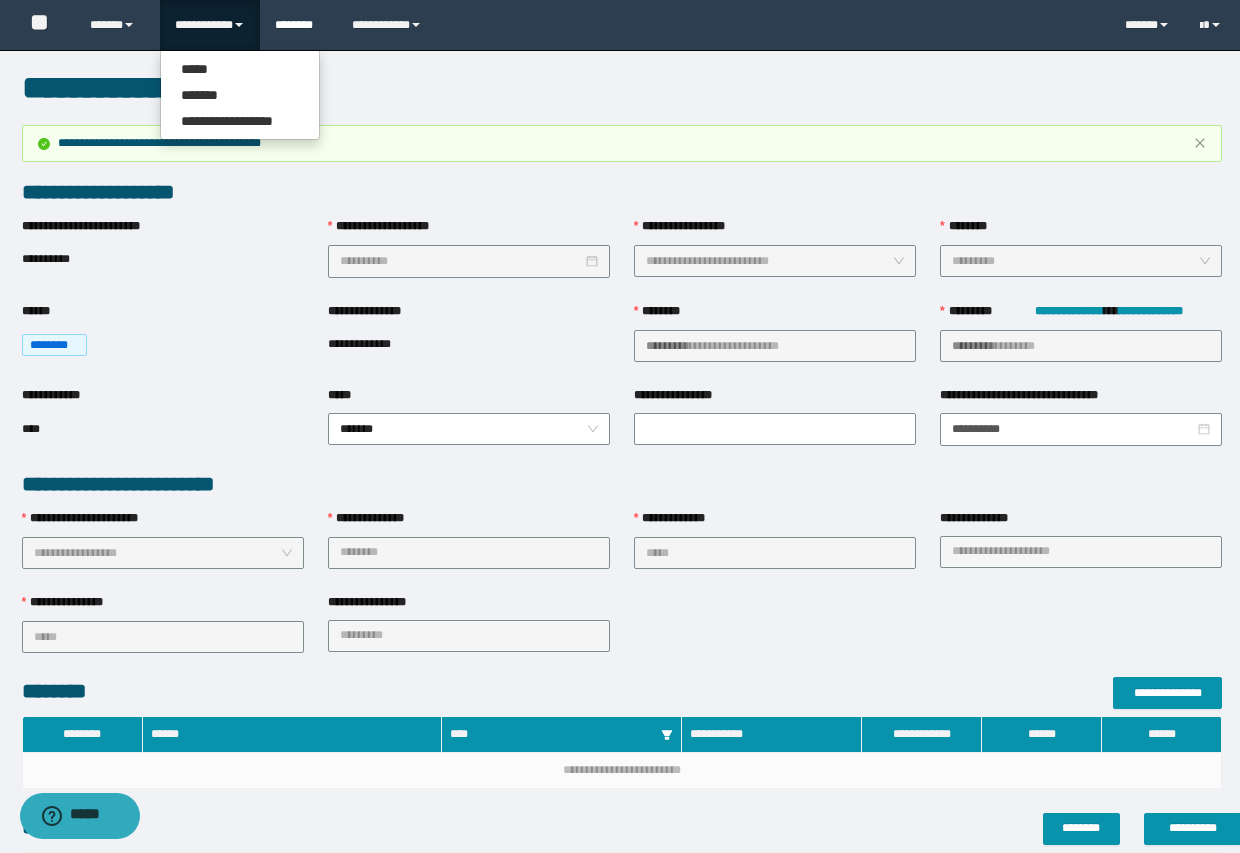 click on "********" at bounding box center (298, 25) 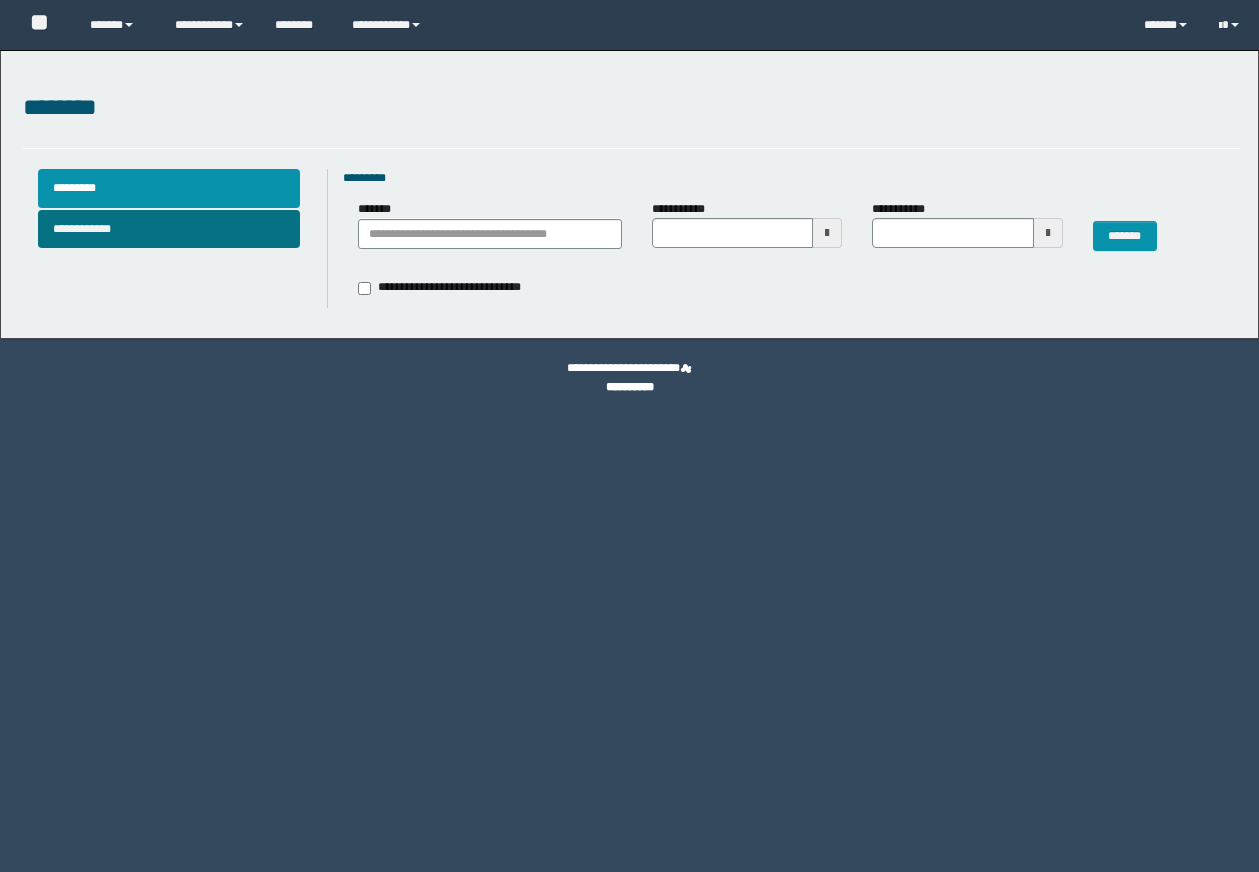 scroll, scrollTop: 0, scrollLeft: 0, axis: both 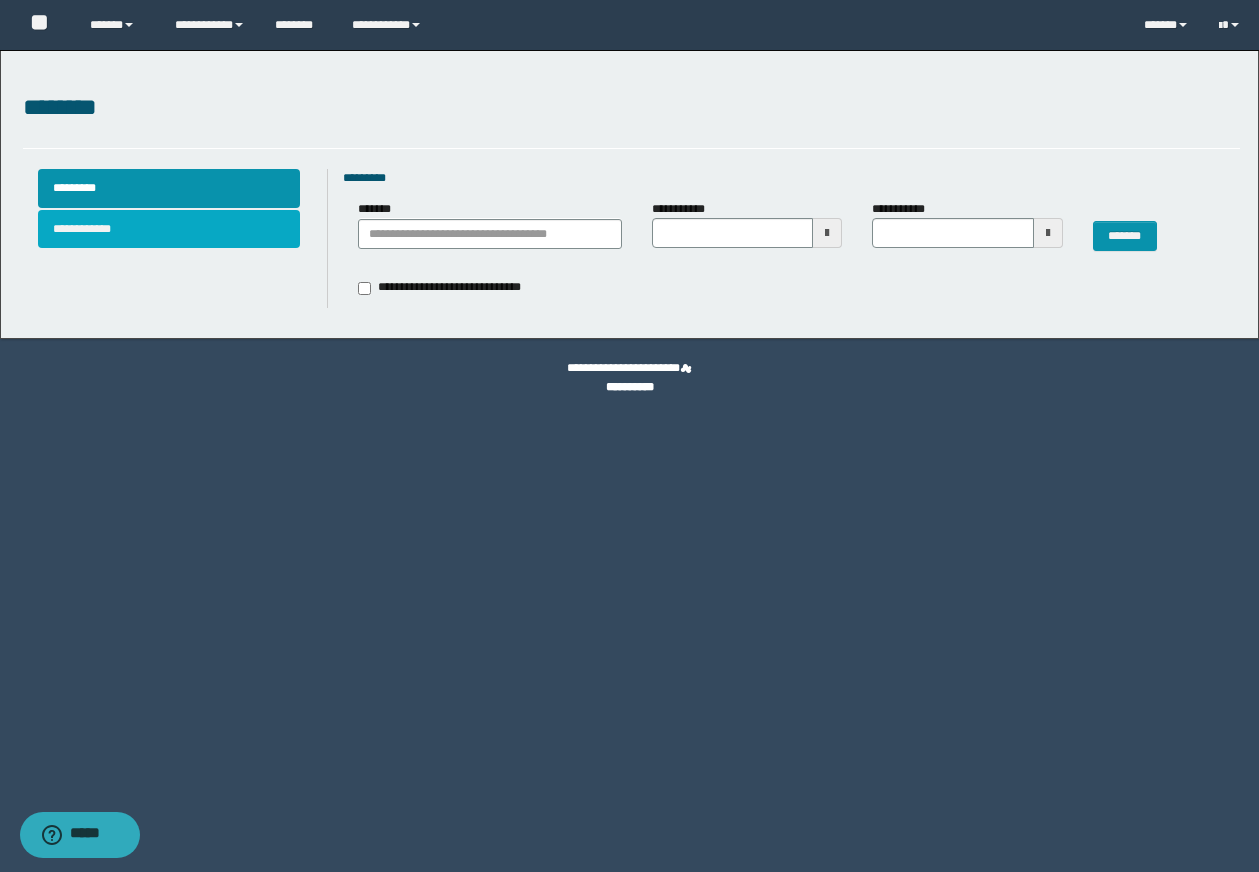 click on "**********" at bounding box center [169, 229] 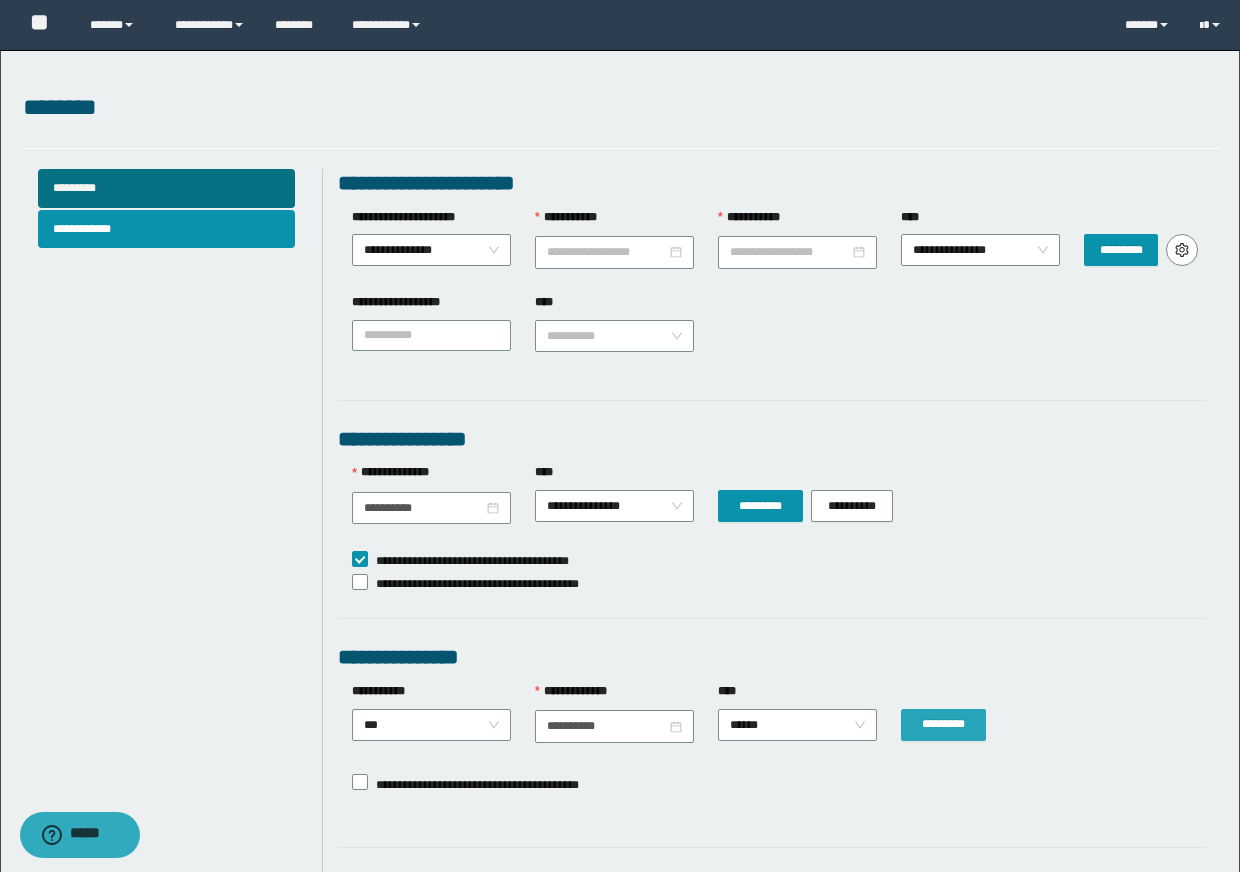 drag, startPoint x: 924, startPoint y: 720, endPoint x: 852, endPoint y: 531, distance: 202.24985 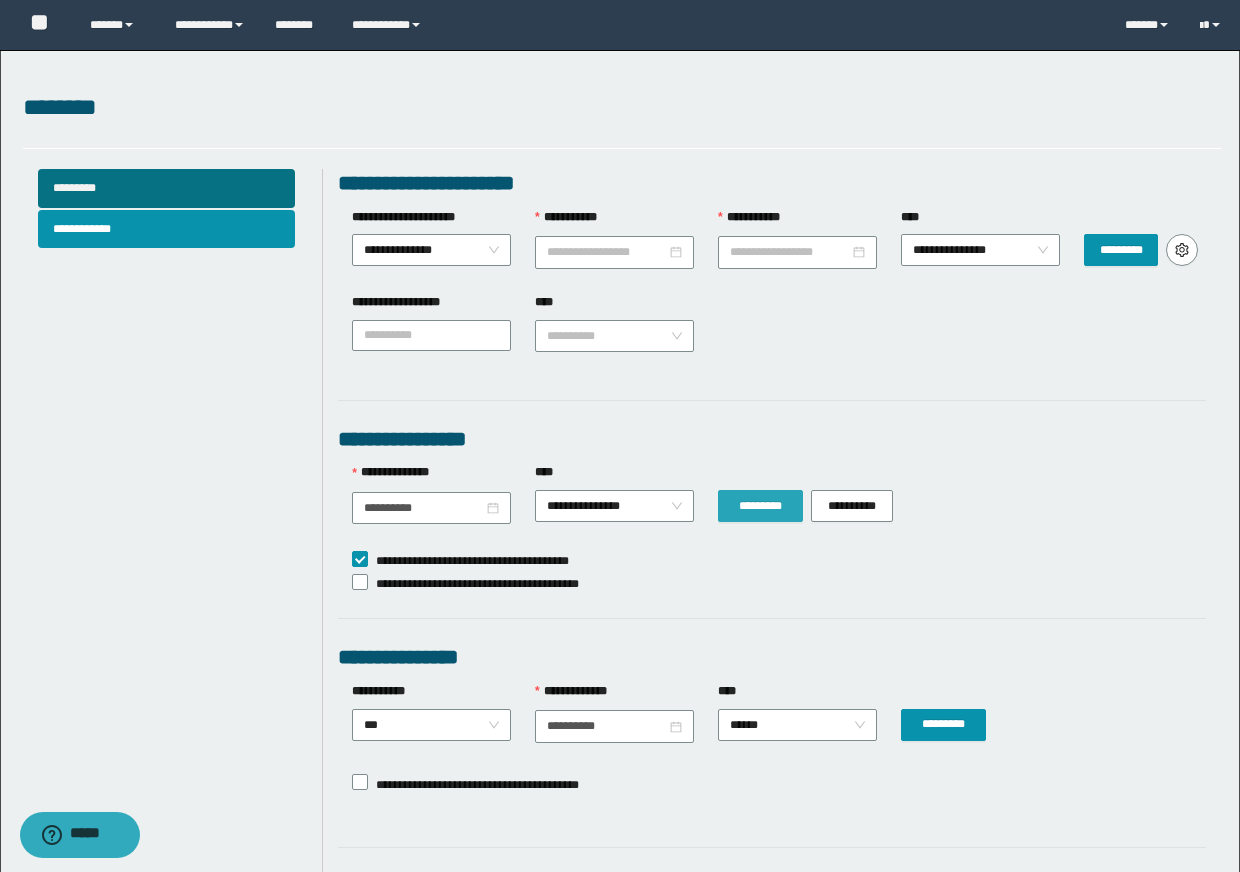 click on "*********" at bounding box center [760, 506] 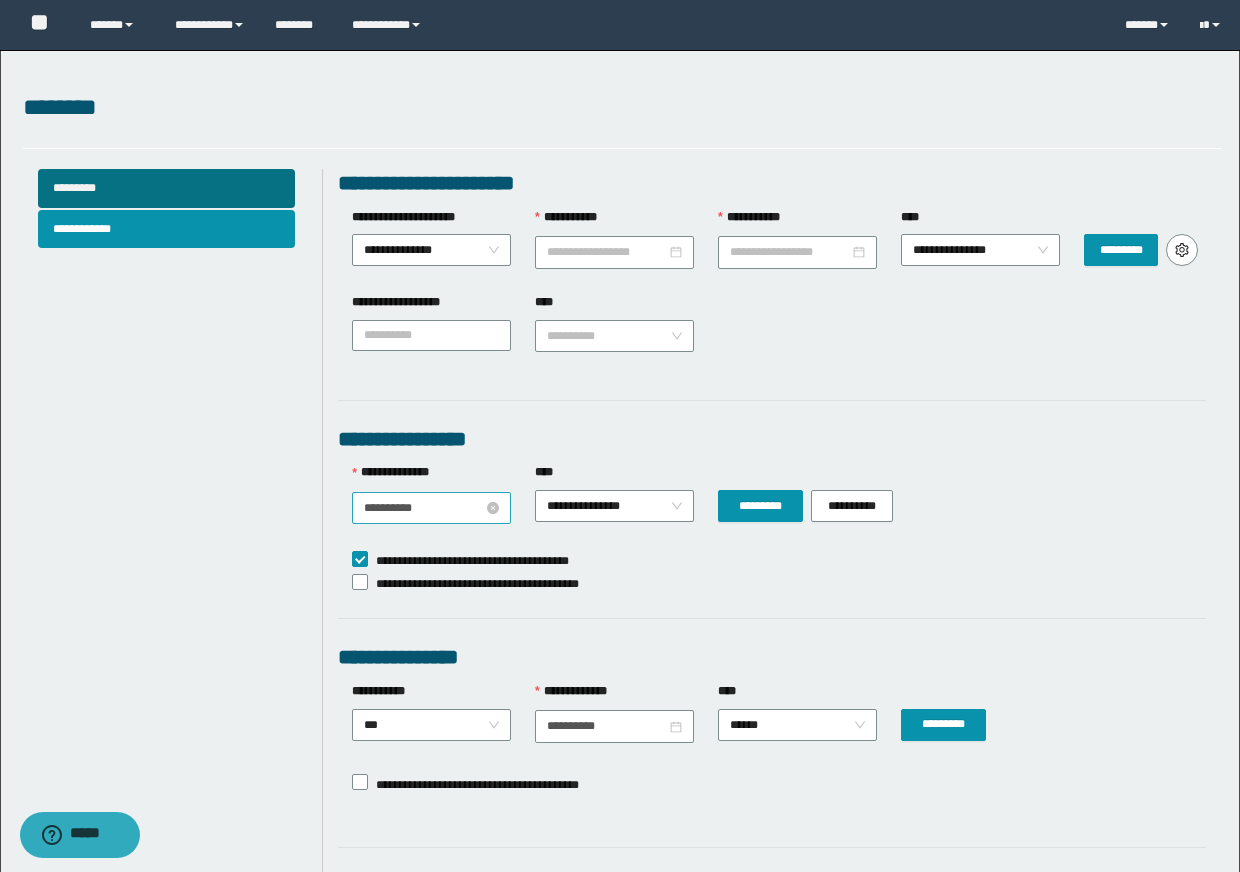 click on "**********" at bounding box center [423, 508] 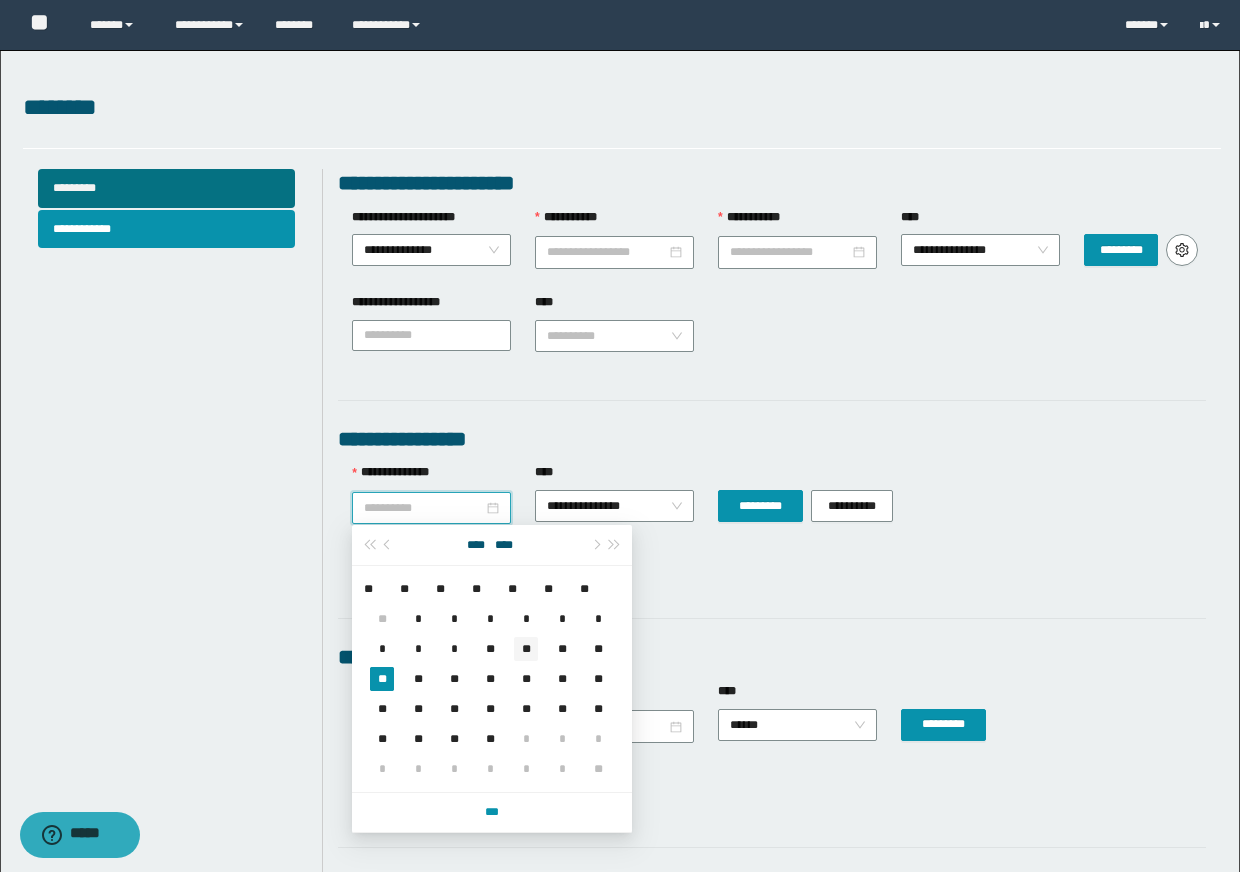 click on "**" at bounding box center [526, 649] 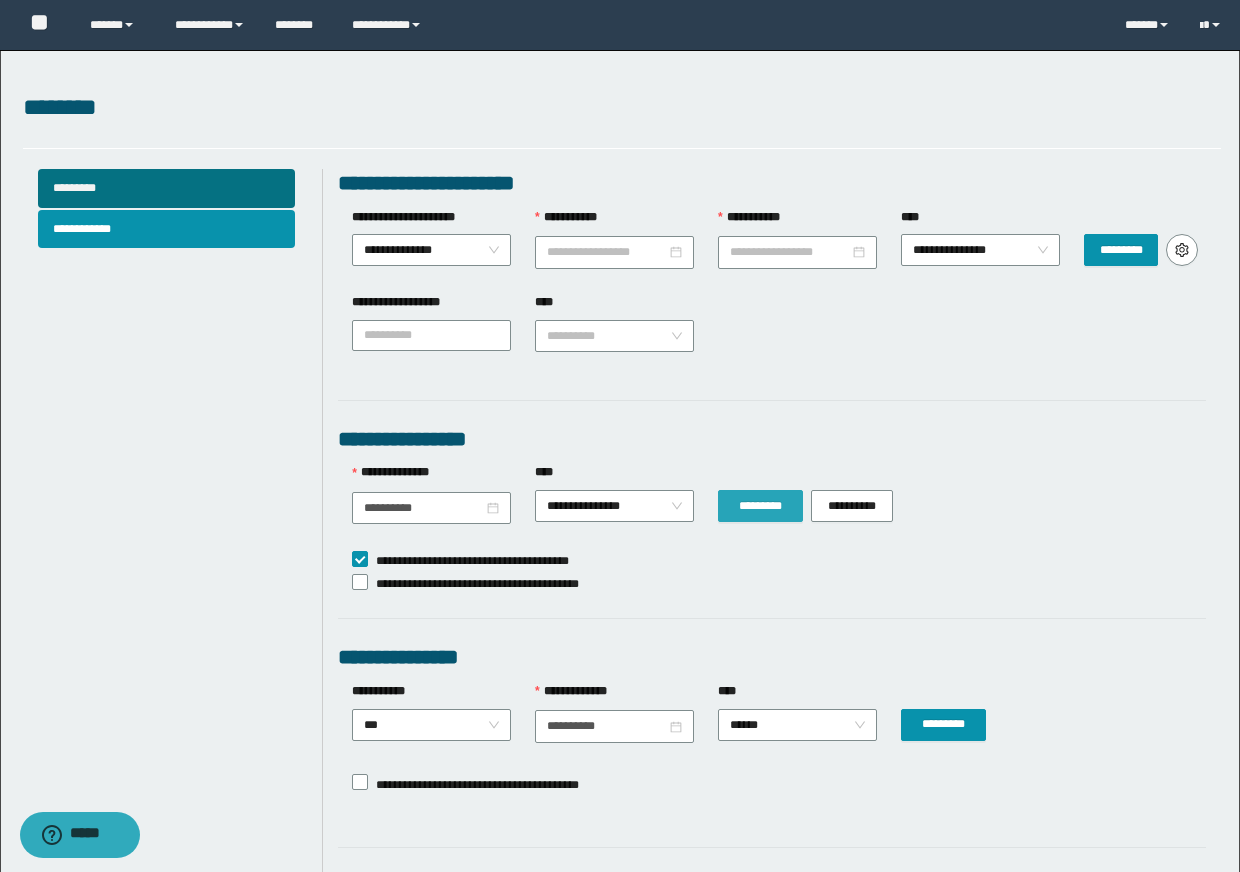 click on "*********" at bounding box center (760, 506) 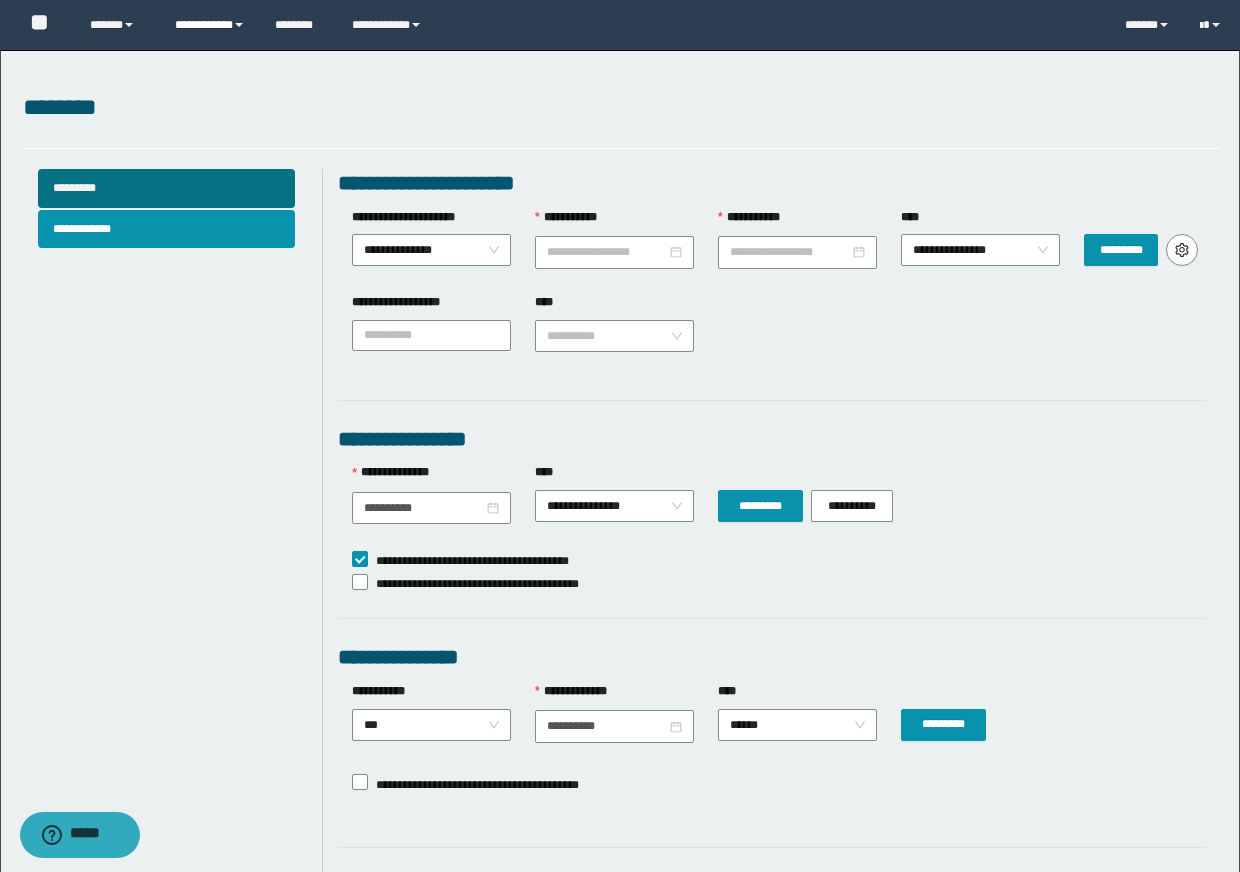click on "**********" at bounding box center (210, 25) 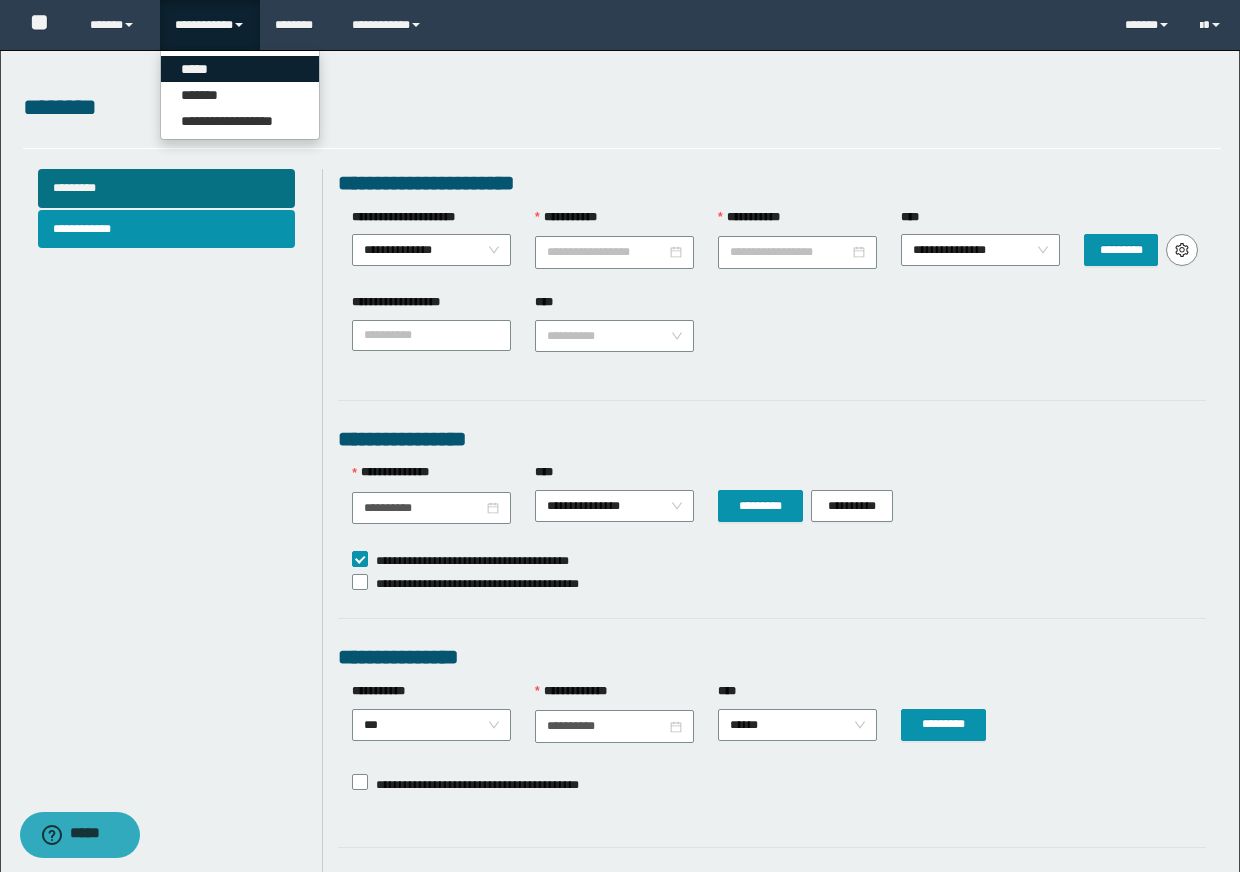 click on "*****" at bounding box center (240, 69) 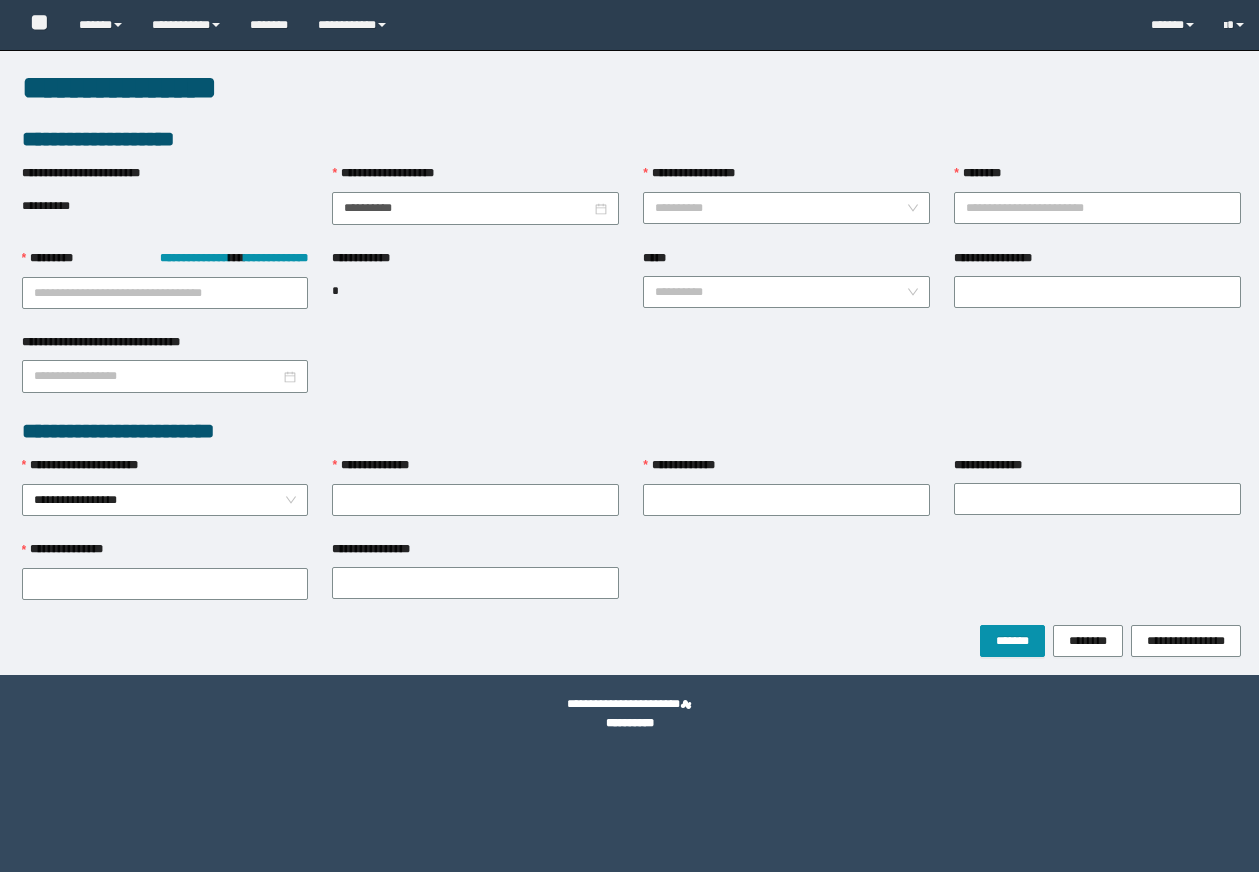 scroll, scrollTop: 0, scrollLeft: 0, axis: both 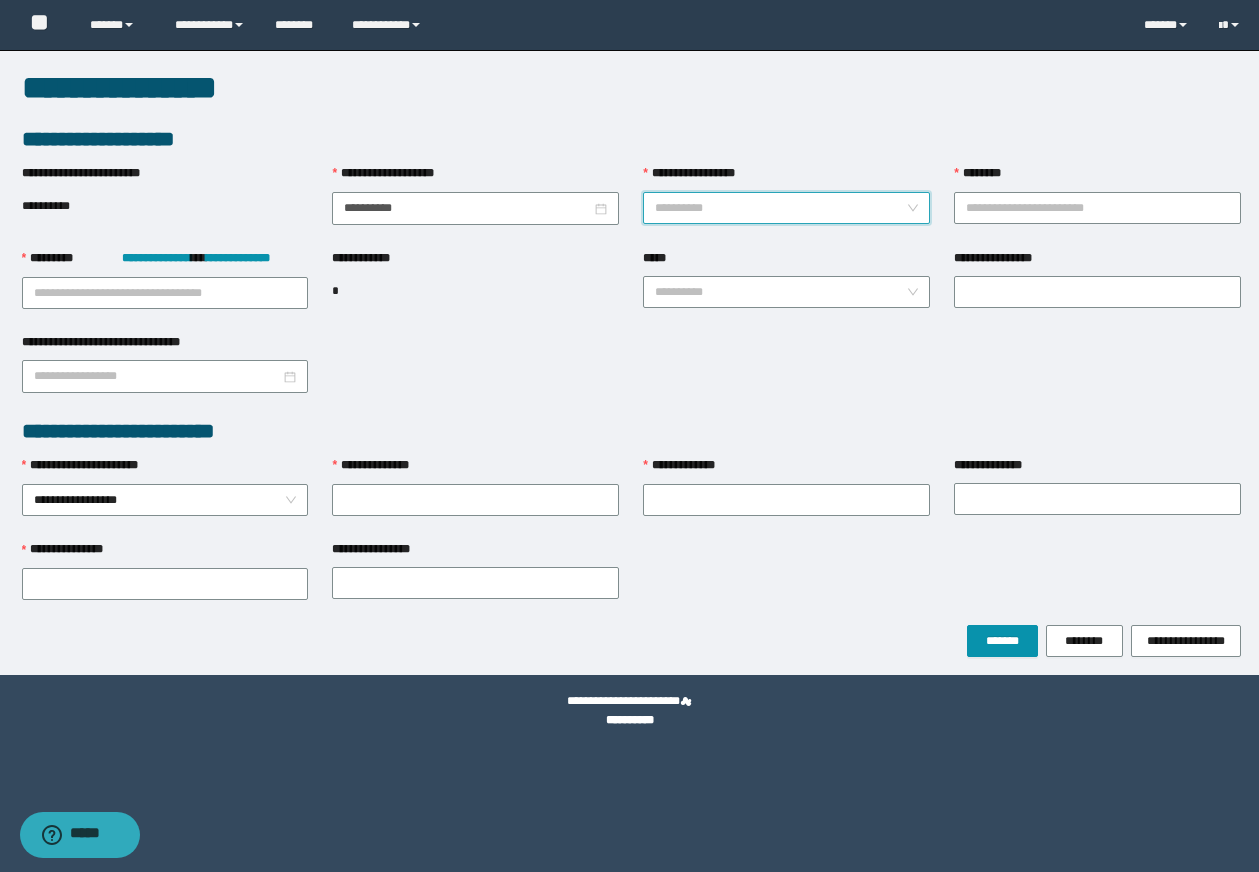 click on "**********" at bounding box center (780, 208) 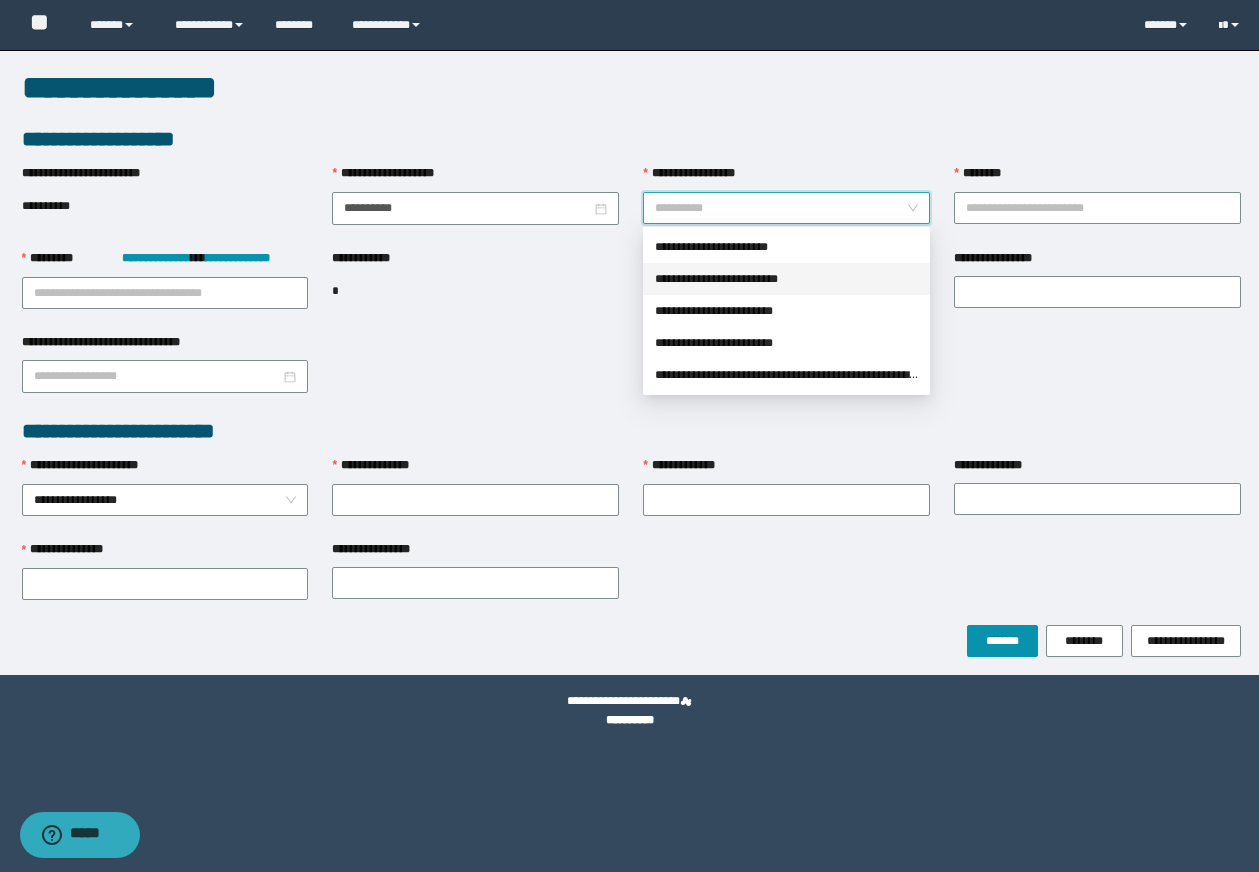 drag, startPoint x: 761, startPoint y: 277, endPoint x: 851, endPoint y: 257, distance: 92.19544 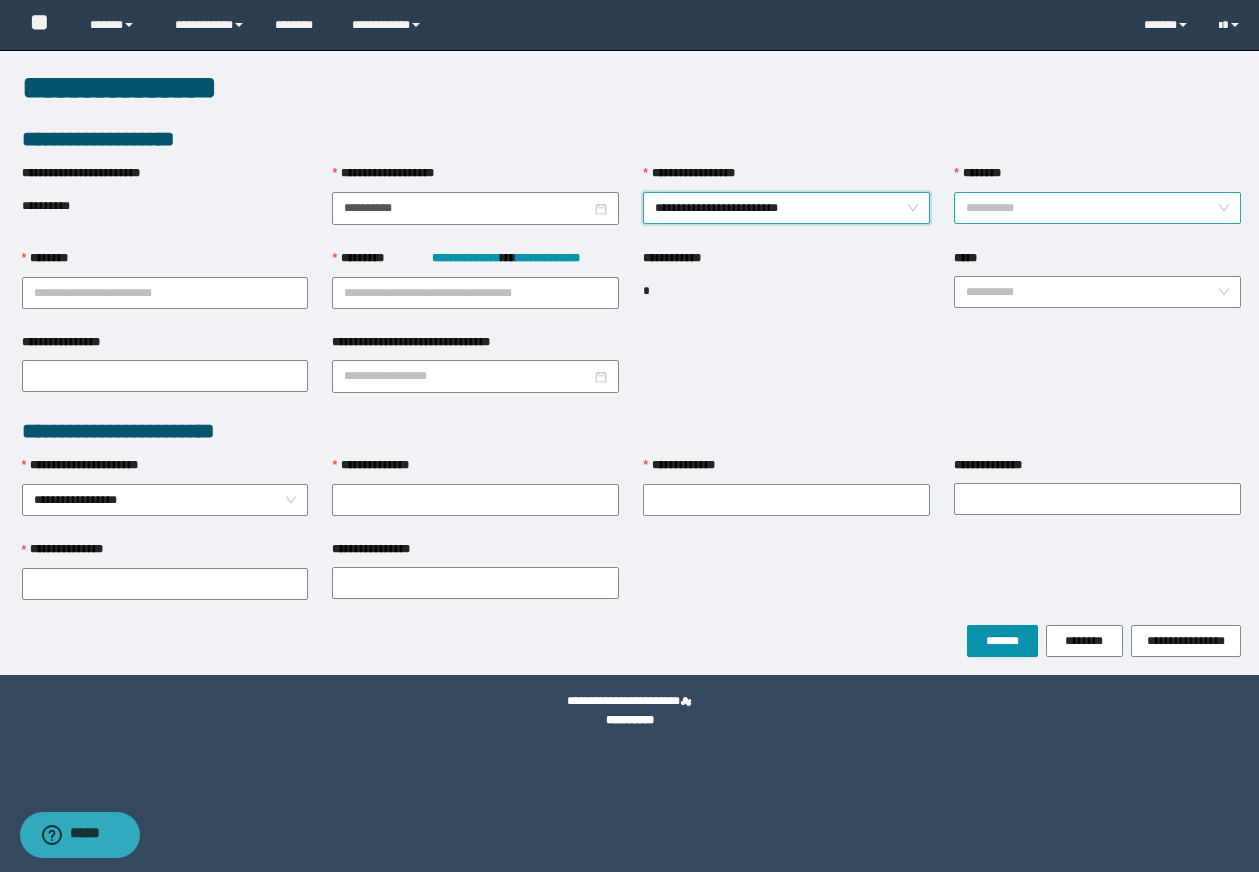 click on "********" at bounding box center [1091, 208] 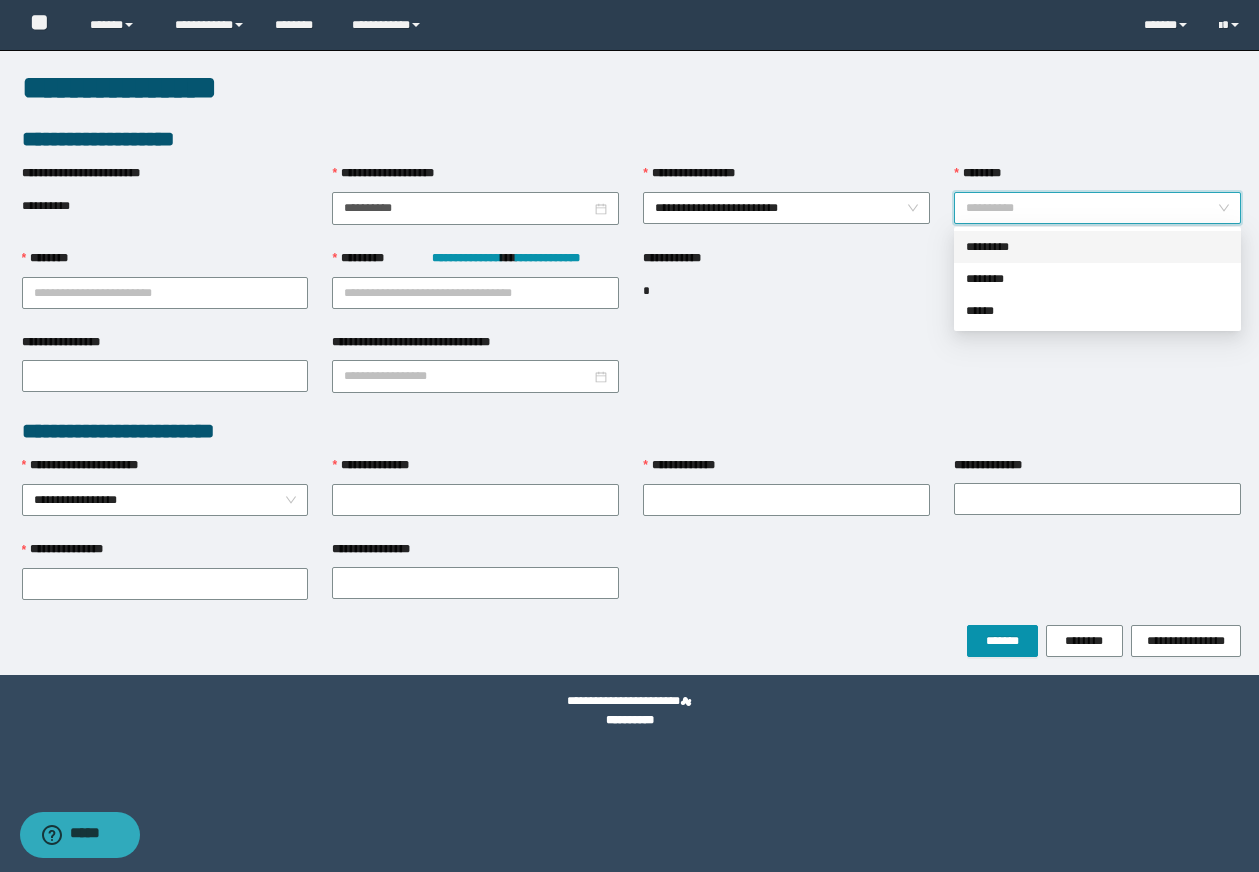 click on "*********" at bounding box center (1097, 247) 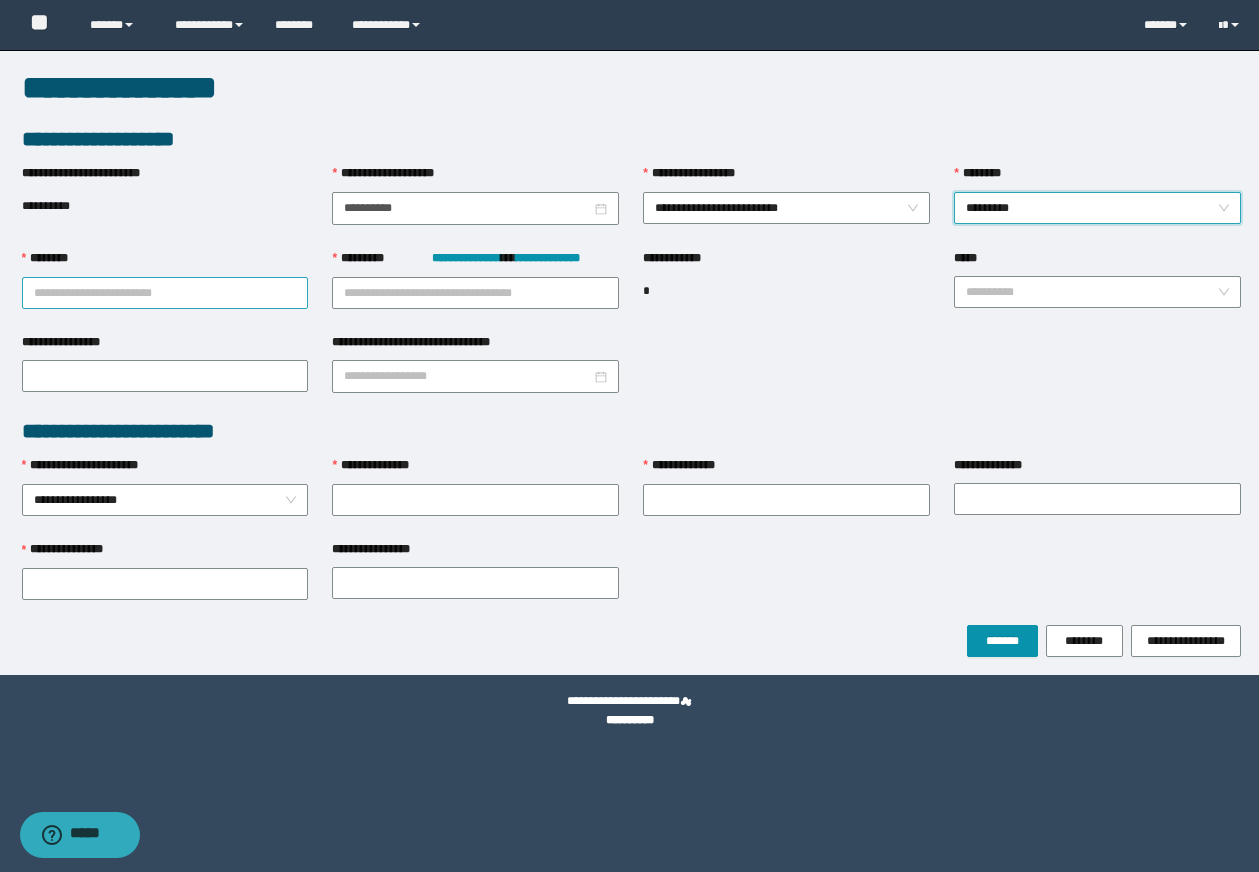 click on "********" at bounding box center [165, 293] 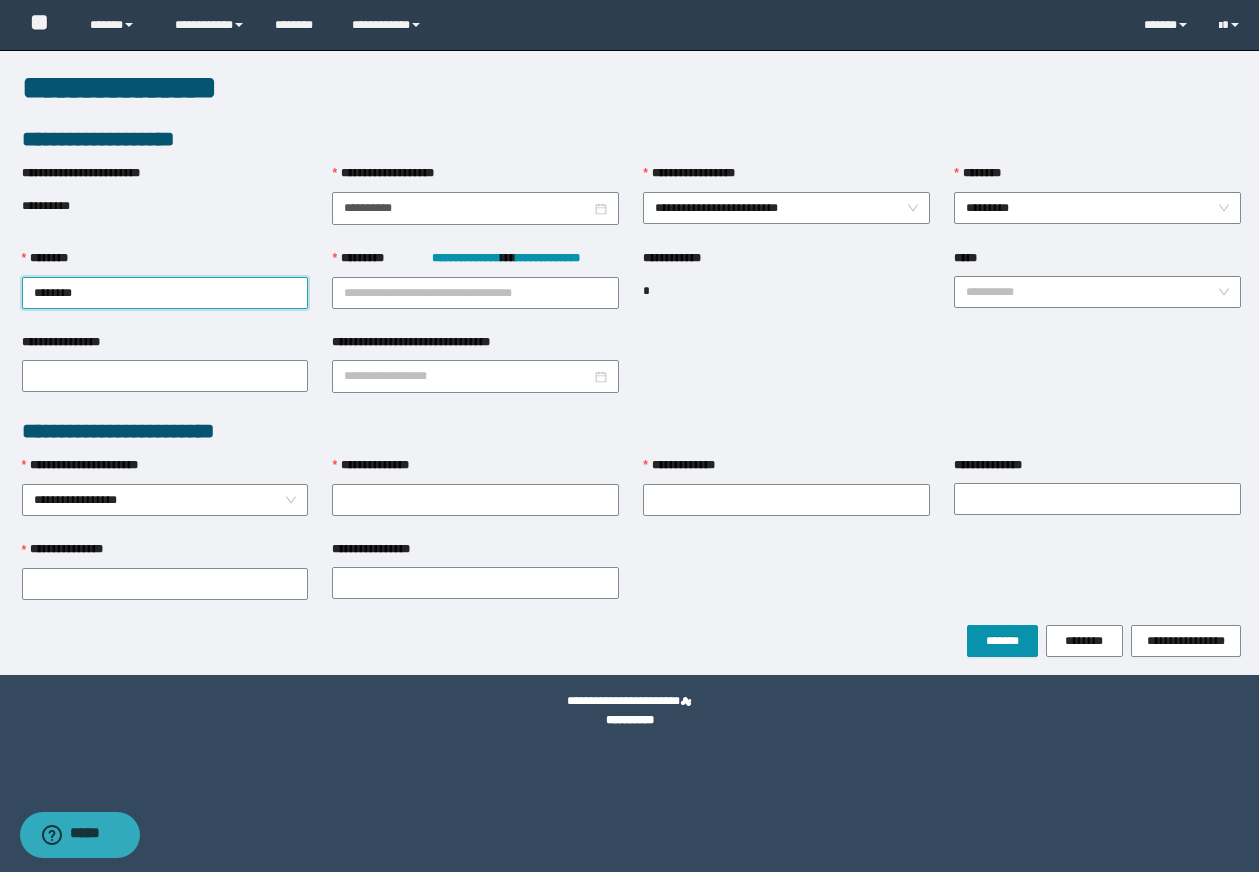 type on "*********" 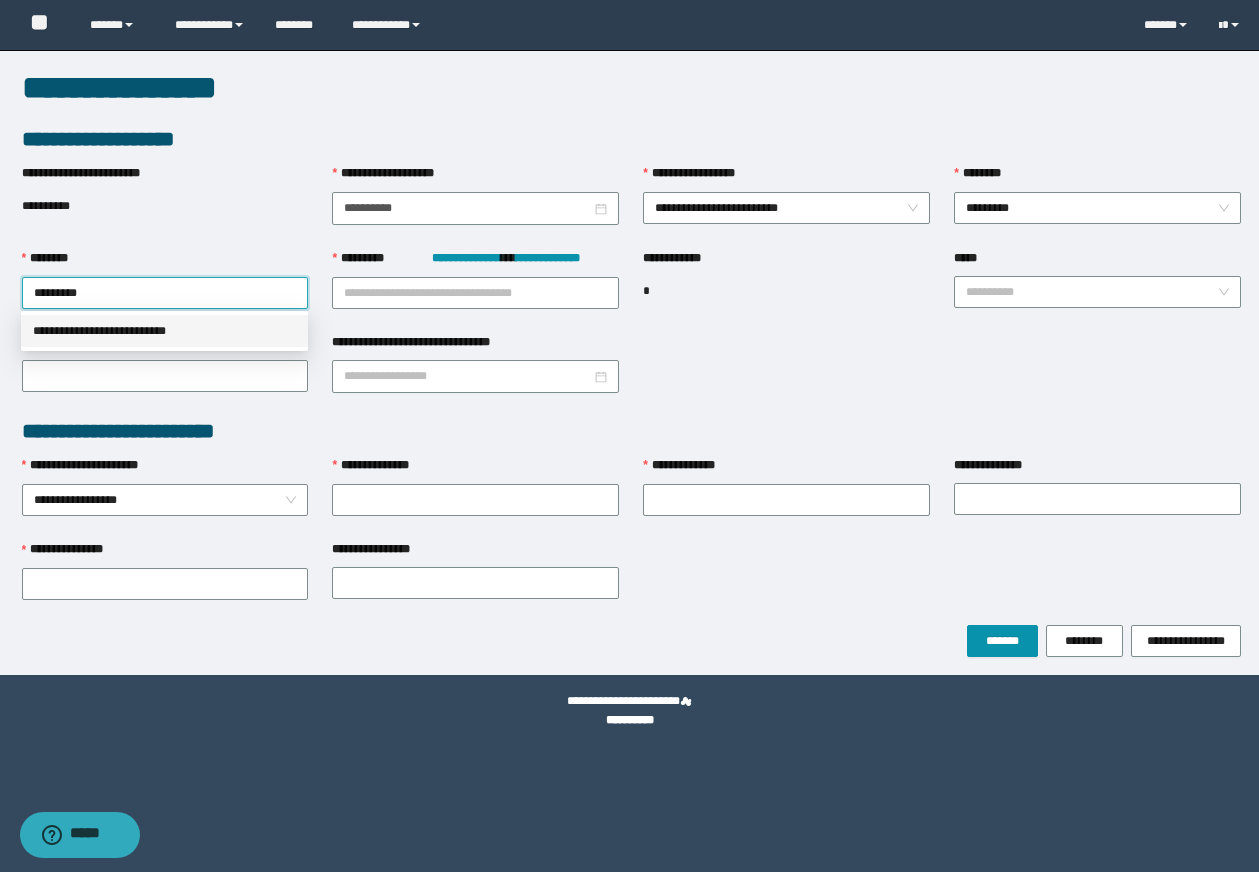 click on "**********" at bounding box center (164, 331) 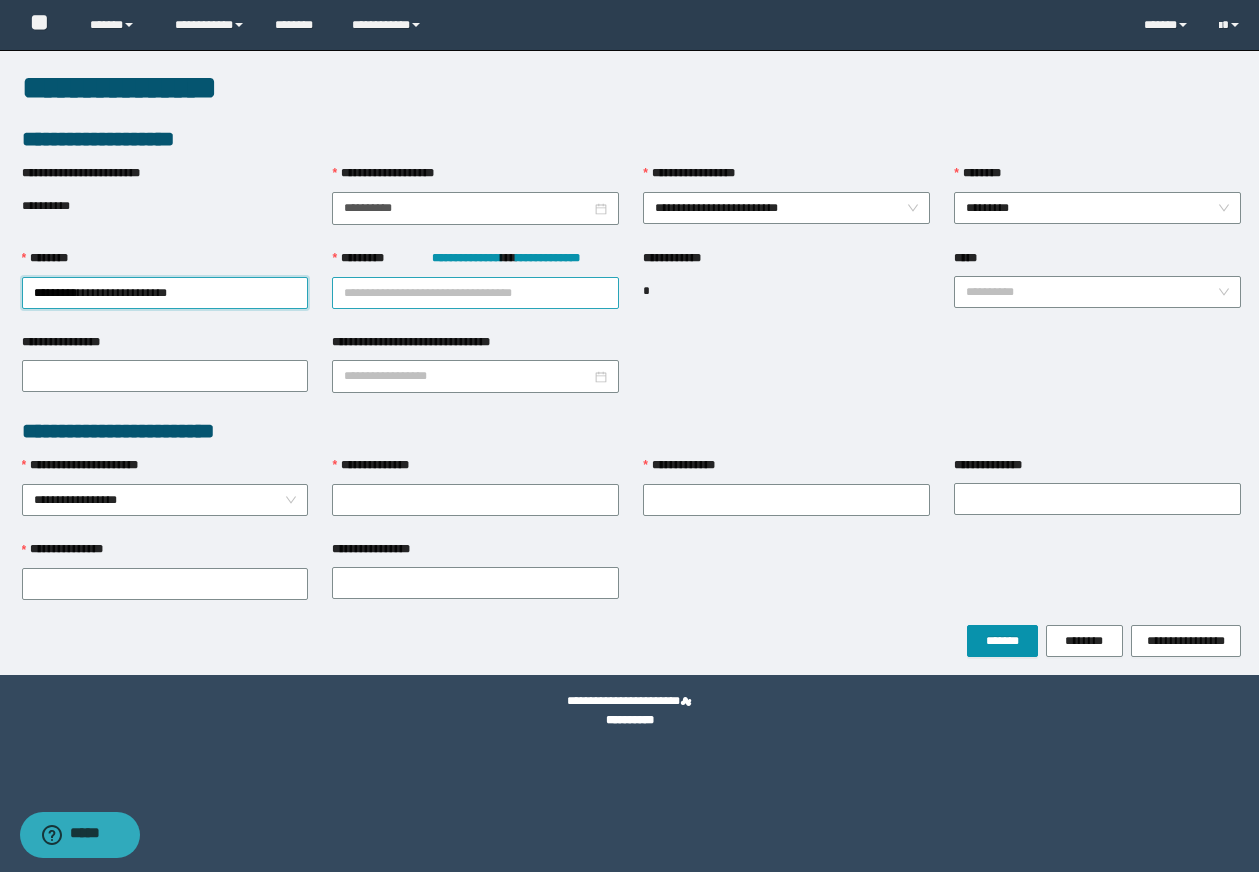 click on "**********" at bounding box center [475, 293] 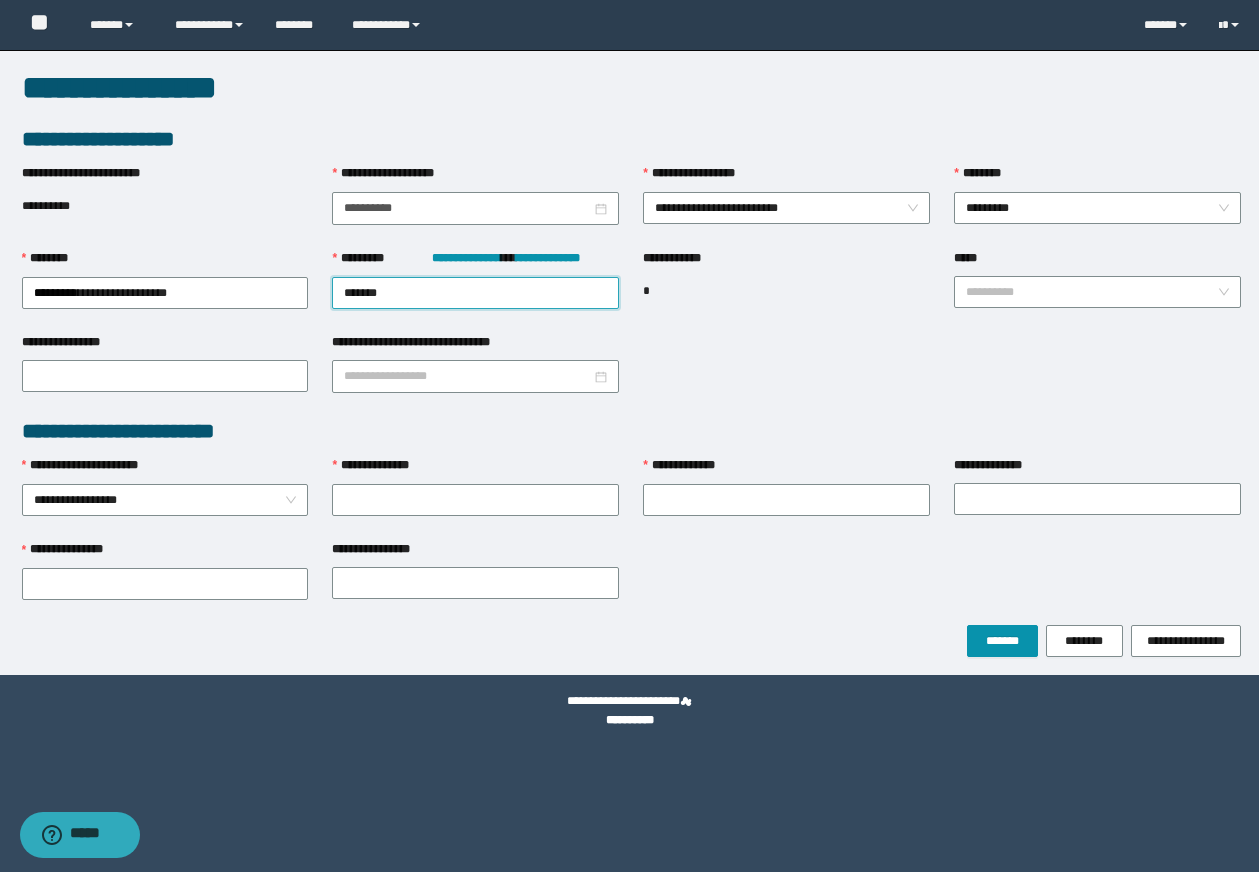 type on "********" 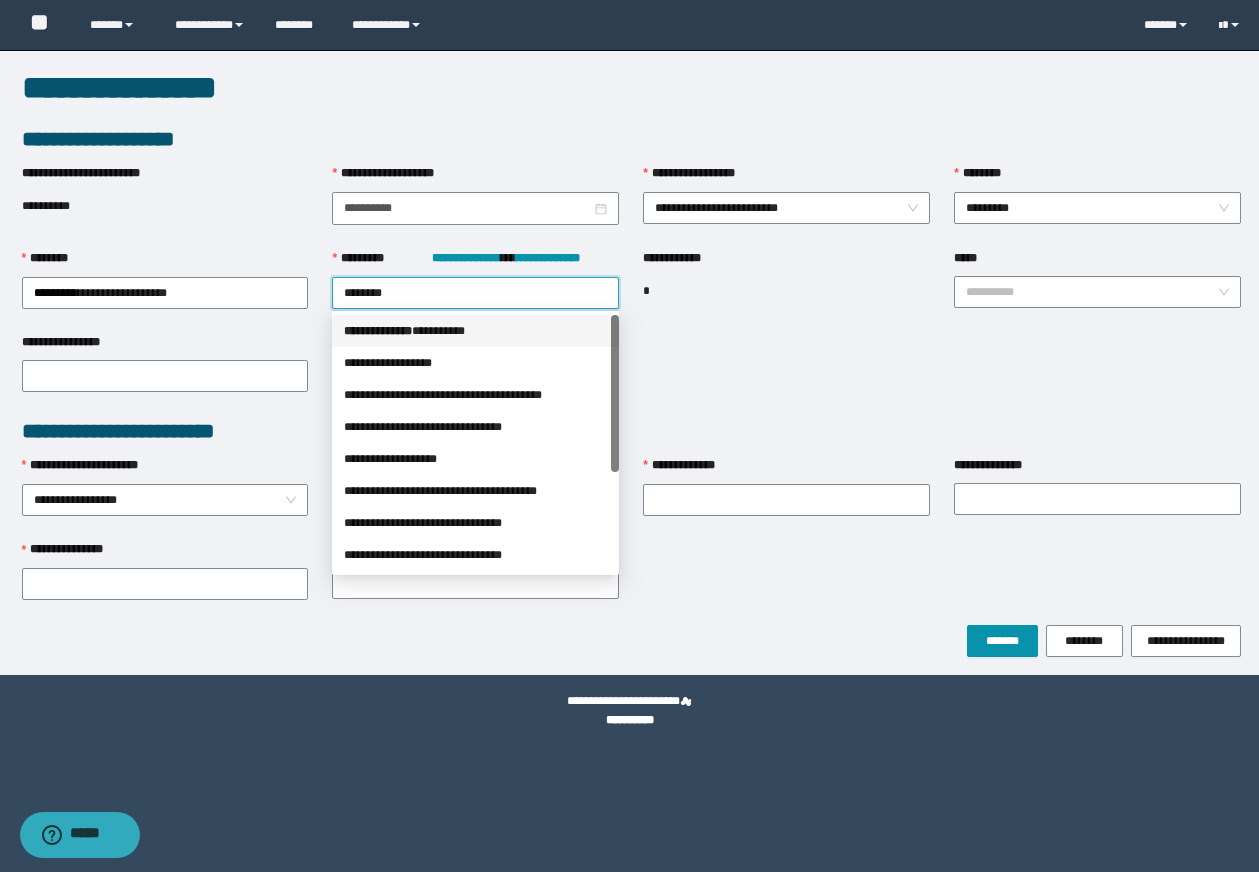 click on "*** *   ********* * ********" at bounding box center [475, 331] 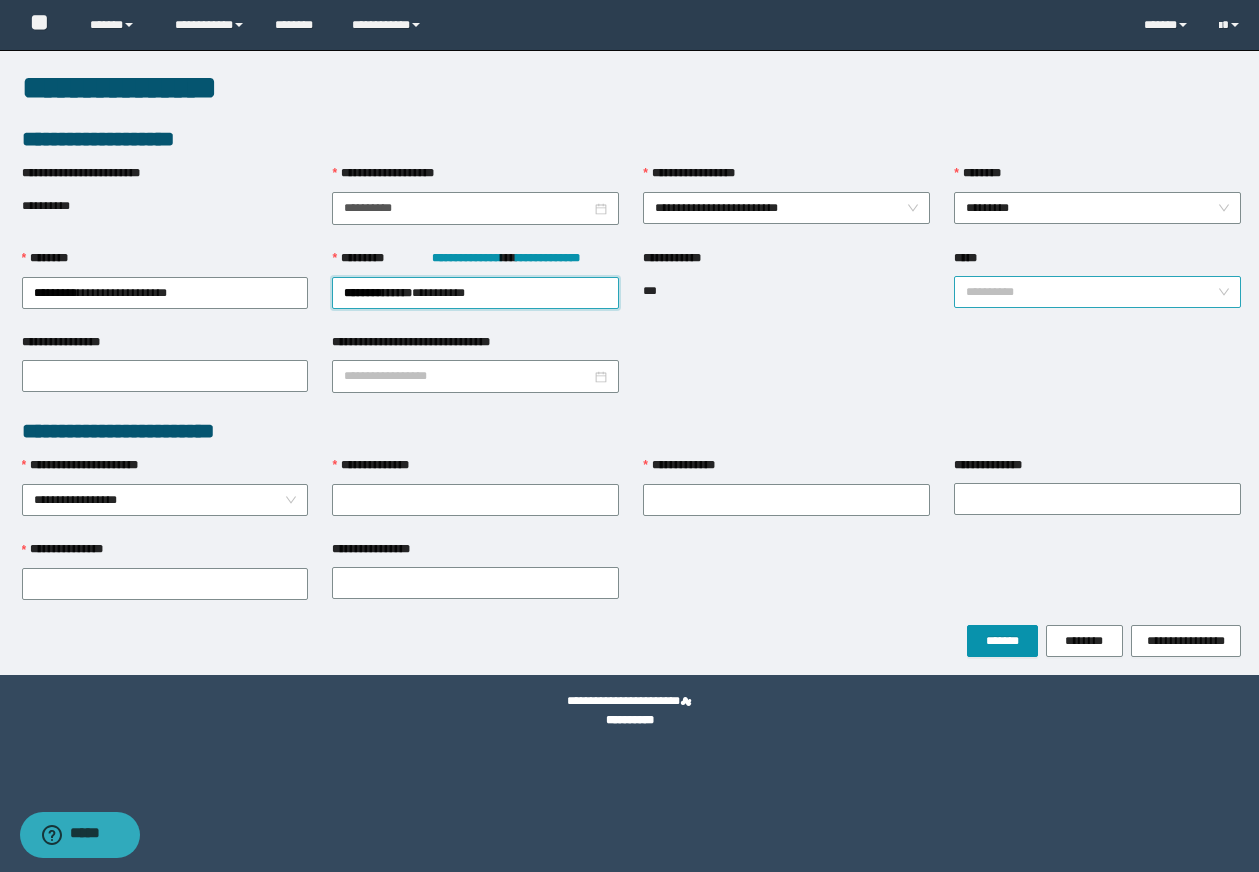 click on "*****" at bounding box center [1091, 292] 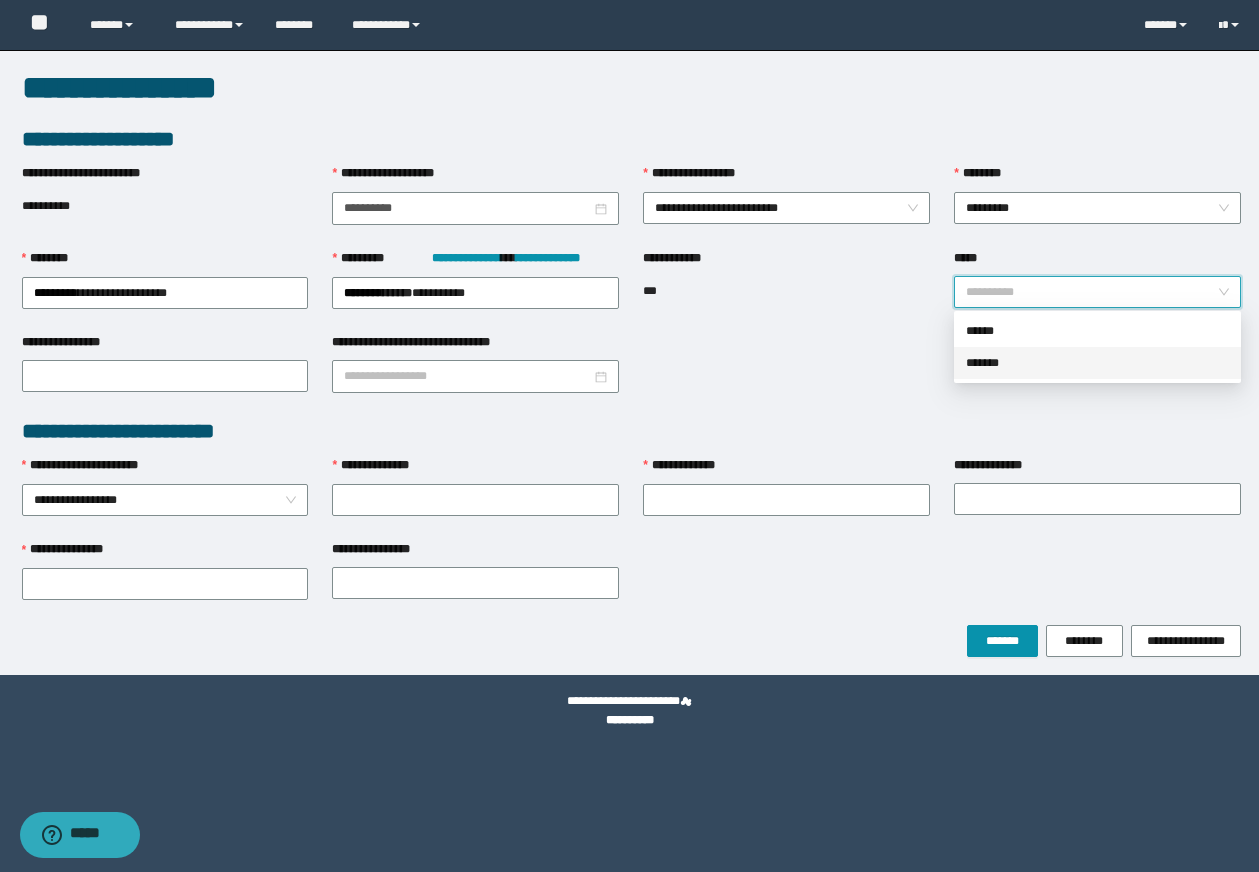 click on "*******" at bounding box center (1097, 363) 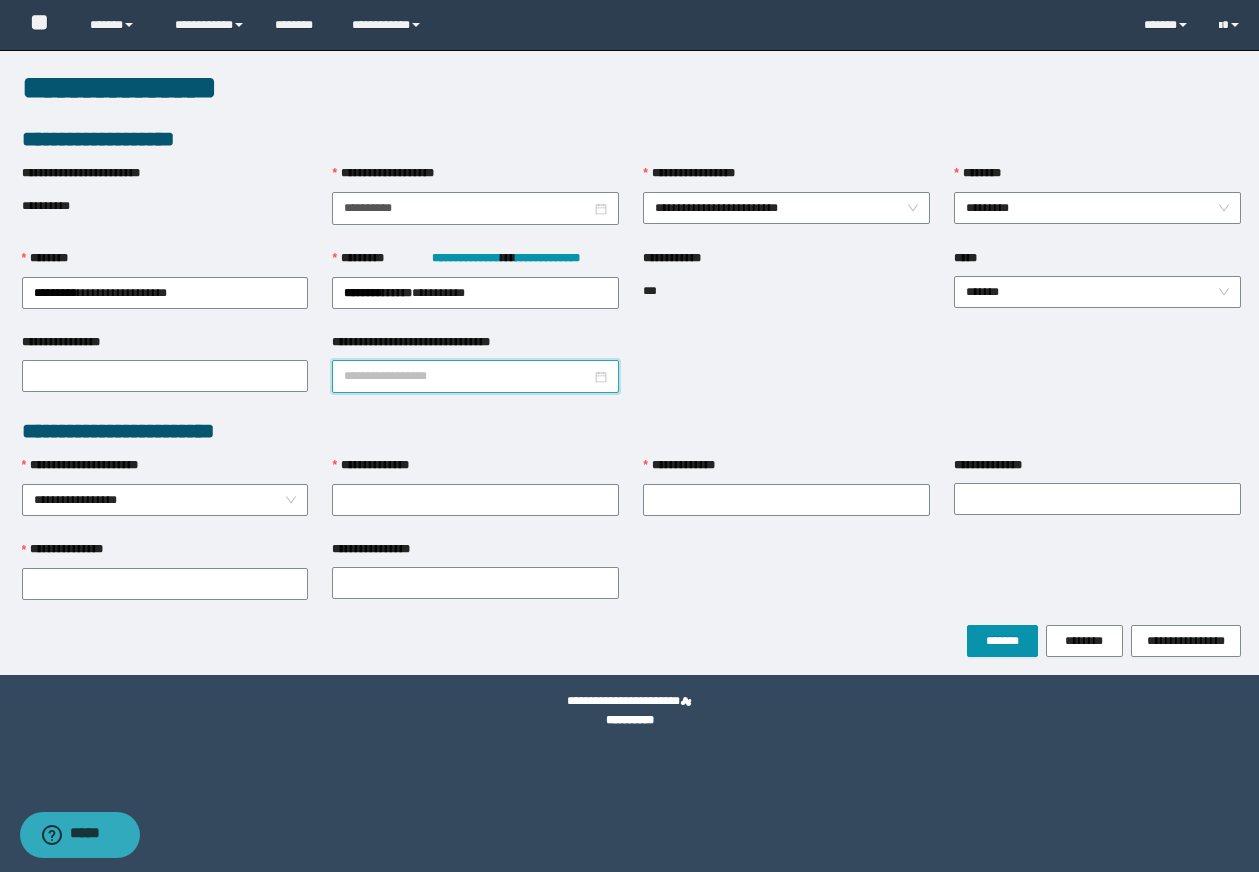 click on "**********" at bounding box center (467, 376) 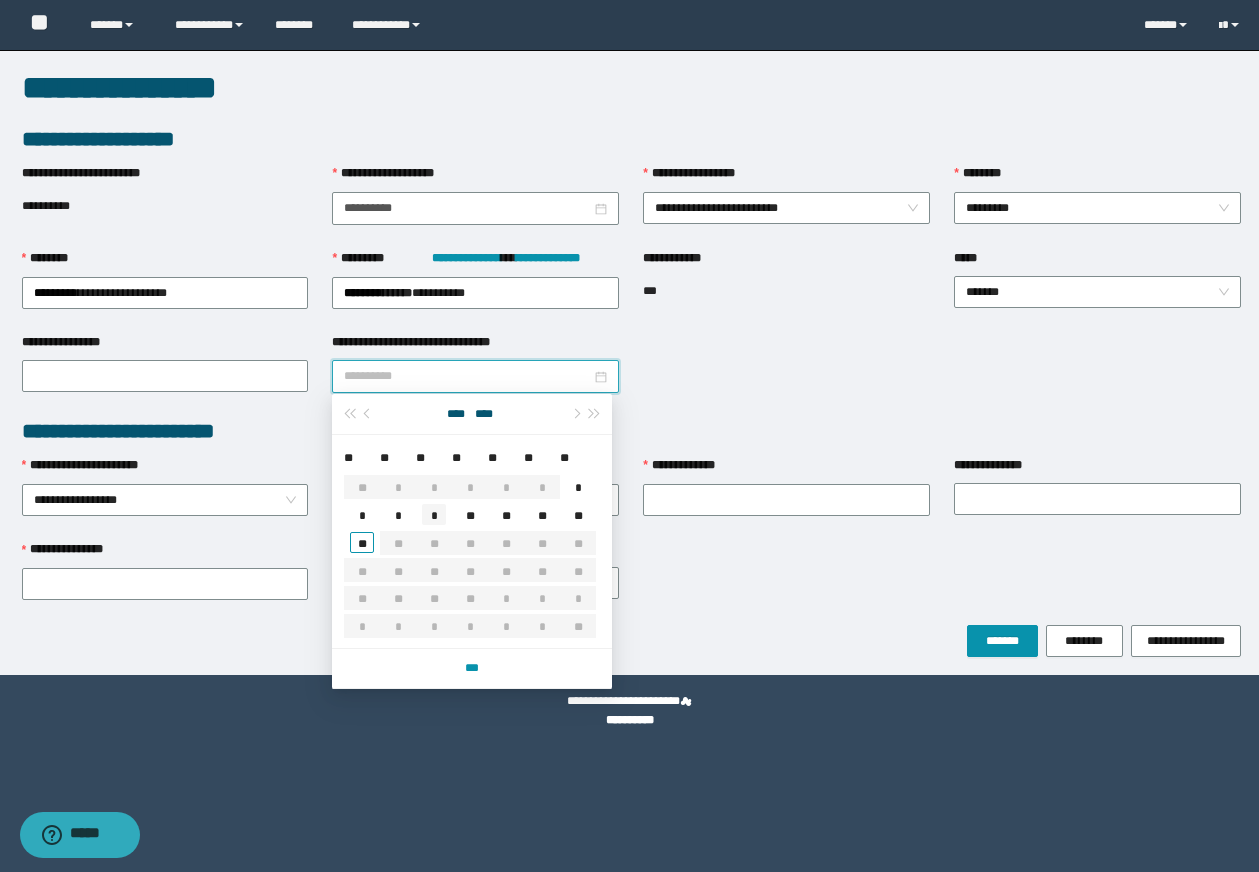 click on "*" at bounding box center [434, 514] 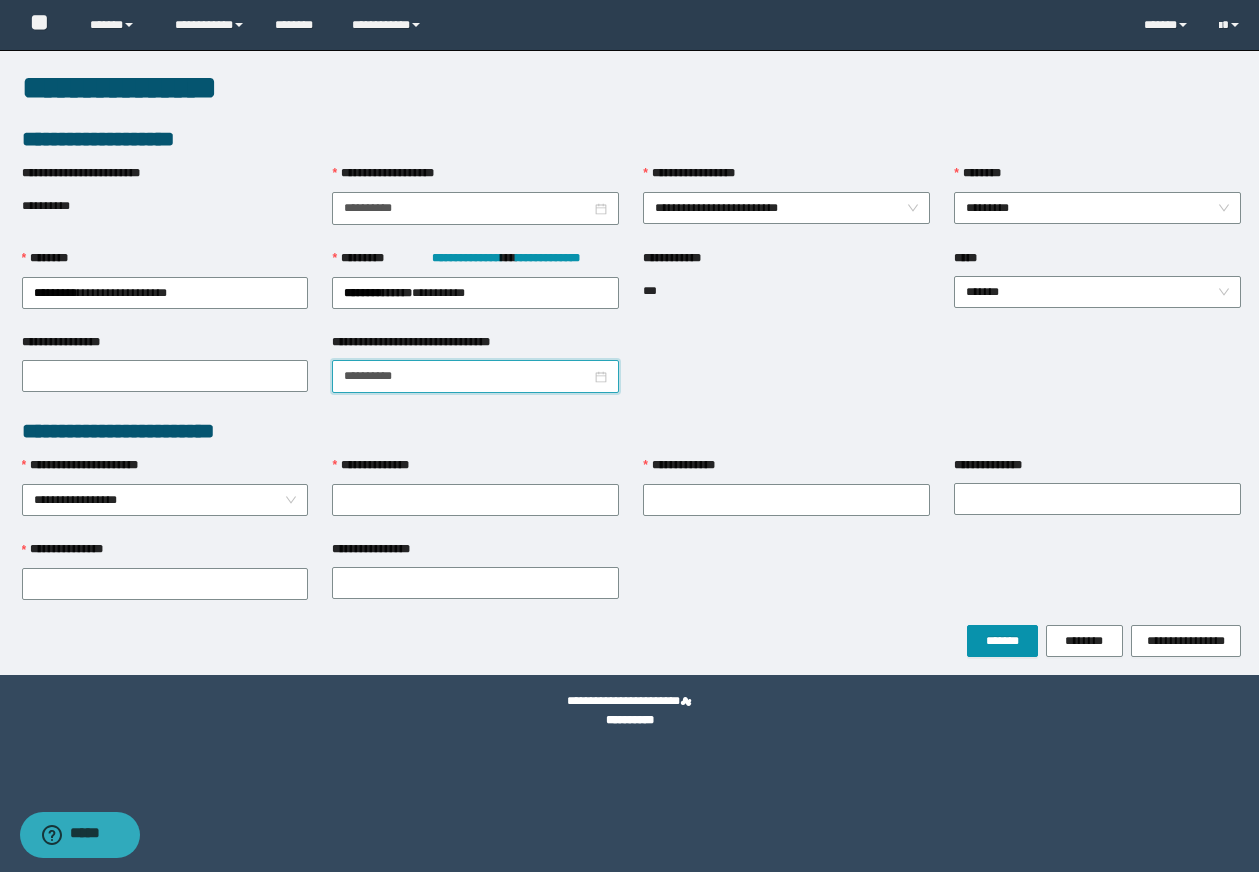 type on "**********" 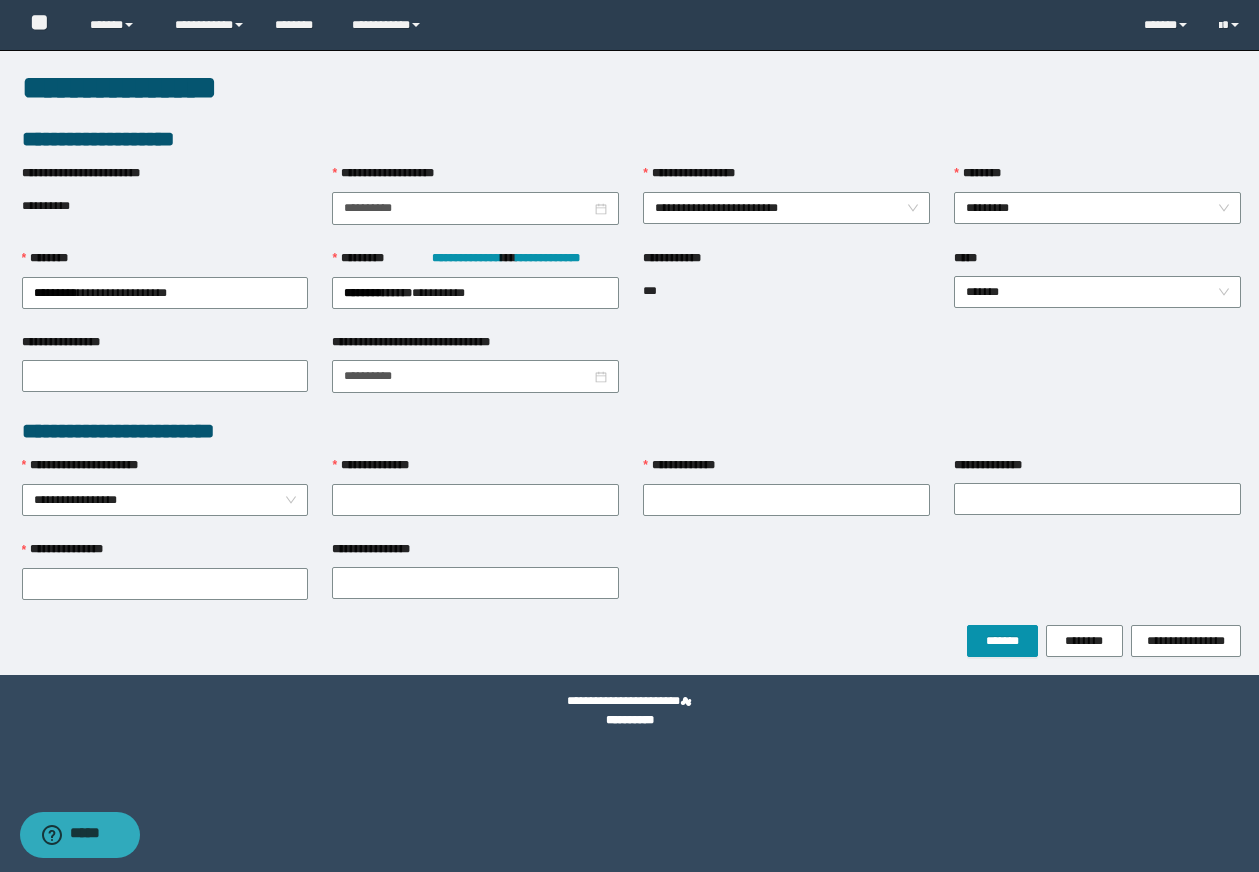 click on "**********" at bounding box center (631, 290) 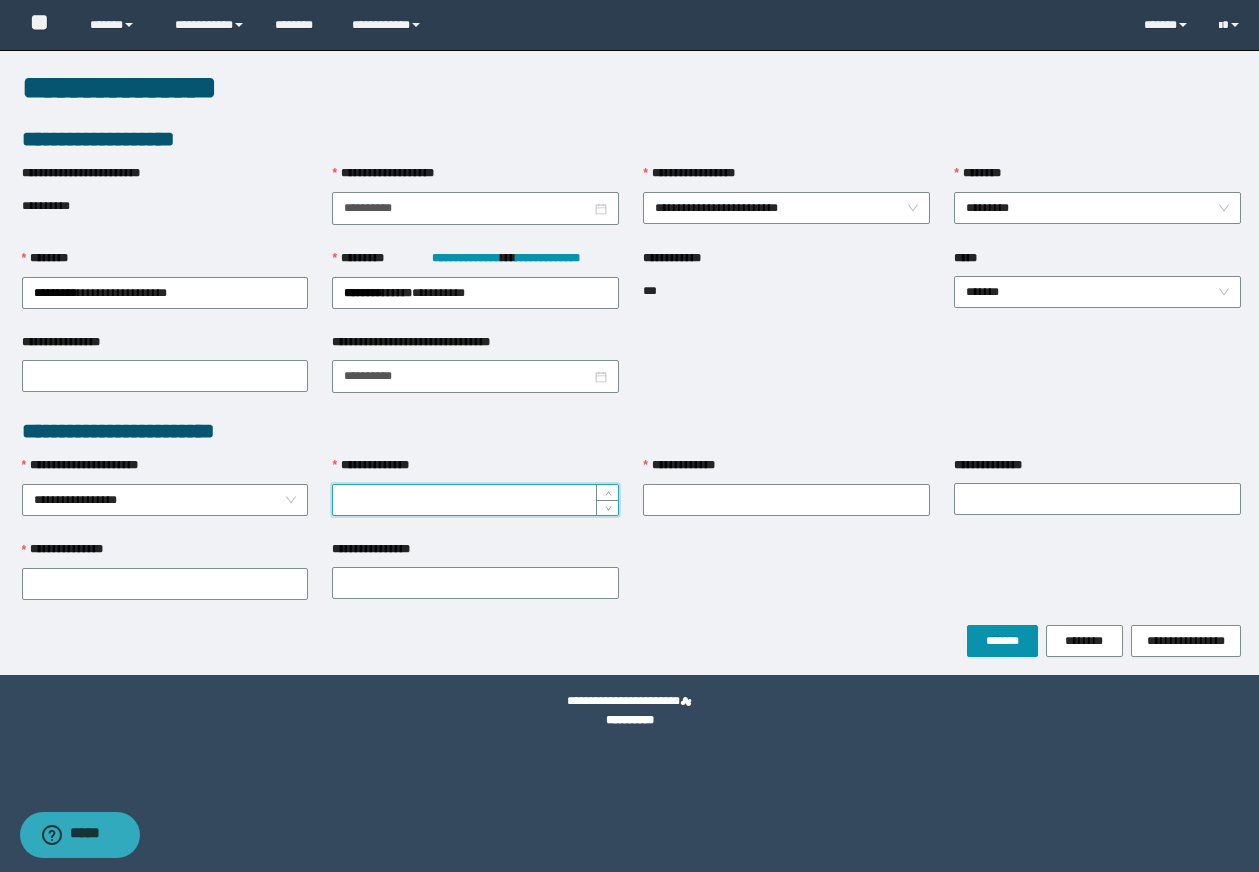 click on "**********" at bounding box center (475, 500) 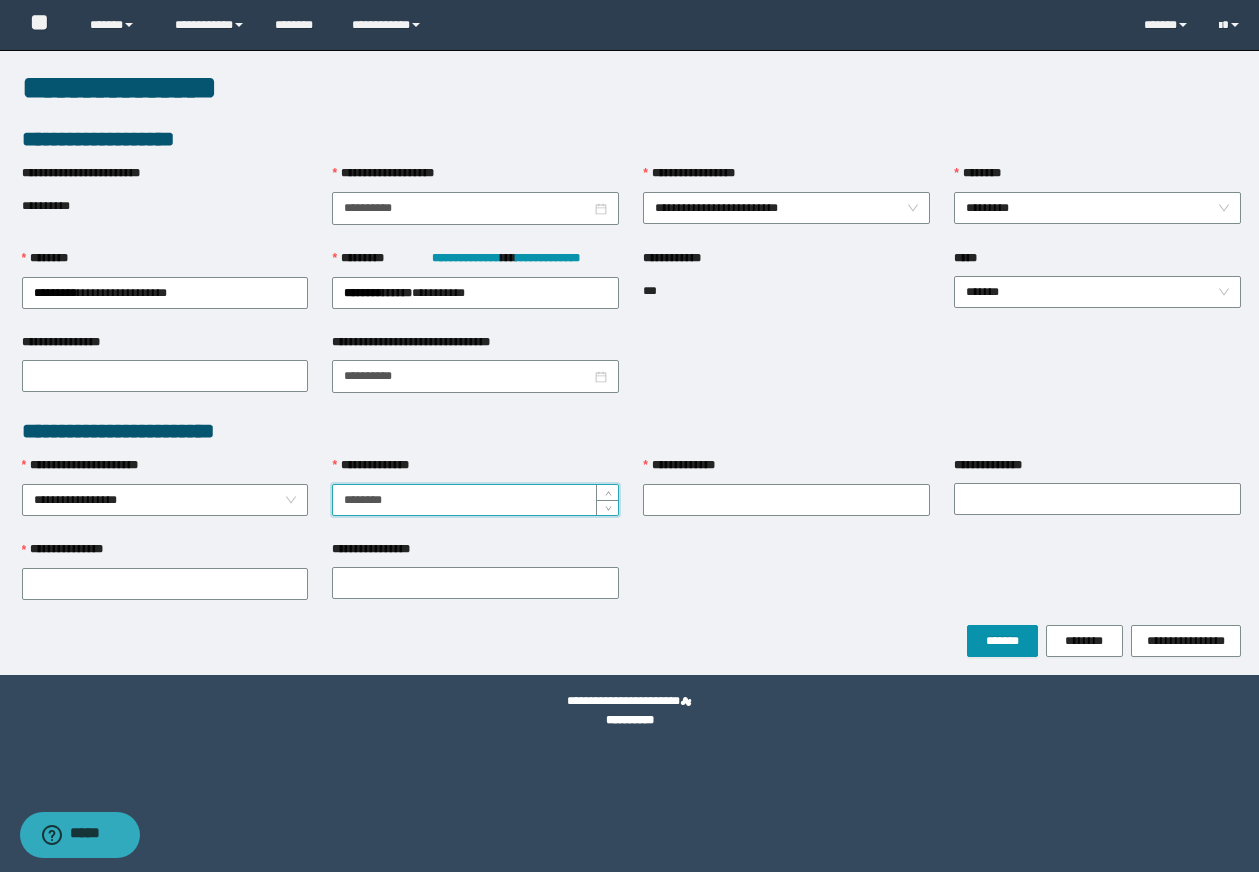 type on "********" 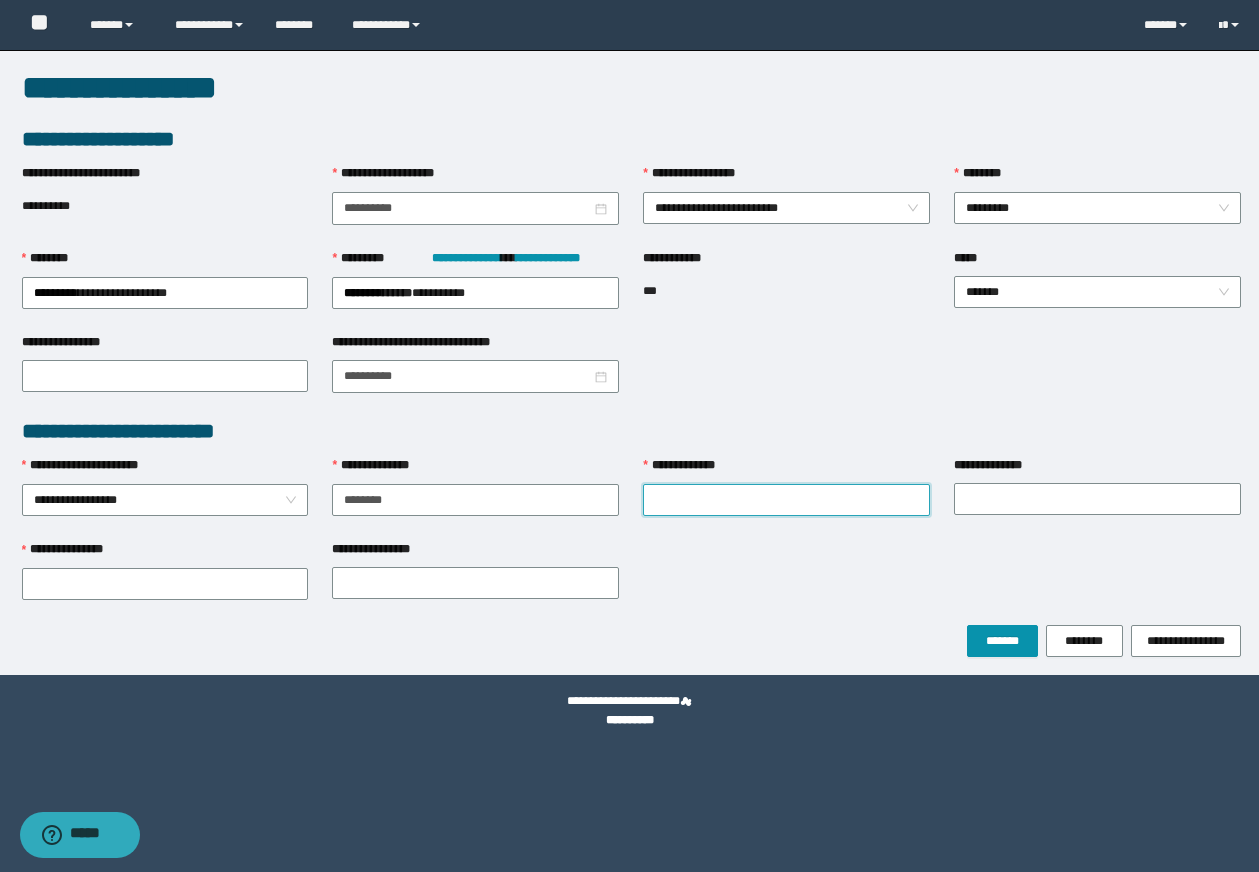 click on "**********" at bounding box center (786, 500) 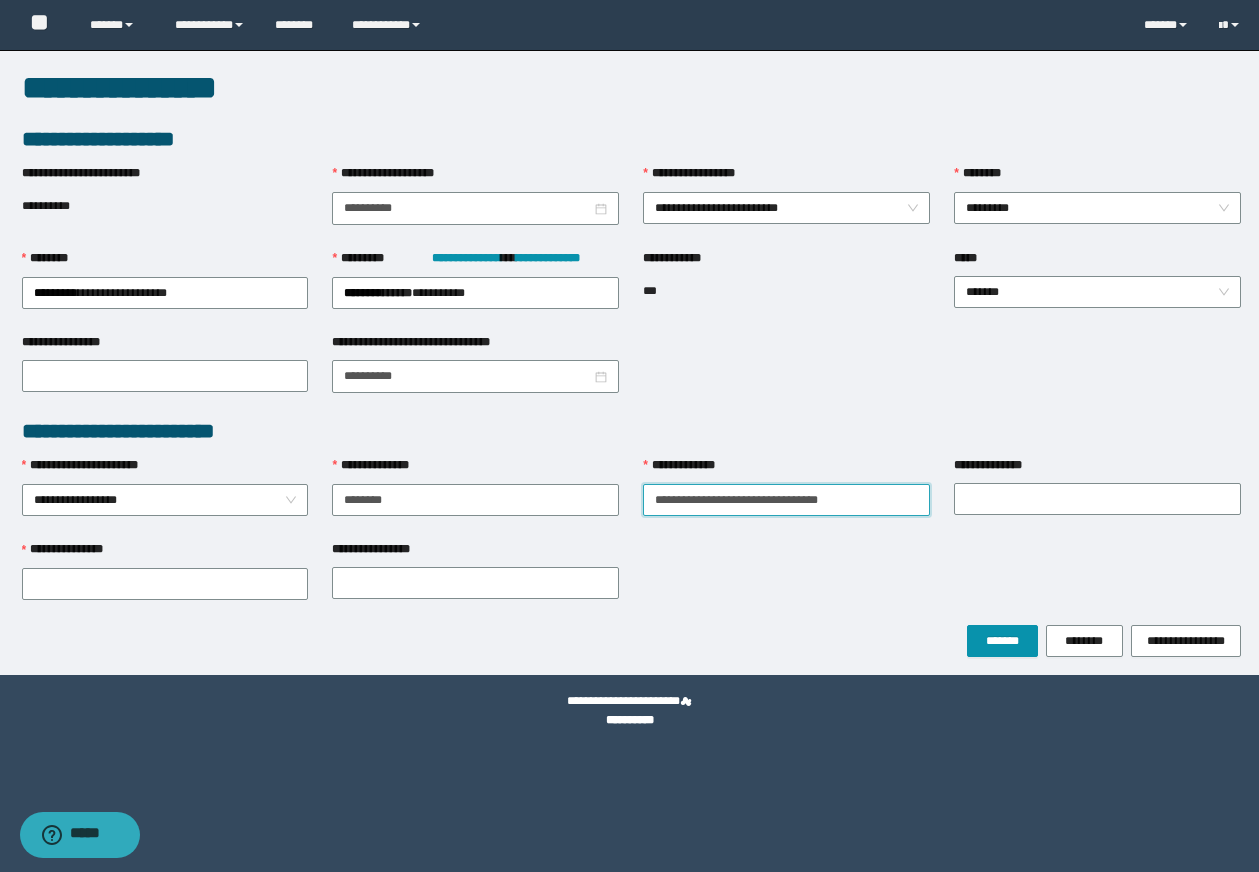 scroll, scrollTop: 0, scrollLeft: 17, axis: horizontal 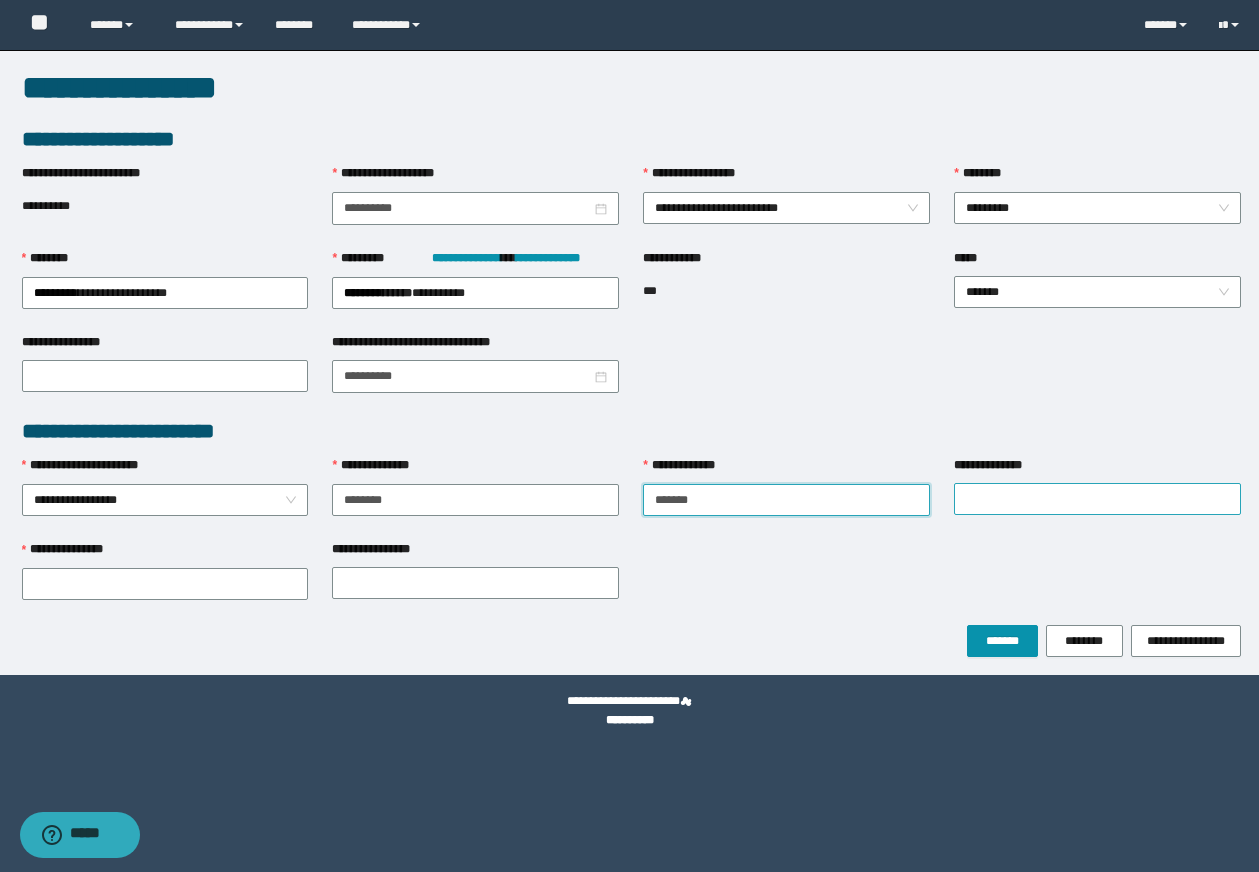 type on "*******" 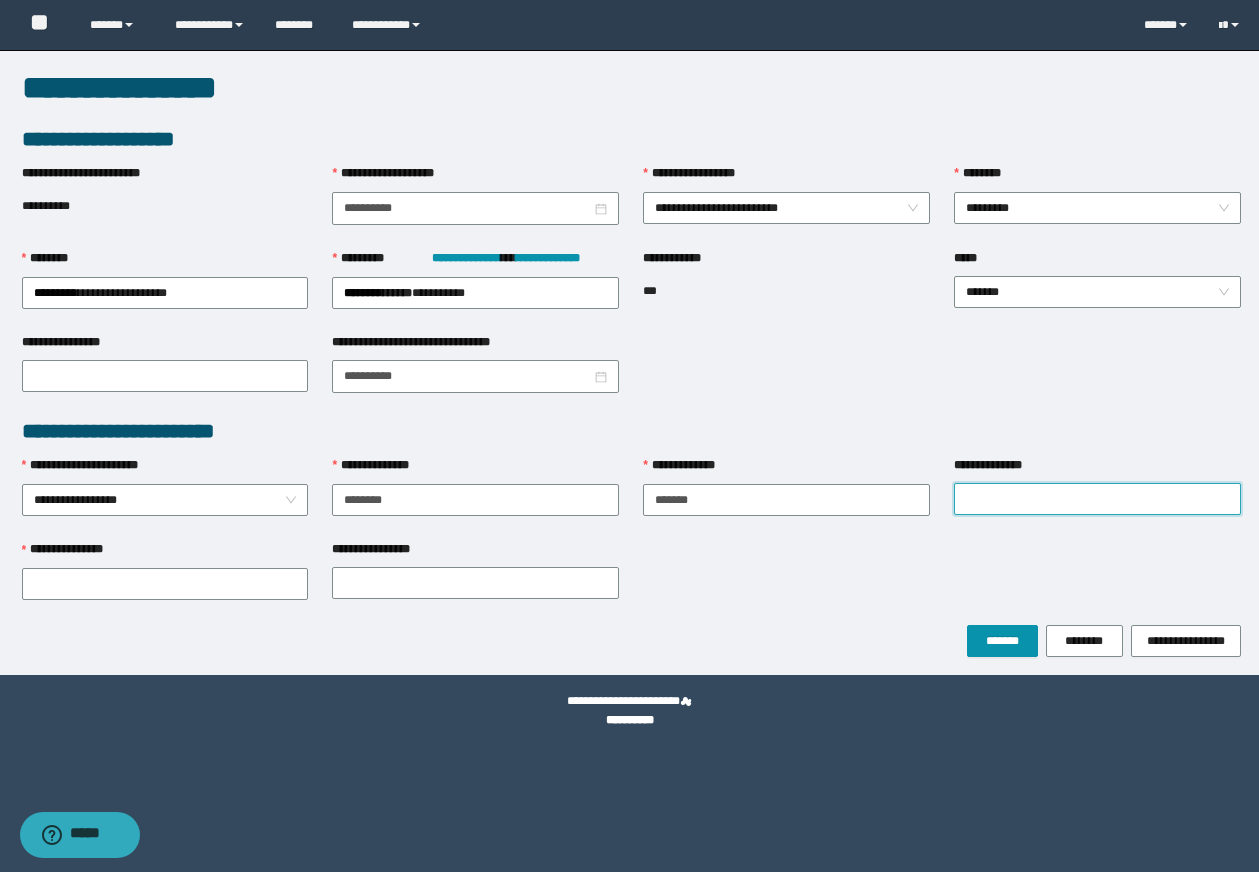 click on "**********" at bounding box center (1097, 499) 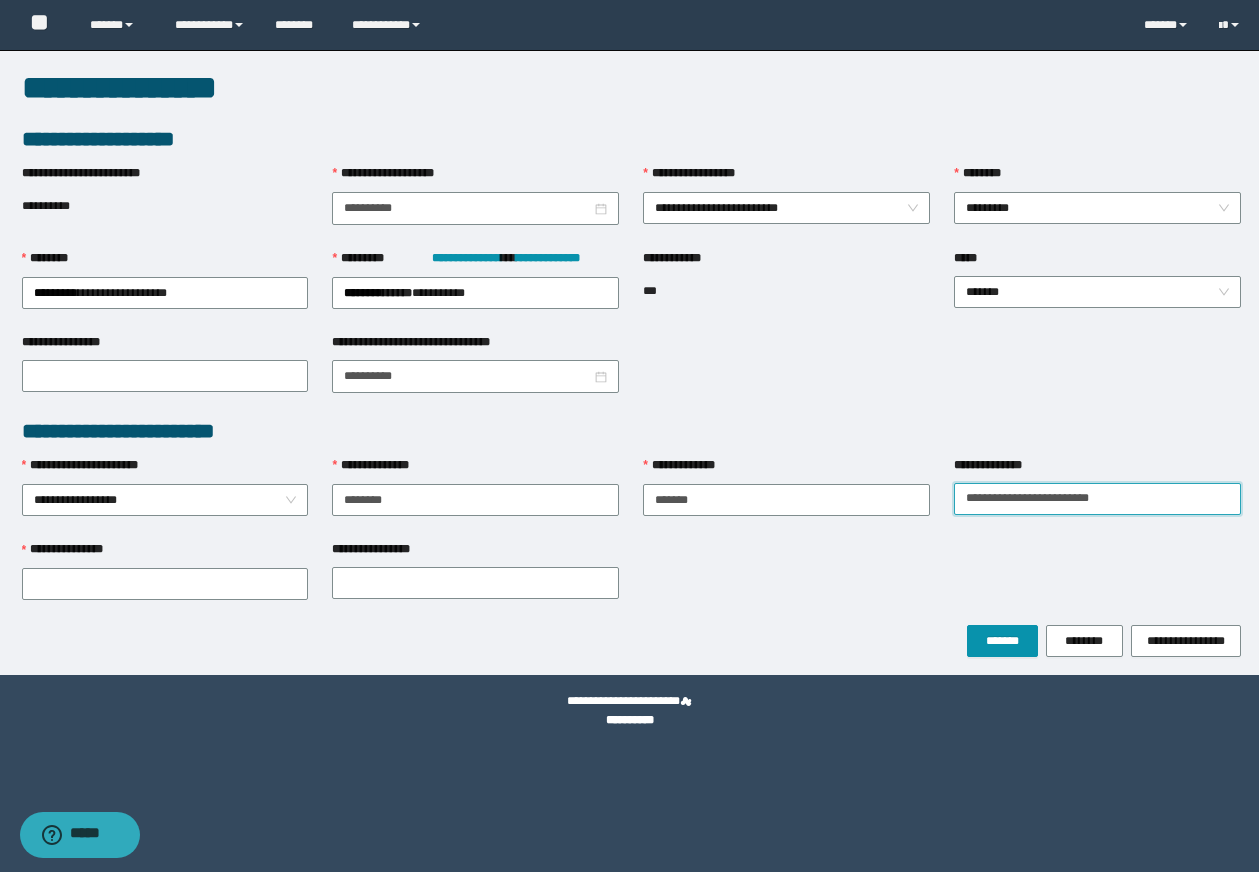 drag, startPoint x: 1020, startPoint y: 495, endPoint x: 1232, endPoint y: 484, distance: 212.28519 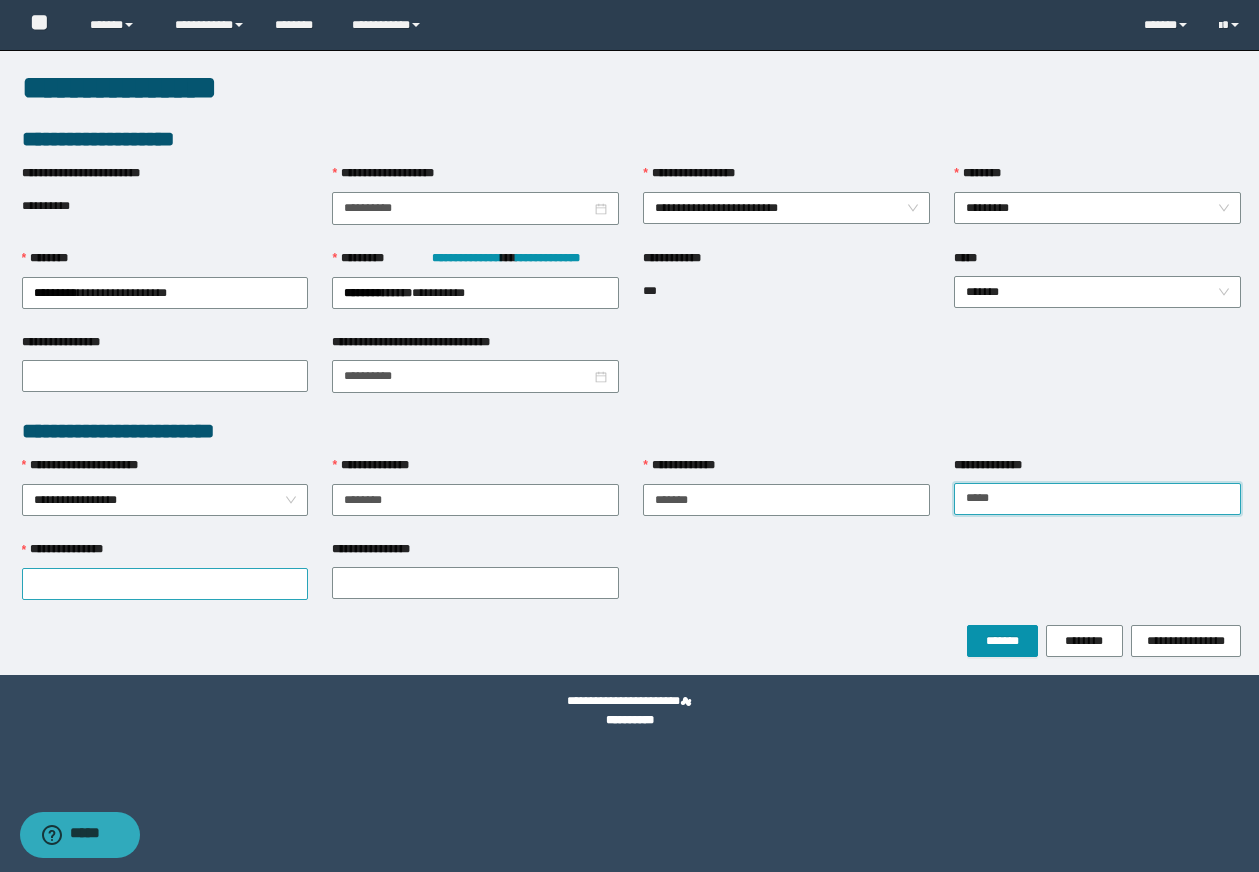 type on "*****" 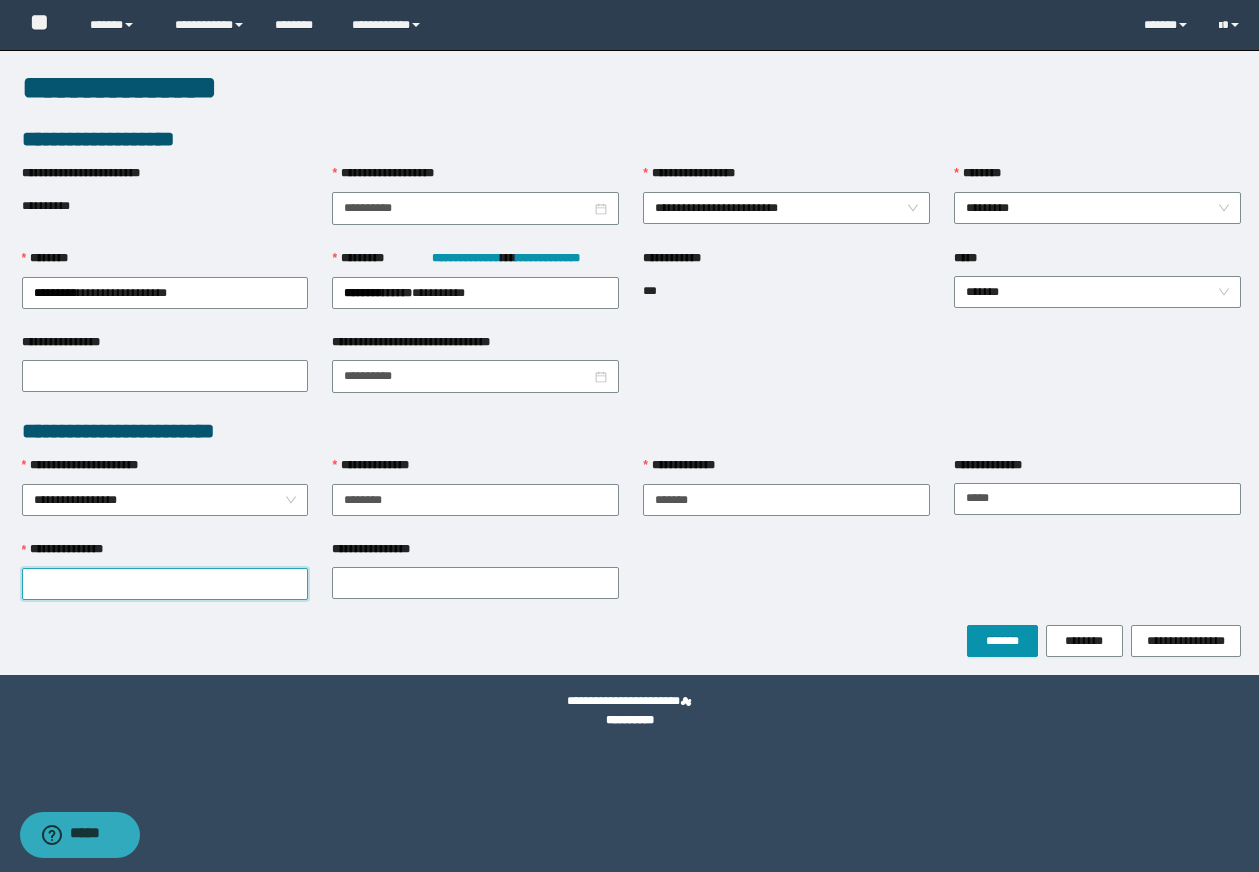 click on "**********" at bounding box center [165, 584] 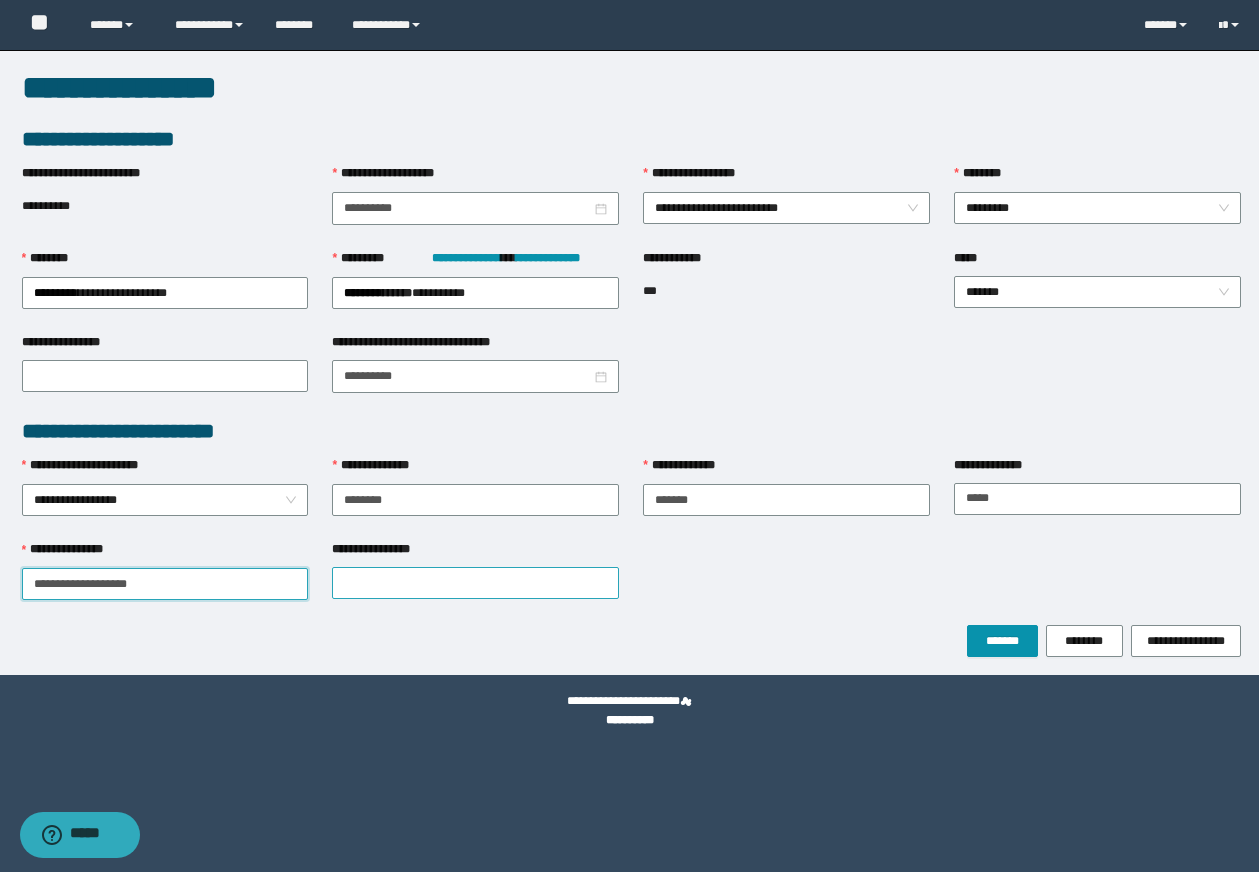 drag, startPoint x: 392, startPoint y: 578, endPoint x: 456, endPoint y: 575, distance: 64.070274 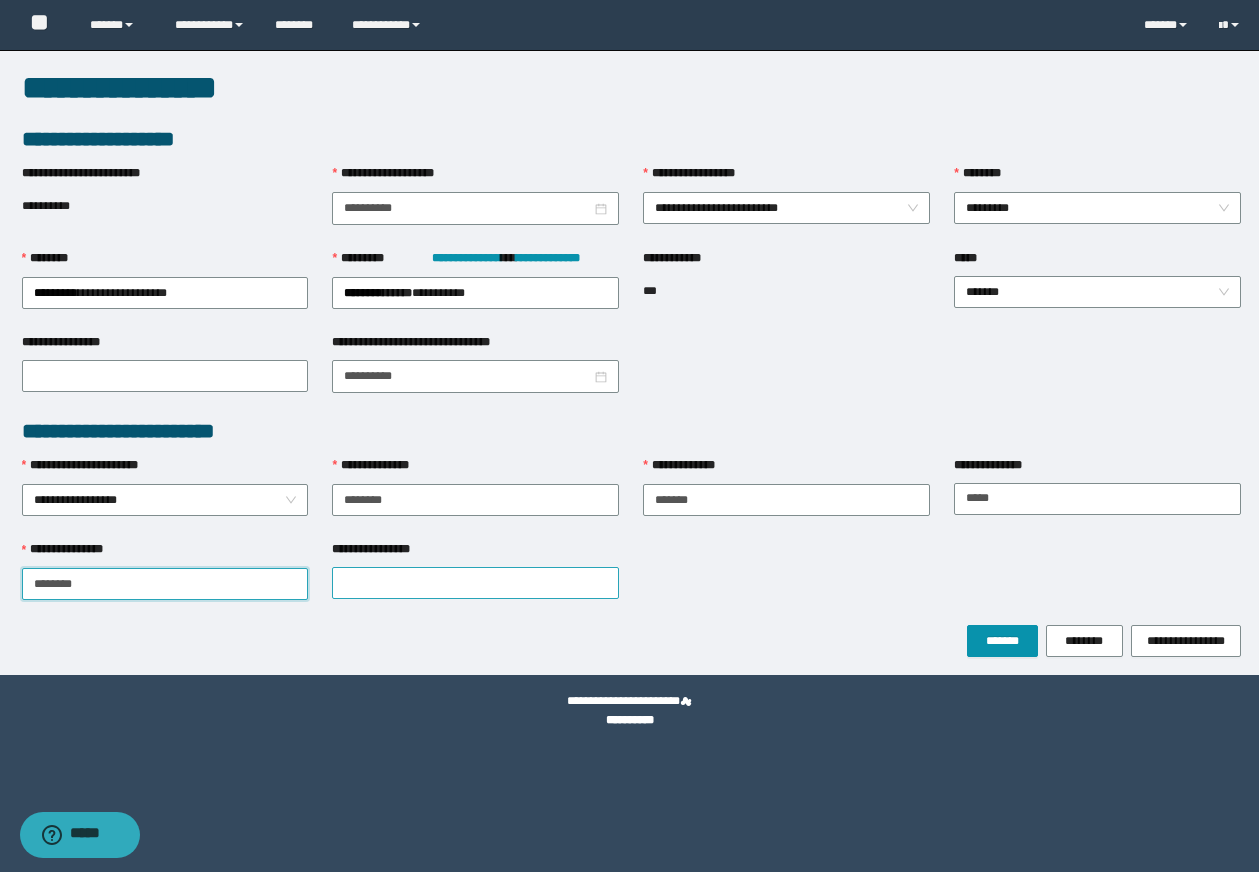 type on "********" 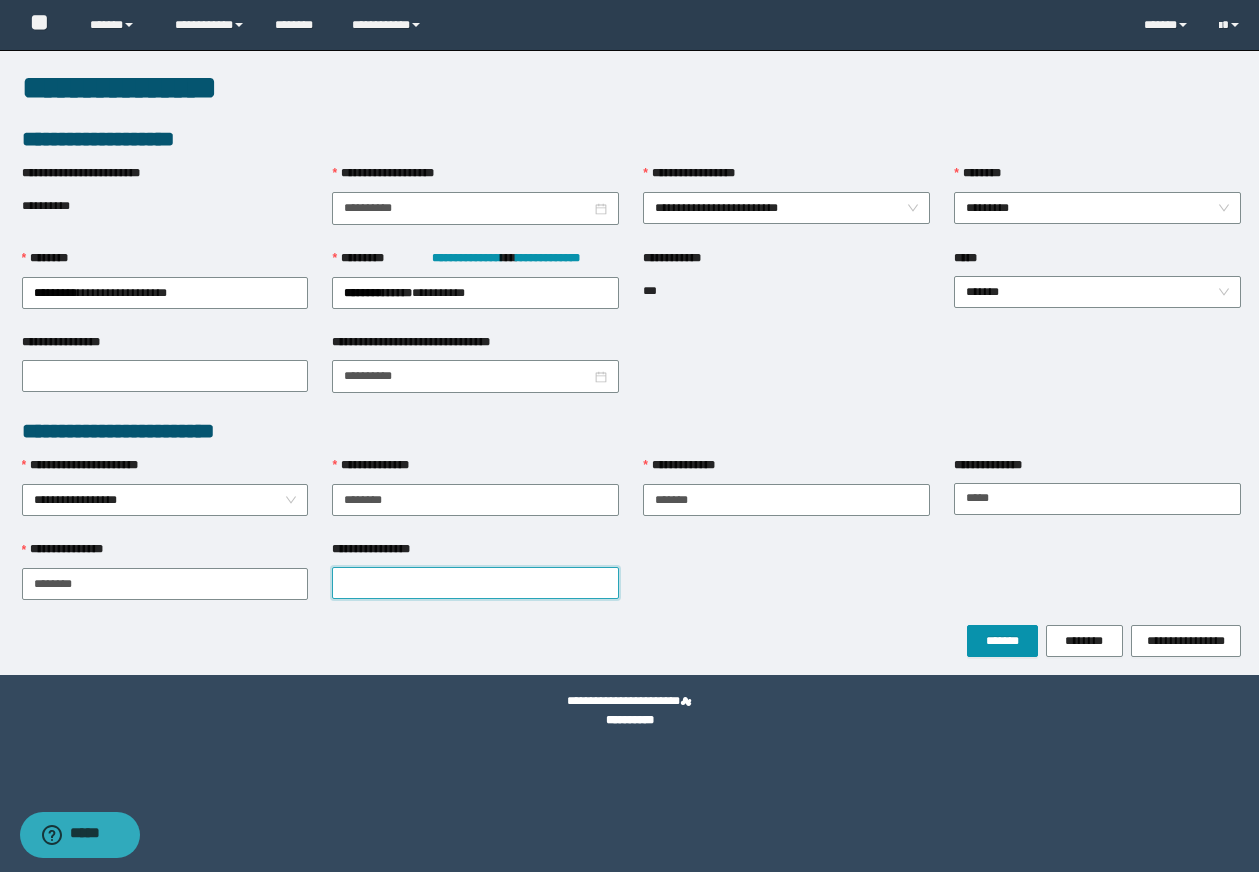 click on "**********" at bounding box center [475, 583] 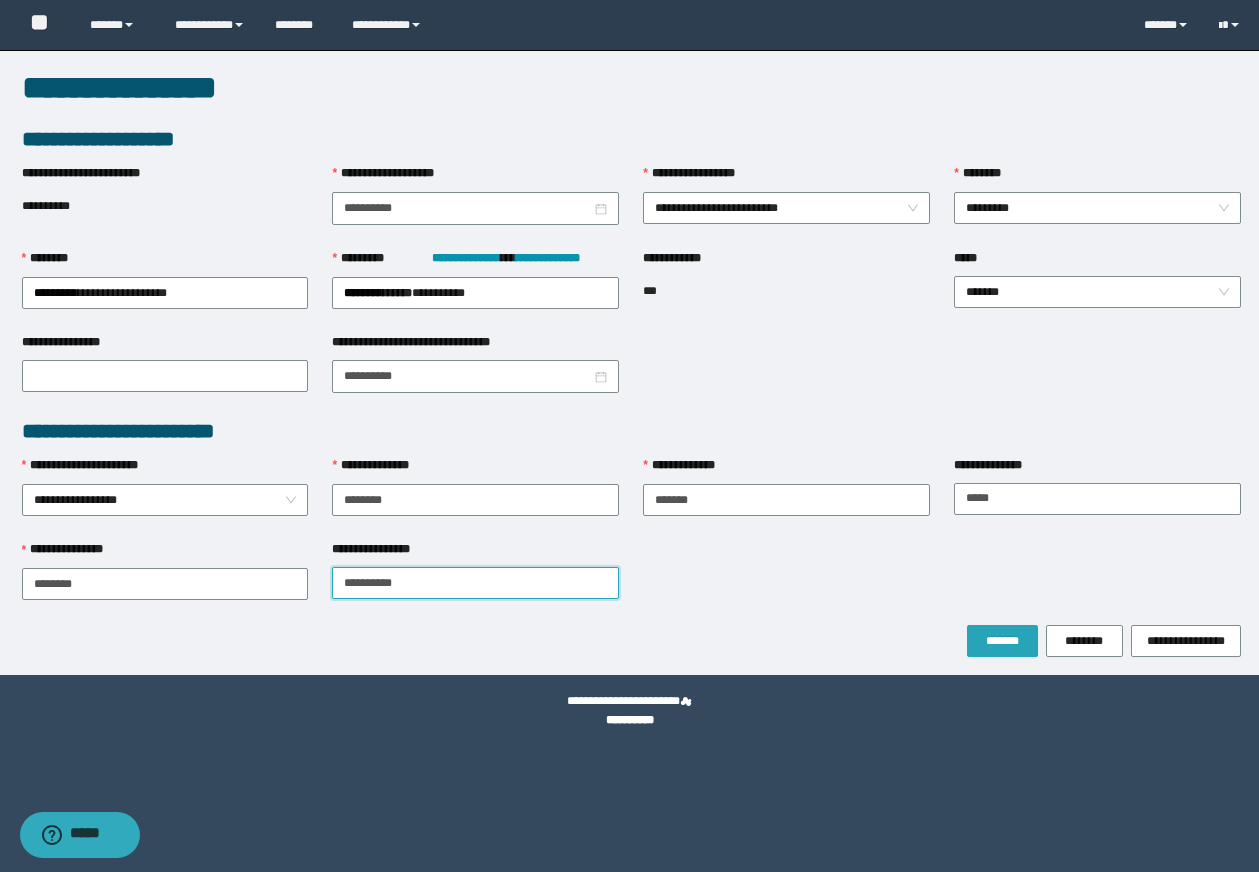 type on "**********" 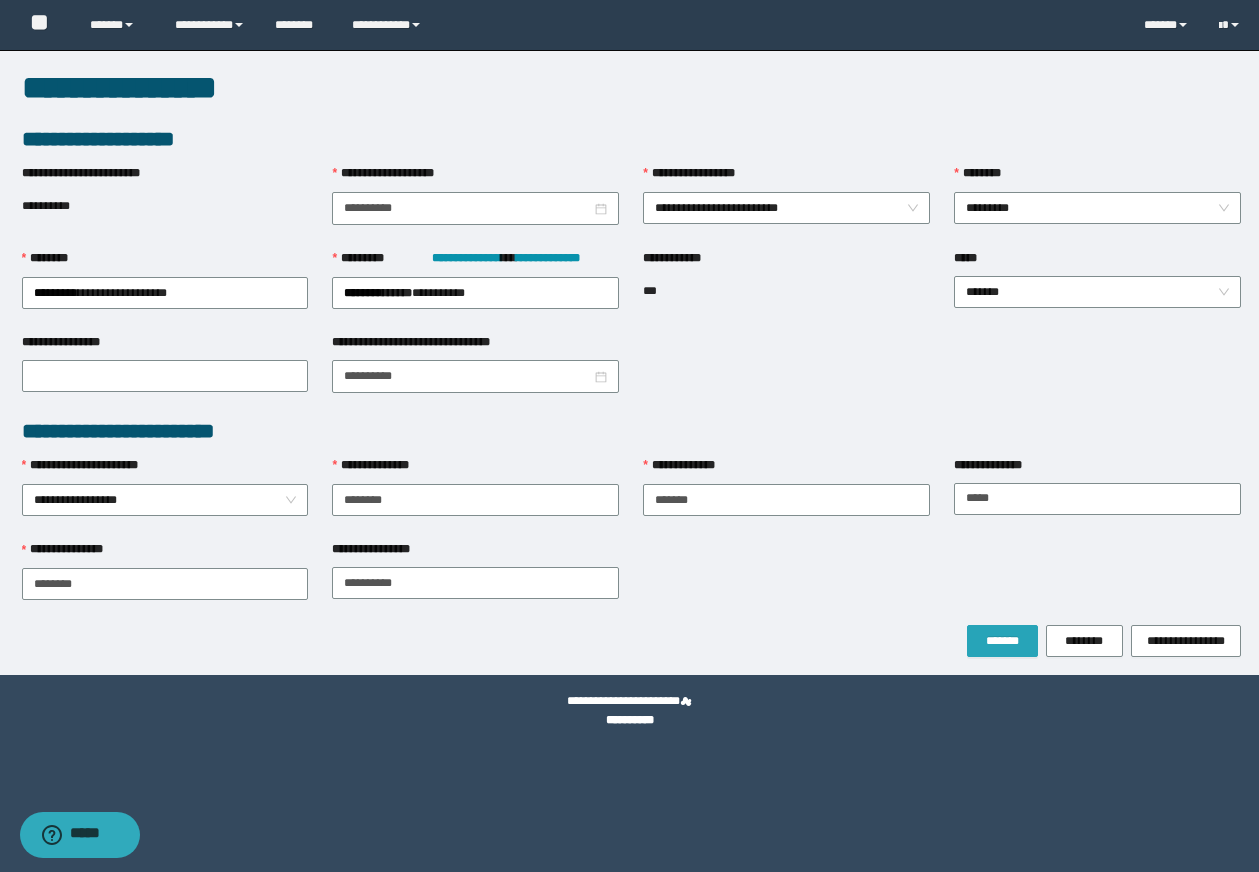 click on "*******" at bounding box center (1002, 641) 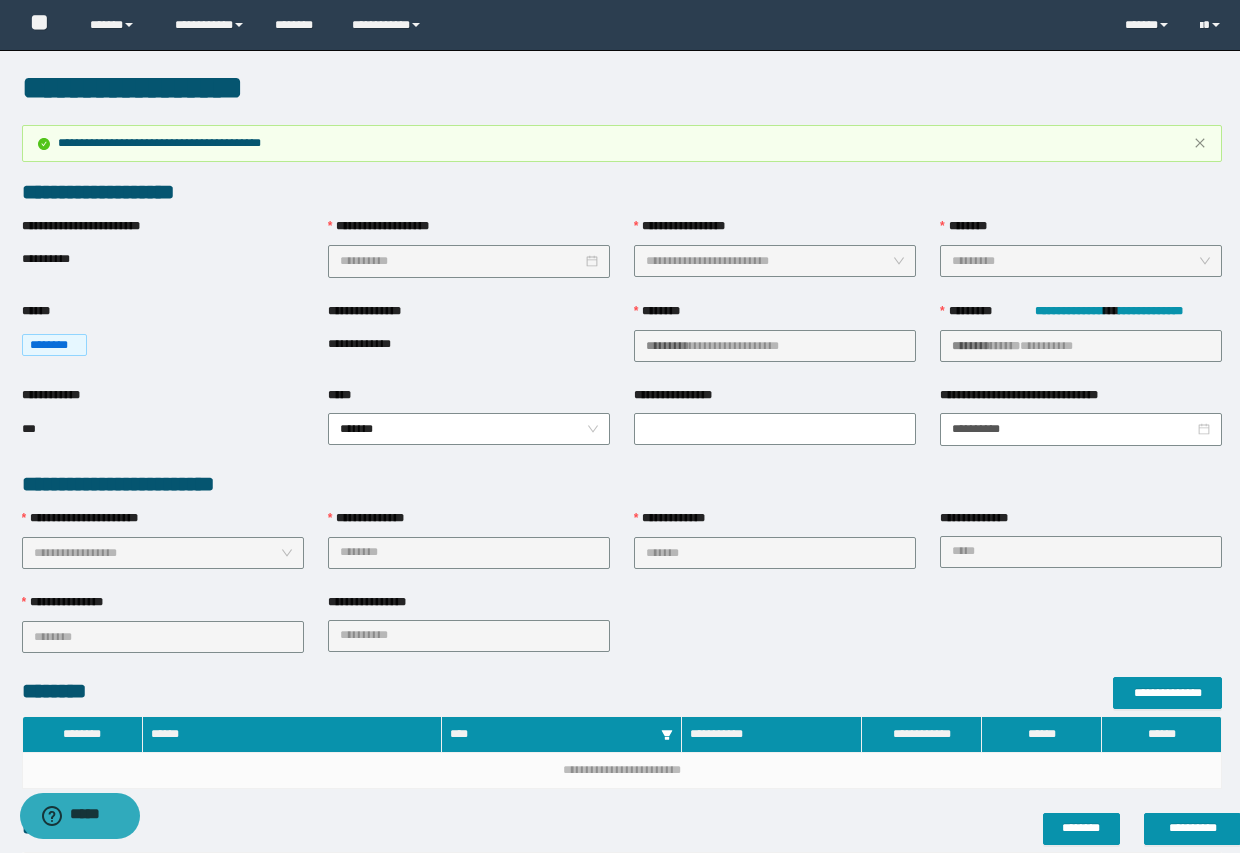 scroll, scrollTop: 500, scrollLeft: 0, axis: vertical 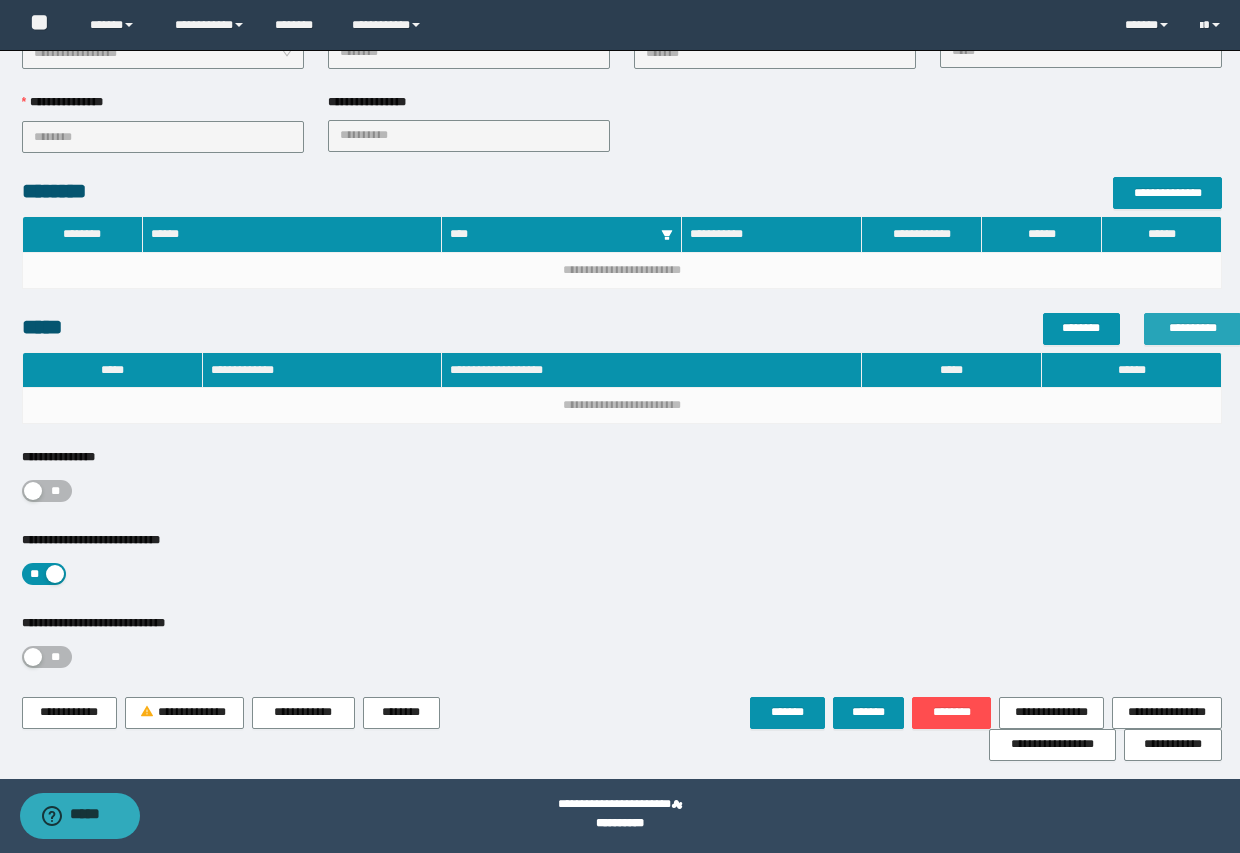 click on "**********" at bounding box center [1192, 329] 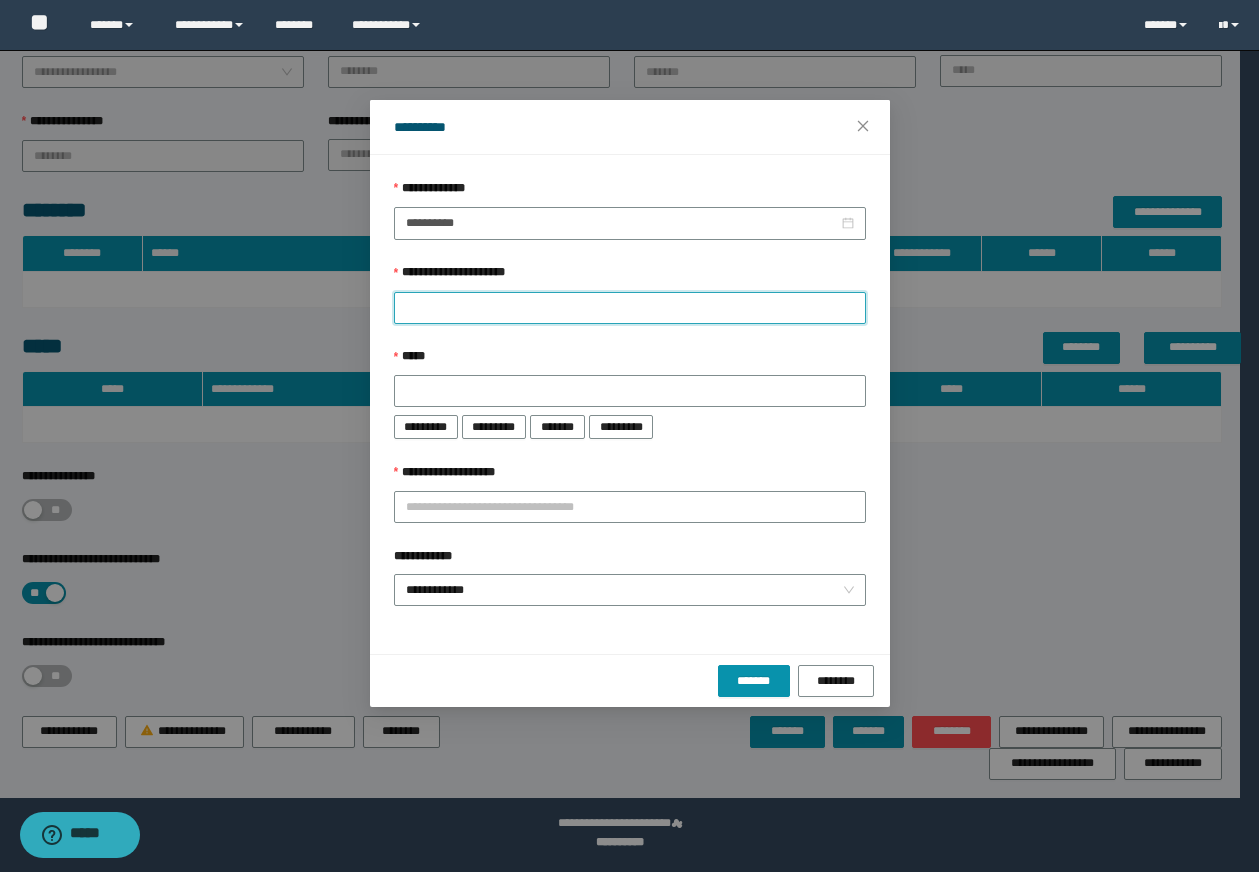 click on "**********" at bounding box center (630, 308) 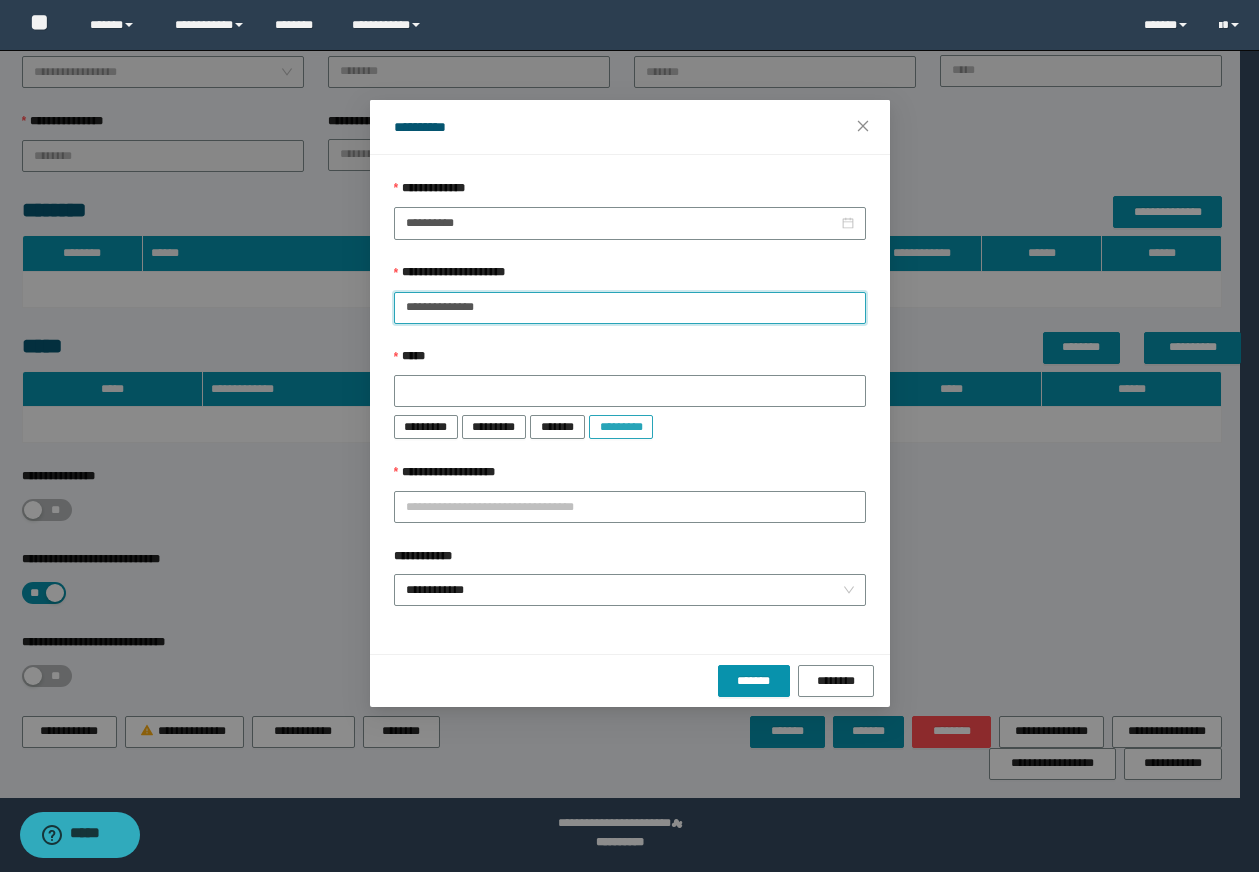 type on "**********" 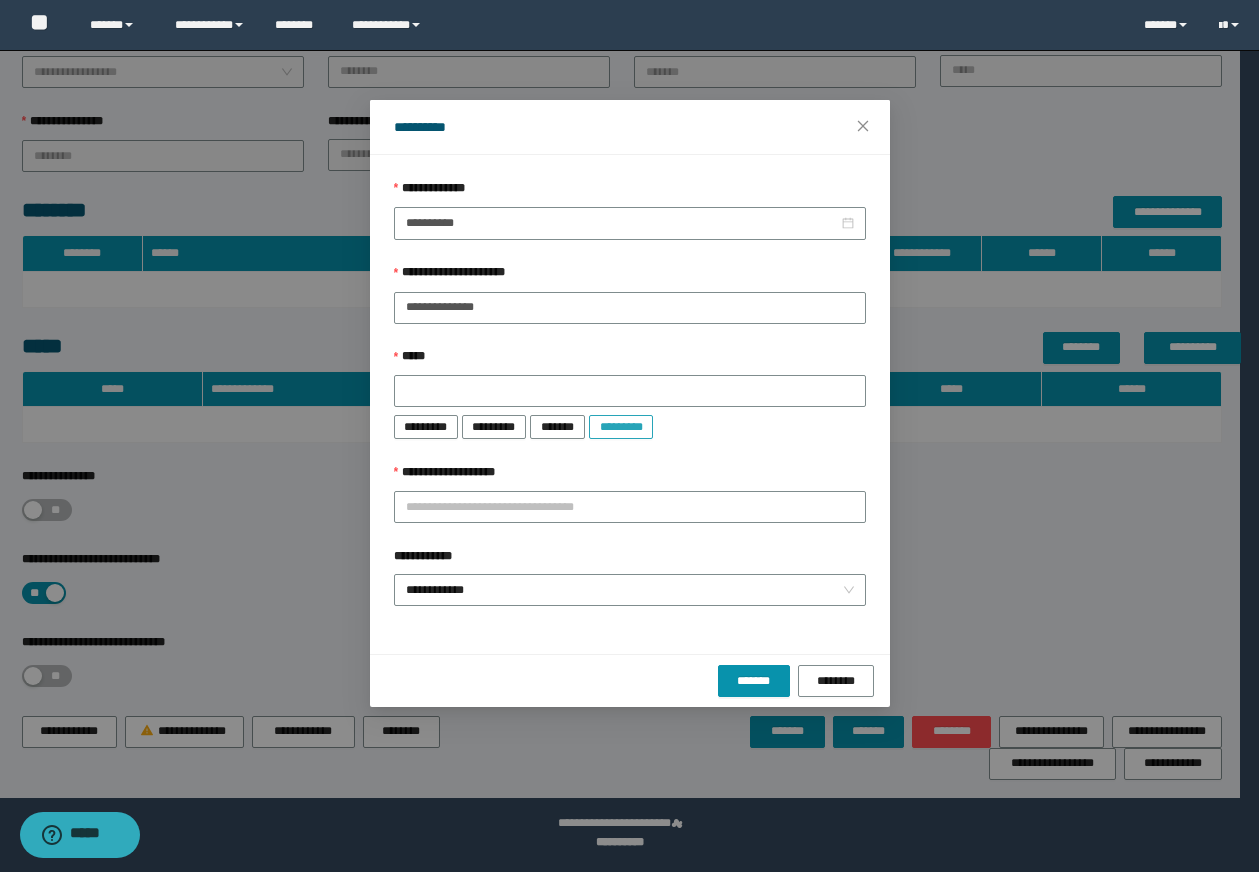 click on "*********" at bounding box center [621, 427] 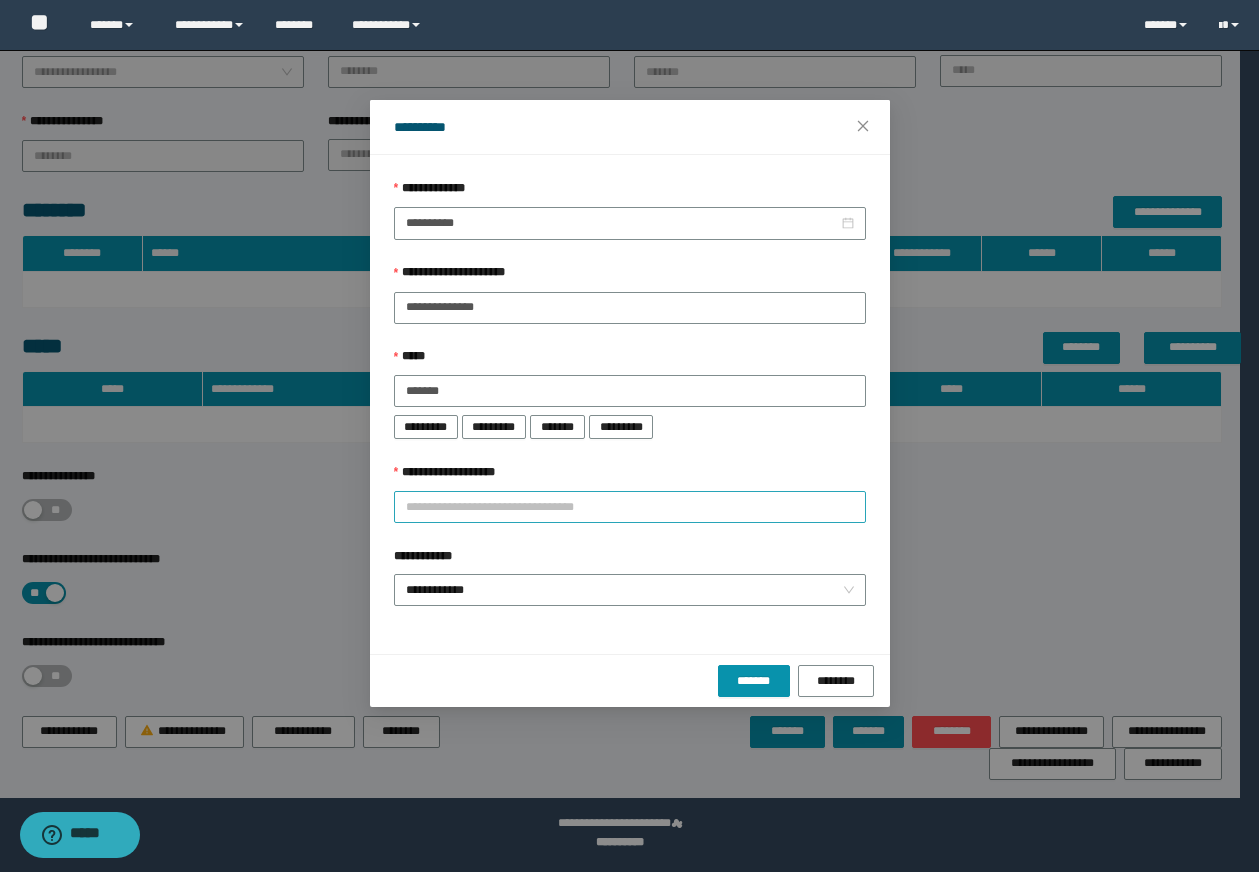 click on "**********" at bounding box center [630, 507] 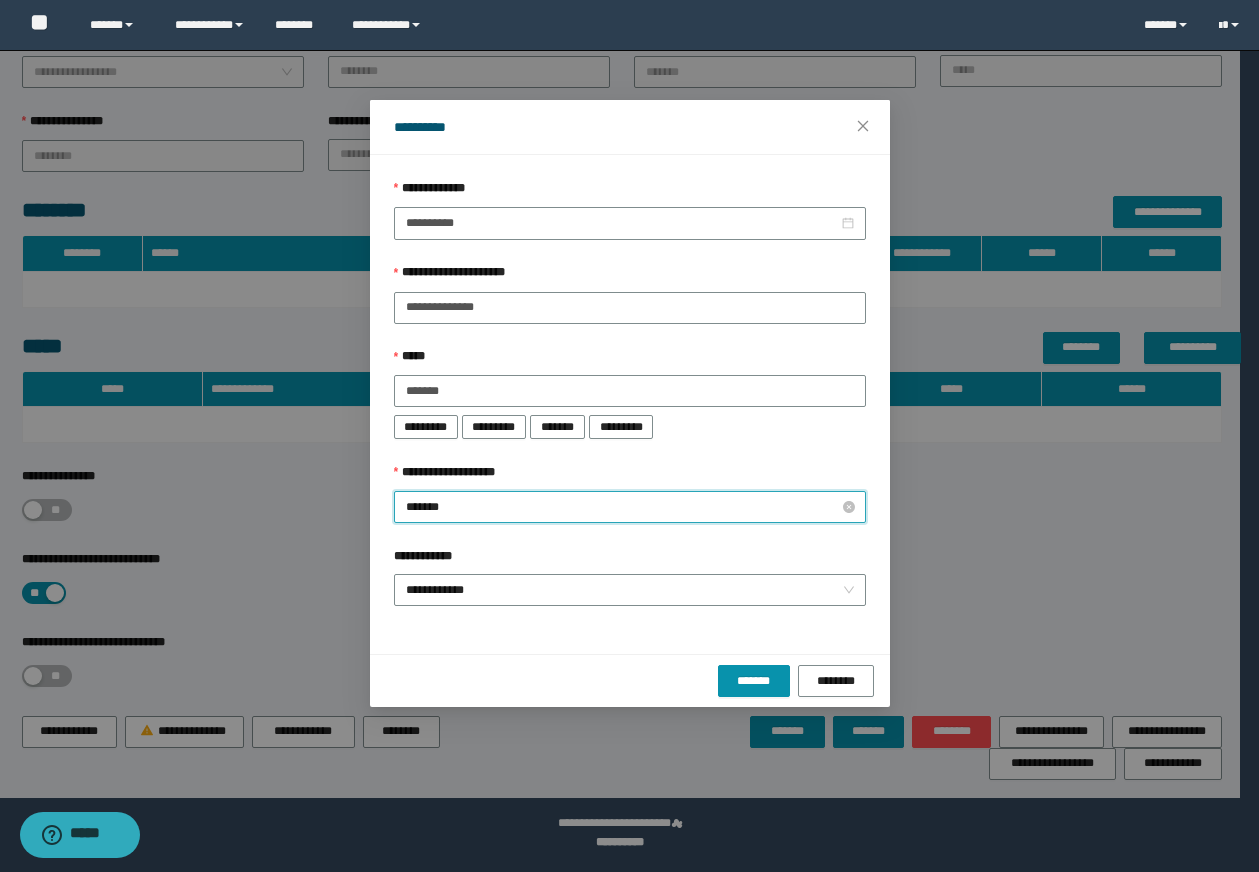 type on "********" 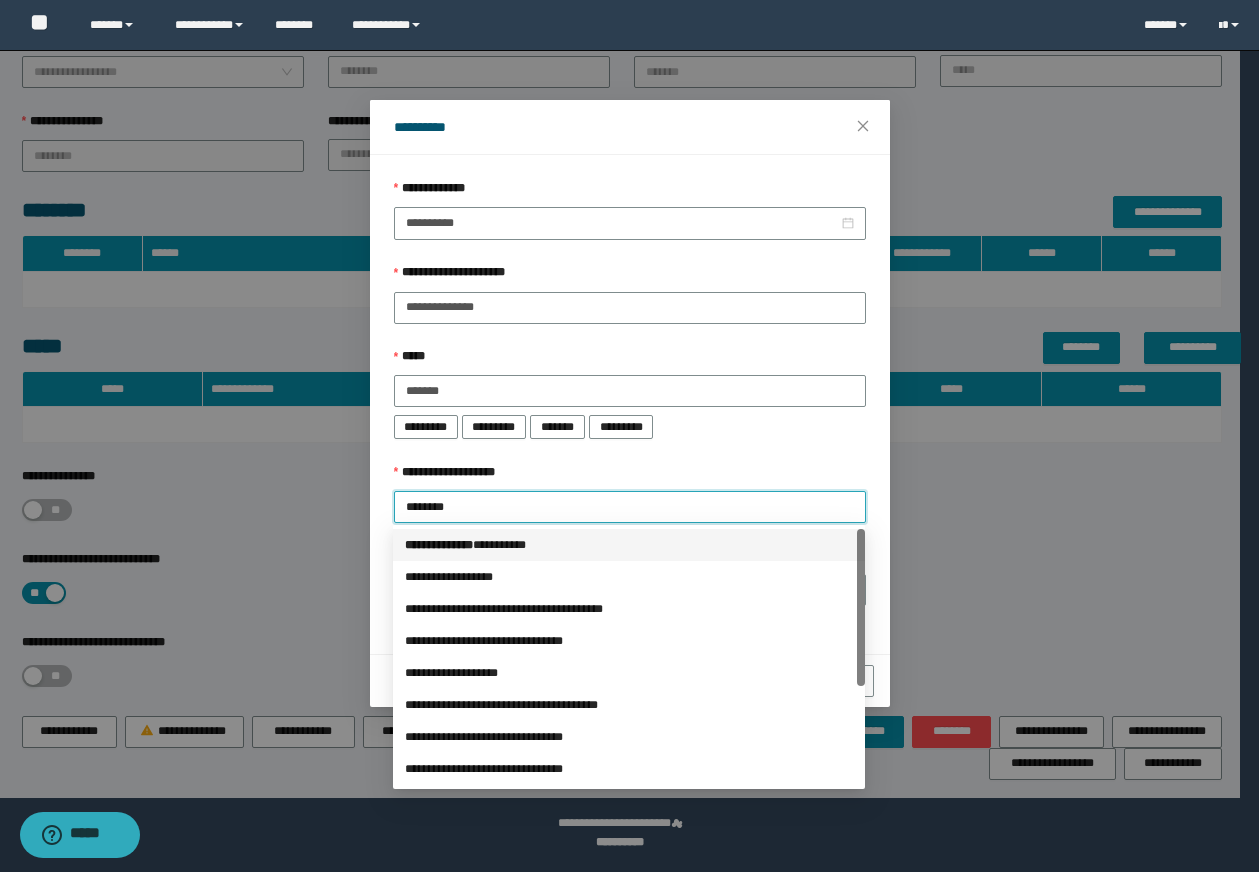 click on "*** *   ********* * ********" at bounding box center [629, 545] 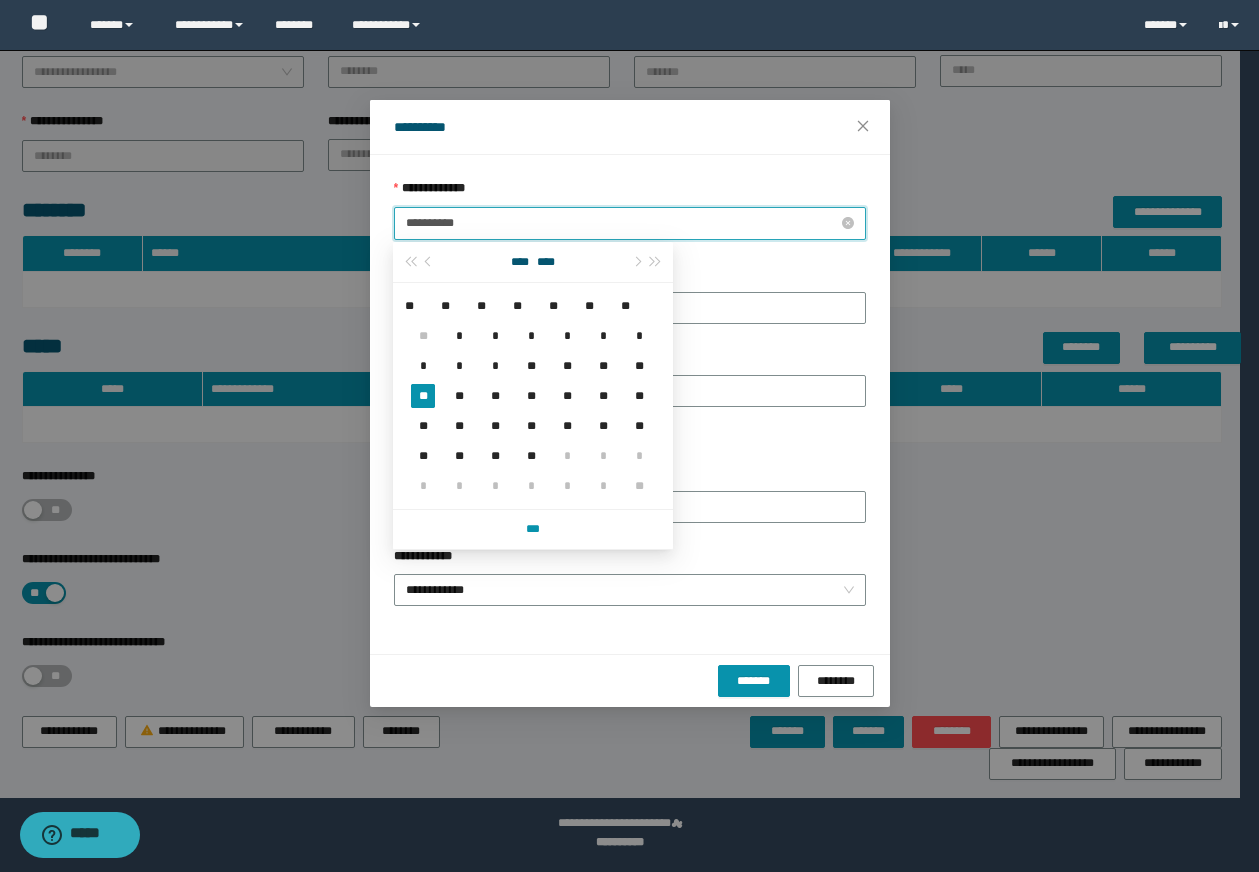 click on "**********" at bounding box center (622, 223) 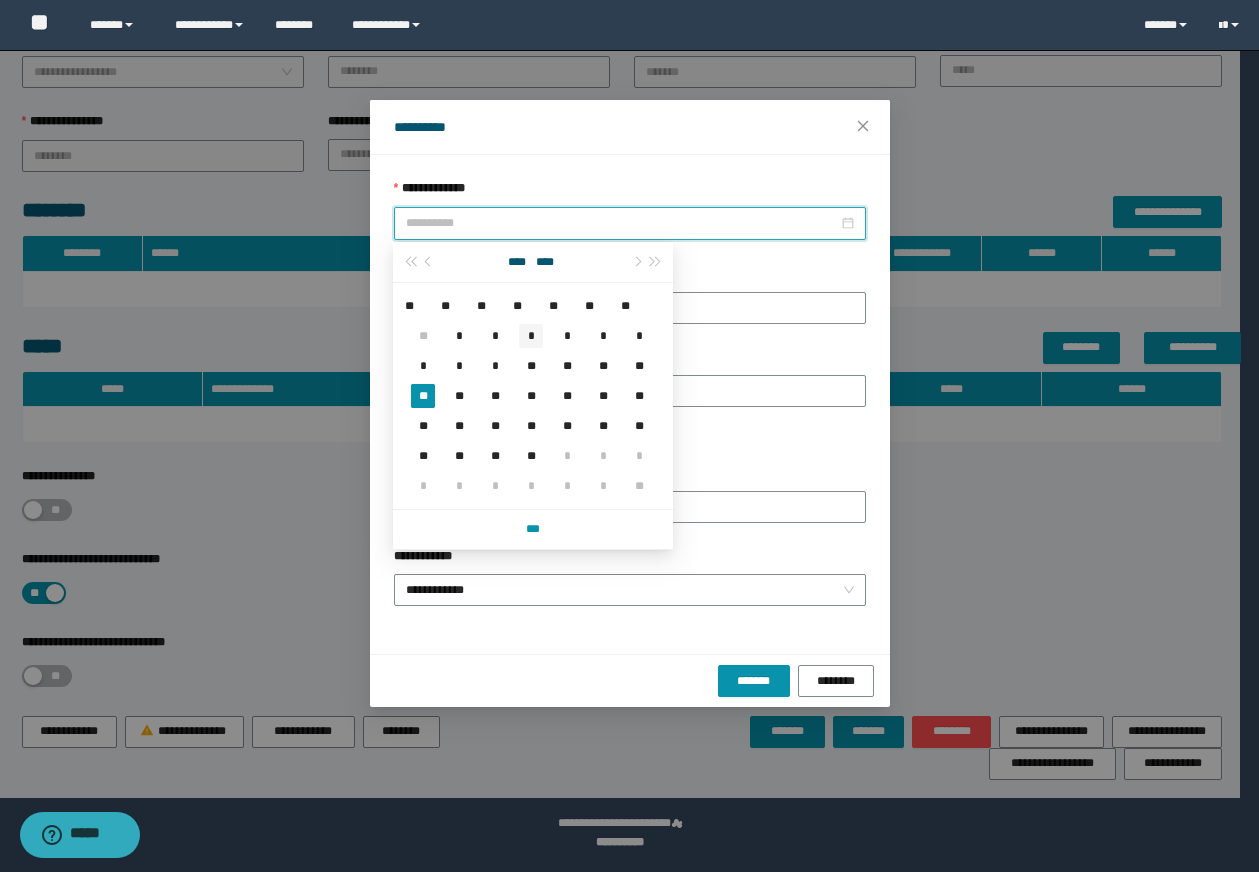 type on "**********" 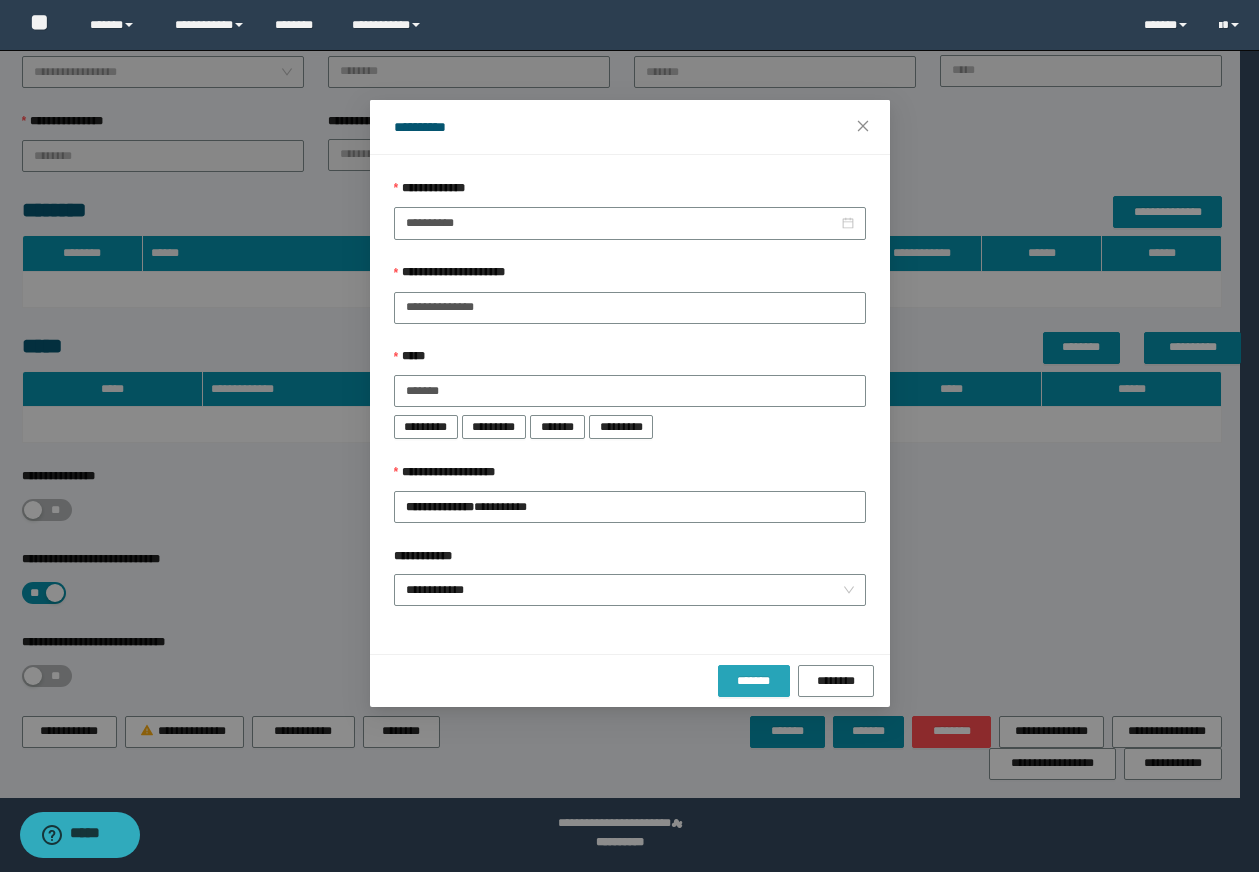 click on "*******" at bounding box center (754, 681) 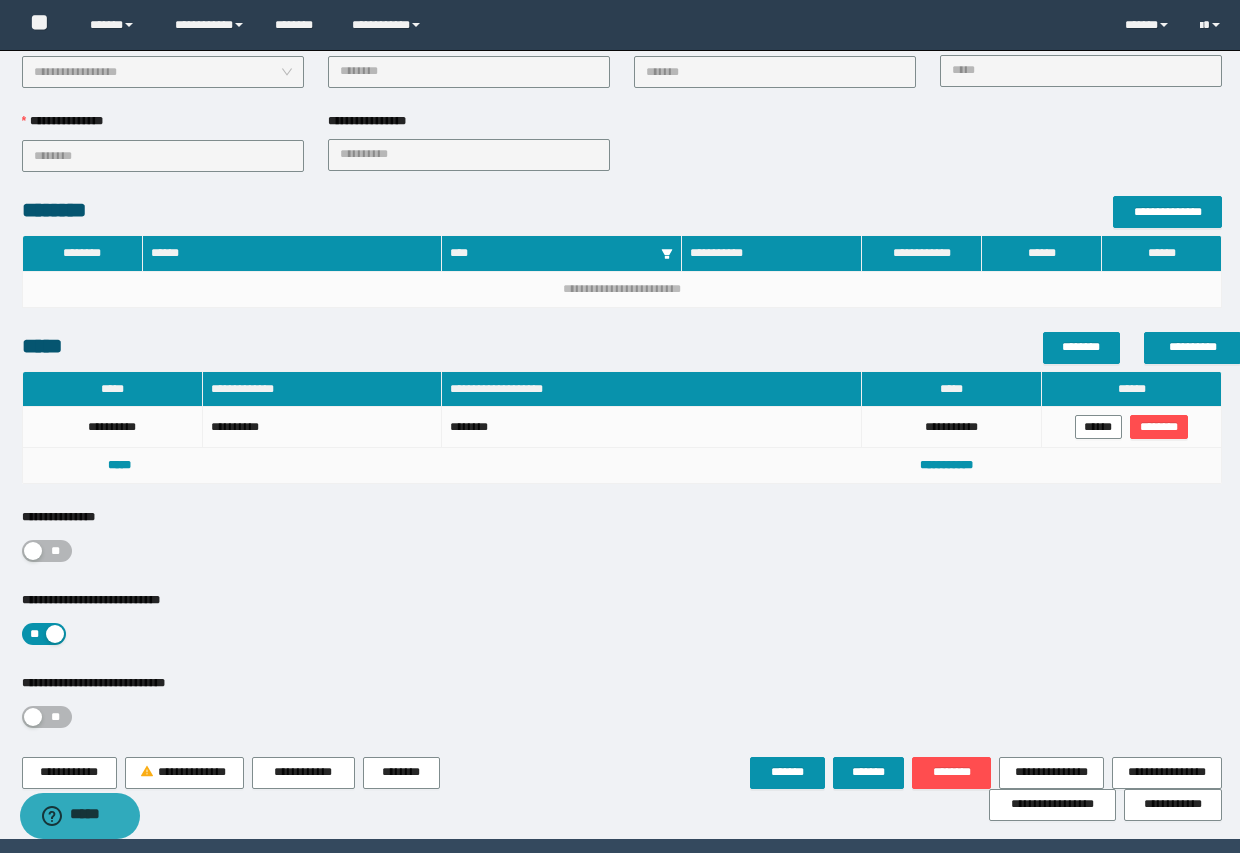 click on "**" at bounding box center (56, 551) 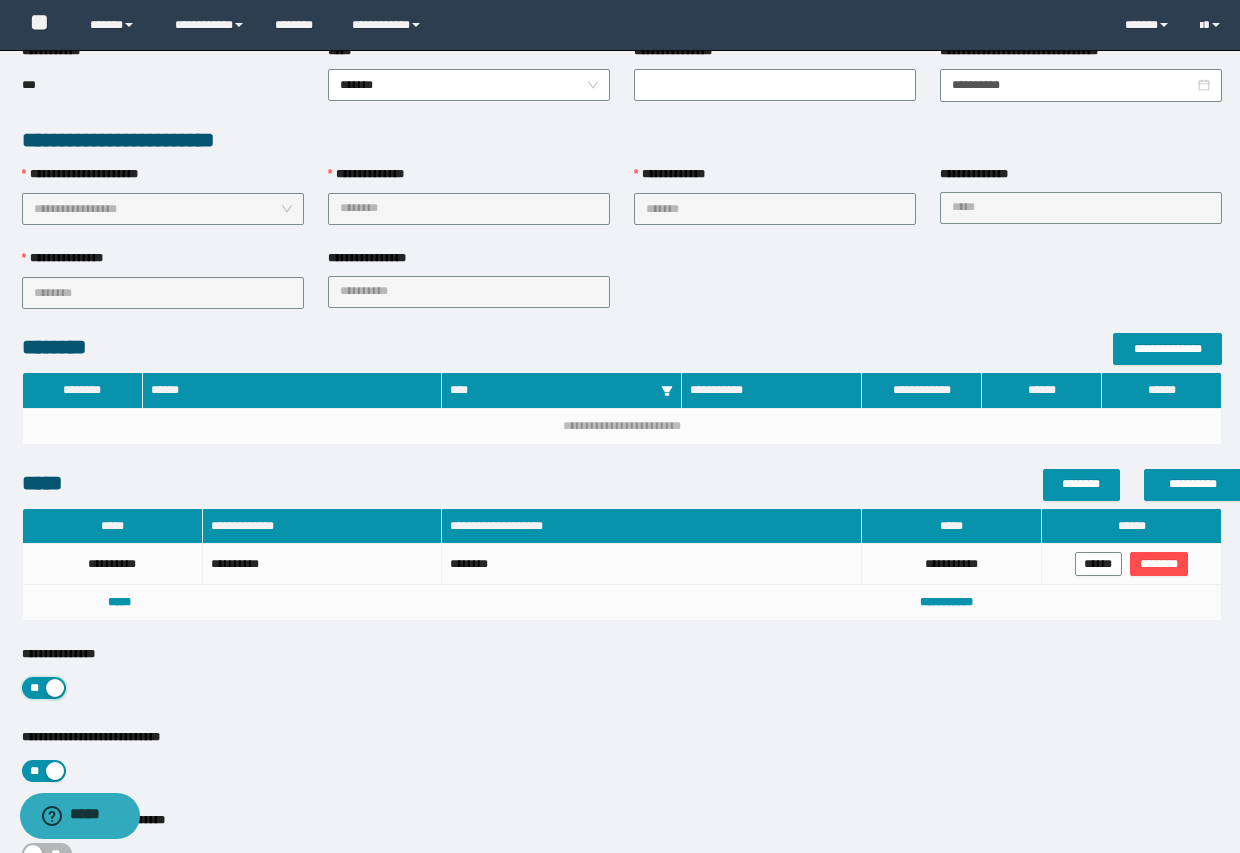 scroll, scrollTop: 541, scrollLeft: 0, axis: vertical 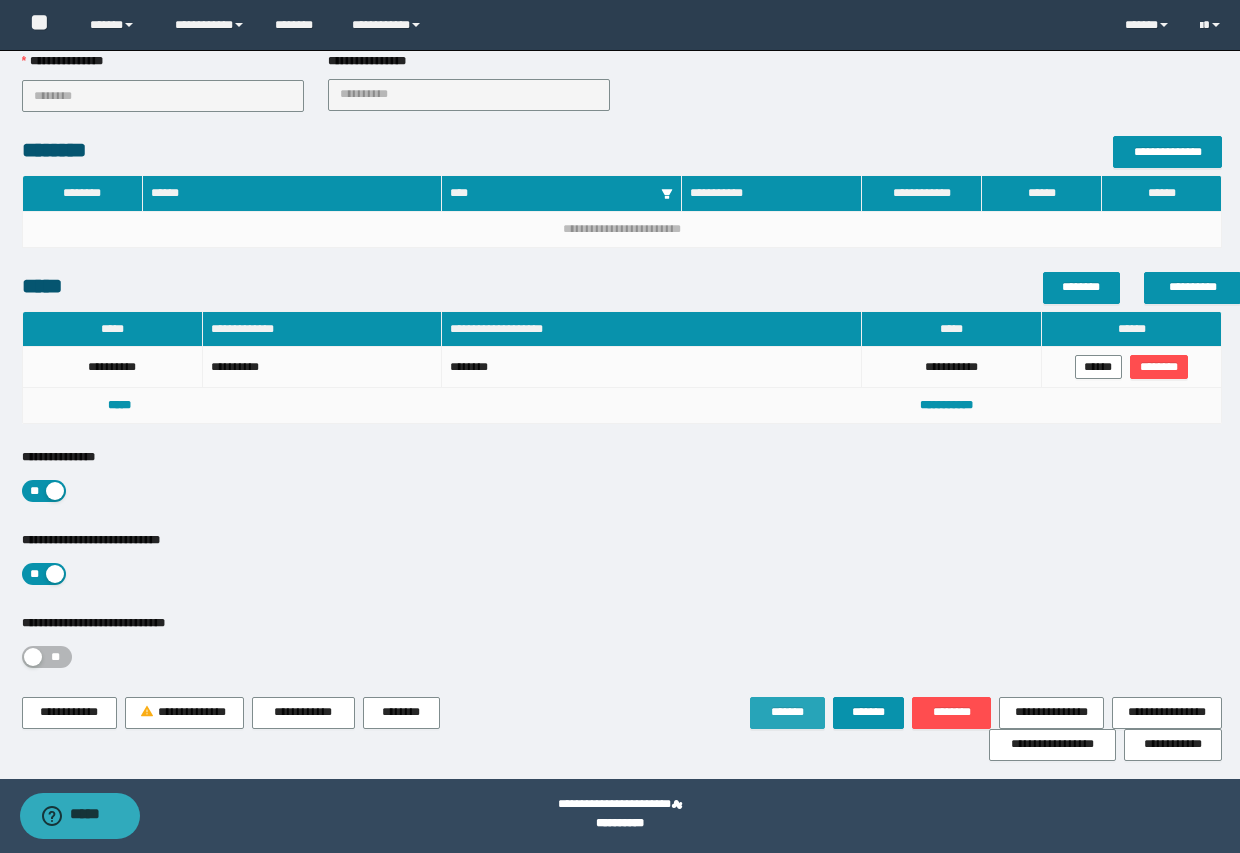 click on "*******" at bounding box center [787, 712] 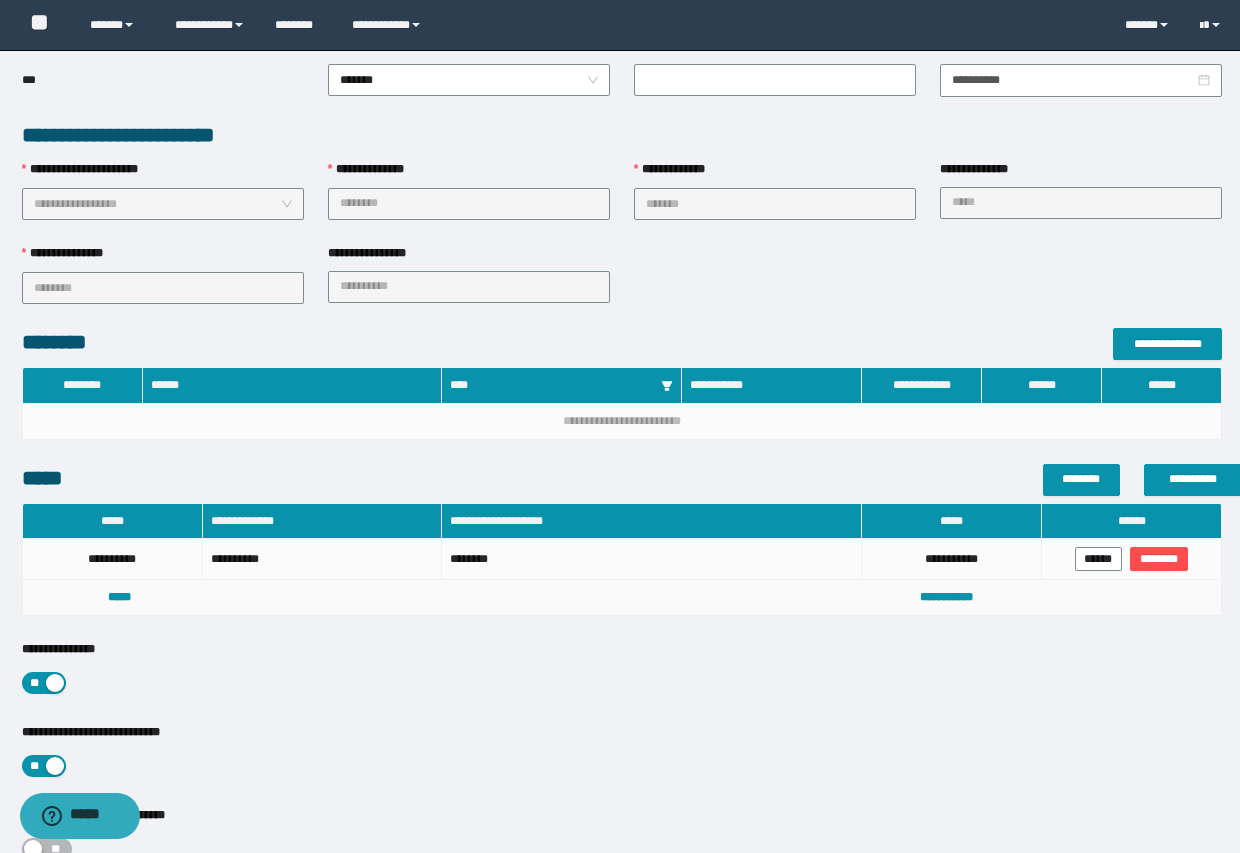 scroll, scrollTop: 541, scrollLeft: 0, axis: vertical 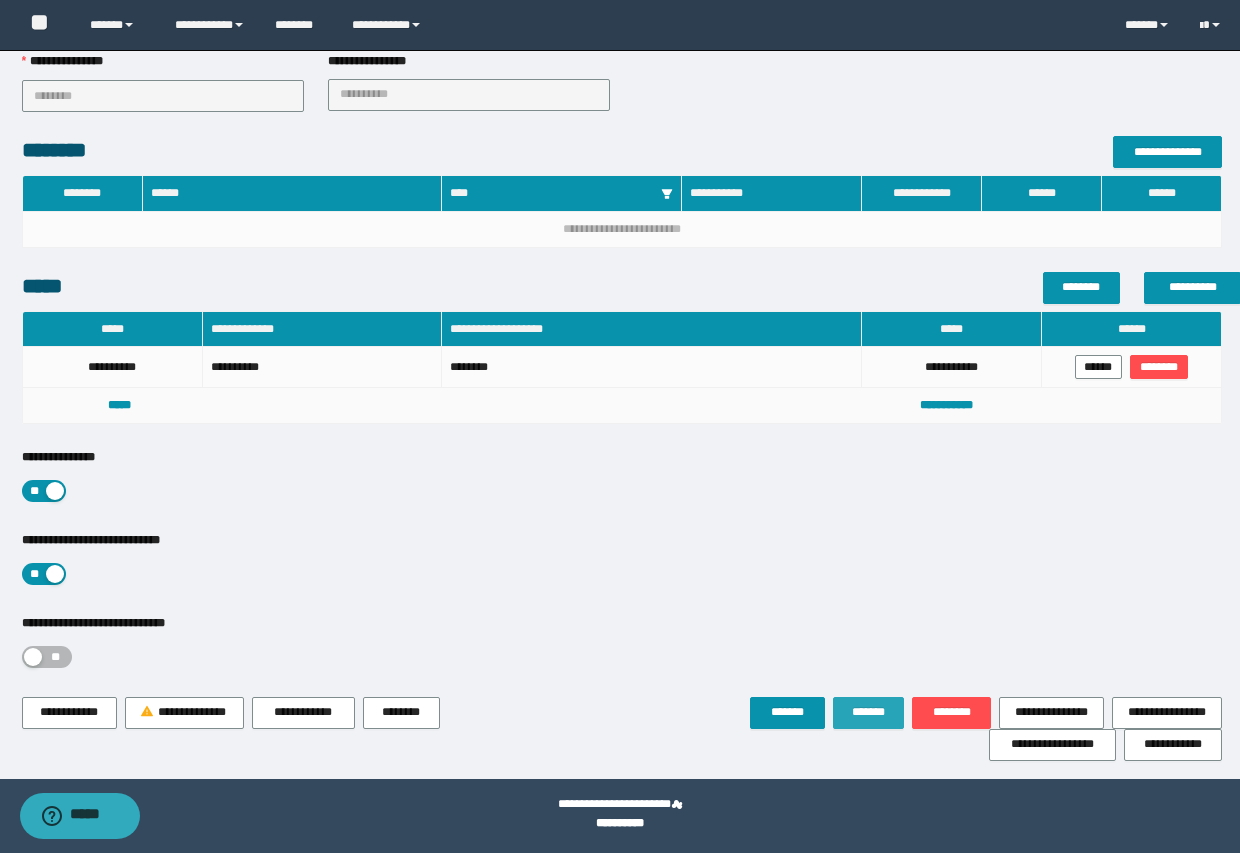 click on "*******" at bounding box center [869, 712] 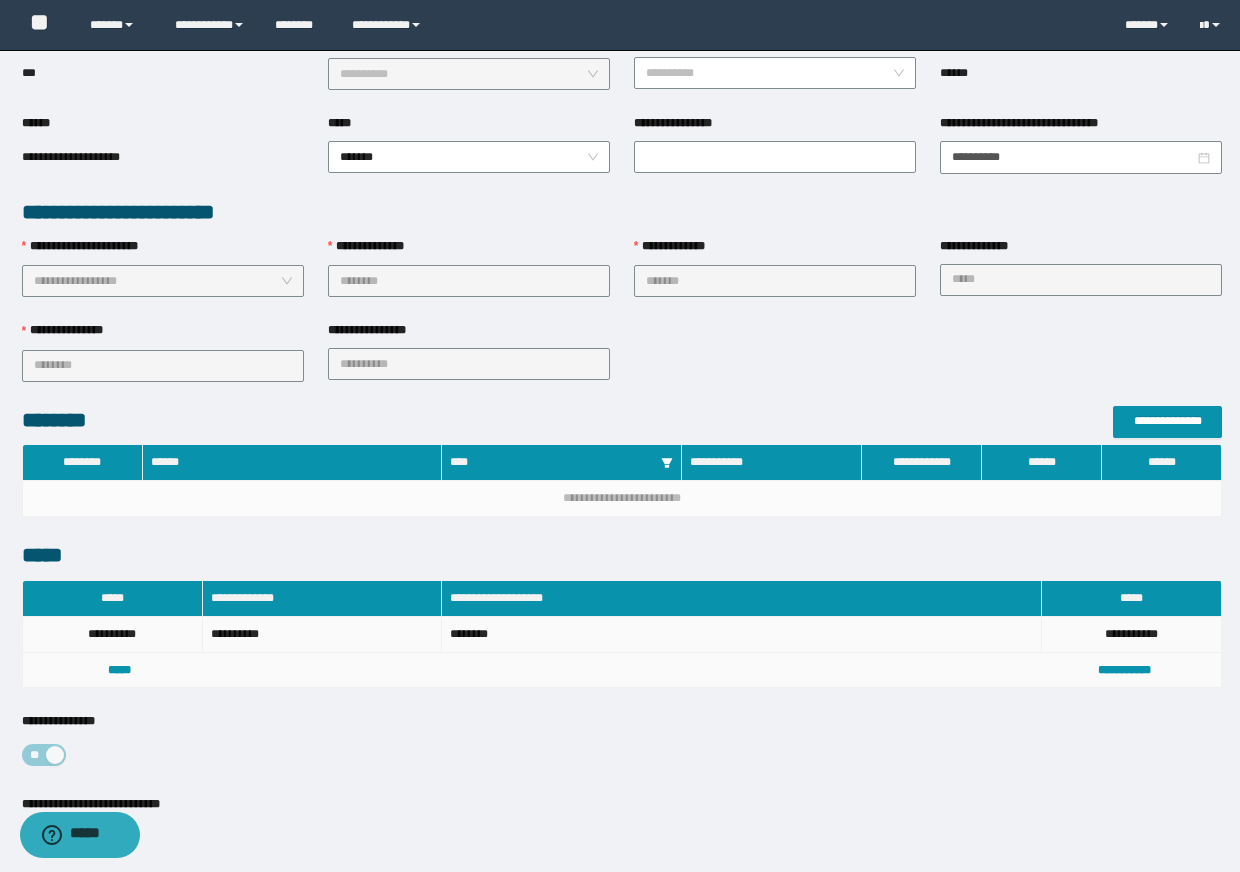 scroll, scrollTop: 0, scrollLeft: 0, axis: both 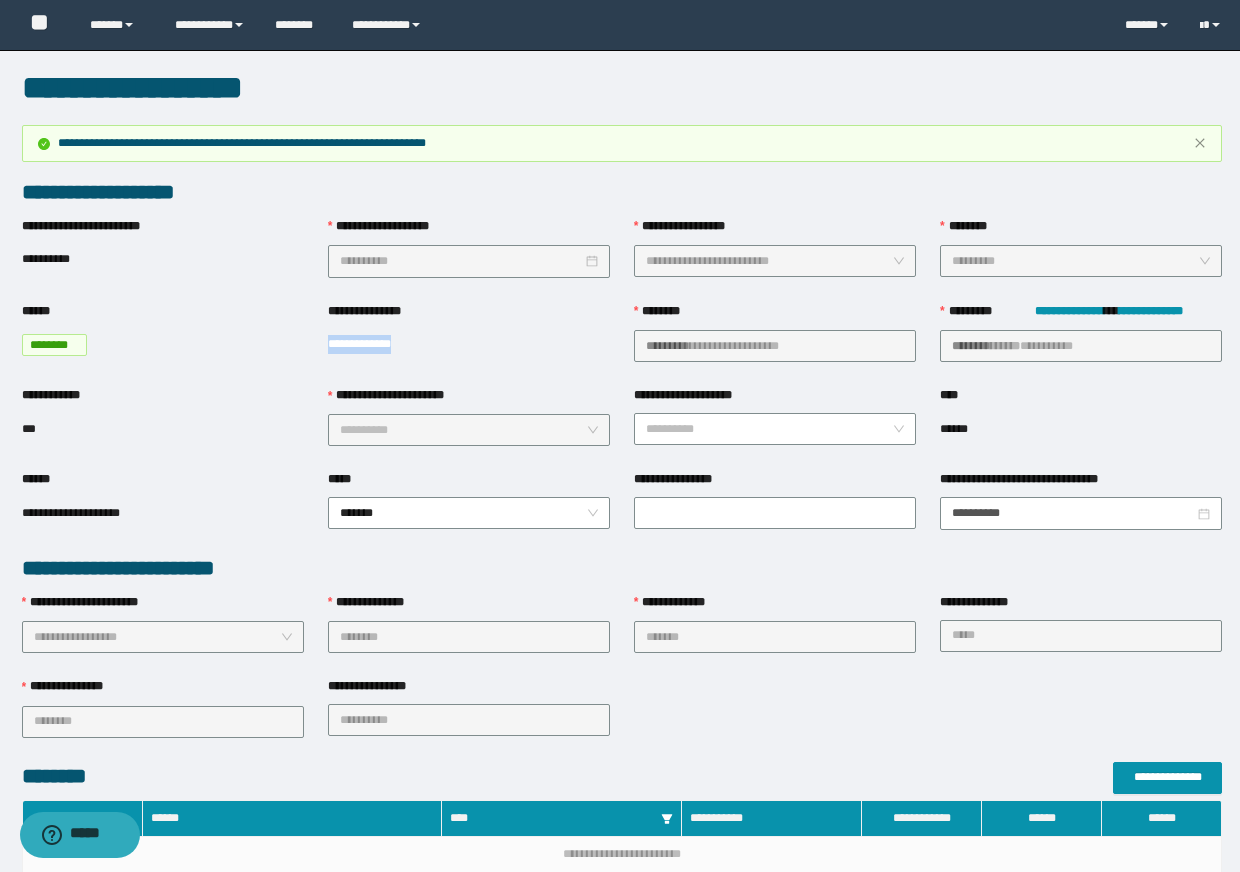 drag, startPoint x: 463, startPoint y: 340, endPoint x: 332, endPoint y: 332, distance: 131.24405 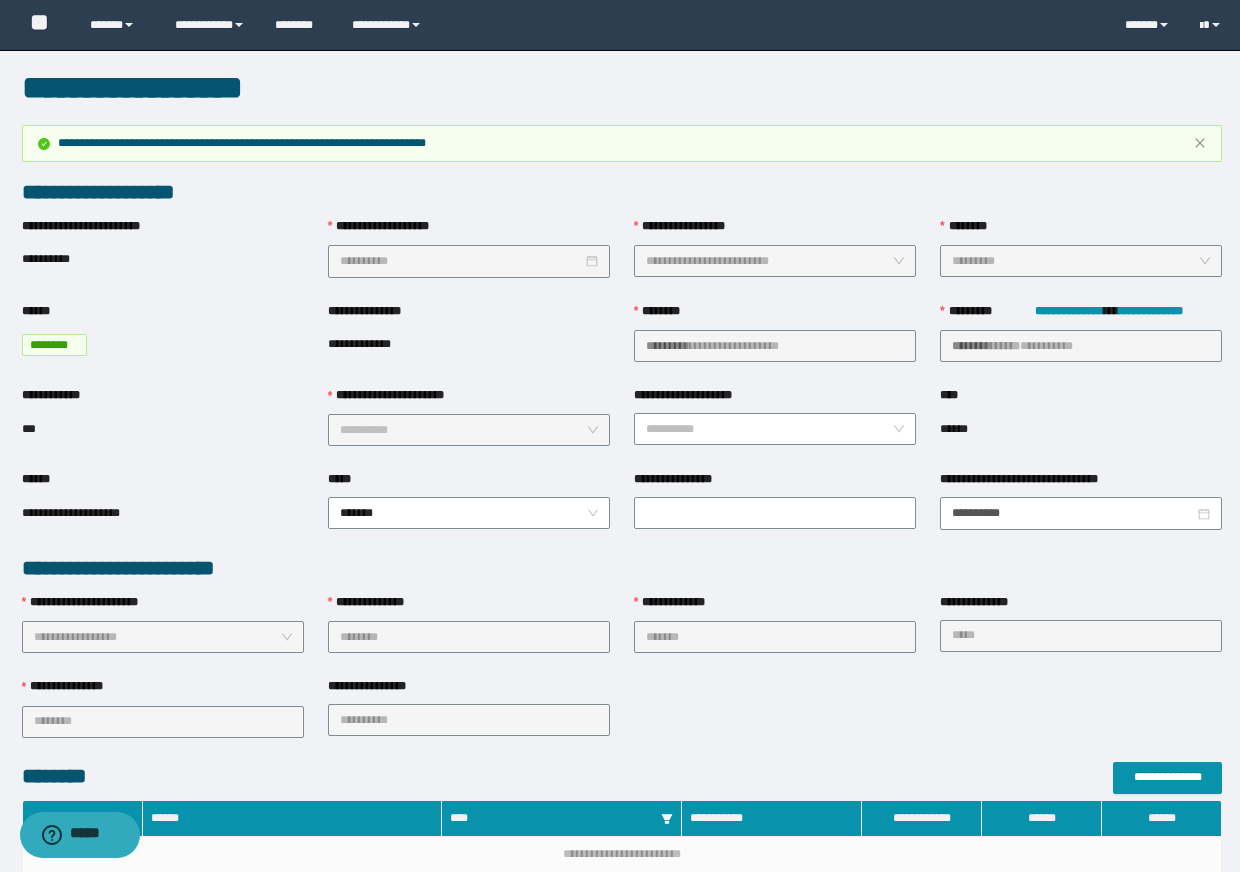 drag, startPoint x: 321, startPoint y: 434, endPoint x: 407, endPoint y: 352, distance: 118.82761 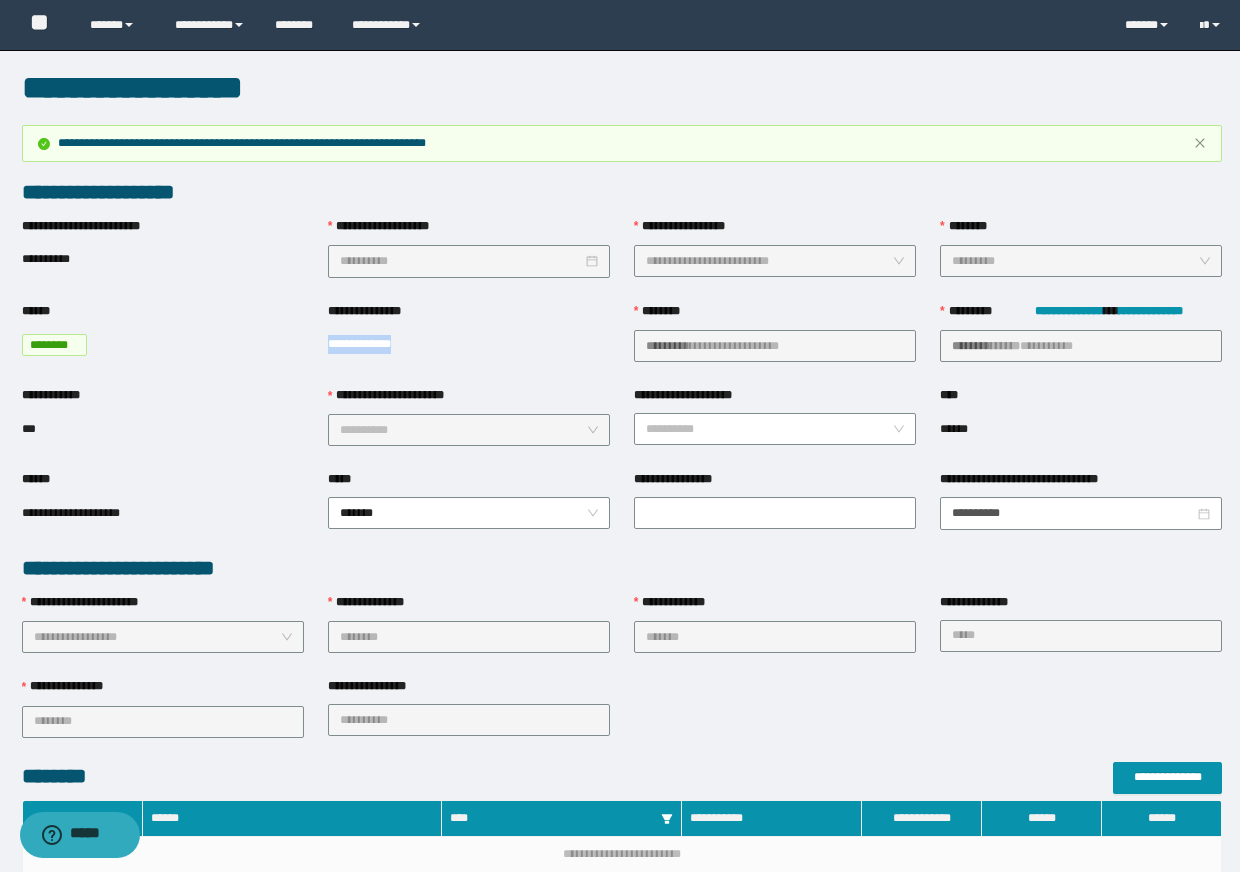 drag, startPoint x: 421, startPoint y: 346, endPoint x: 327, endPoint y: 374, distance: 98.0816 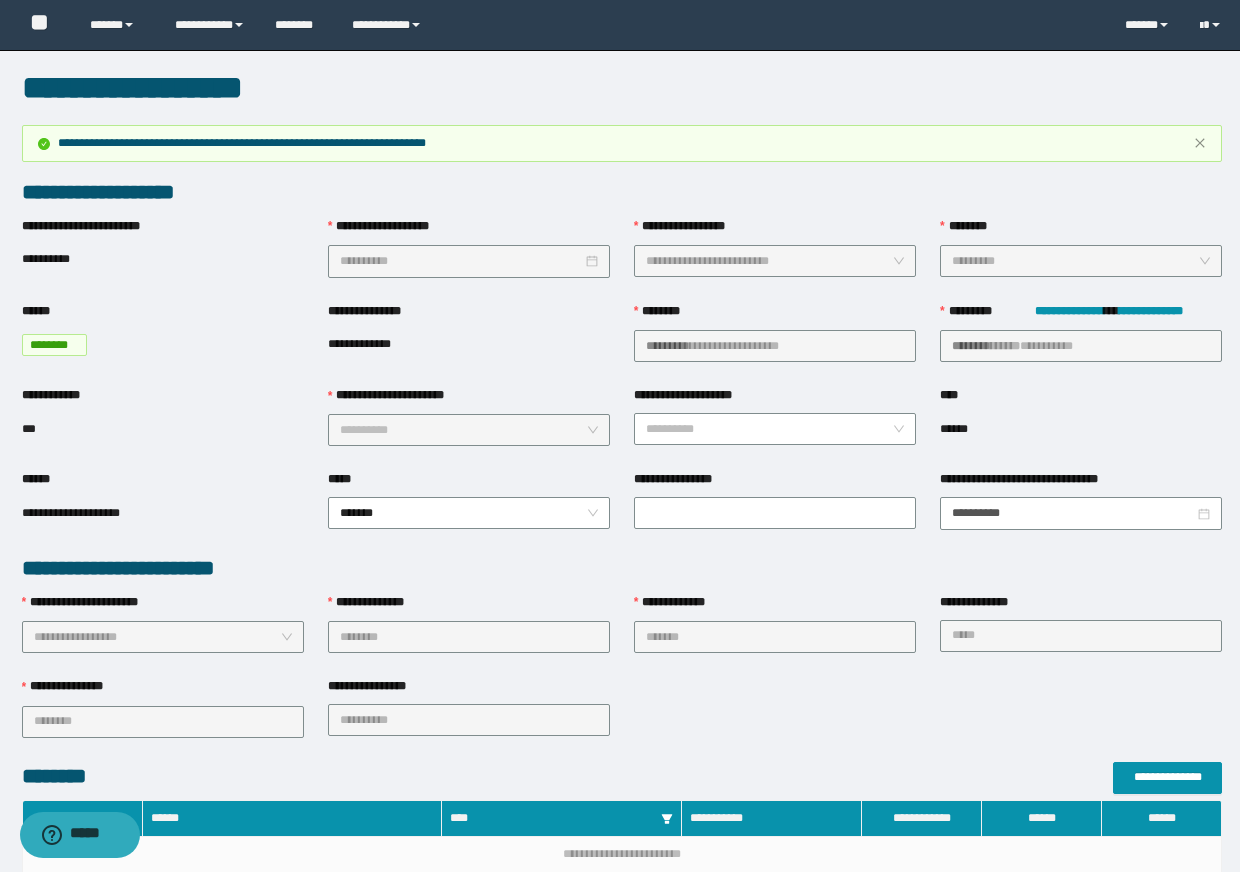 click on "**********" at bounding box center (469, 344) 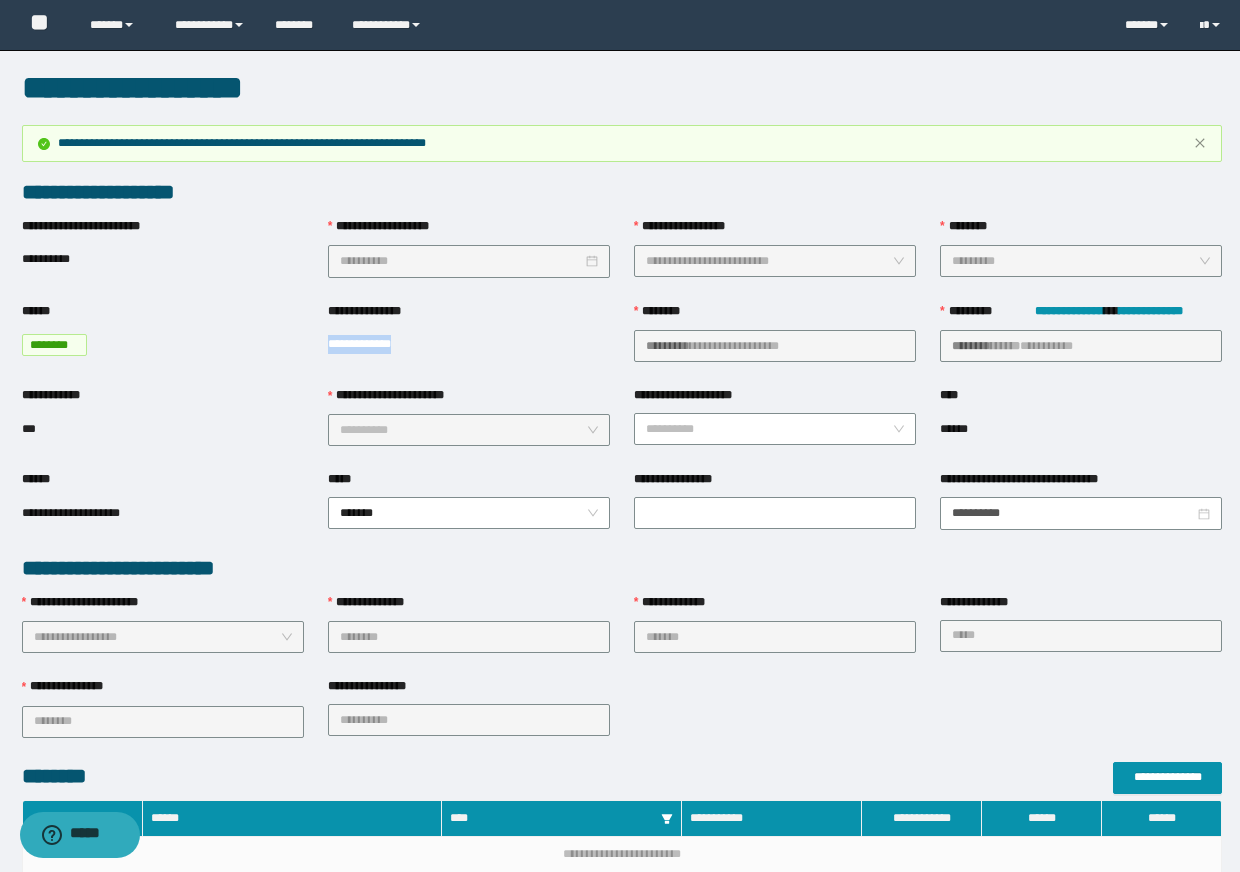 drag, startPoint x: 461, startPoint y: 347, endPoint x: 325, endPoint y: 340, distance: 136.18002 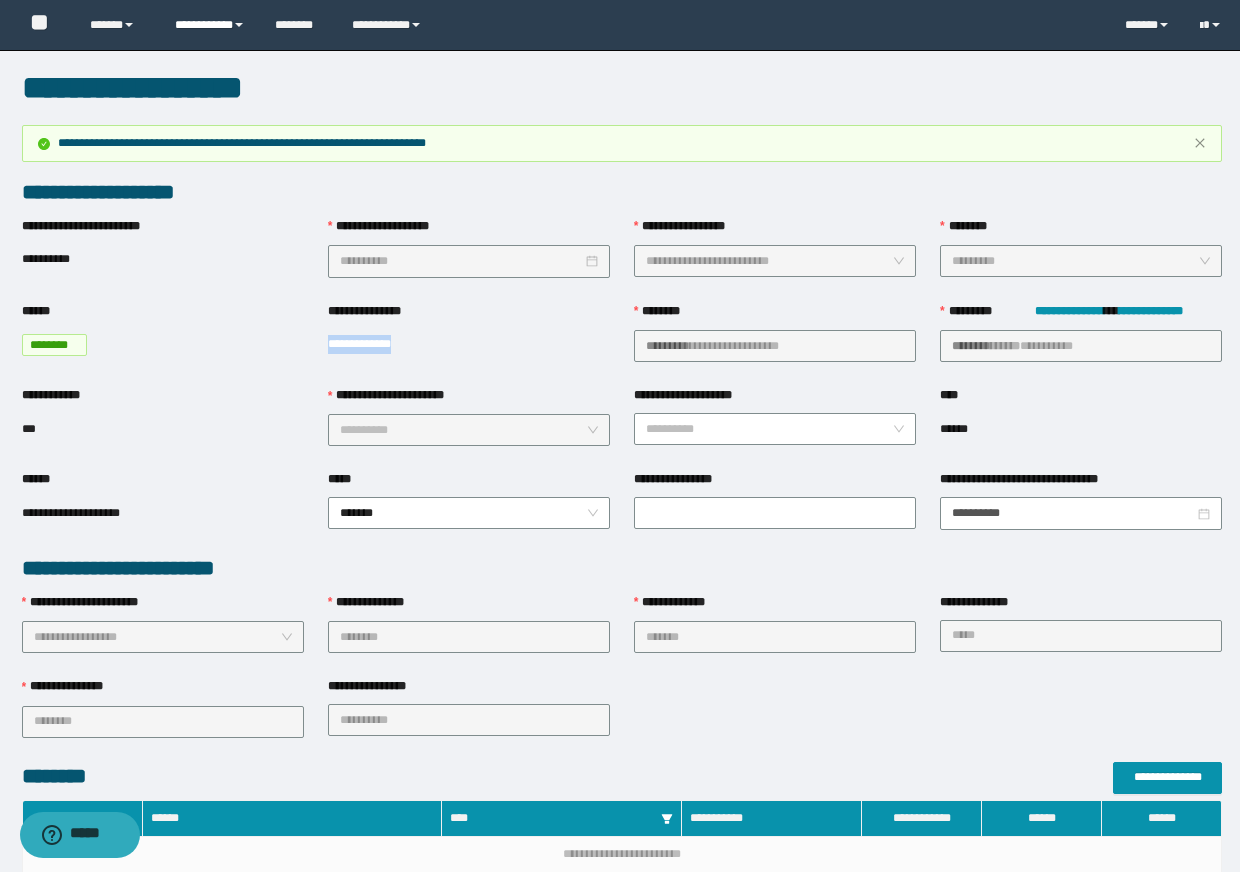 click on "**********" at bounding box center (210, 25) 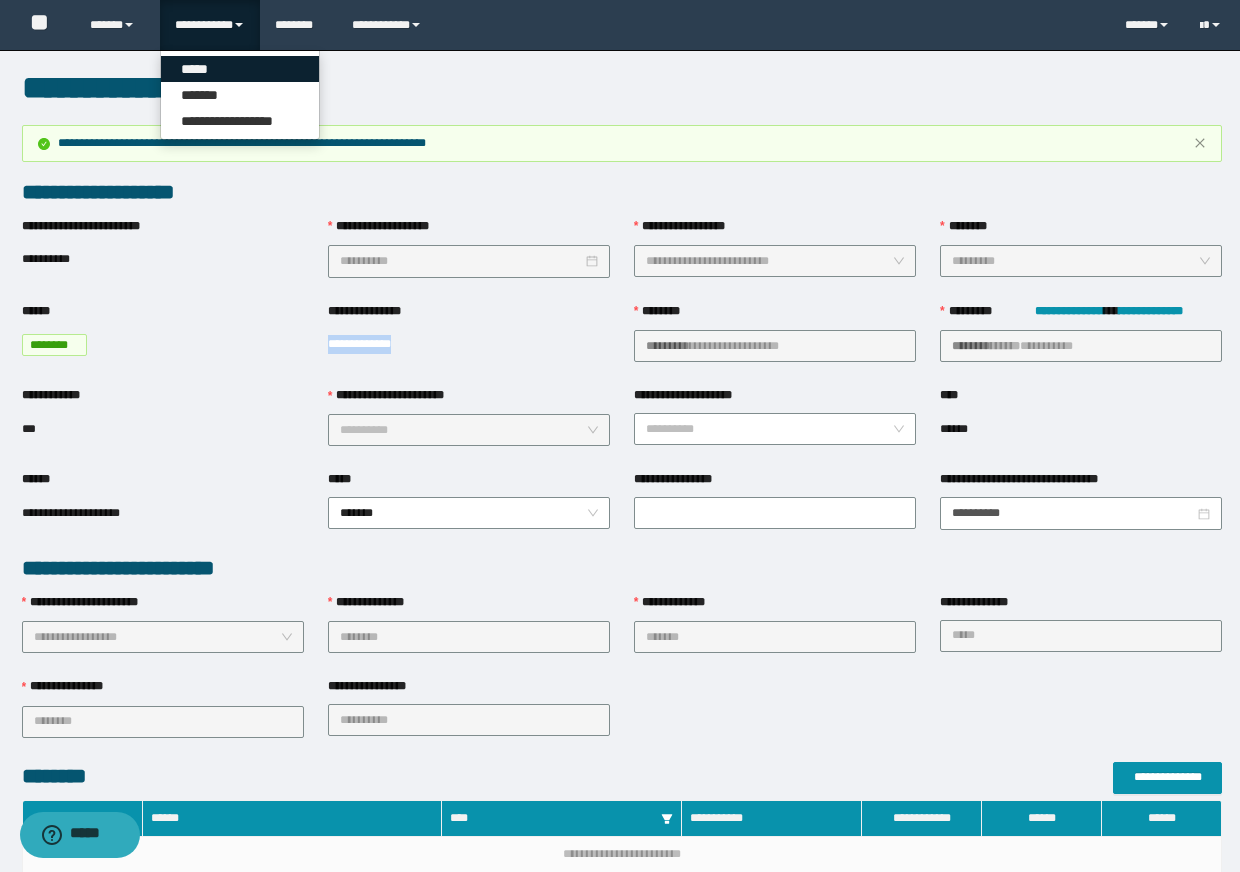 click on "*****" at bounding box center [240, 69] 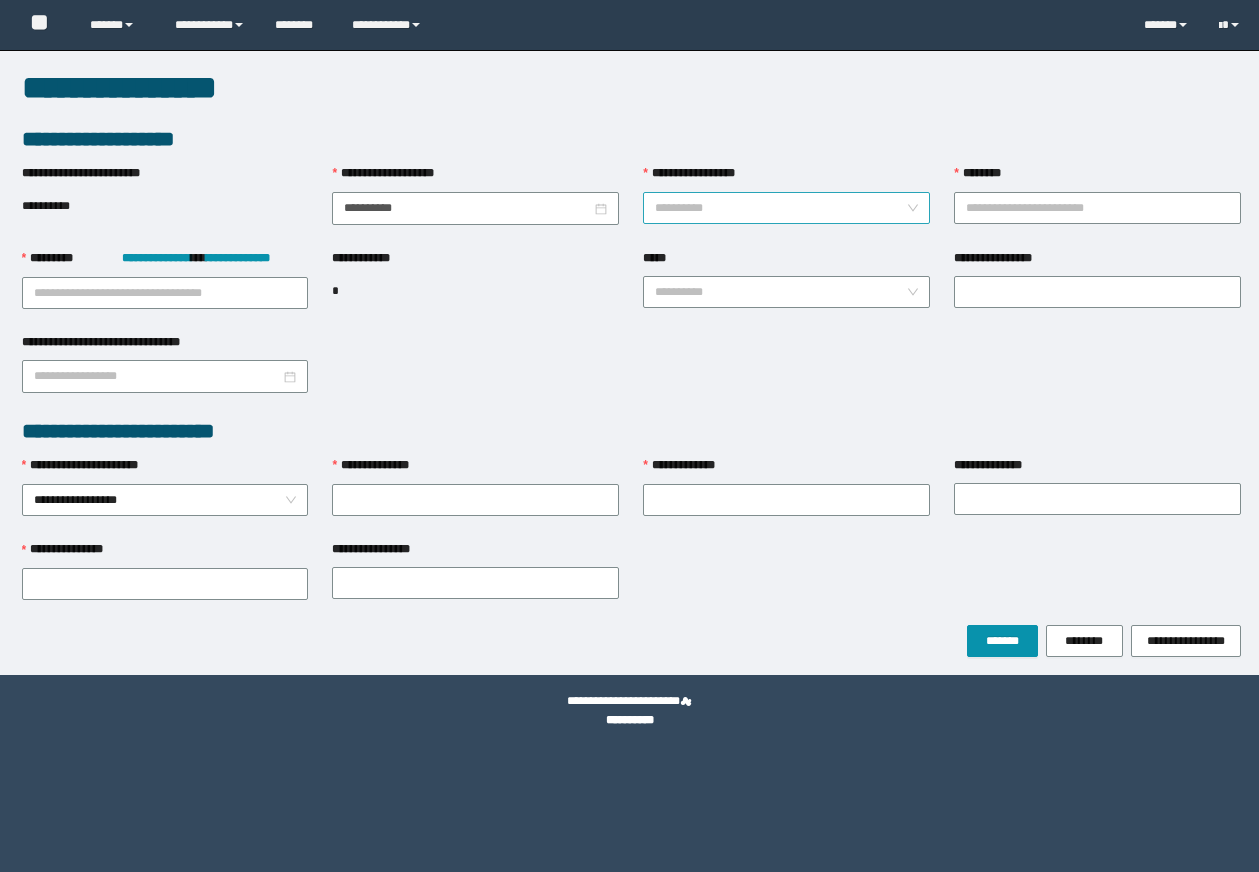 scroll, scrollTop: 0, scrollLeft: 0, axis: both 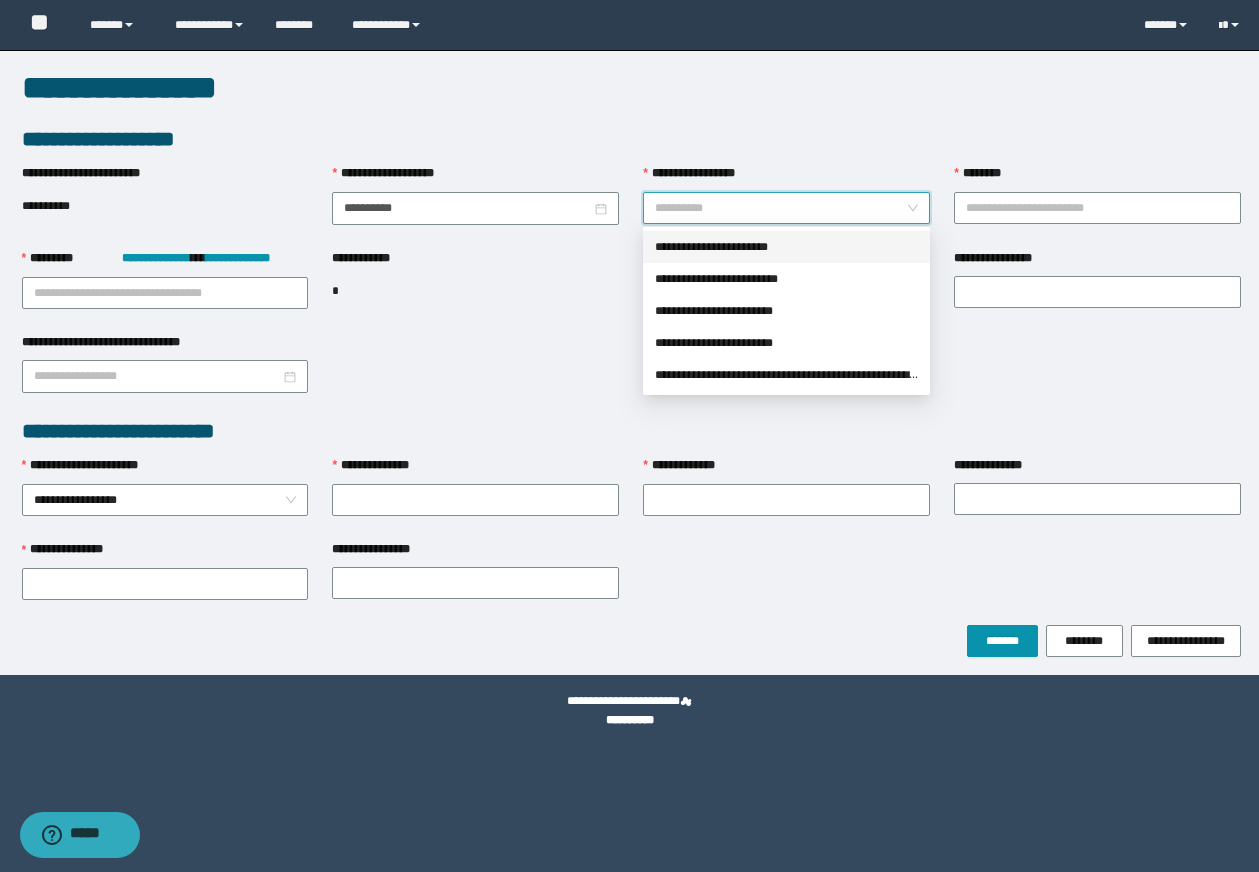 click on "**********" at bounding box center (780, 208) 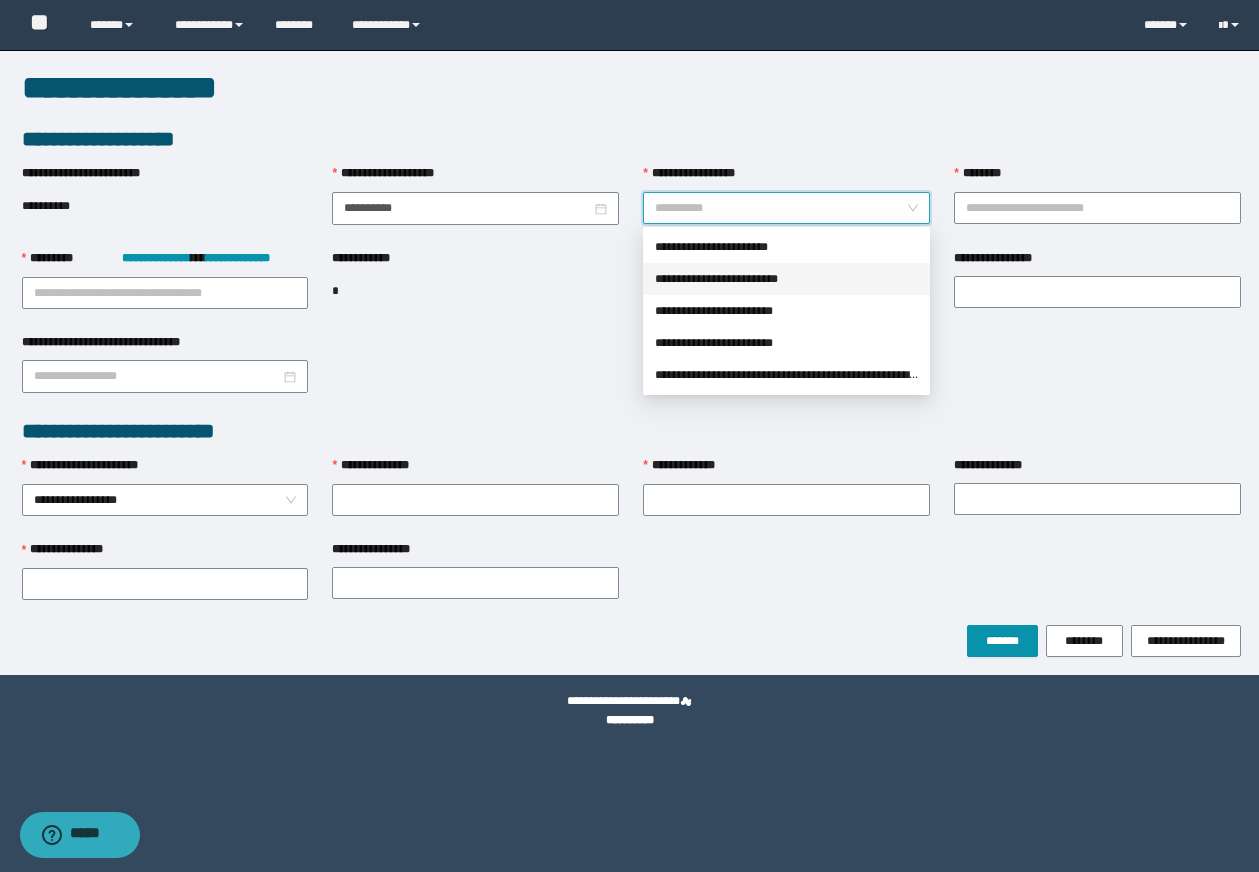 click on "**********" at bounding box center (786, 279) 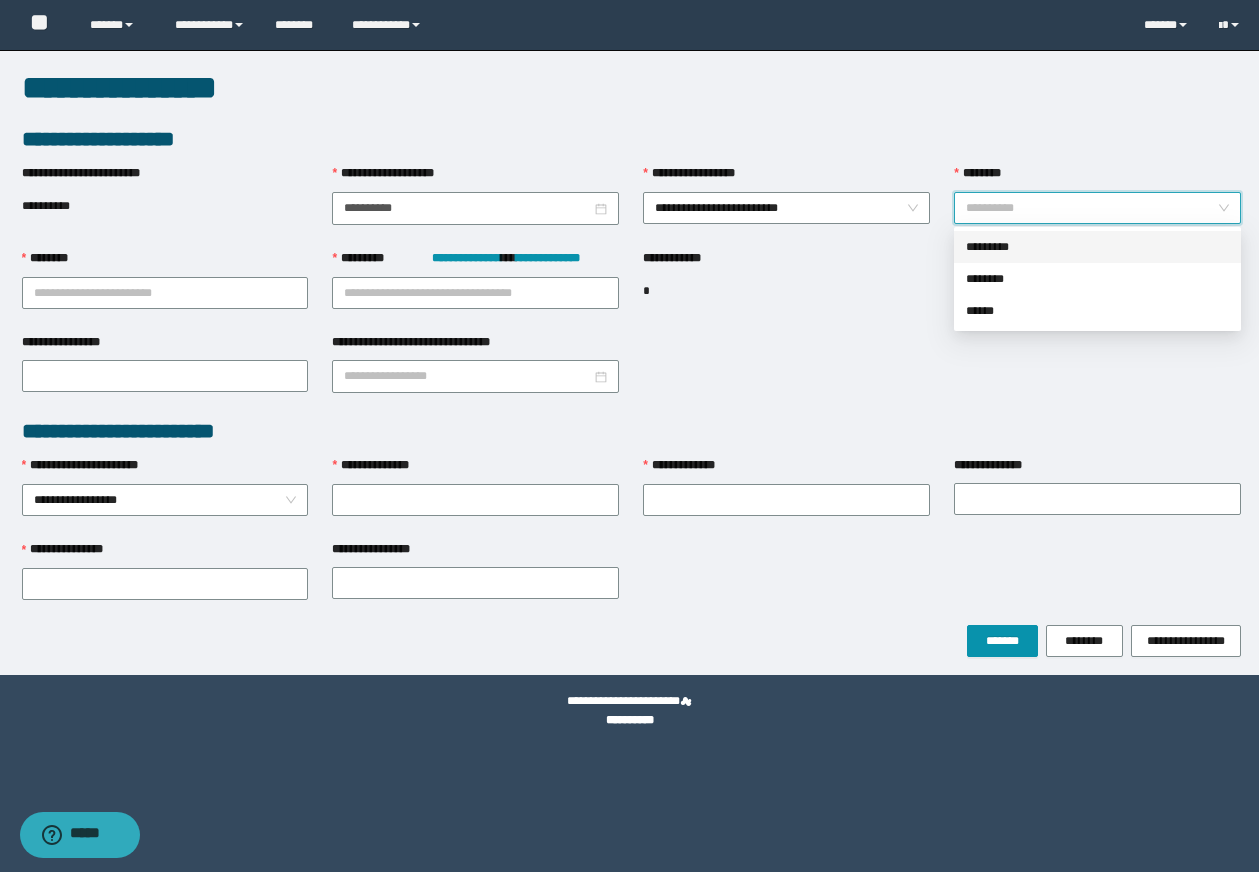 click on "********" at bounding box center (1091, 208) 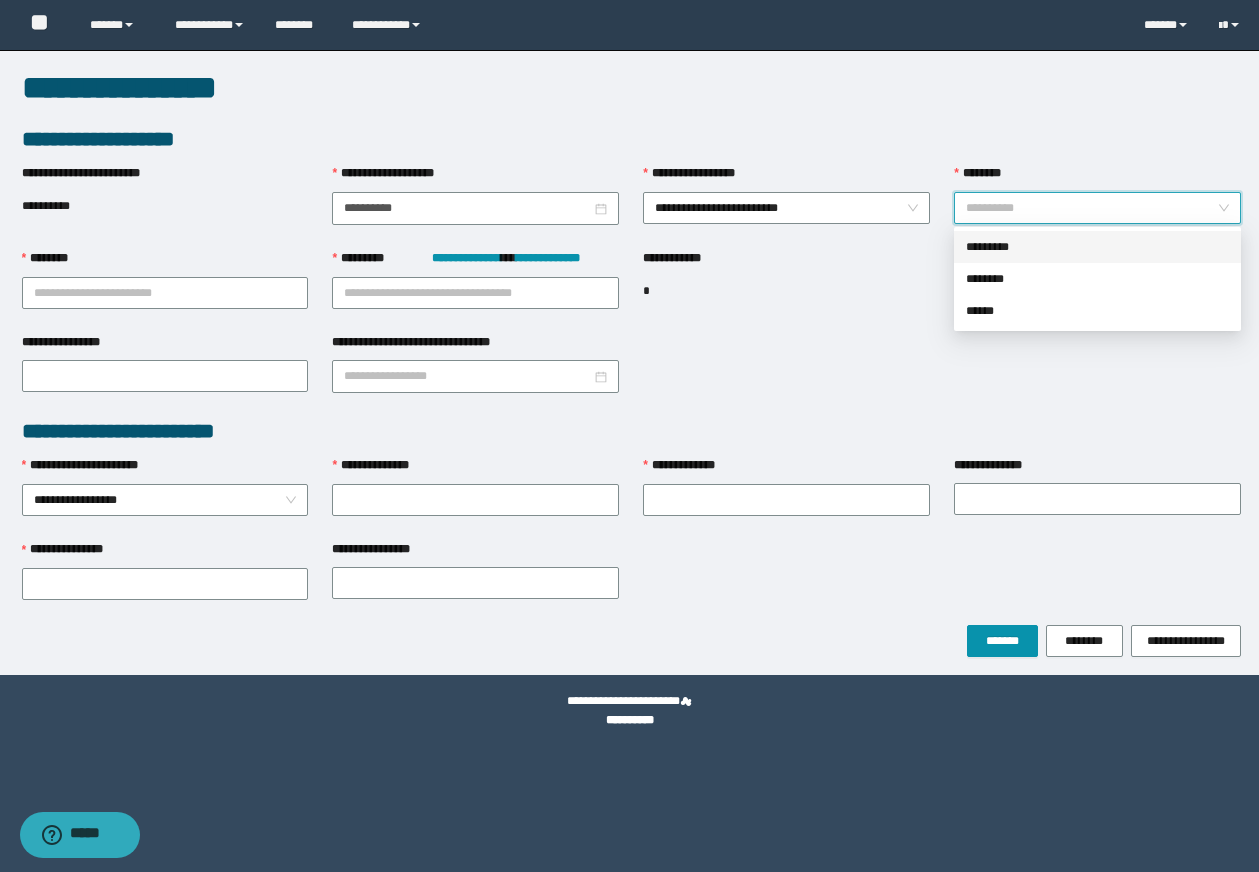click on "*********" at bounding box center (1097, 247) 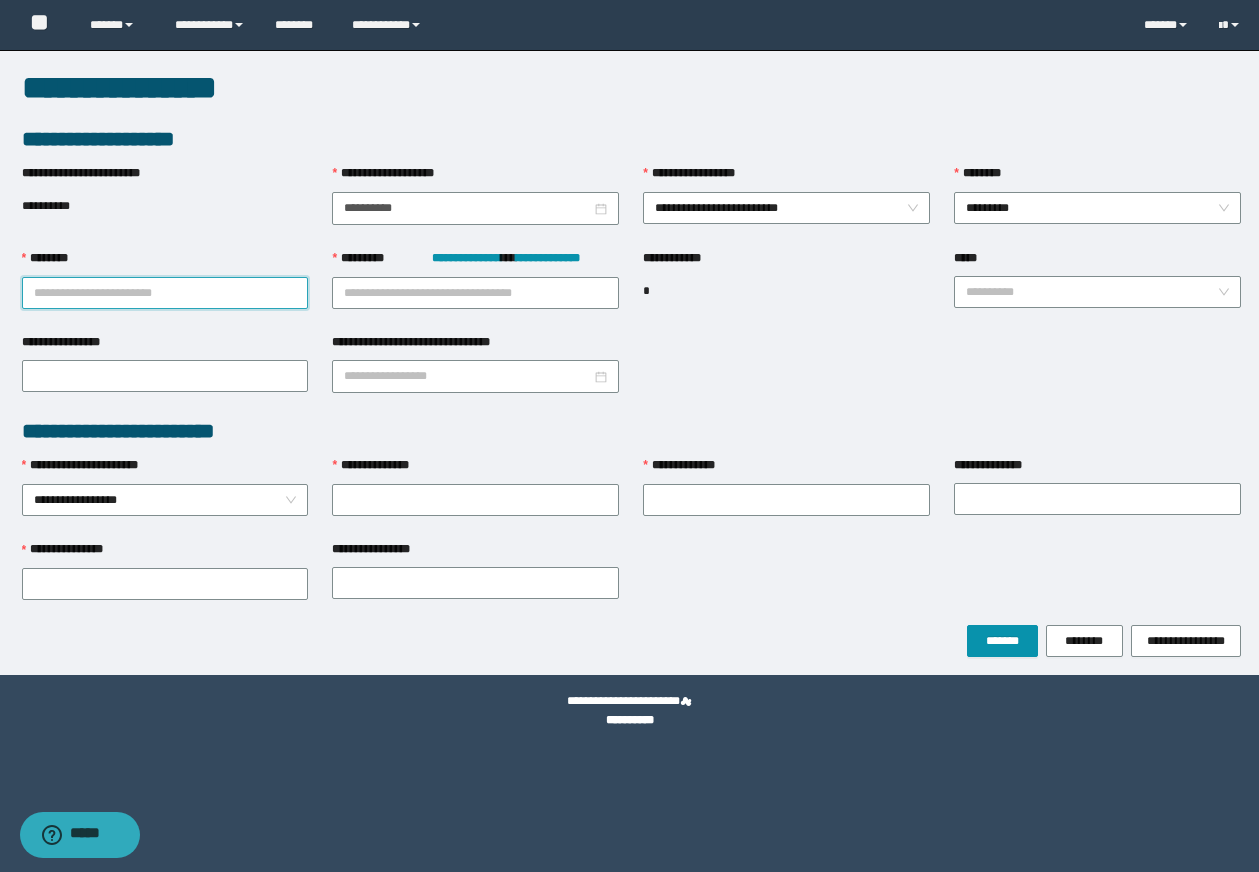 click on "********" at bounding box center (165, 293) 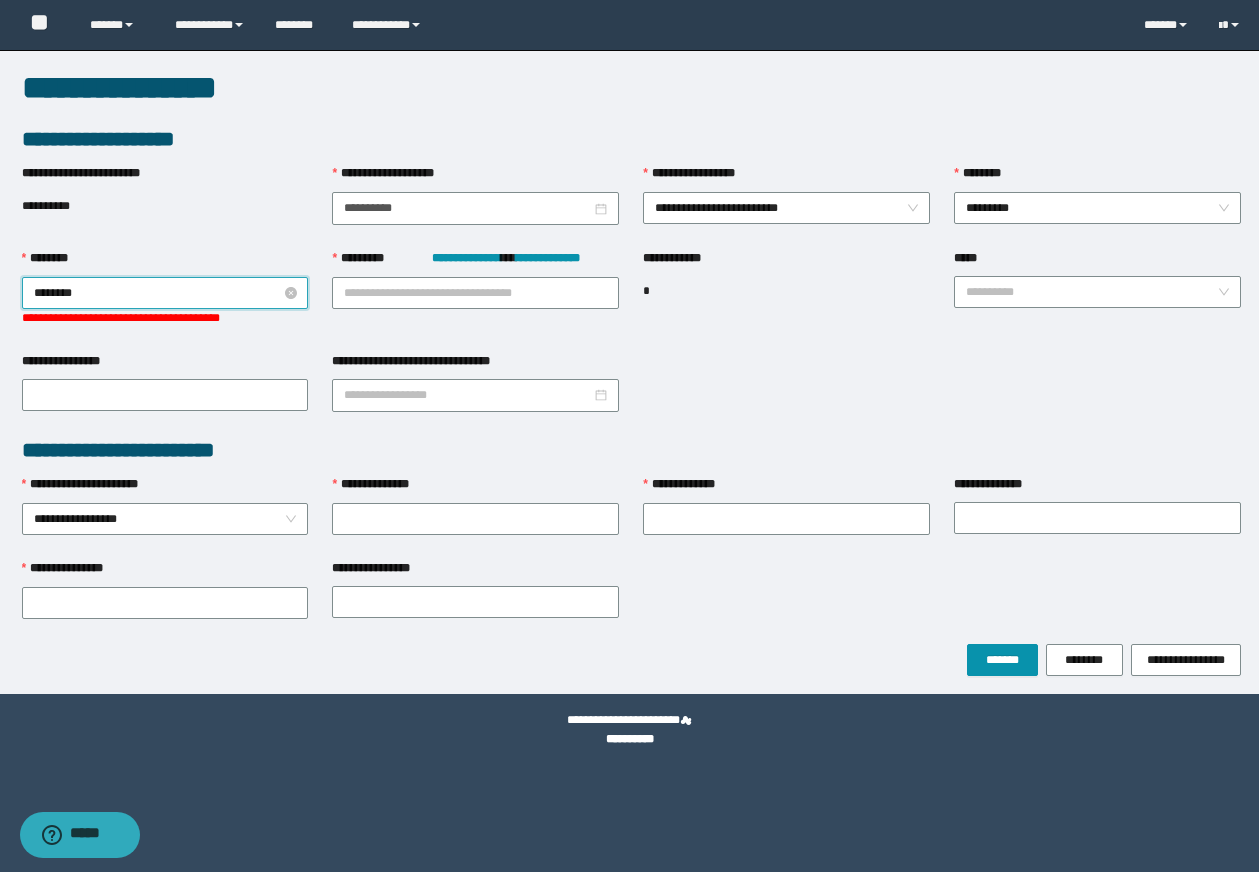 type on "*********" 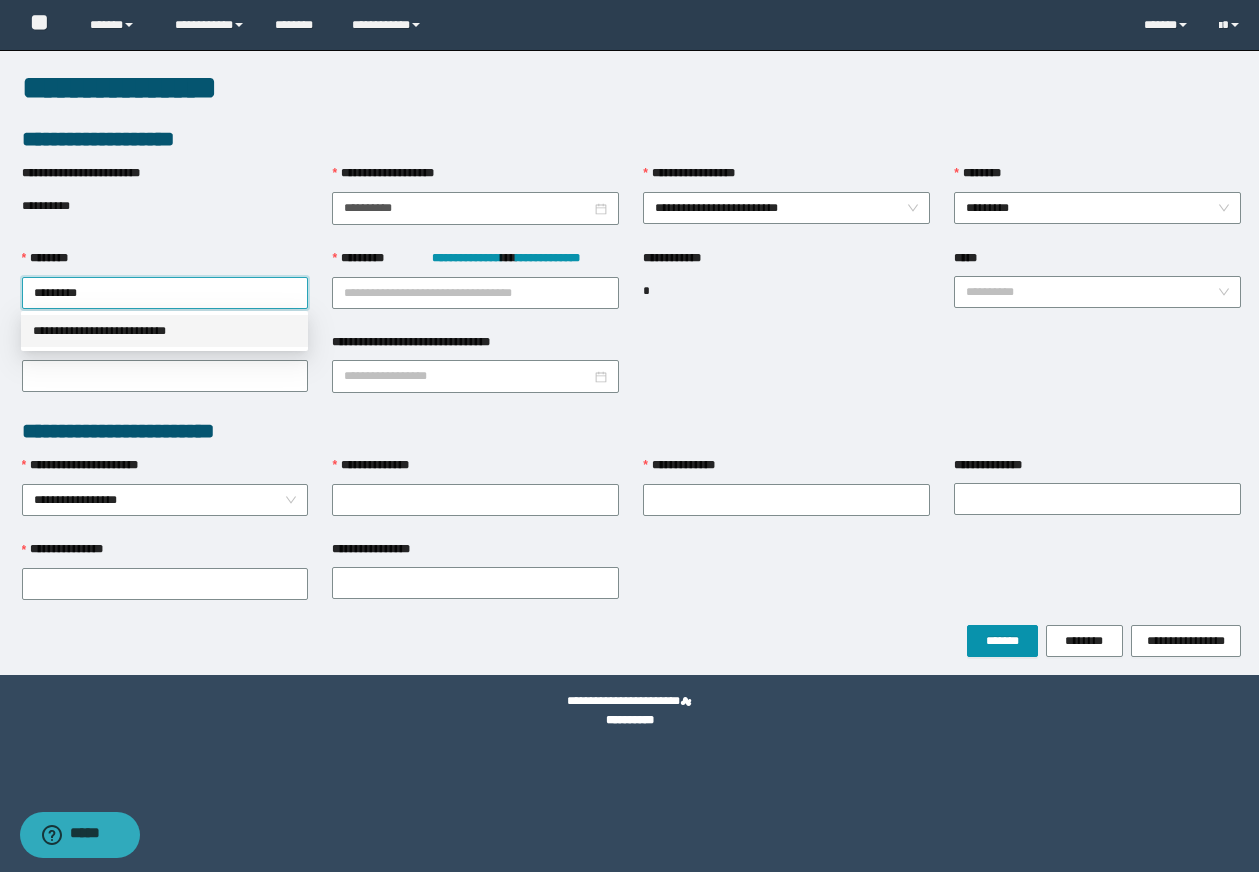 click on "**********" at bounding box center [164, 331] 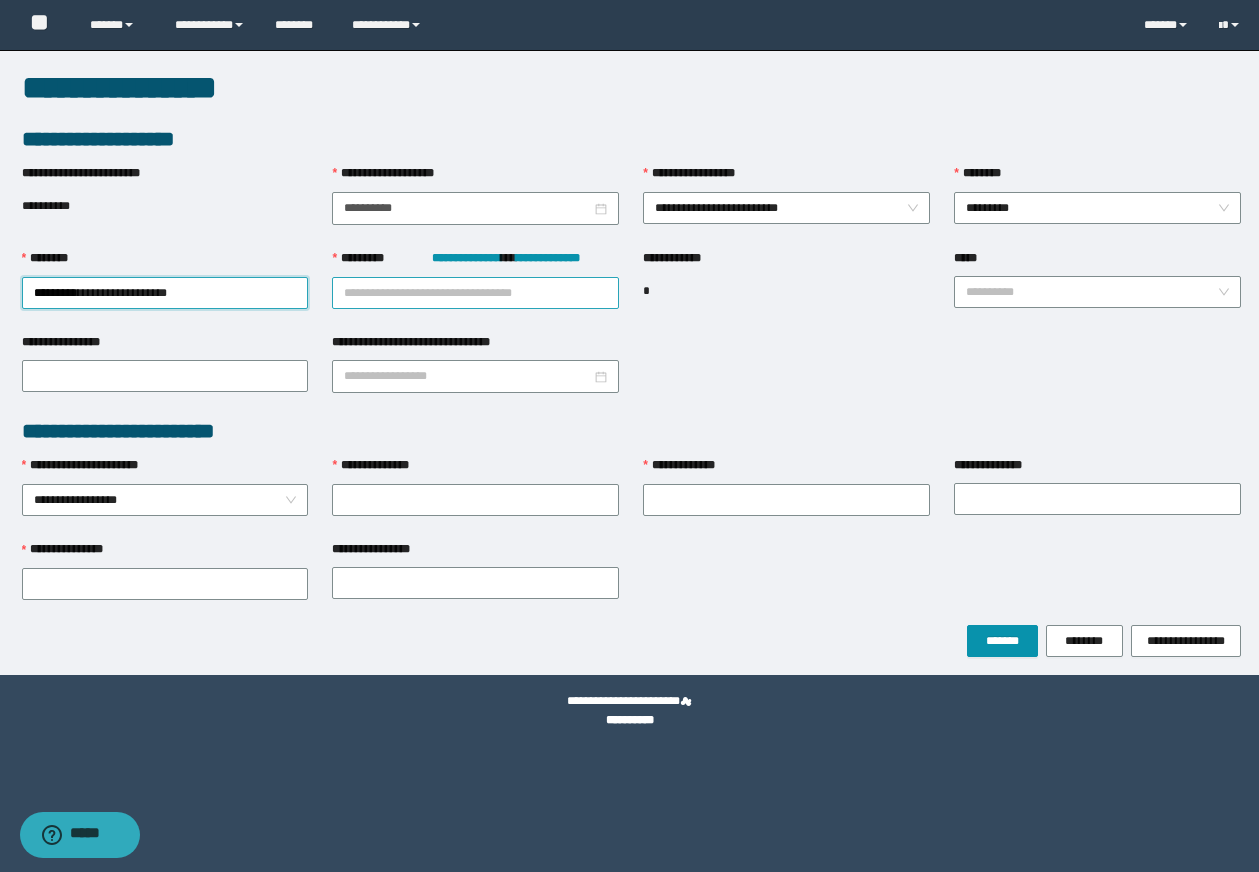 click on "**********" at bounding box center (475, 293) 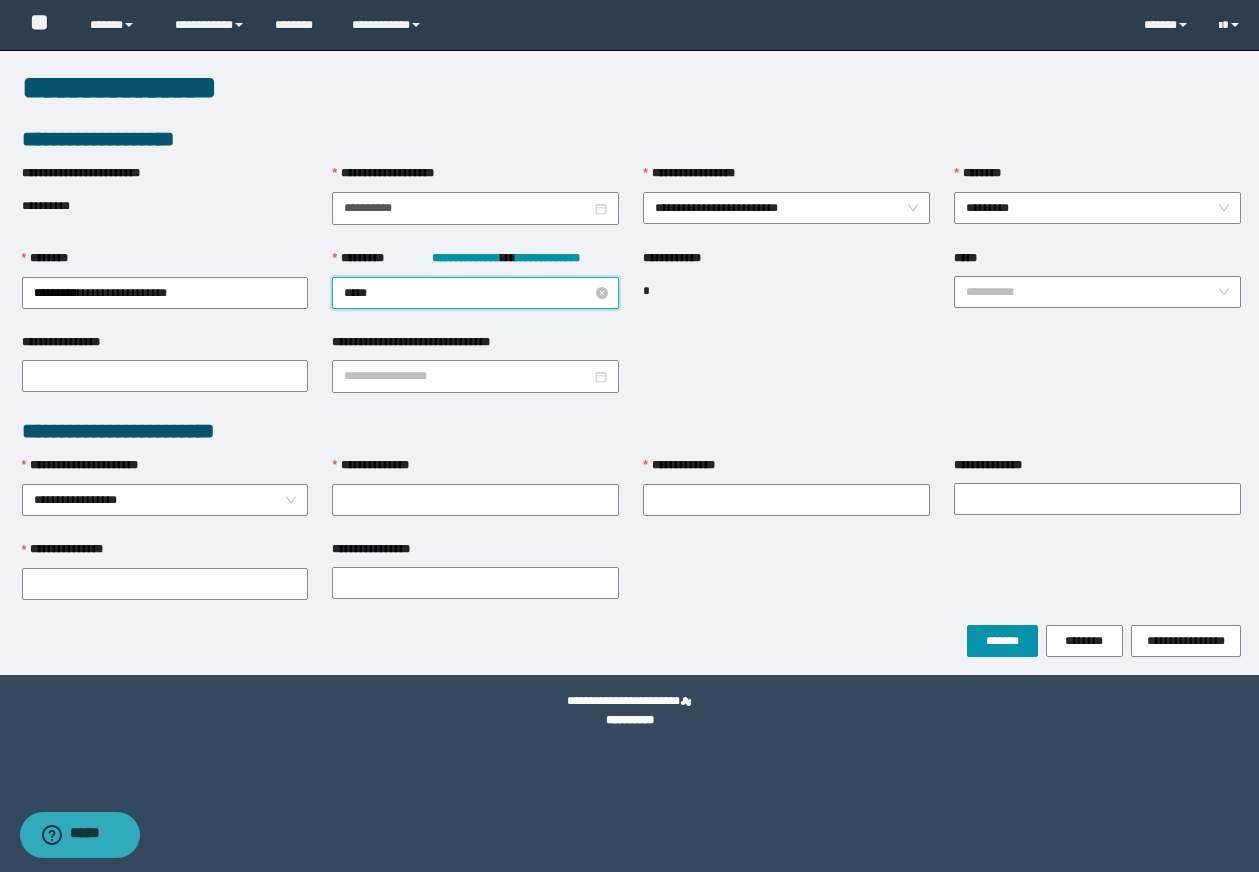 type on "******" 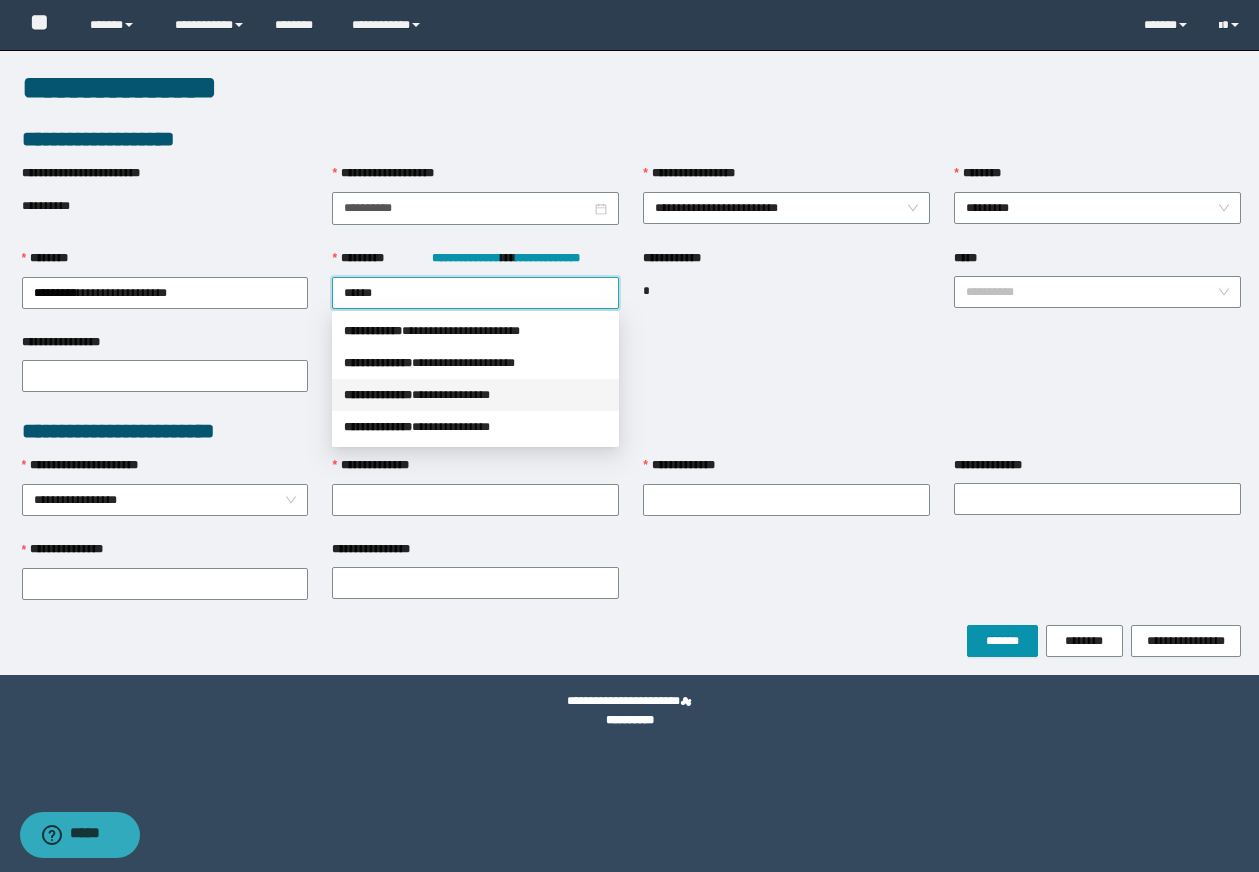 click on "**********" at bounding box center (475, 395) 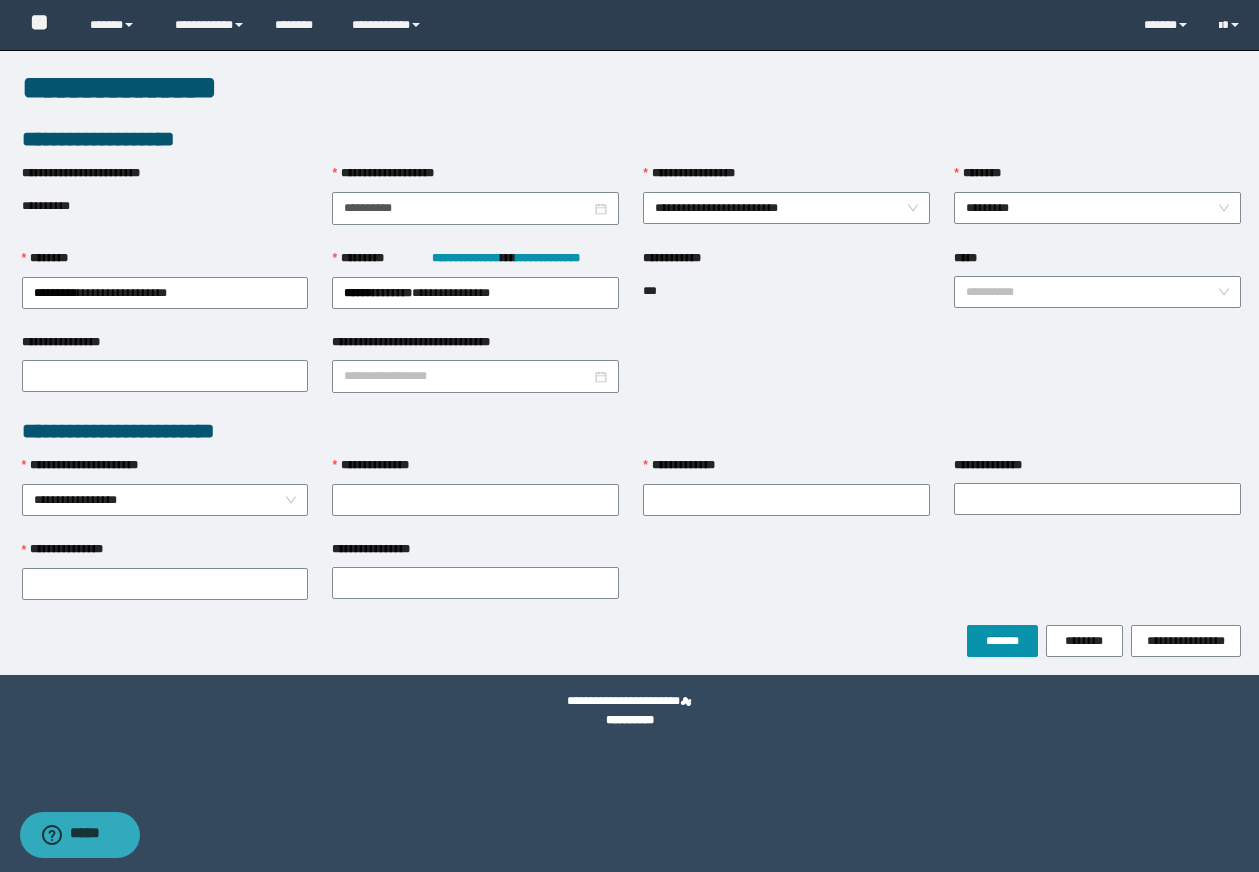 drag, startPoint x: 800, startPoint y: 329, endPoint x: 391, endPoint y: 393, distance: 413.97705 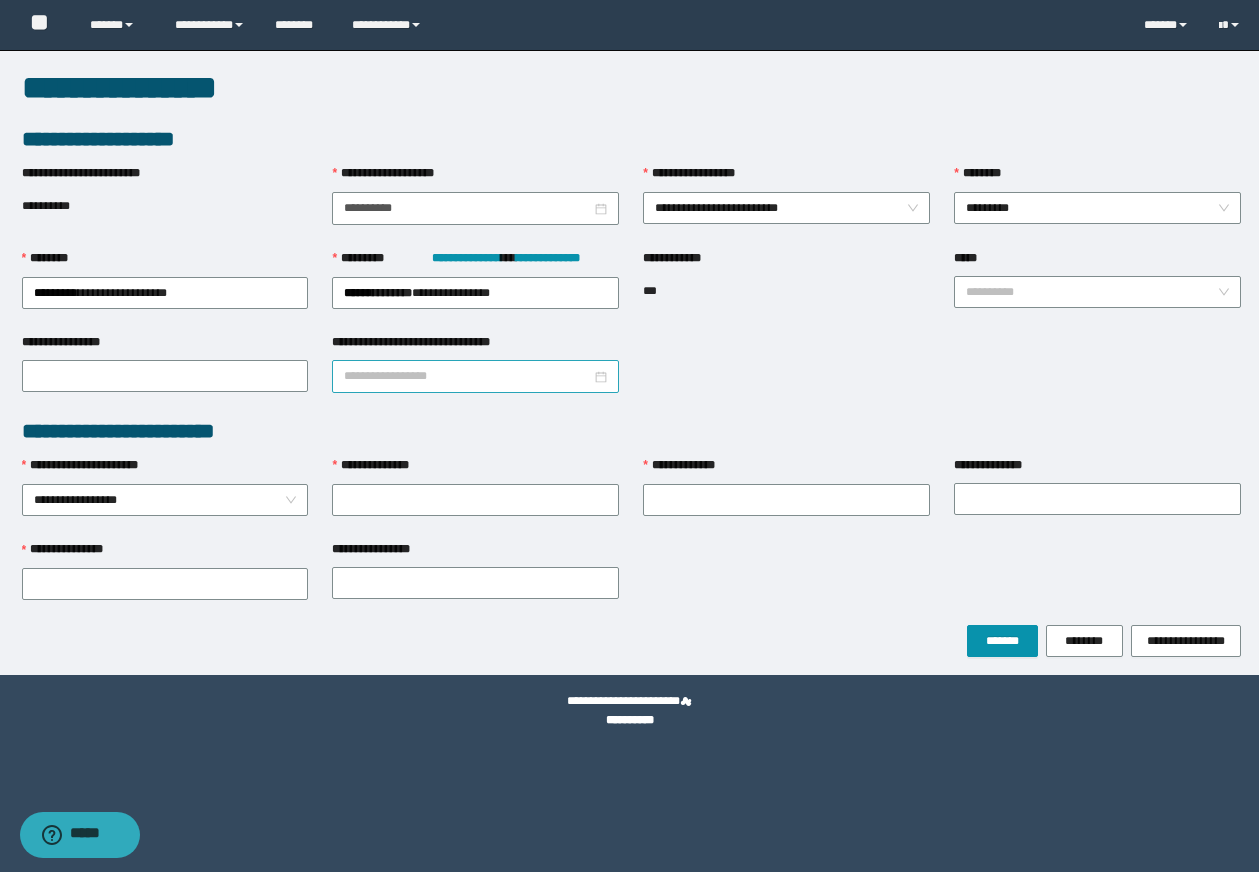 click on "**********" at bounding box center (467, 376) 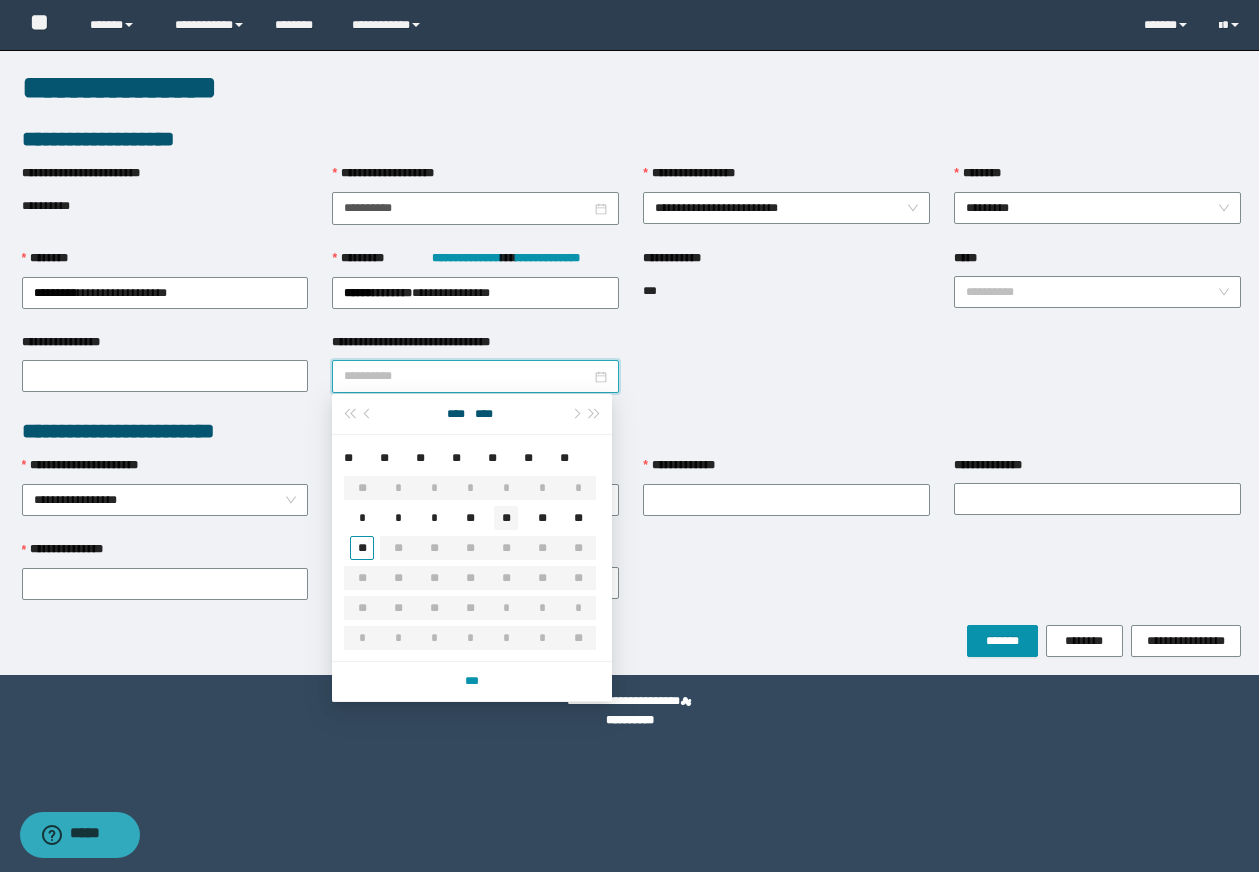 click on "**" at bounding box center (506, 518) 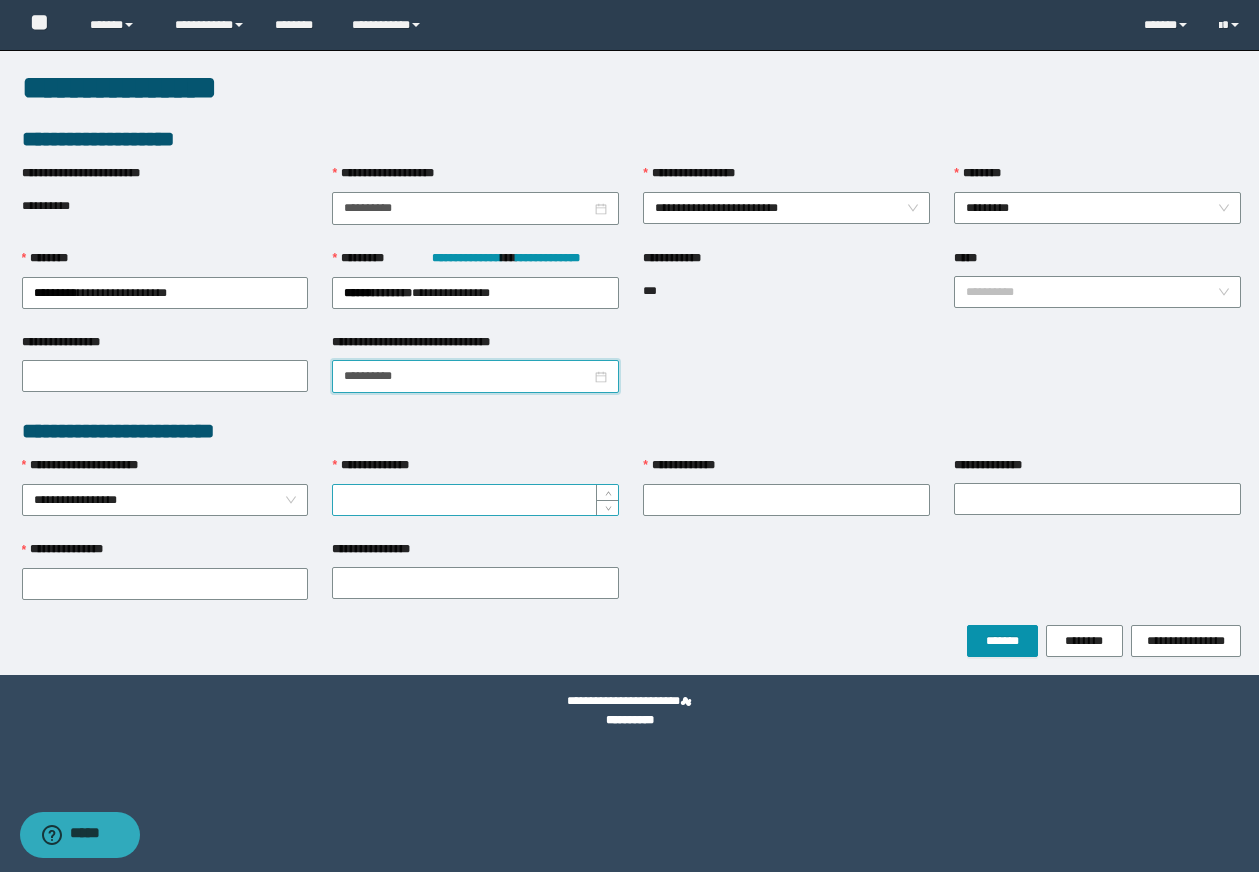 click on "**********" at bounding box center [475, 500] 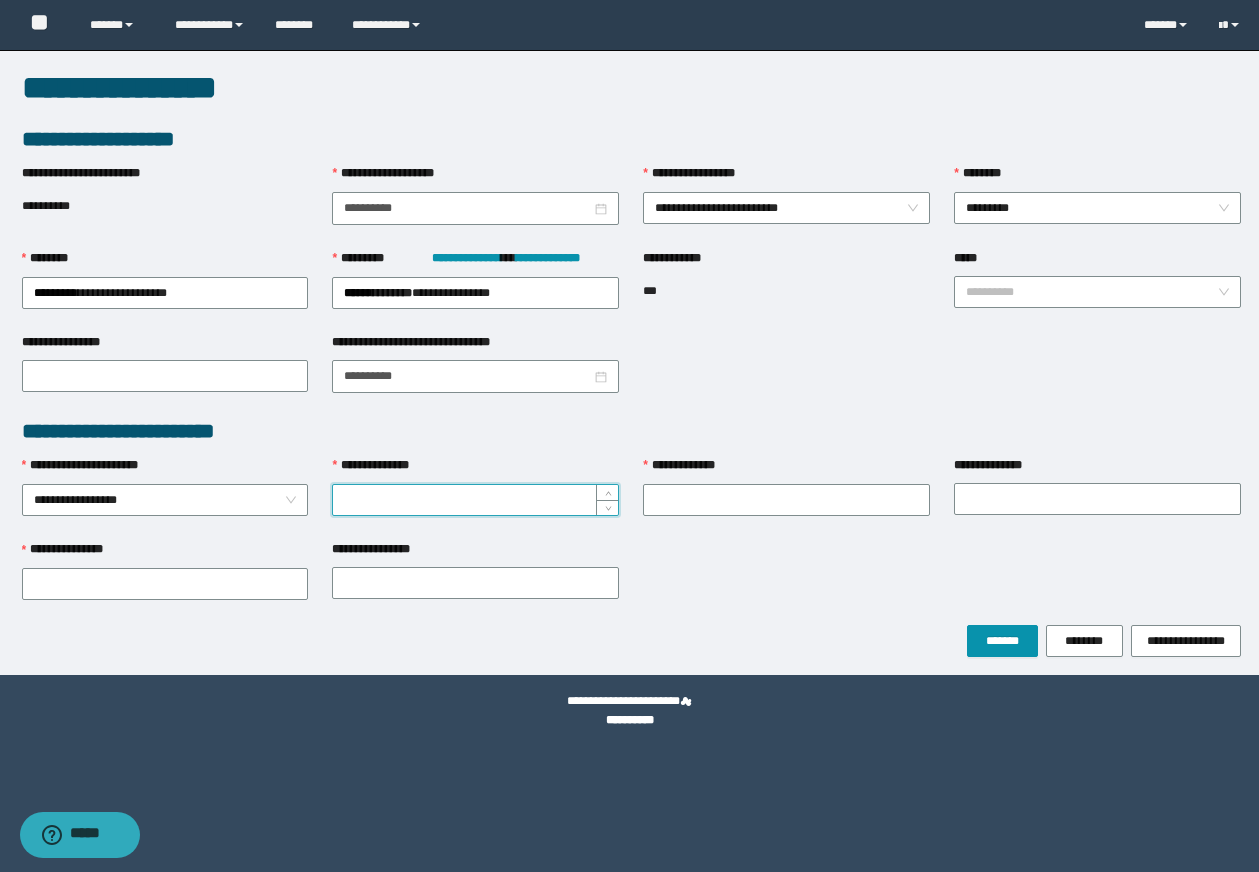 paste on "**********" 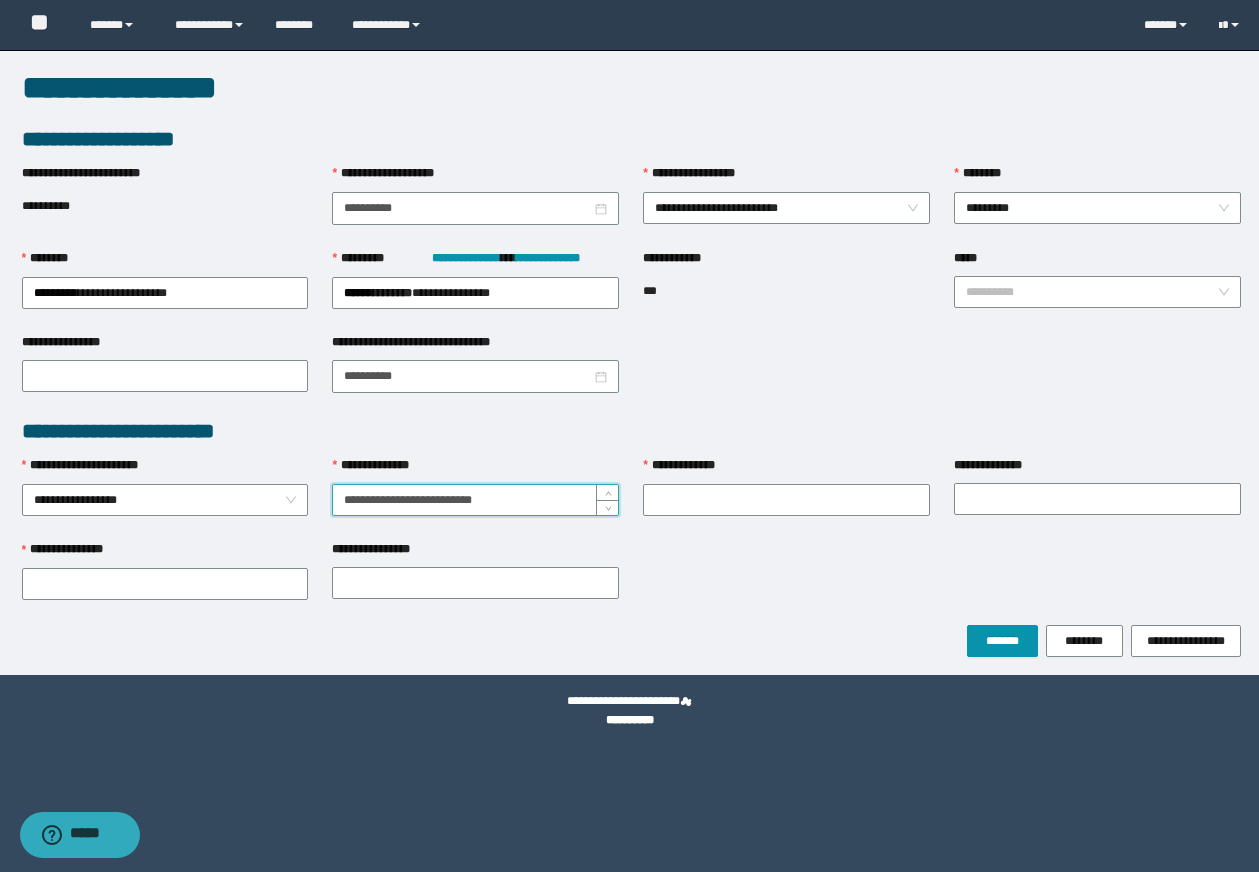 type on "**********" 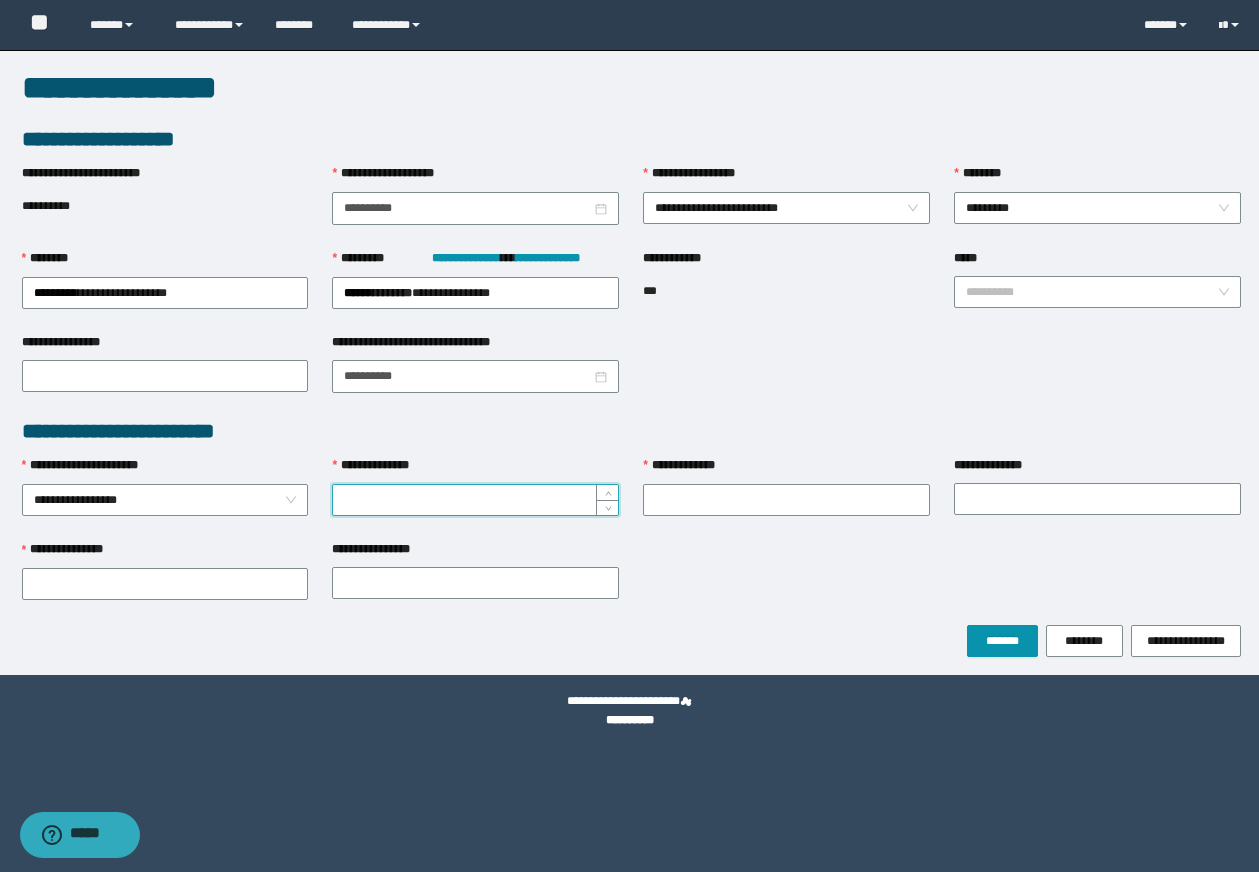 paste on "**********" 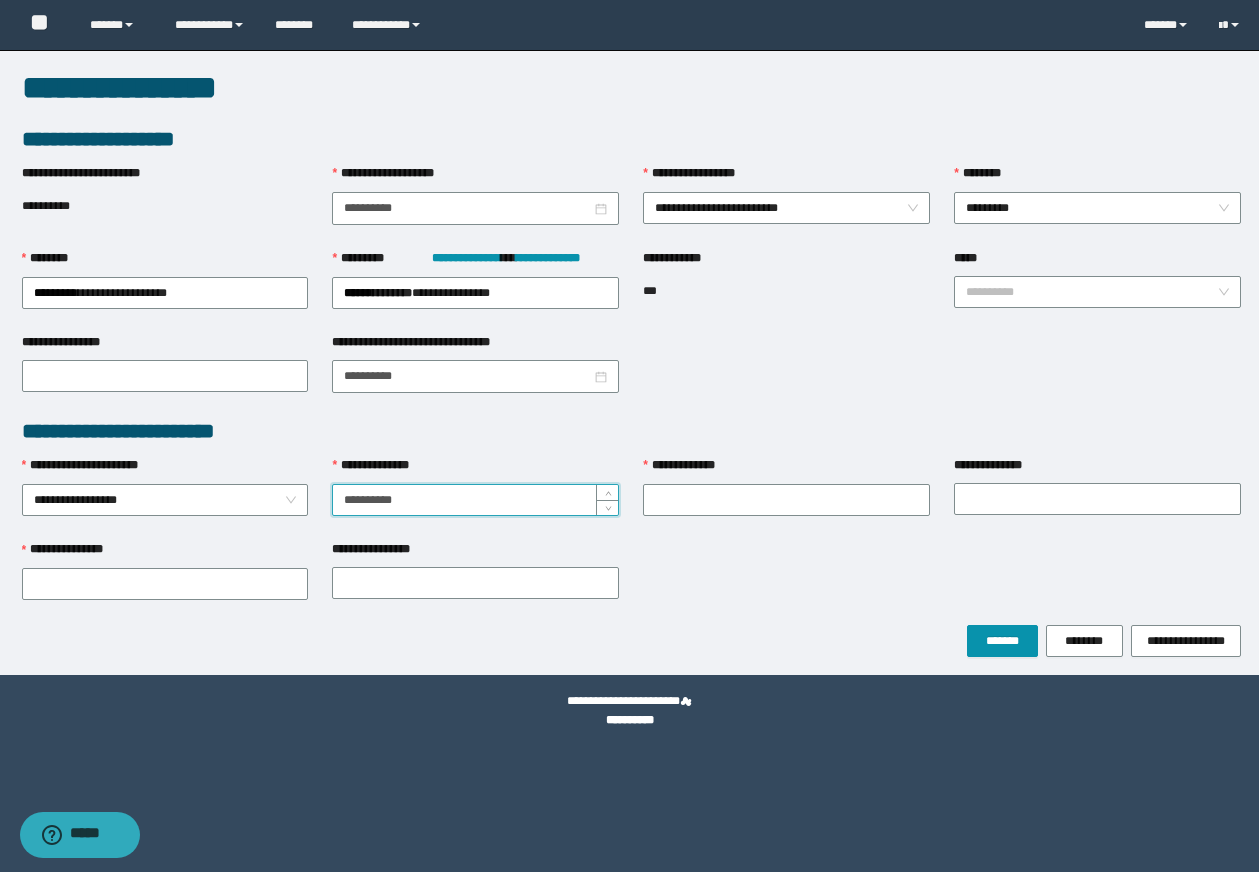 type on "**********" 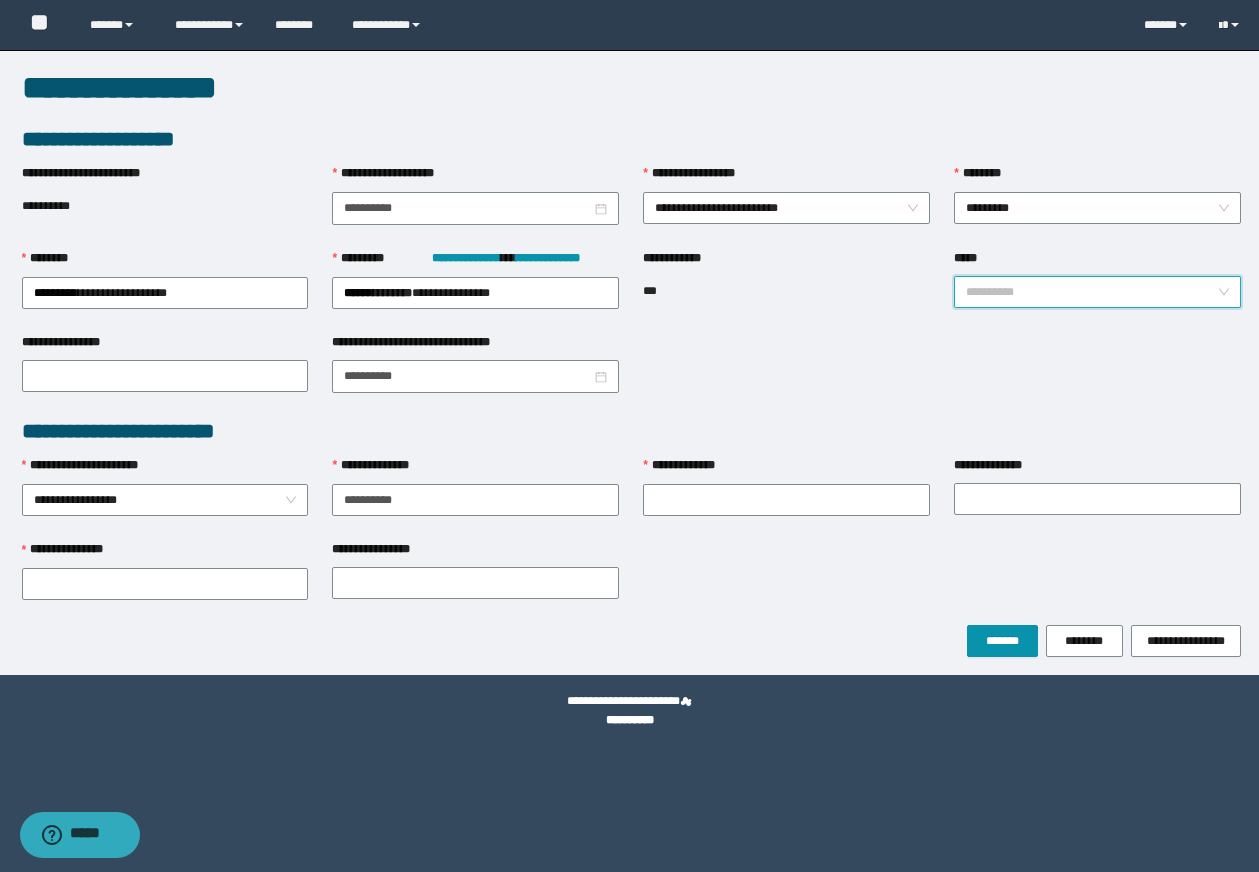 click on "*****" at bounding box center (1091, 292) 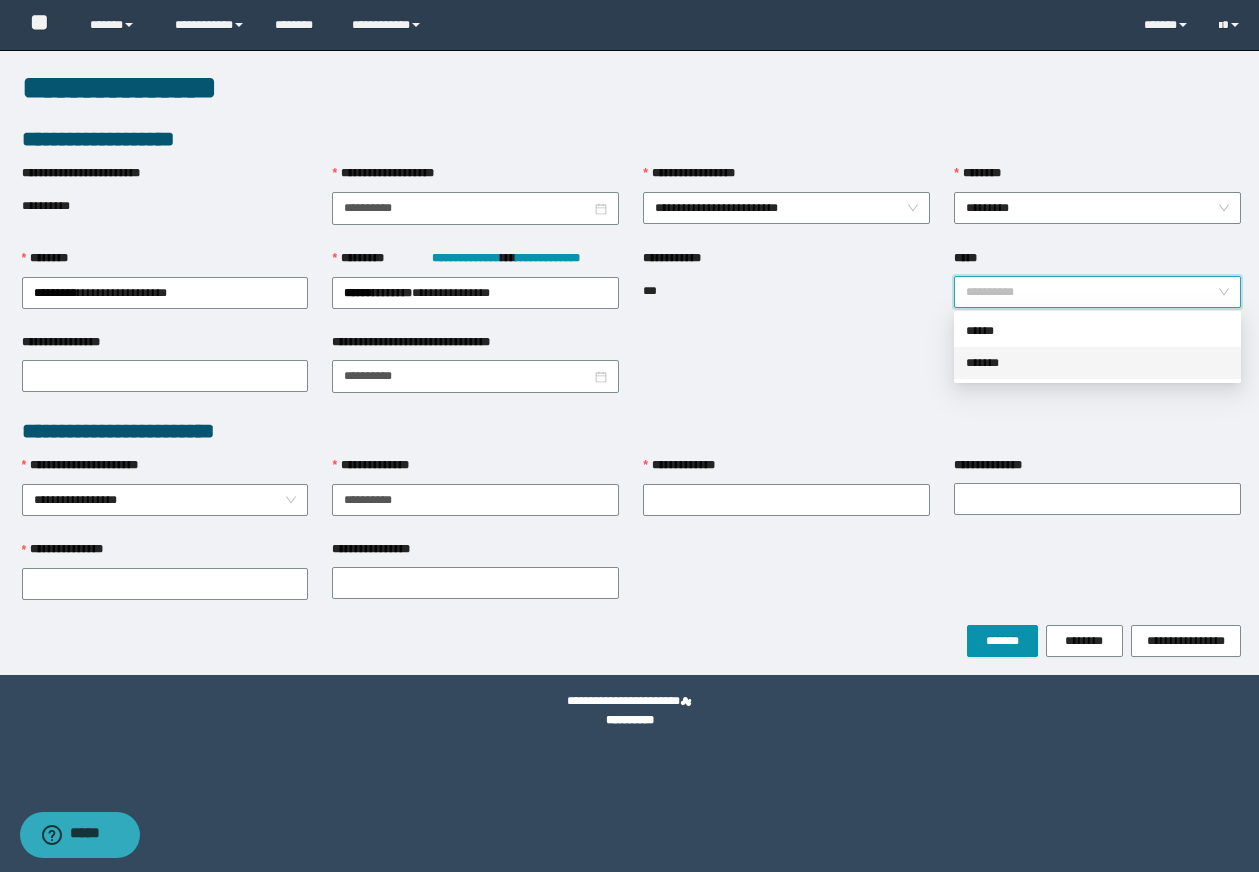 click on "*******" at bounding box center (1097, 363) 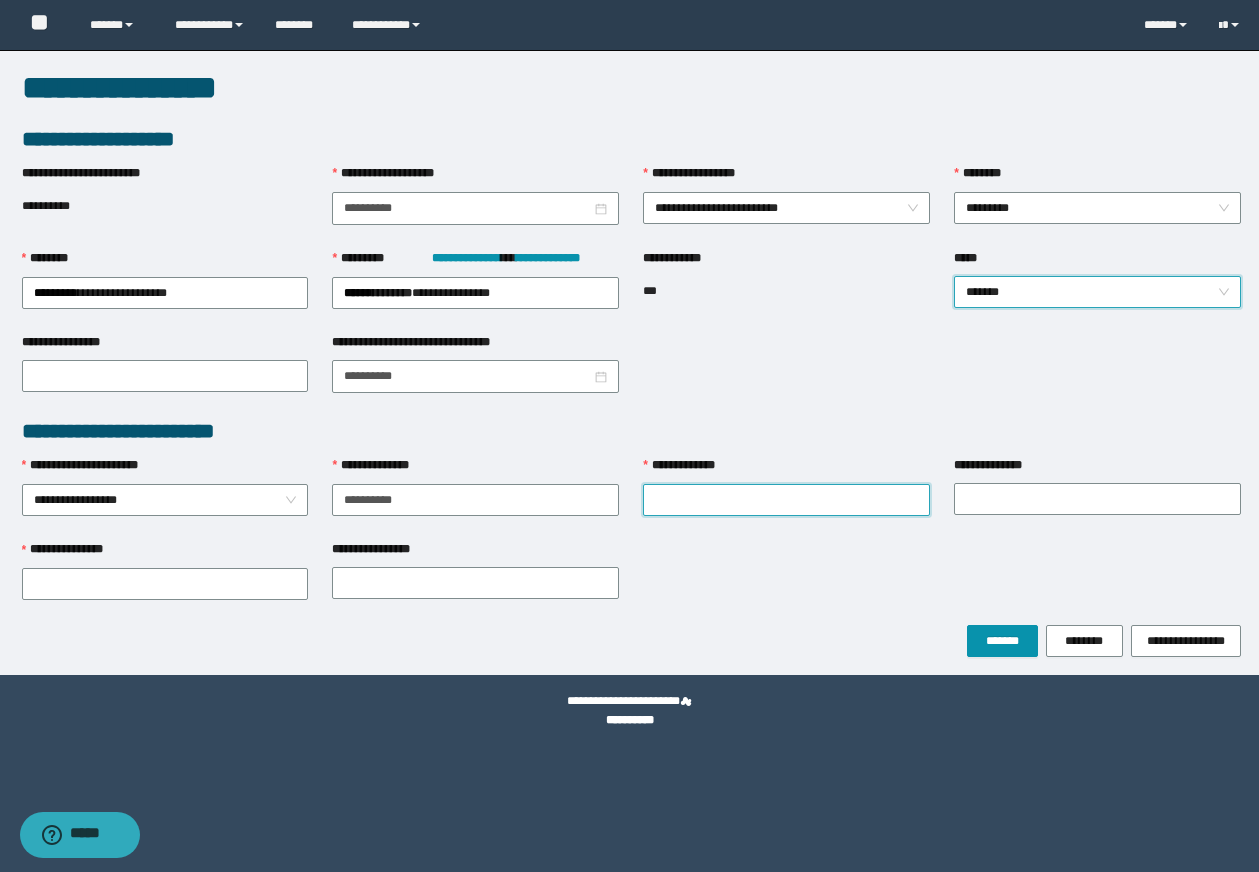 click on "**********" at bounding box center [786, 500] 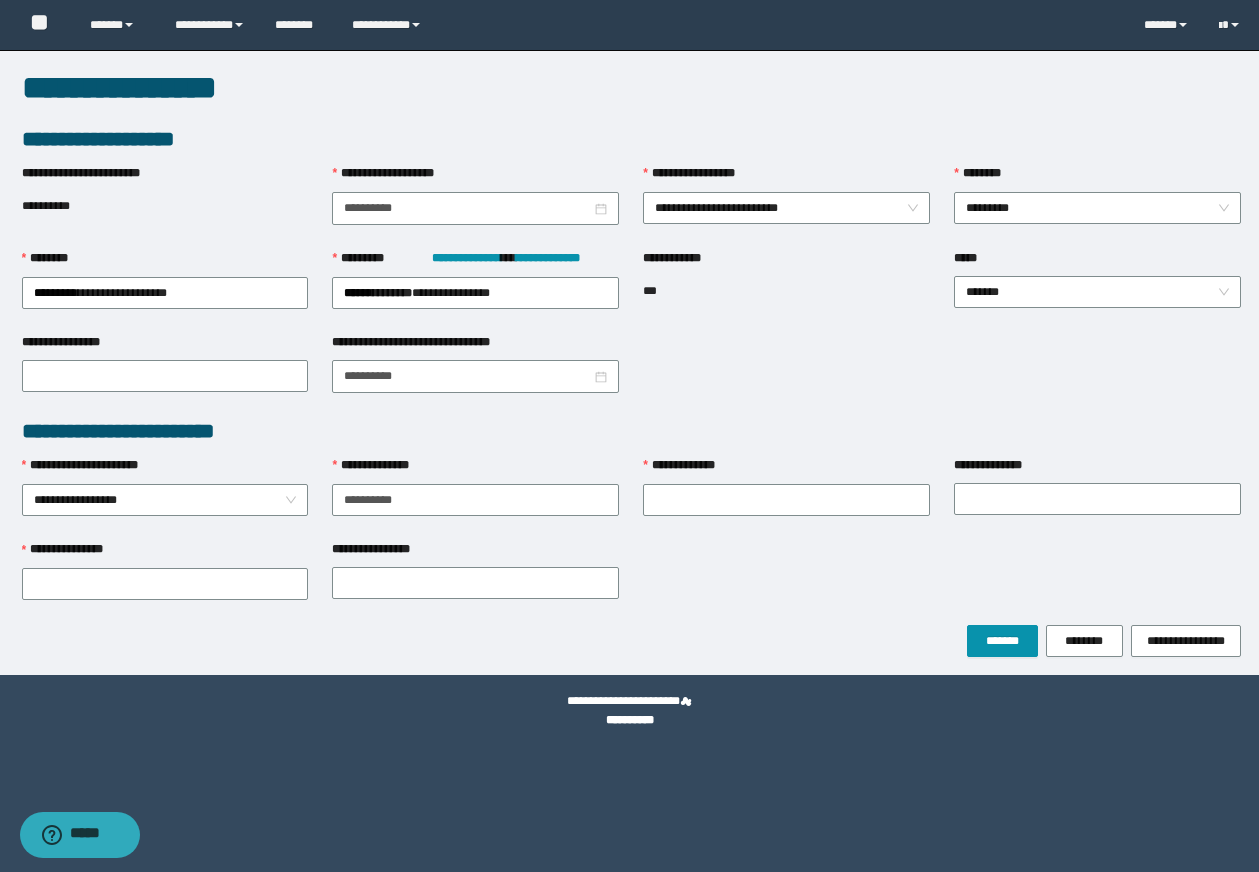 click on "**********" at bounding box center (631, 582) 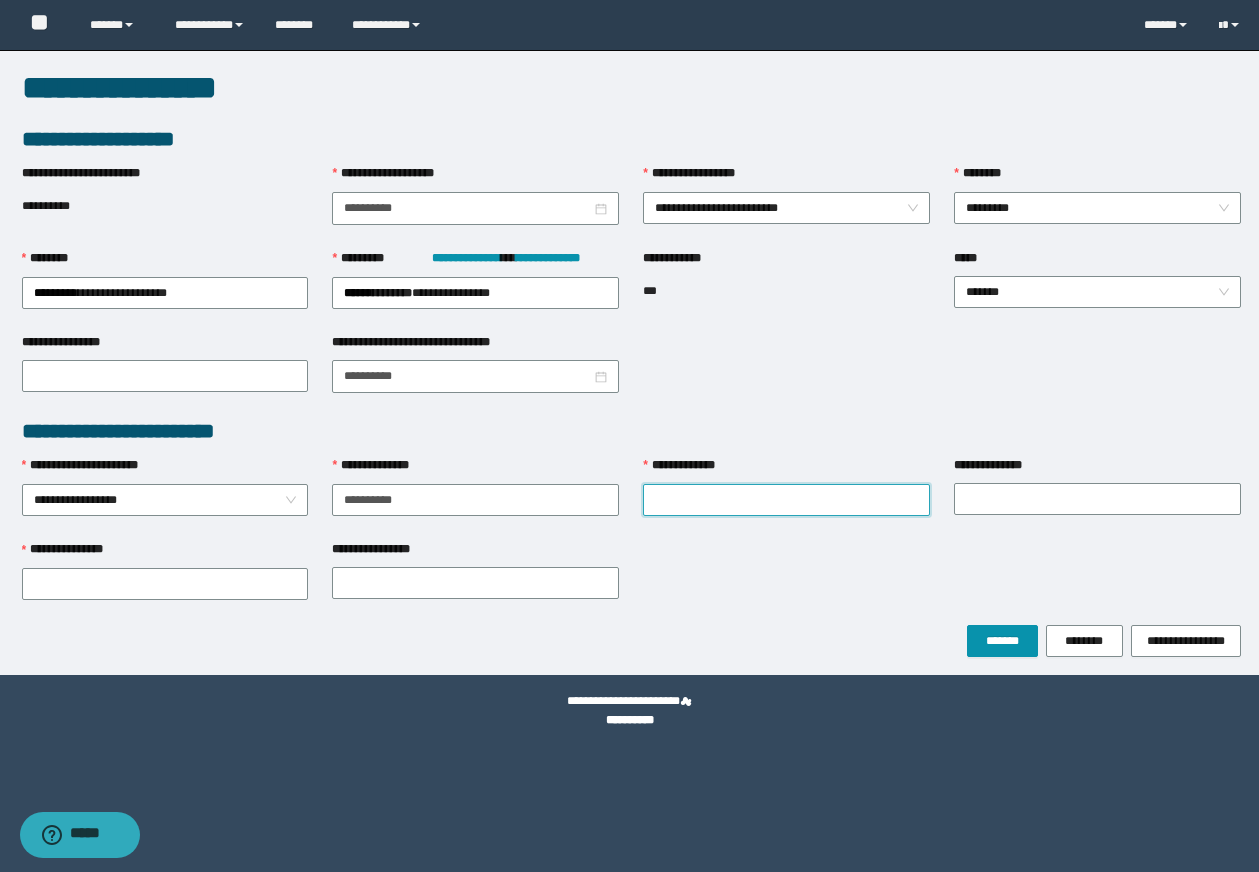 click on "**********" at bounding box center (786, 500) 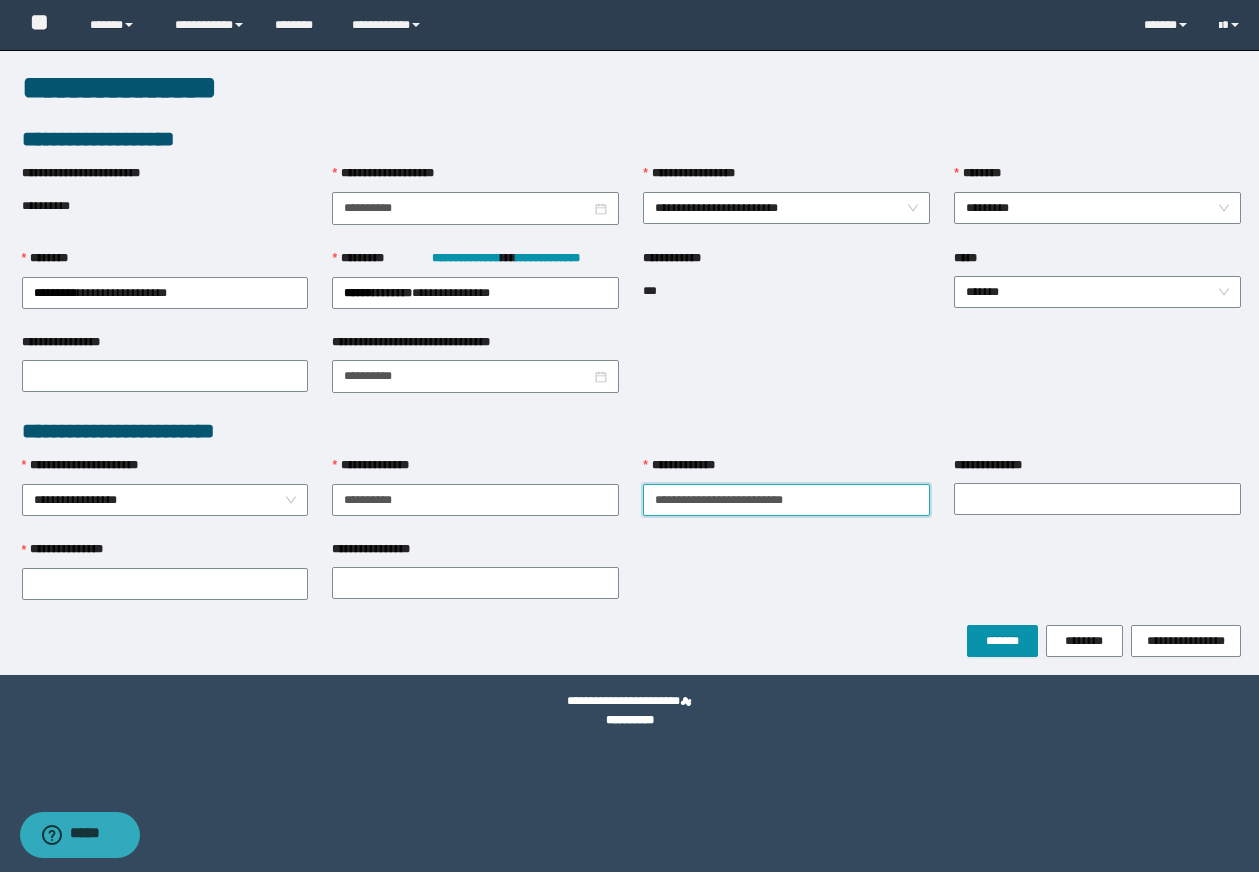 click on "**********" at bounding box center [786, 500] 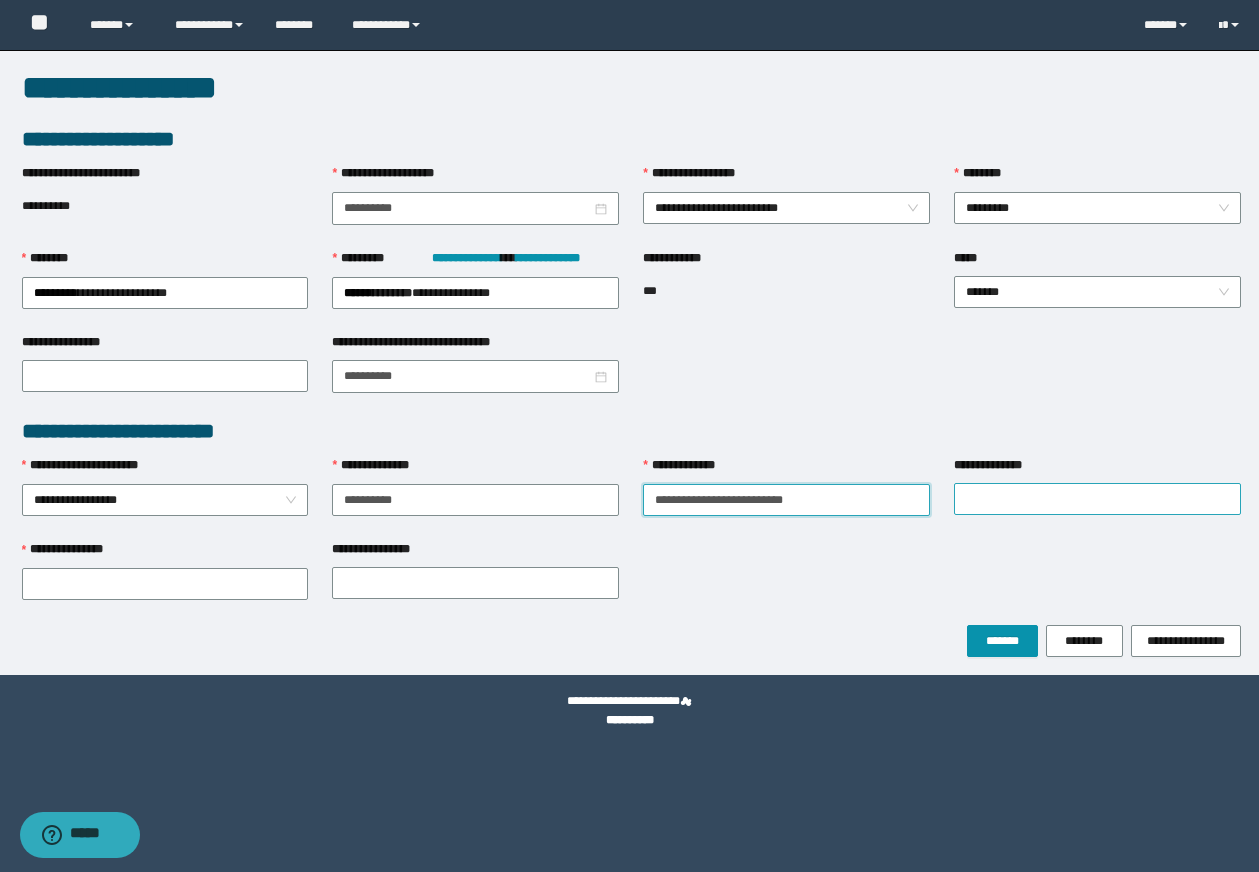 drag, startPoint x: 709, startPoint y: 492, endPoint x: 1173, endPoint y: 488, distance: 464.01724 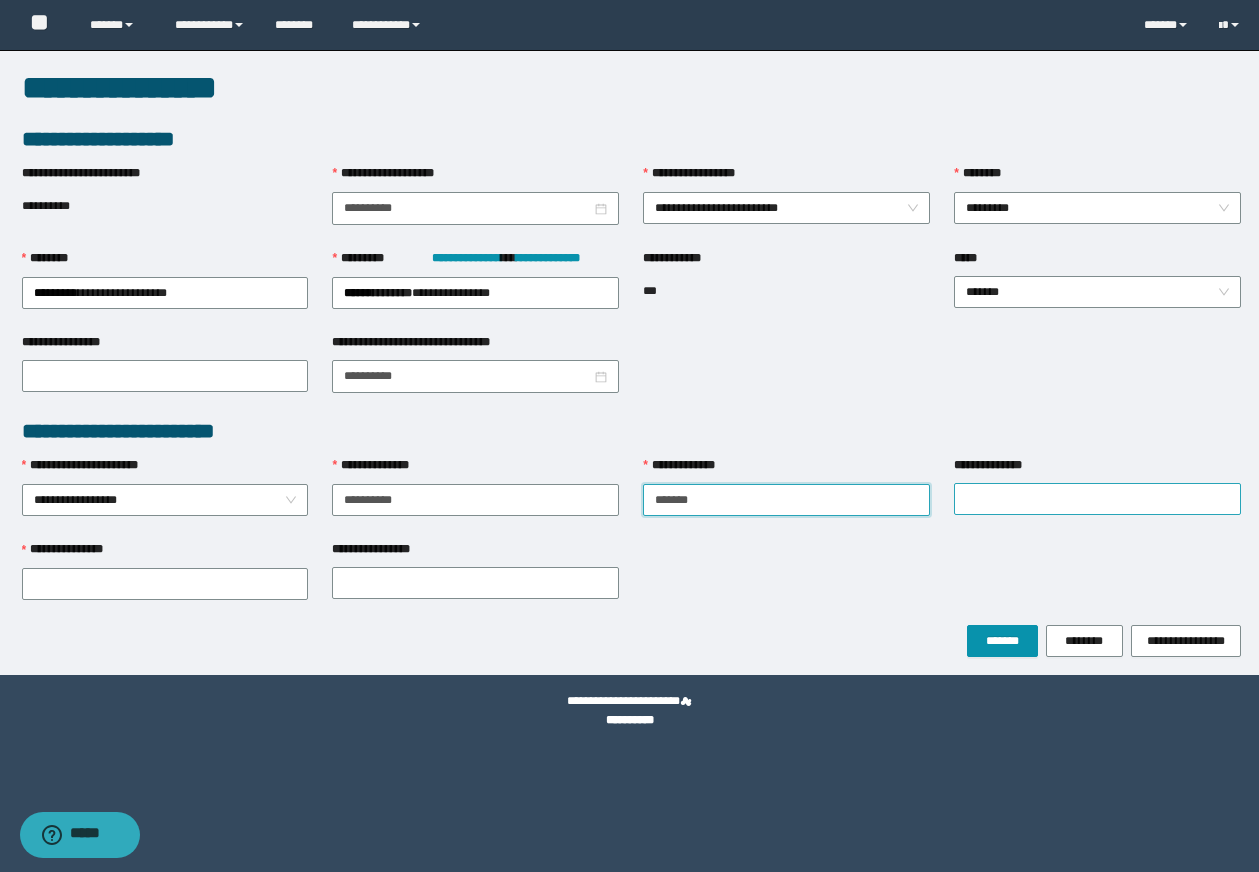 type on "*******" 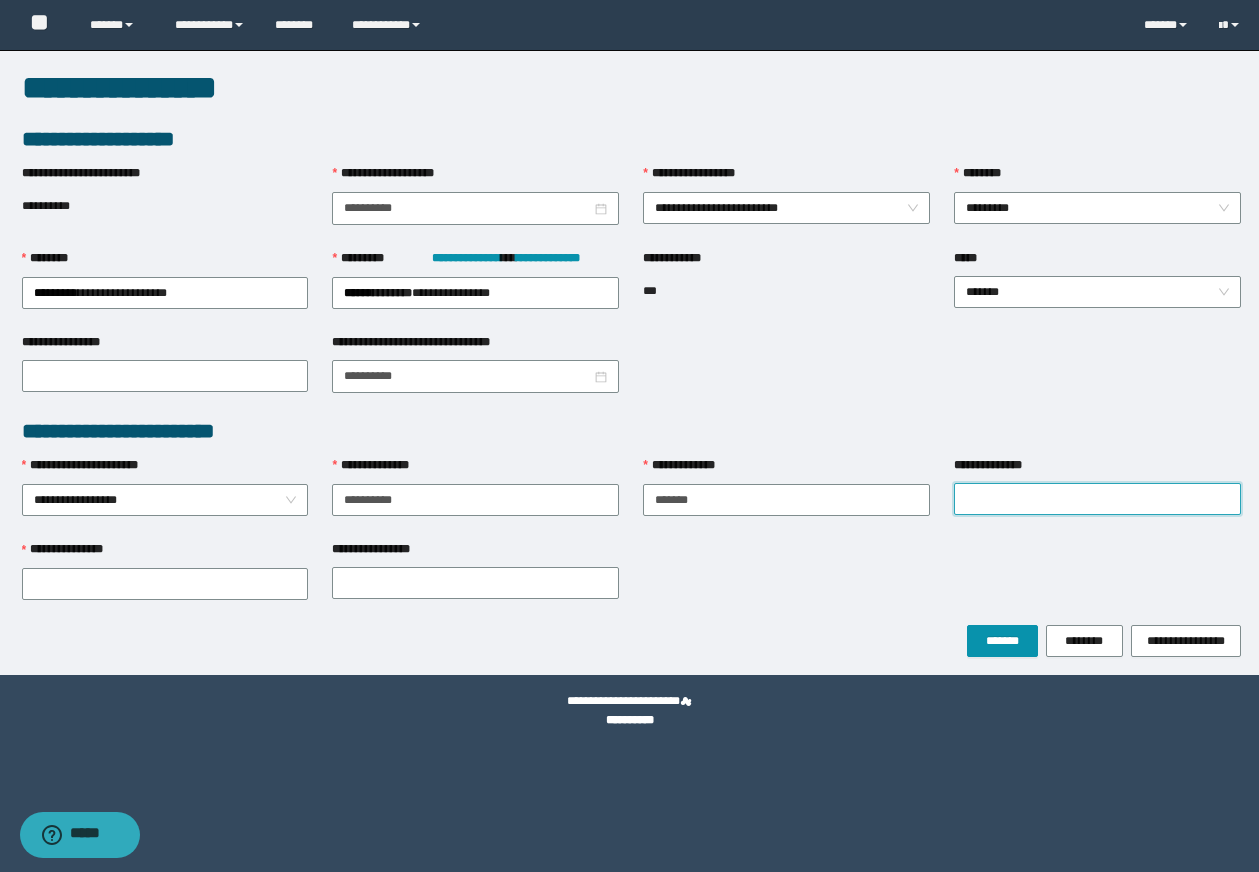 click on "**********" at bounding box center [1097, 499] 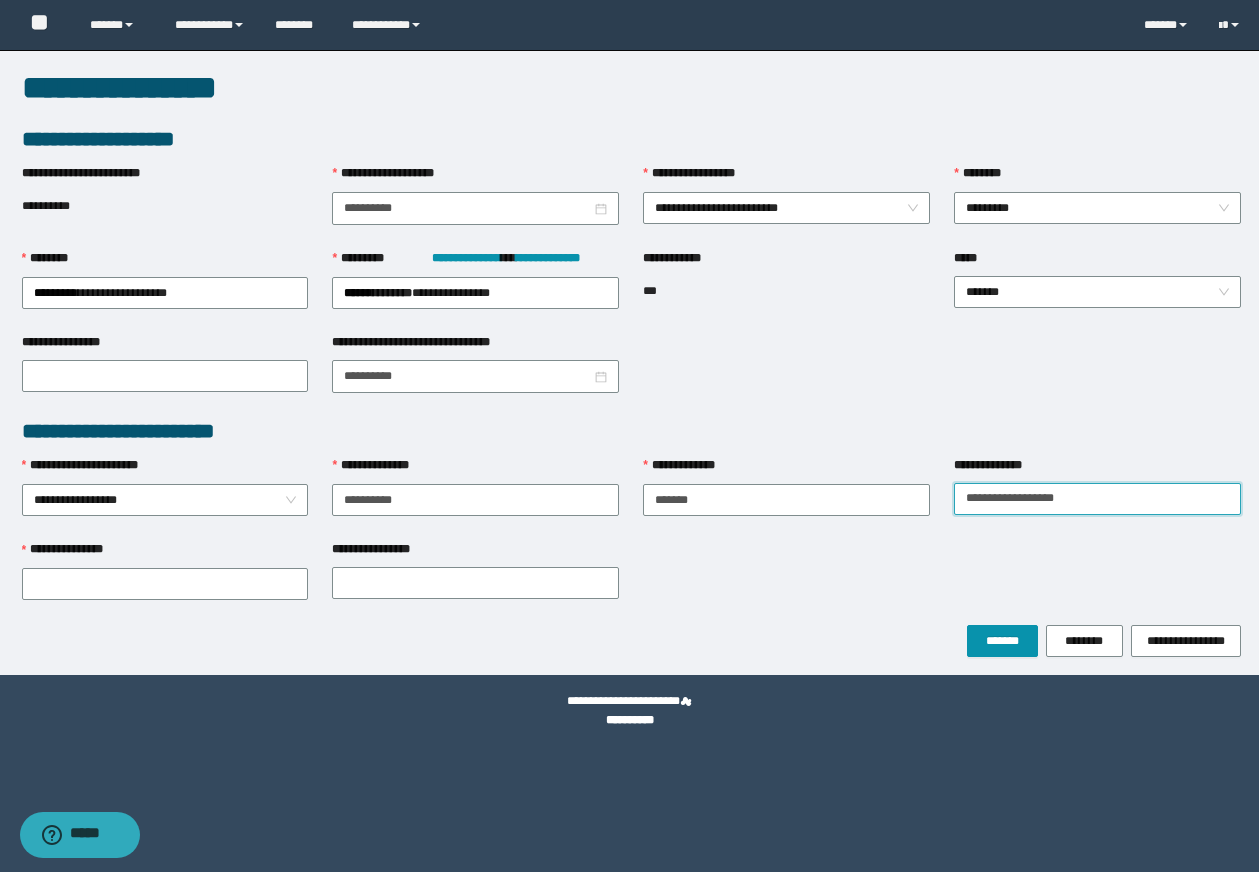 drag, startPoint x: 1015, startPoint y: 503, endPoint x: 1154, endPoint y: 487, distance: 139.91783 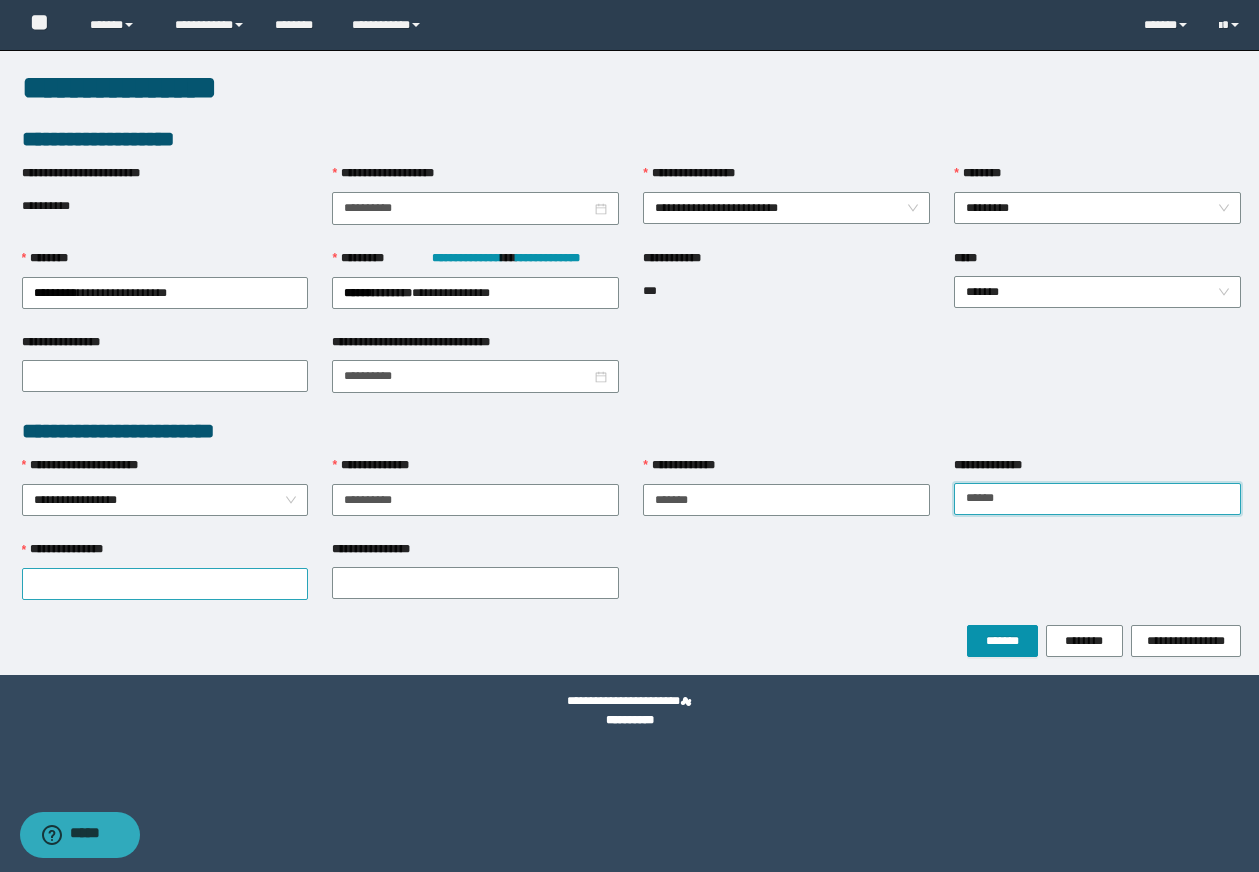 type on "******" 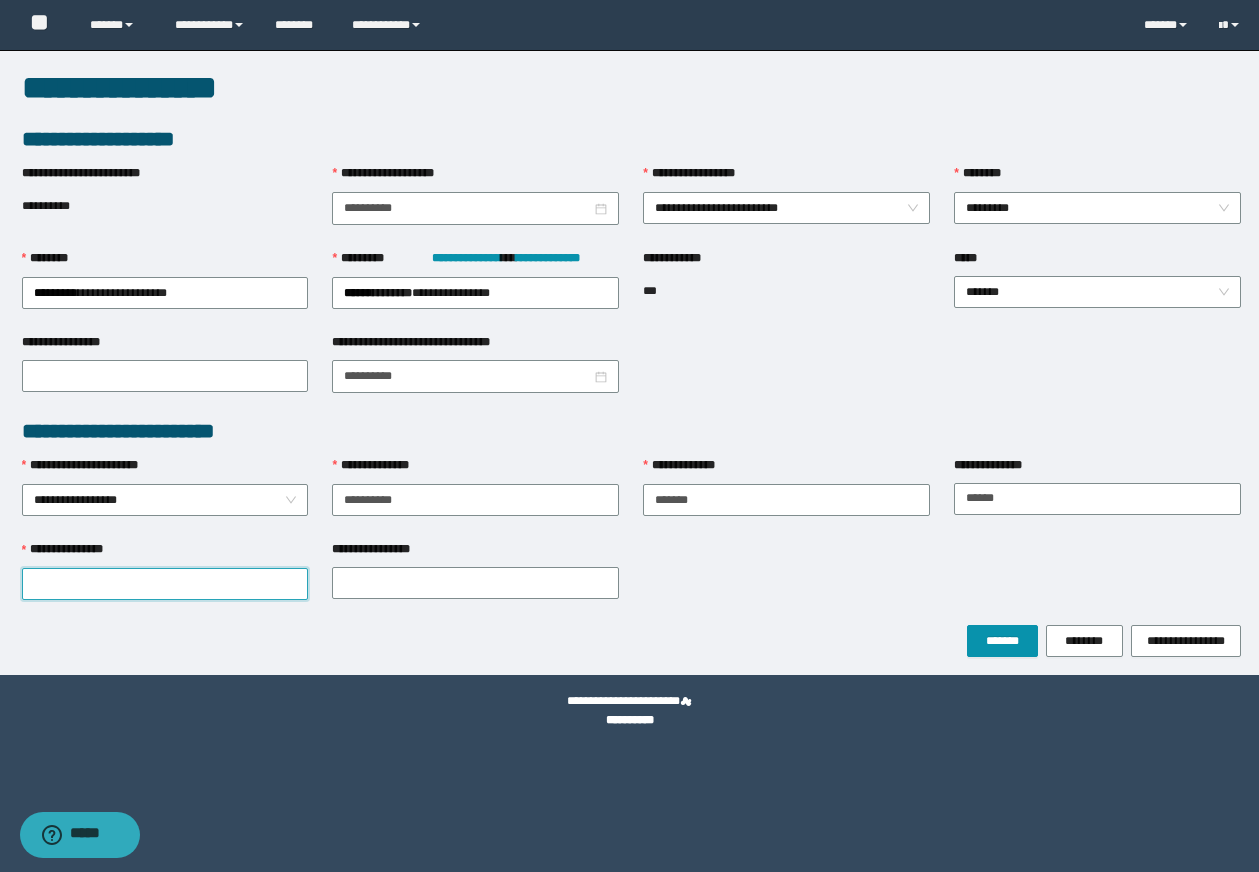 click on "**********" at bounding box center [165, 584] 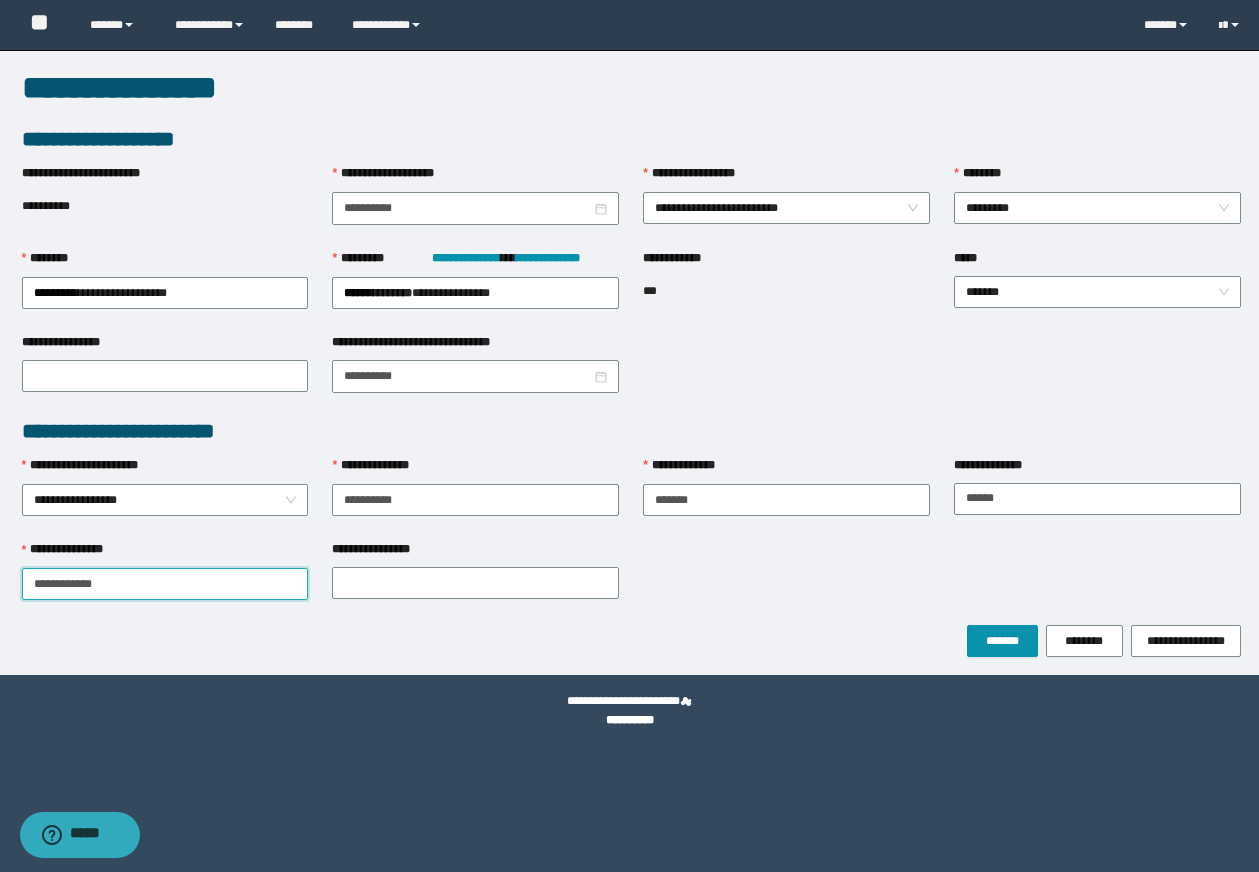 drag, startPoint x: 109, startPoint y: 578, endPoint x: 250, endPoint y: 559, distance: 142.27438 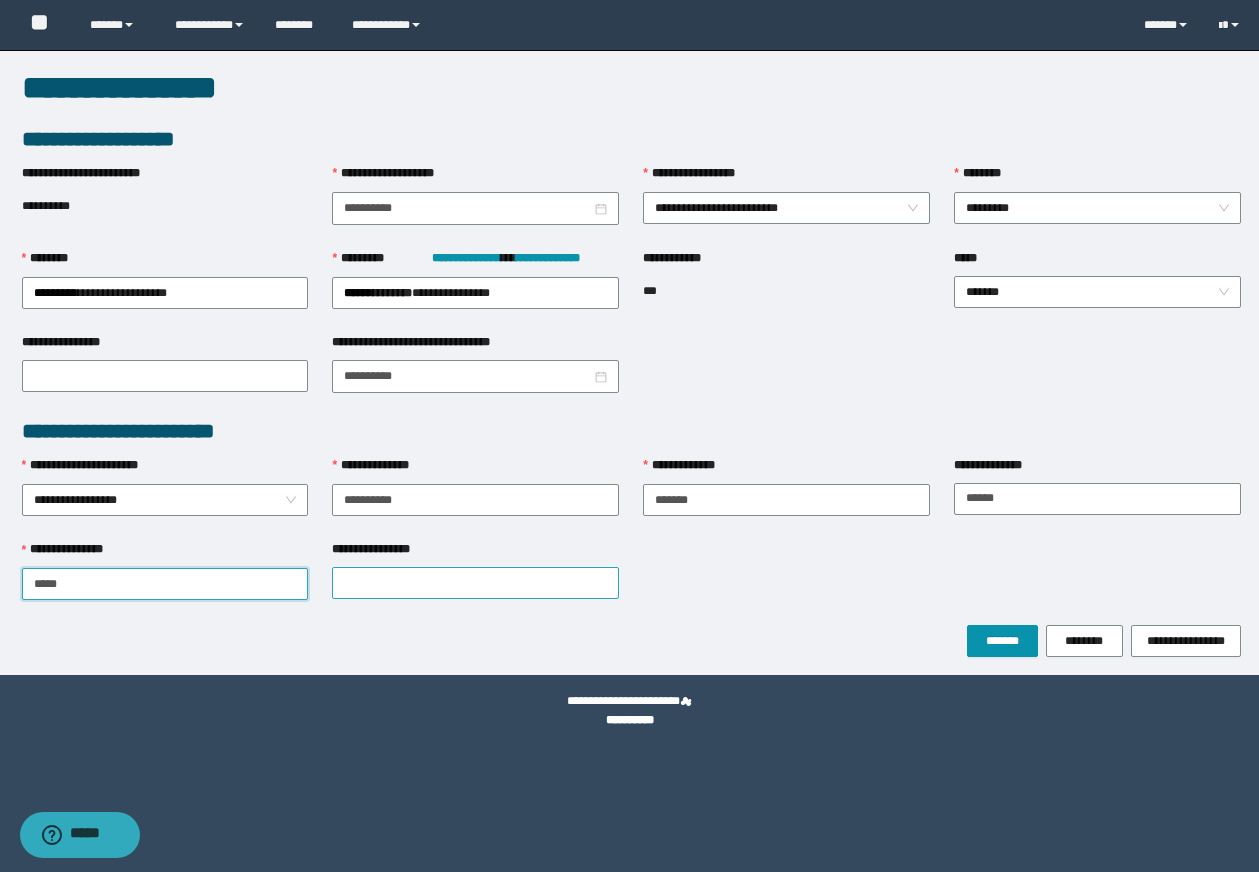 type on "****" 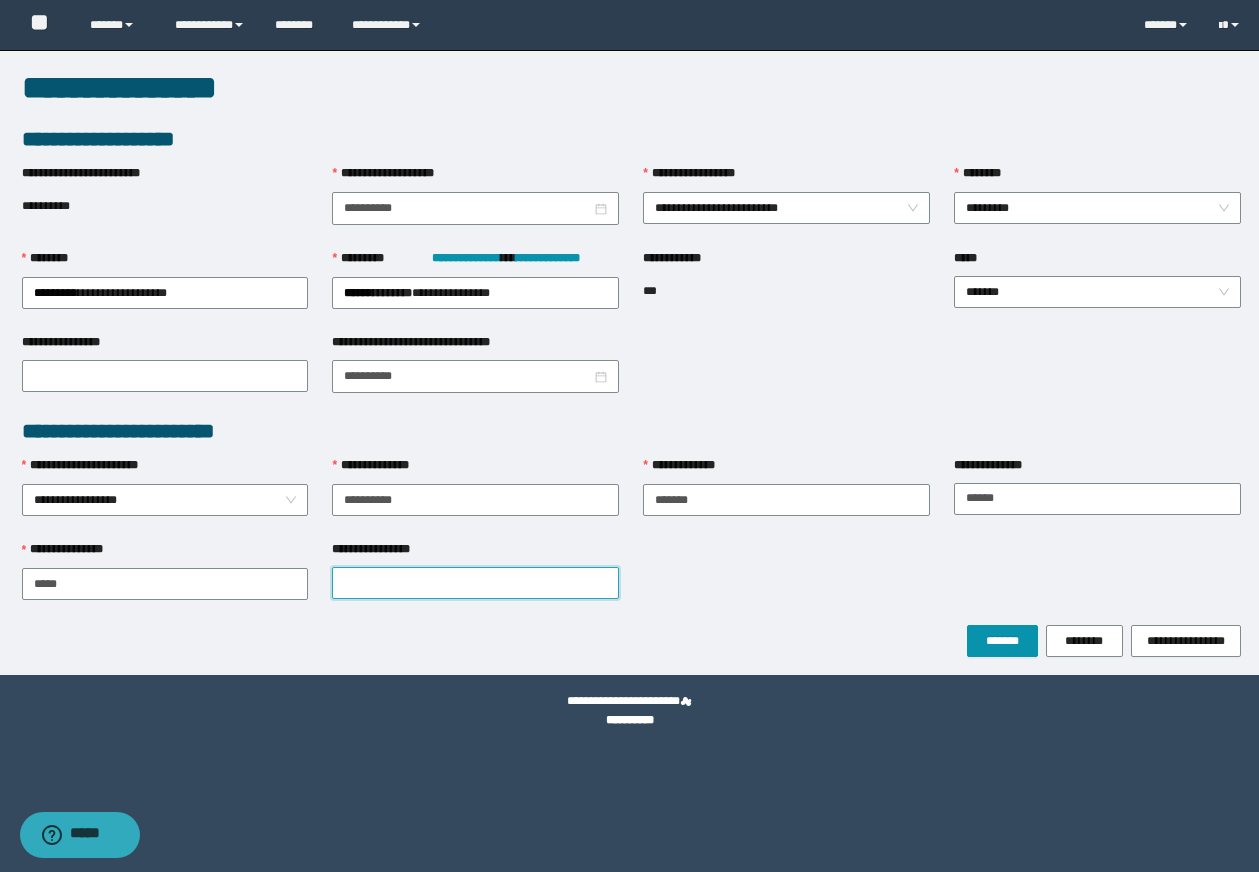 click on "**********" at bounding box center (475, 583) 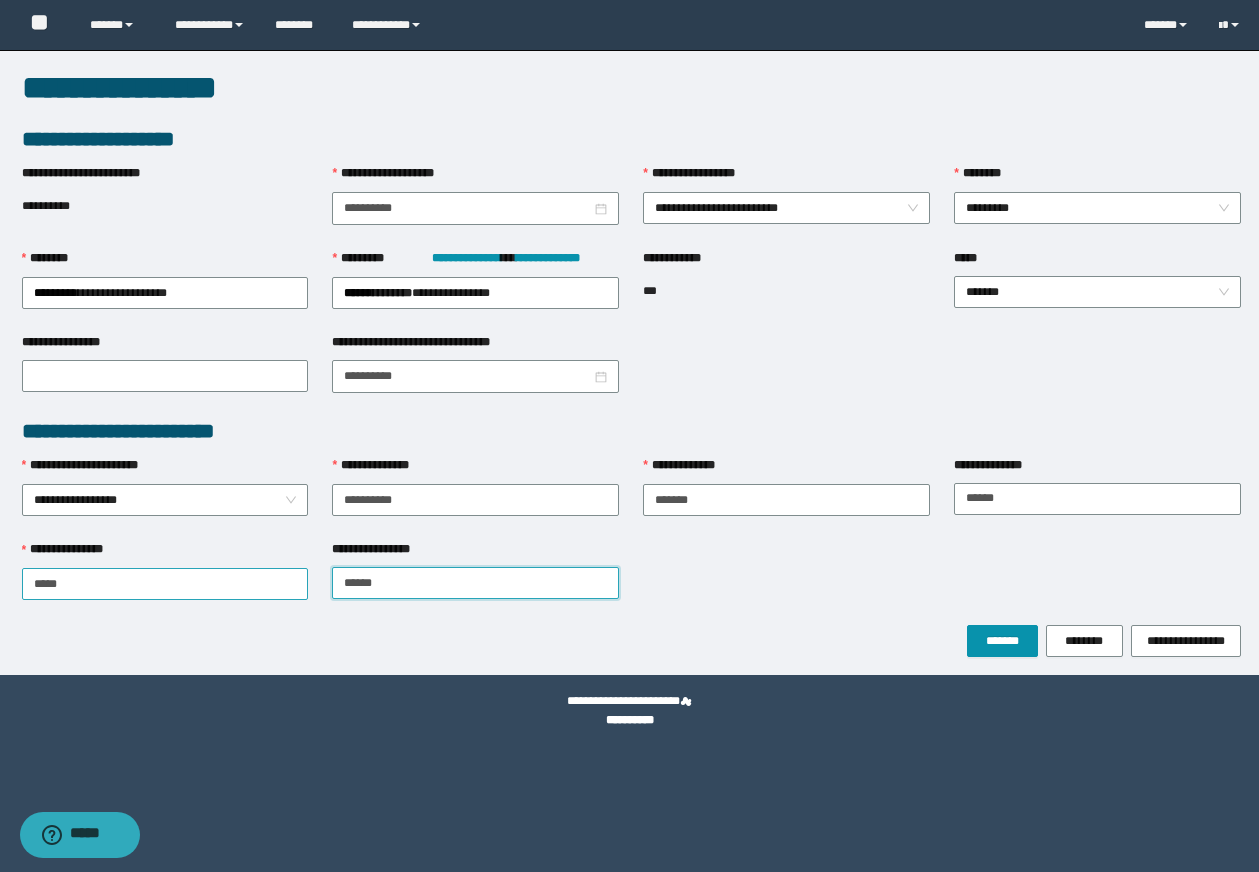 type on "******" 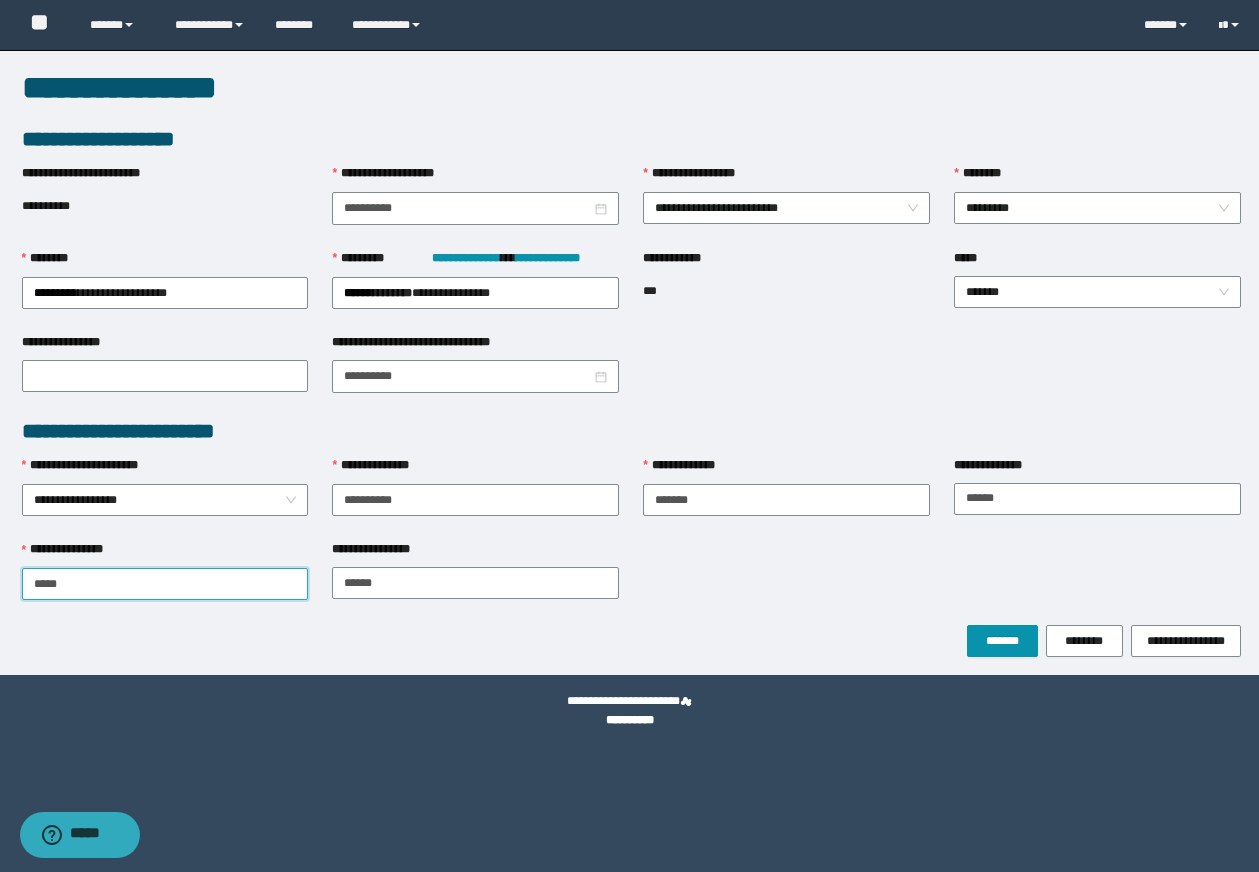 click on "****" at bounding box center [165, 584] 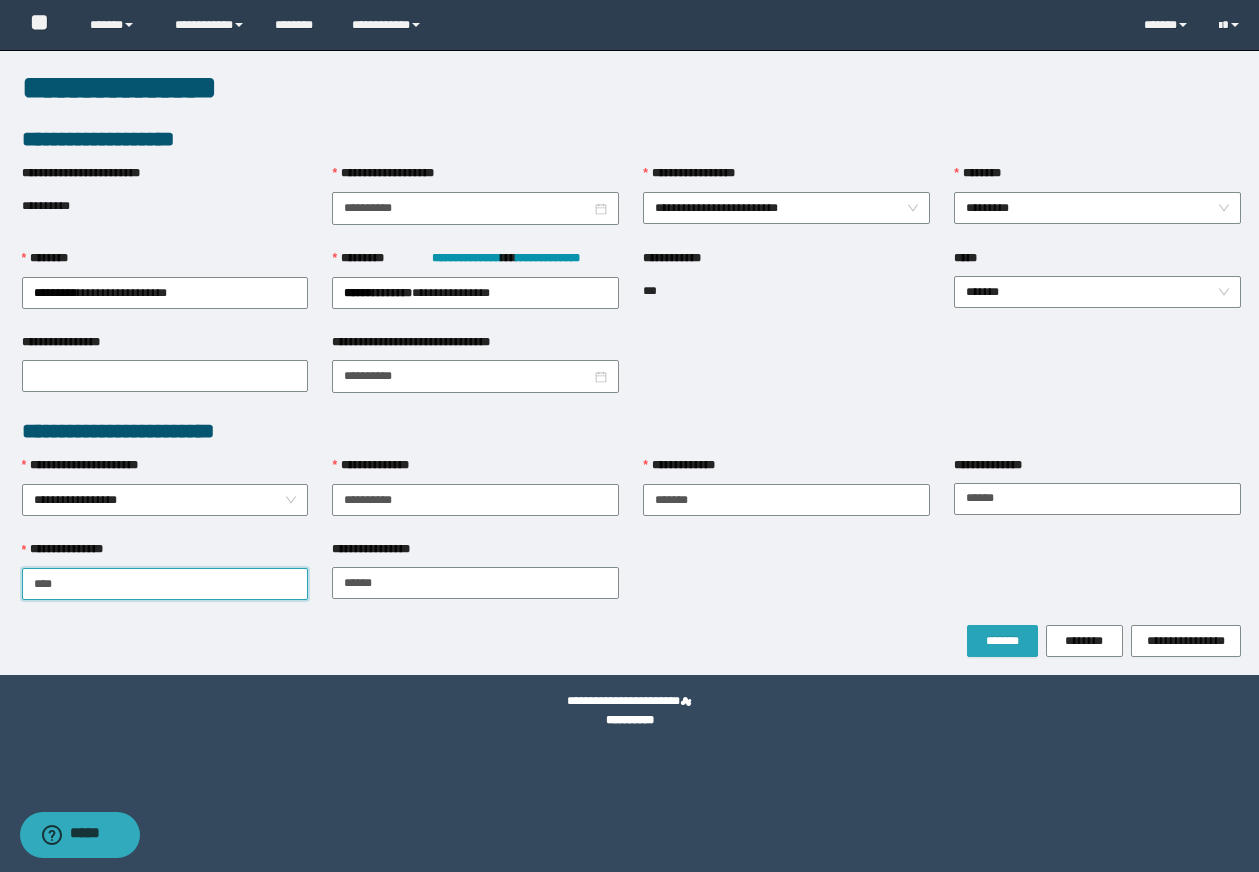 type on "****" 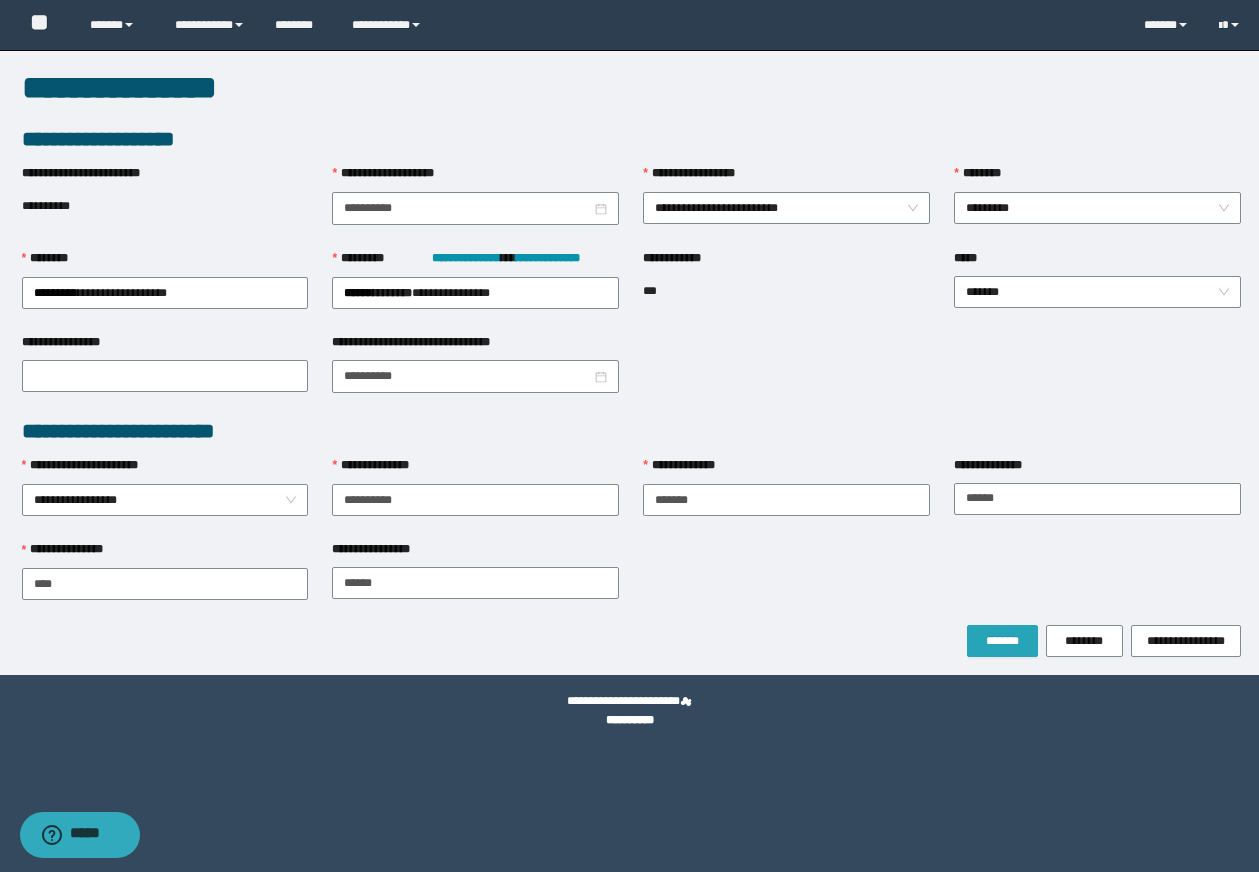 click on "*******" at bounding box center [1002, 641] 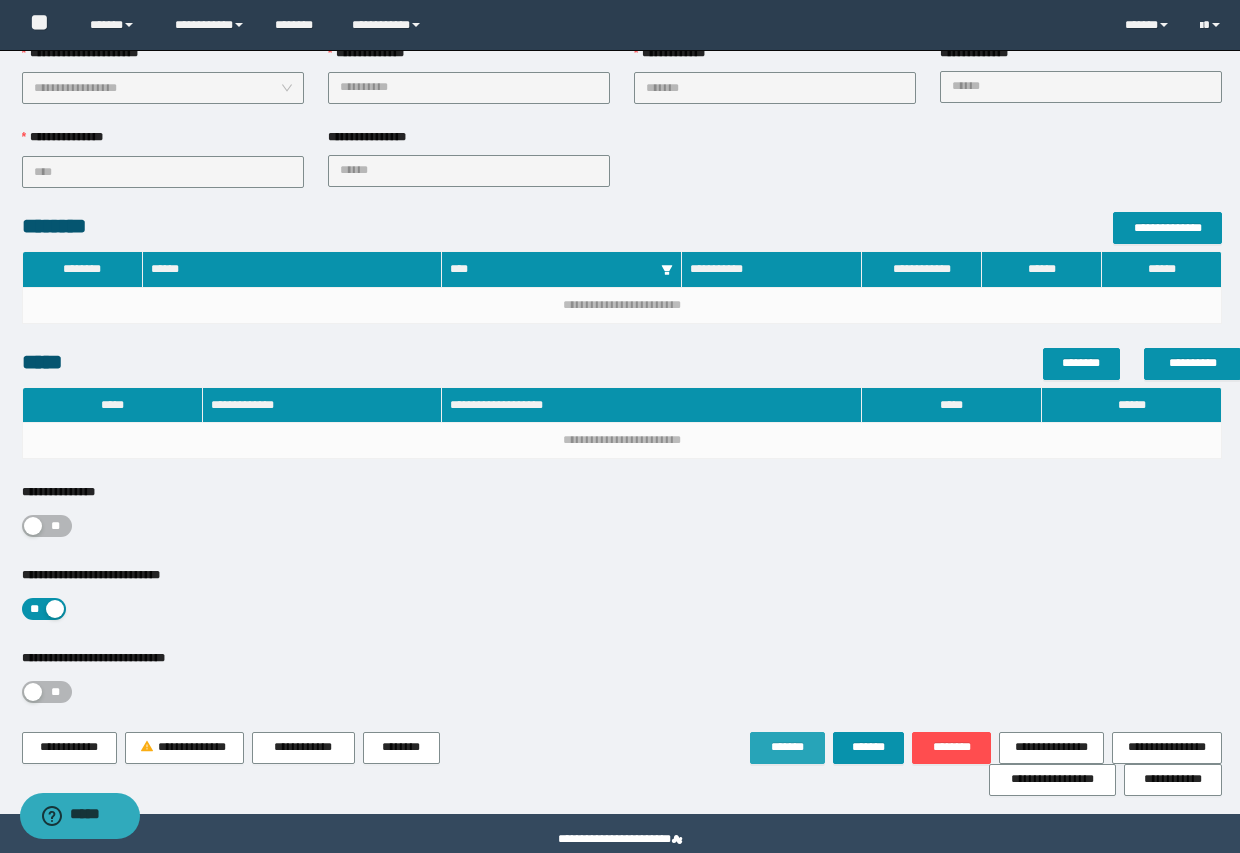 scroll, scrollTop: 0, scrollLeft: 0, axis: both 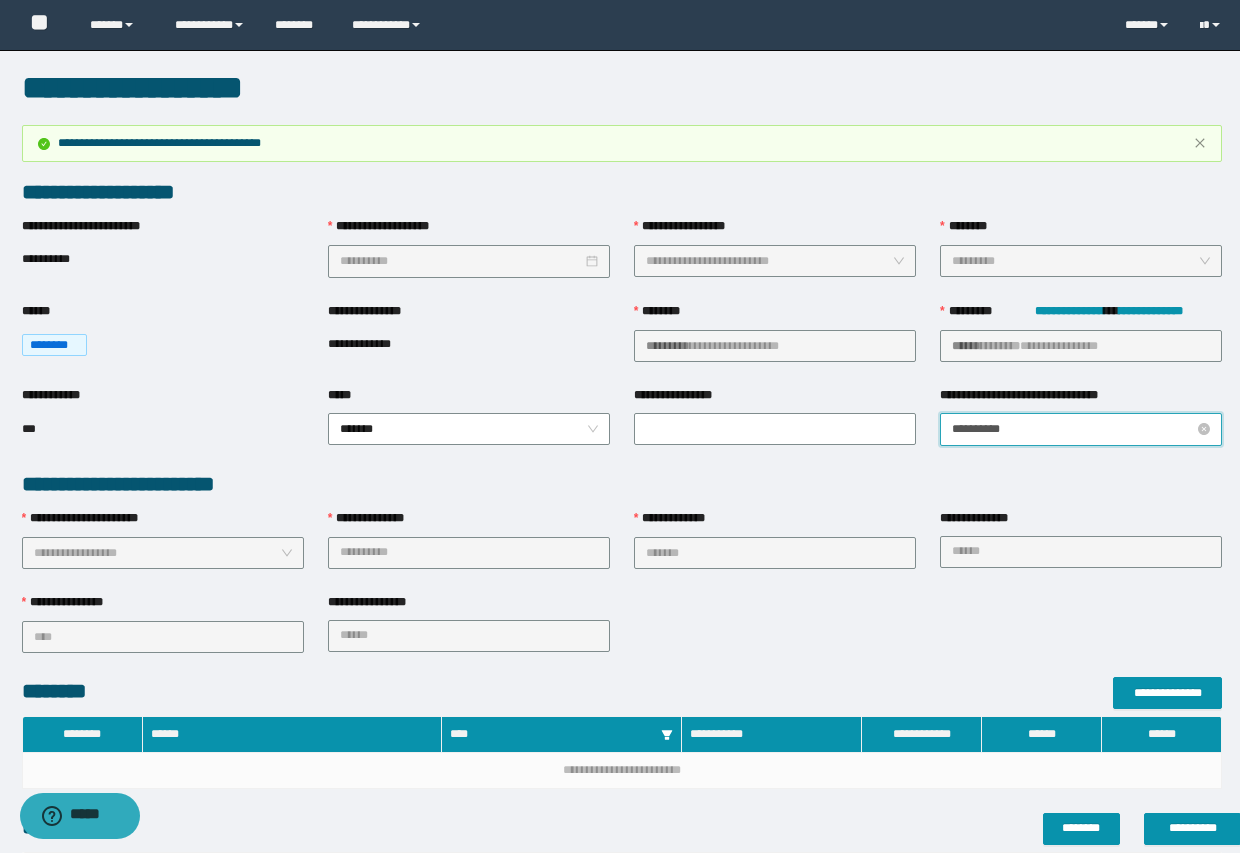 click on "**********" at bounding box center [1073, 429] 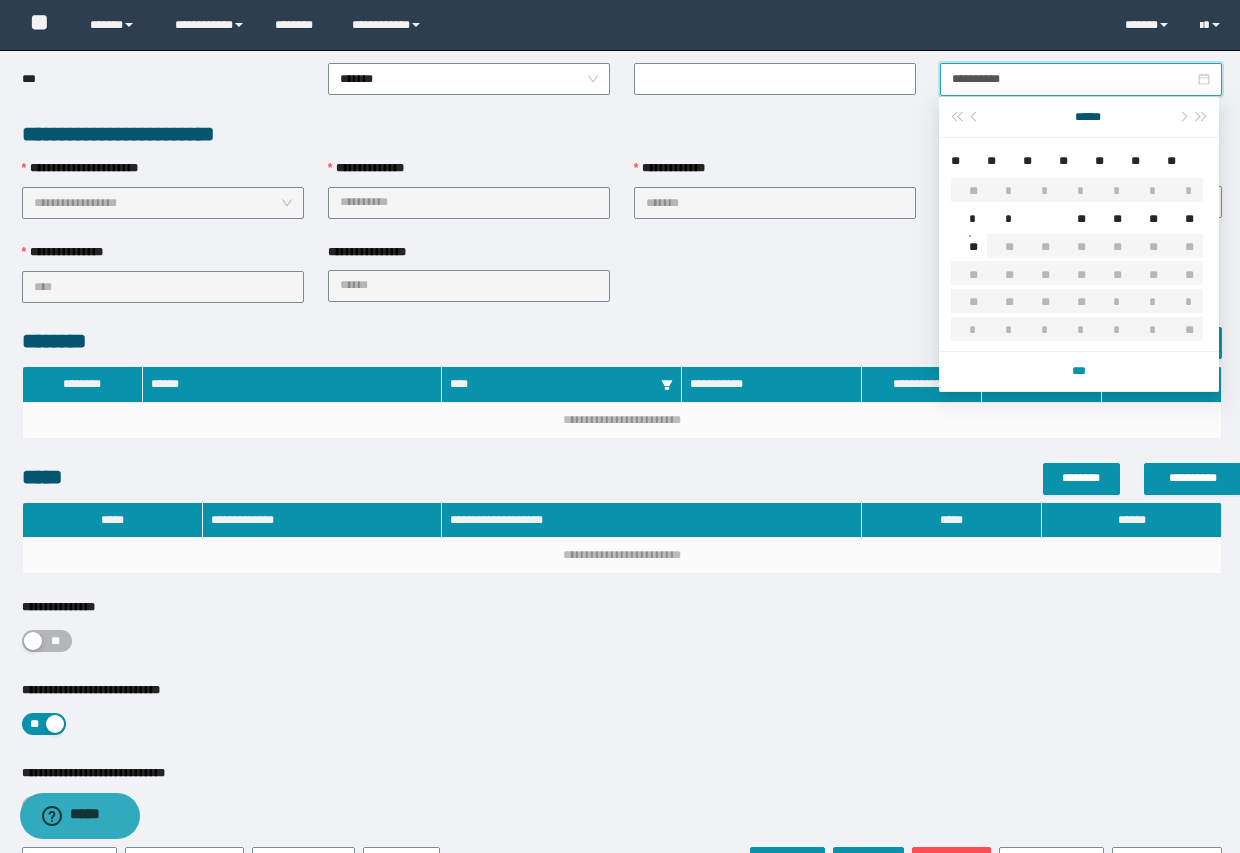 scroll, scrollTop: 500, scrollLeft: 0, axis: vertical 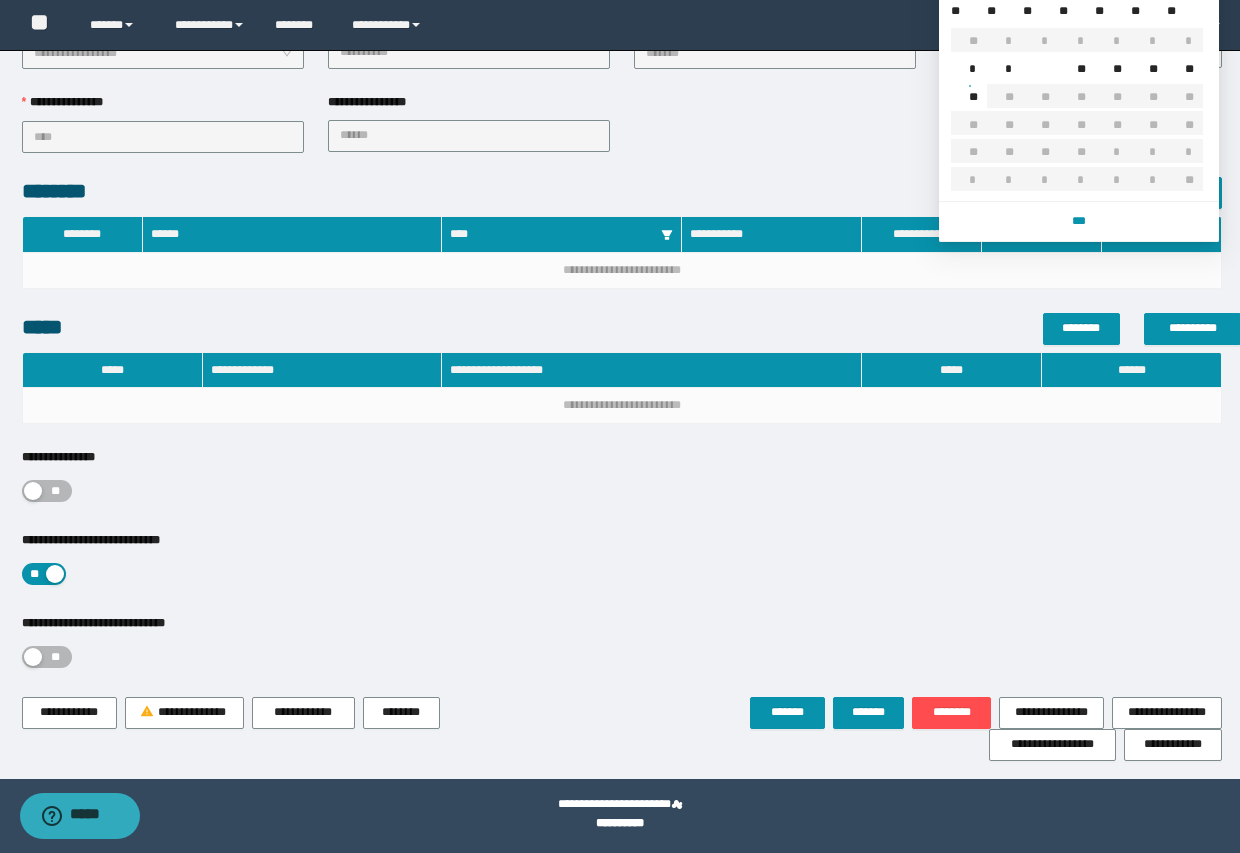 click on "*" at bounding box center [1041, 57] 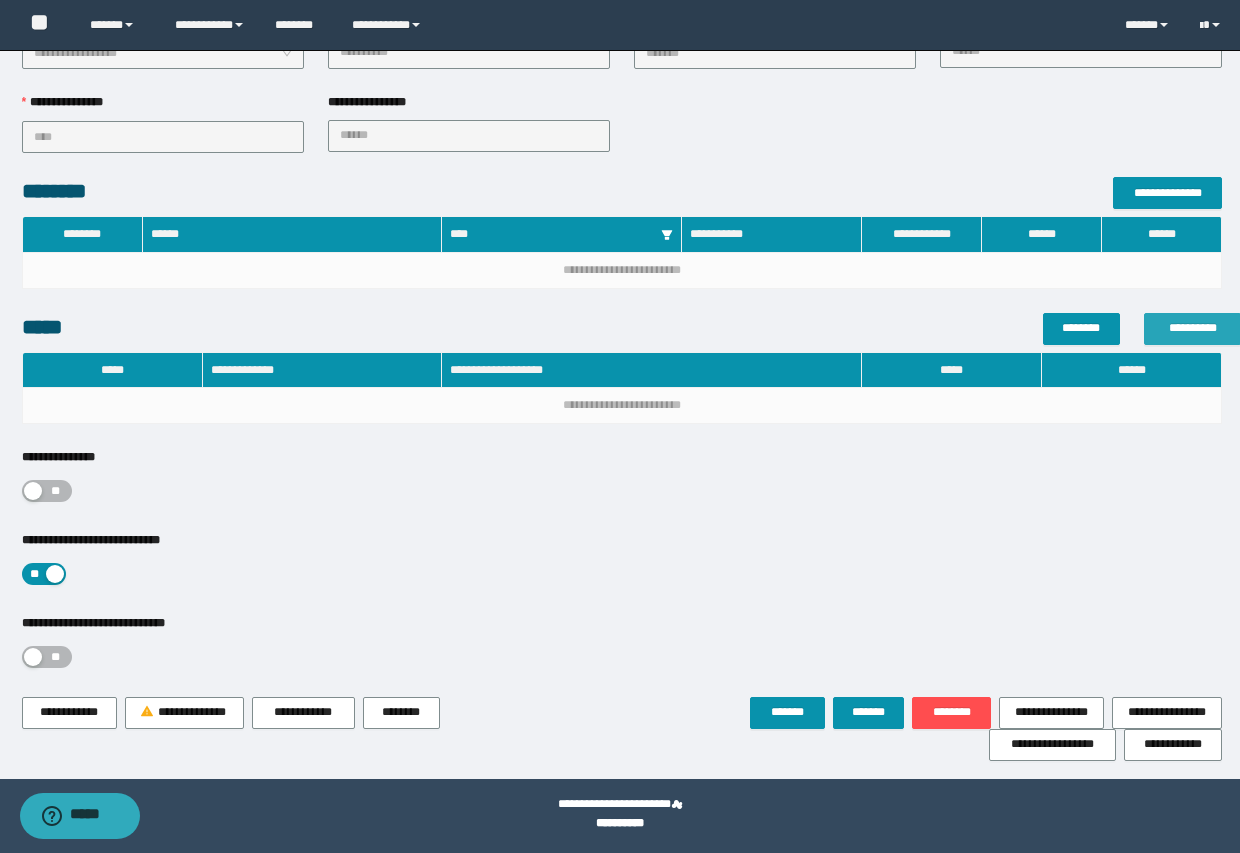 type on "**********" 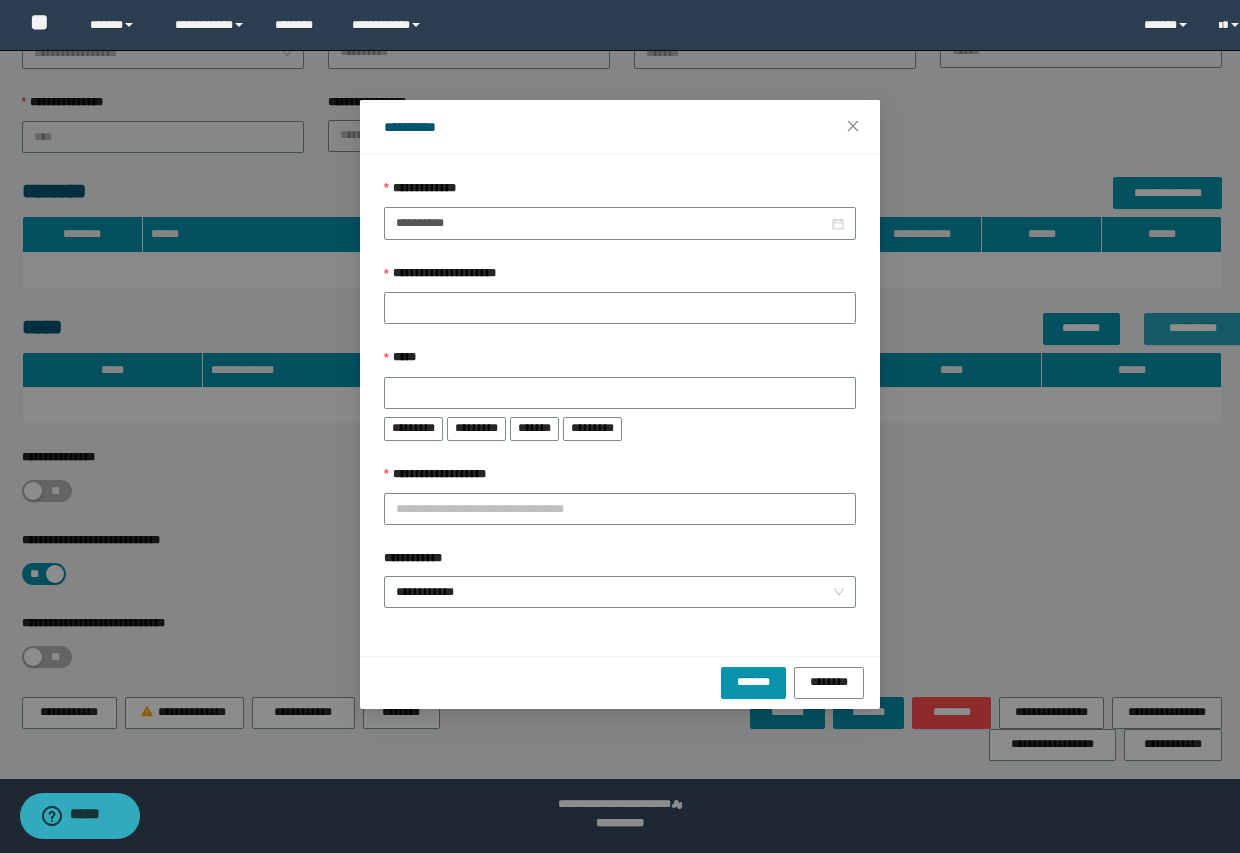 scroll, scrollTop: 481, scrollLeft: 0, axis: vertical 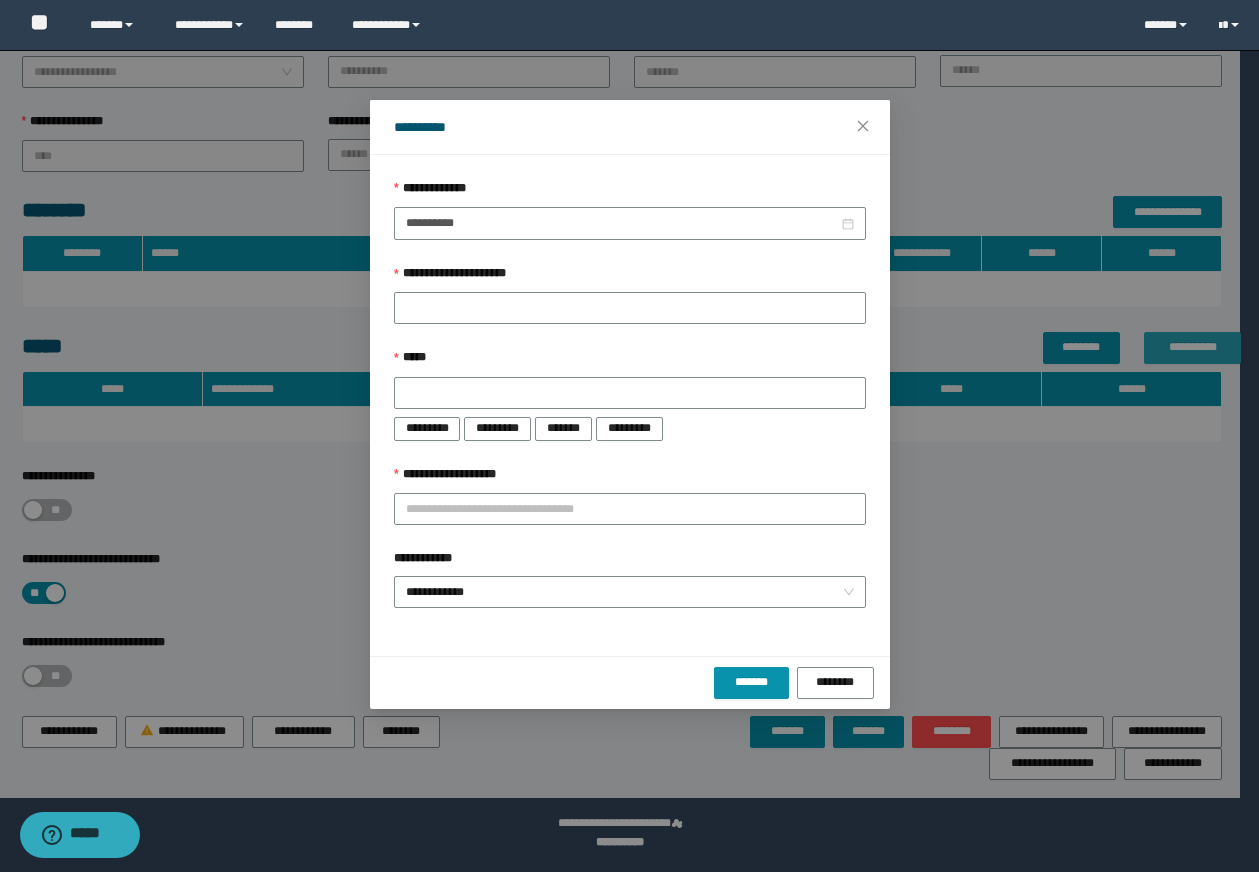 type 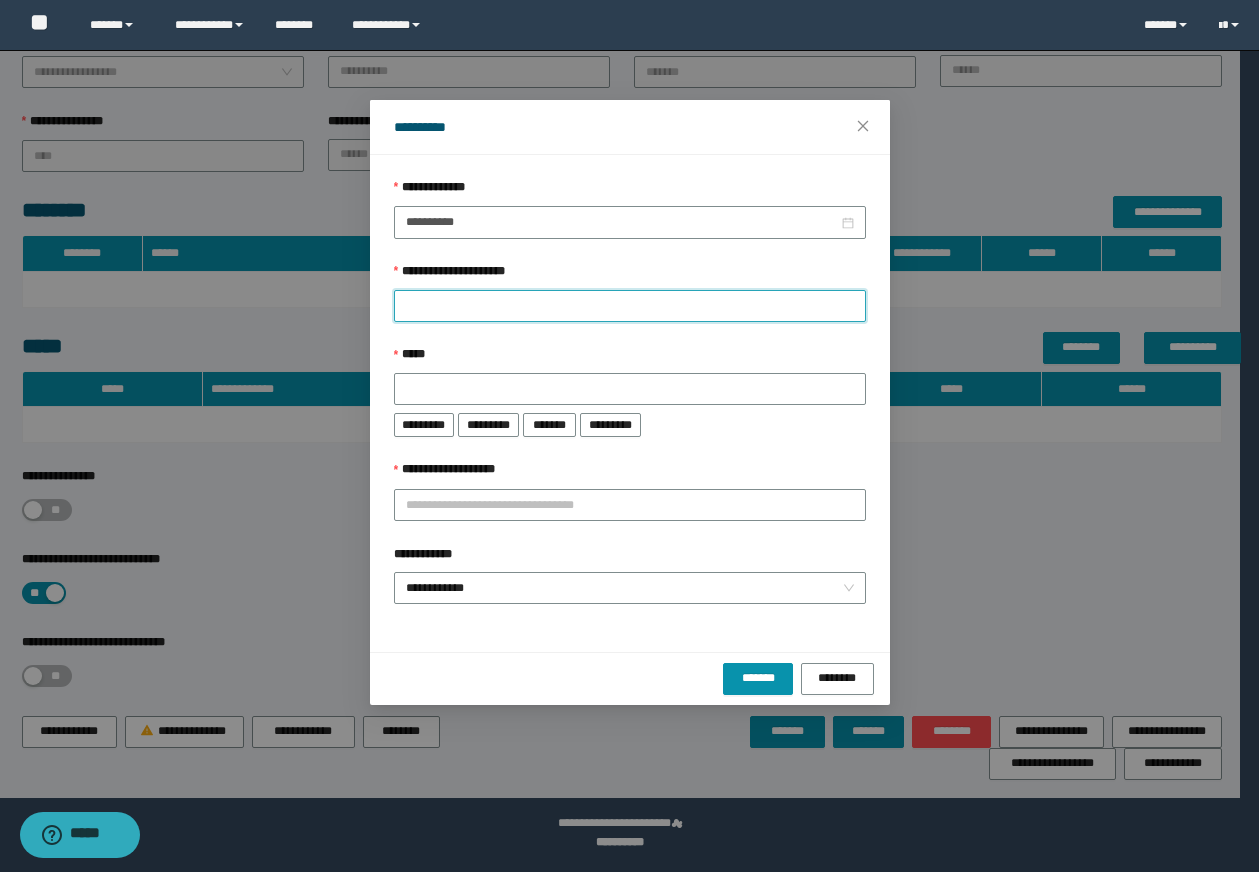 click on "**********" at bounding box center [630, 306] 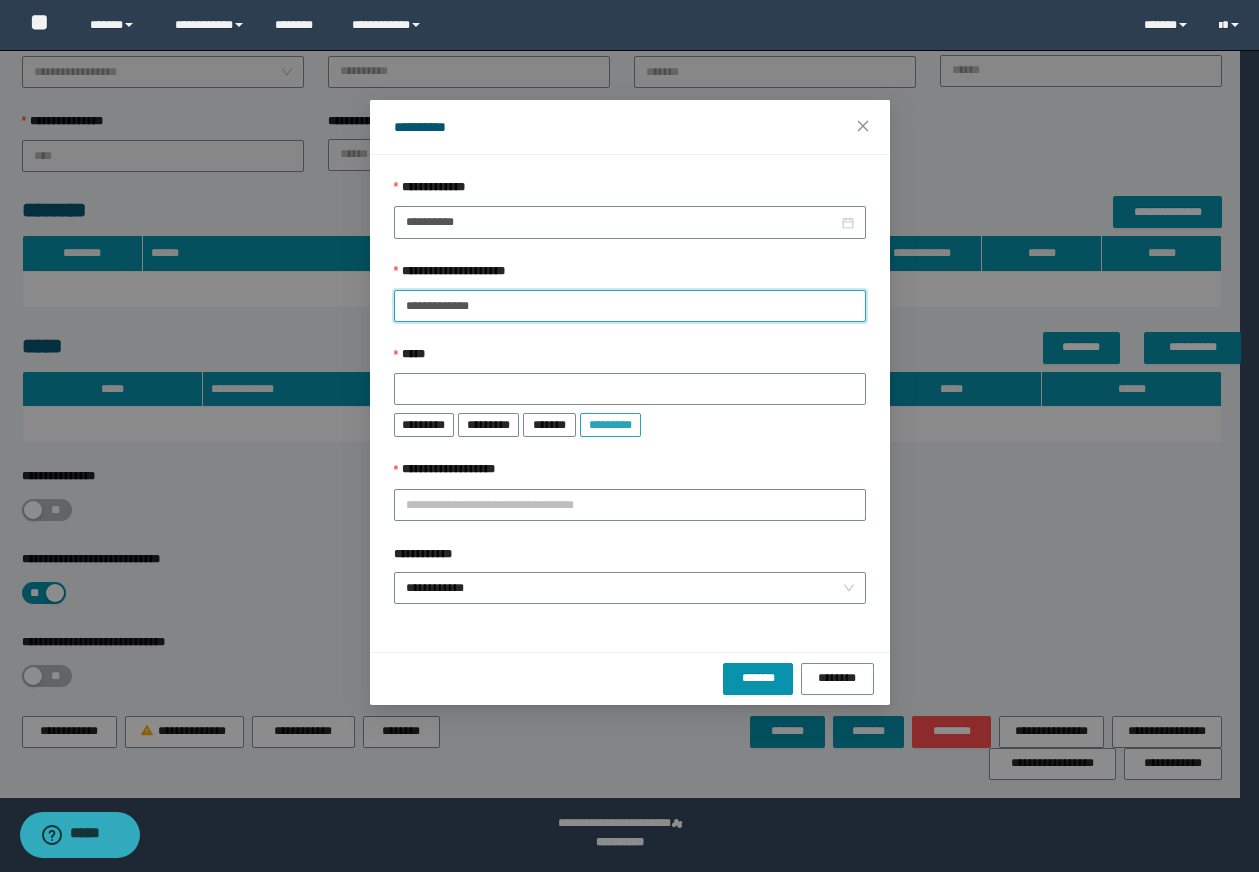 type on "**********" 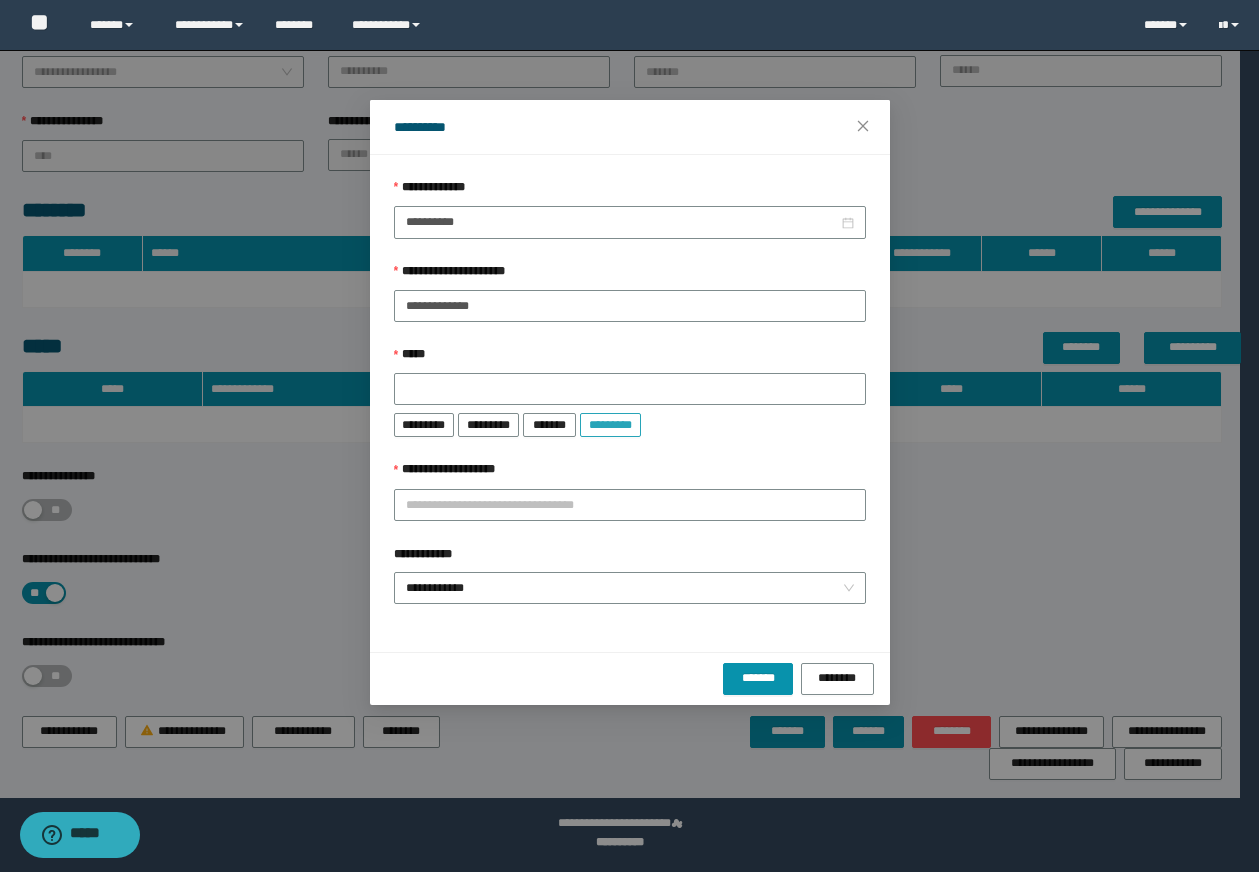 click on "*********" at bounding box center [610, 424] 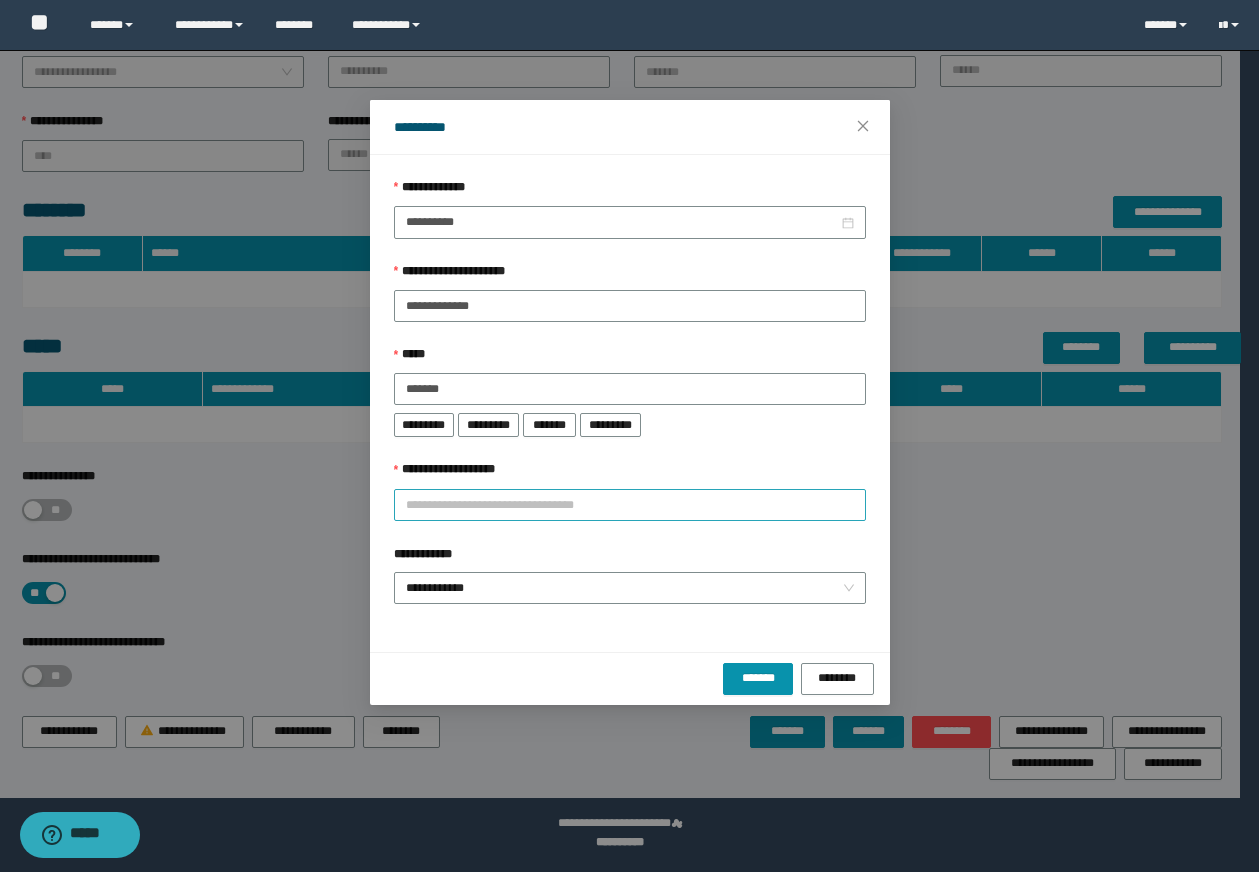 click on "**********" at bounding box center [630, 505] 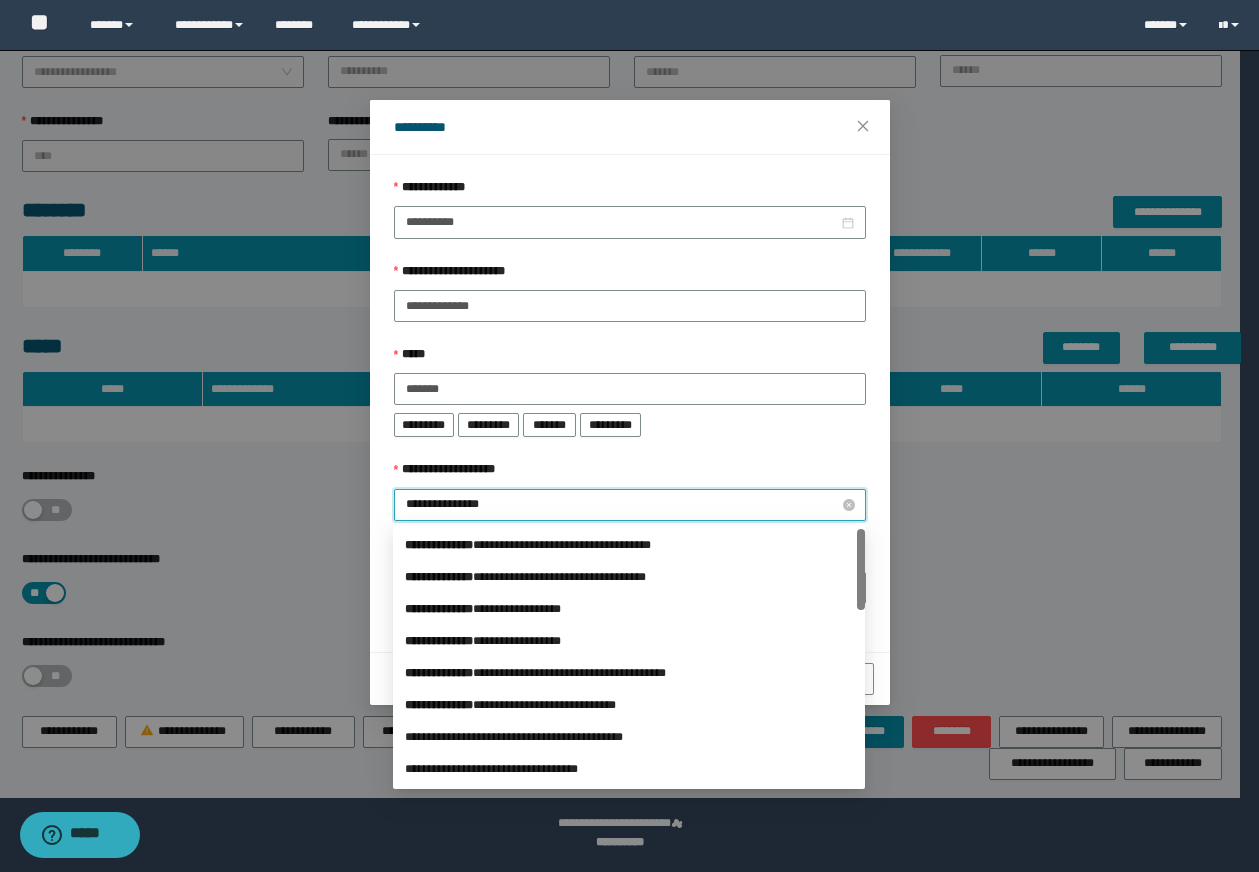 type on "**********" 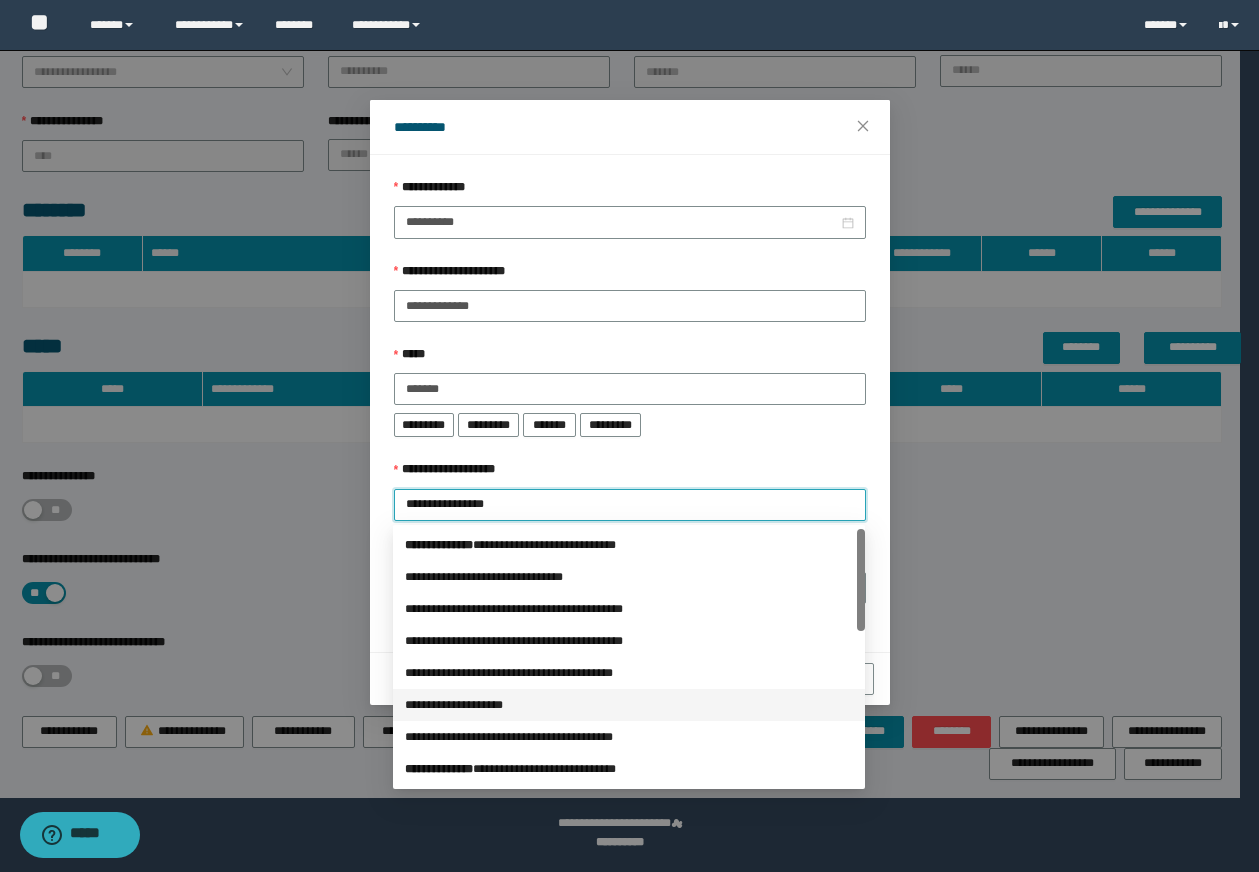 click on "**********" at bounding box center [629, 705] 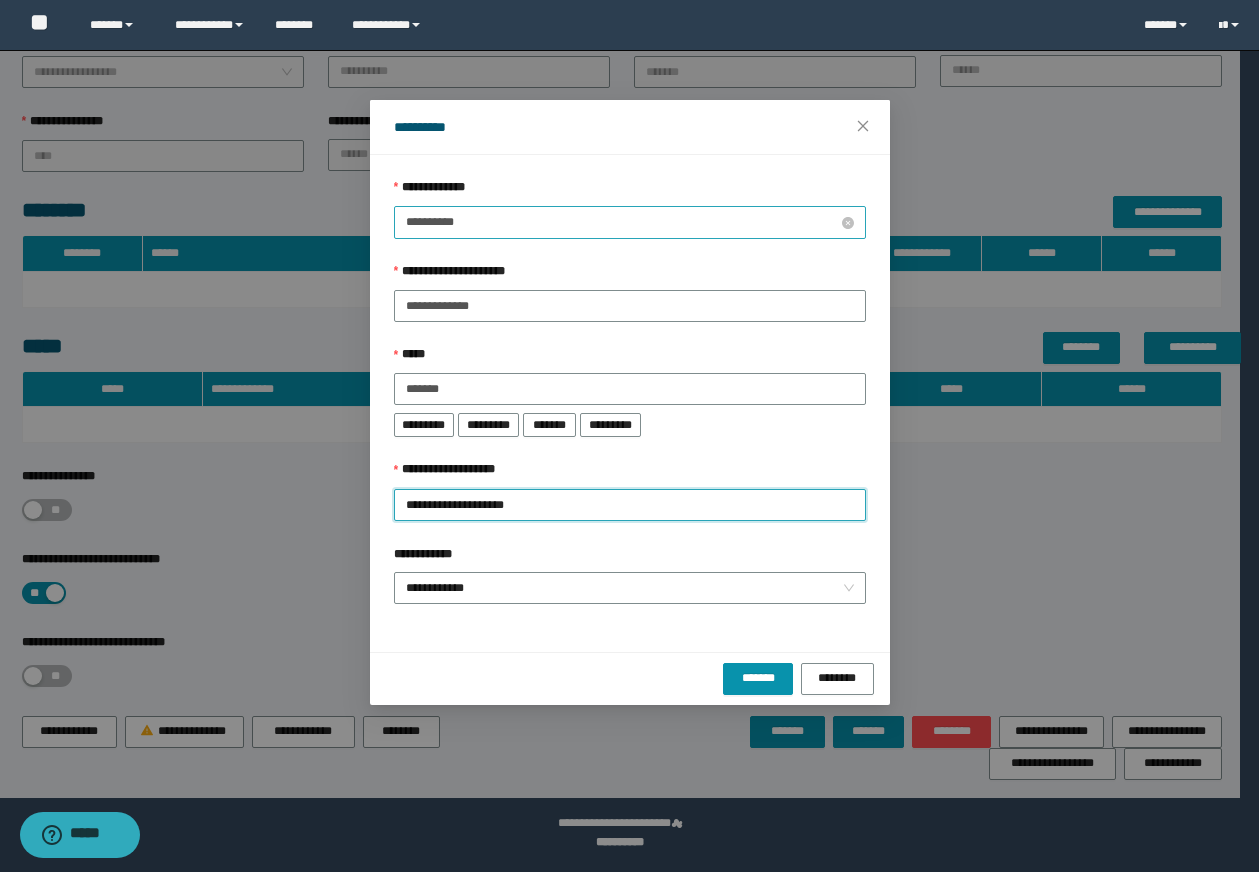 click on "**********" at bounding box center [622, 222] 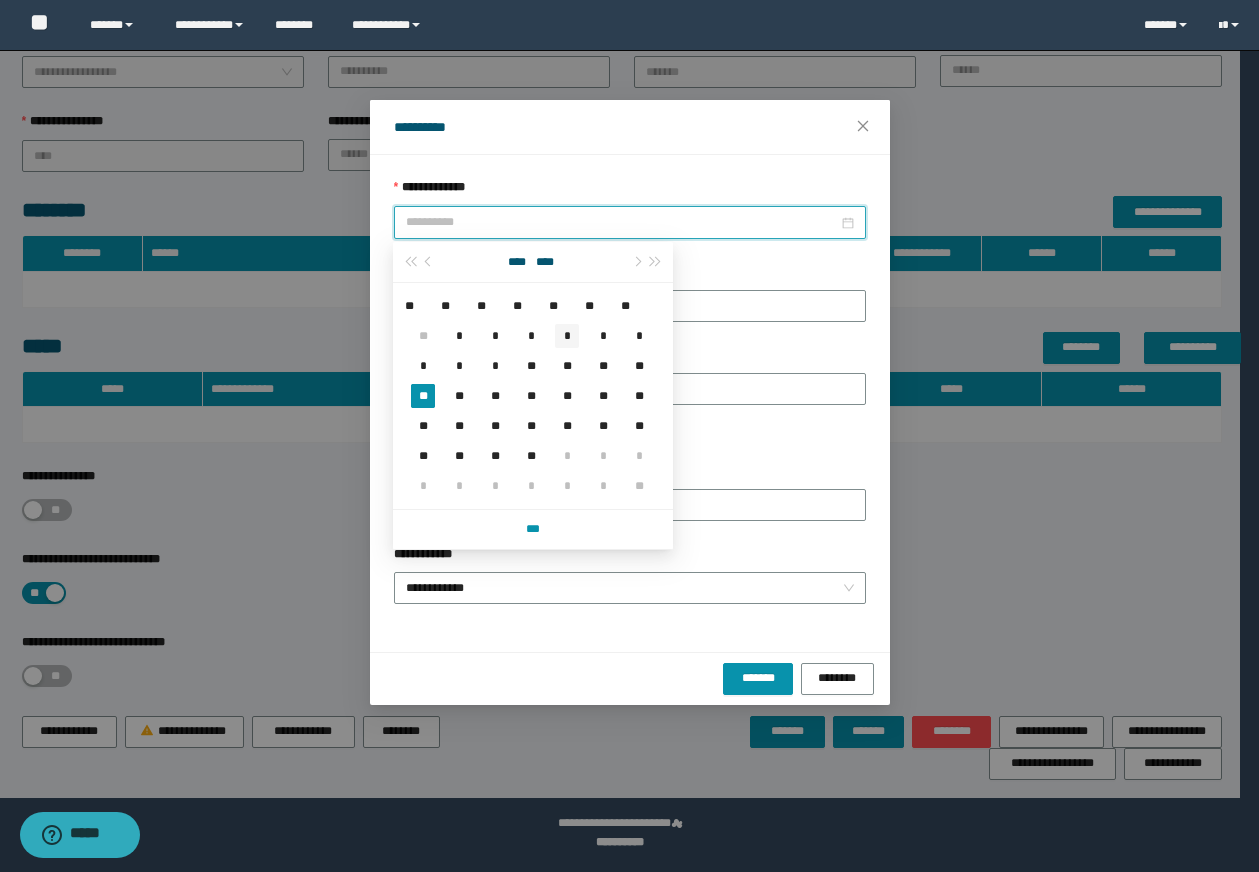 type on "**********" 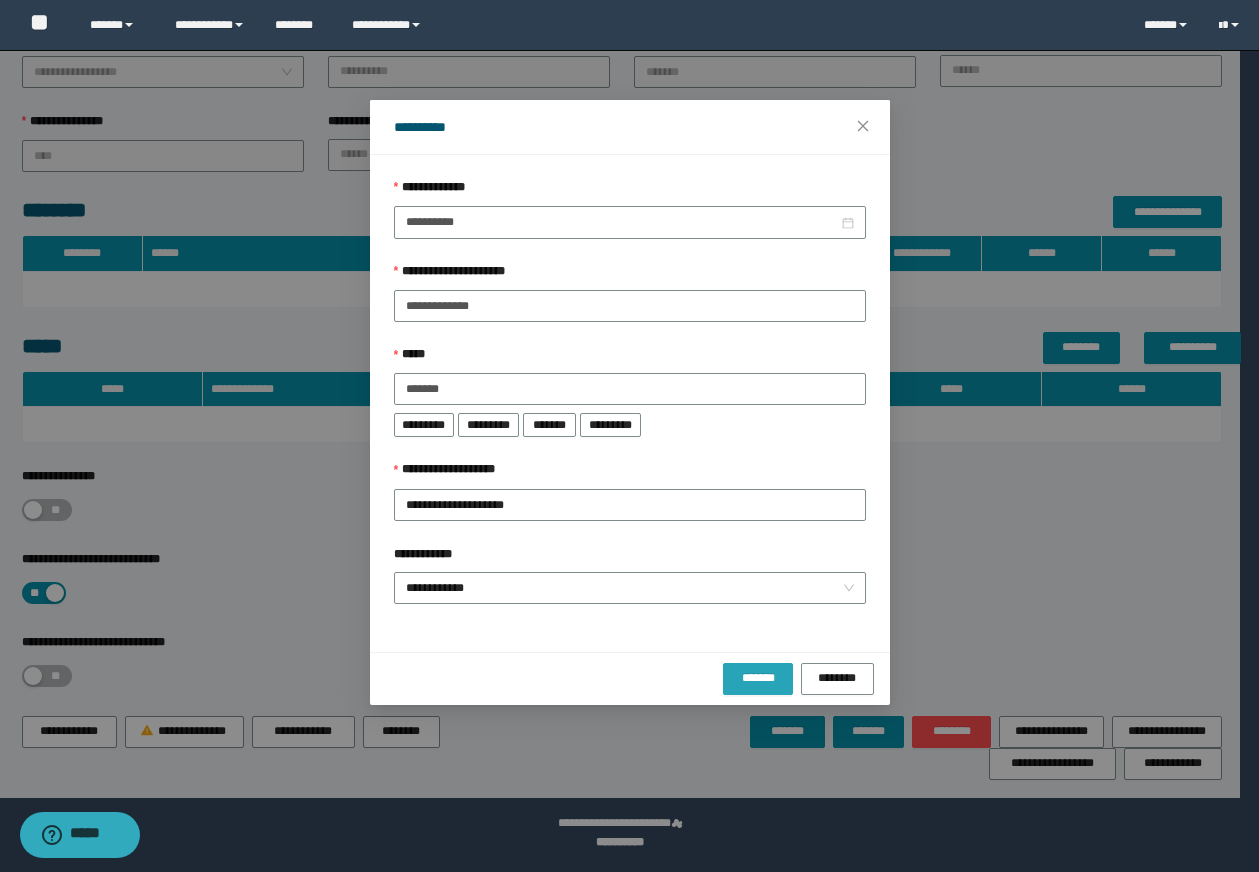 click on "*******" at bounding box center (758, 679) 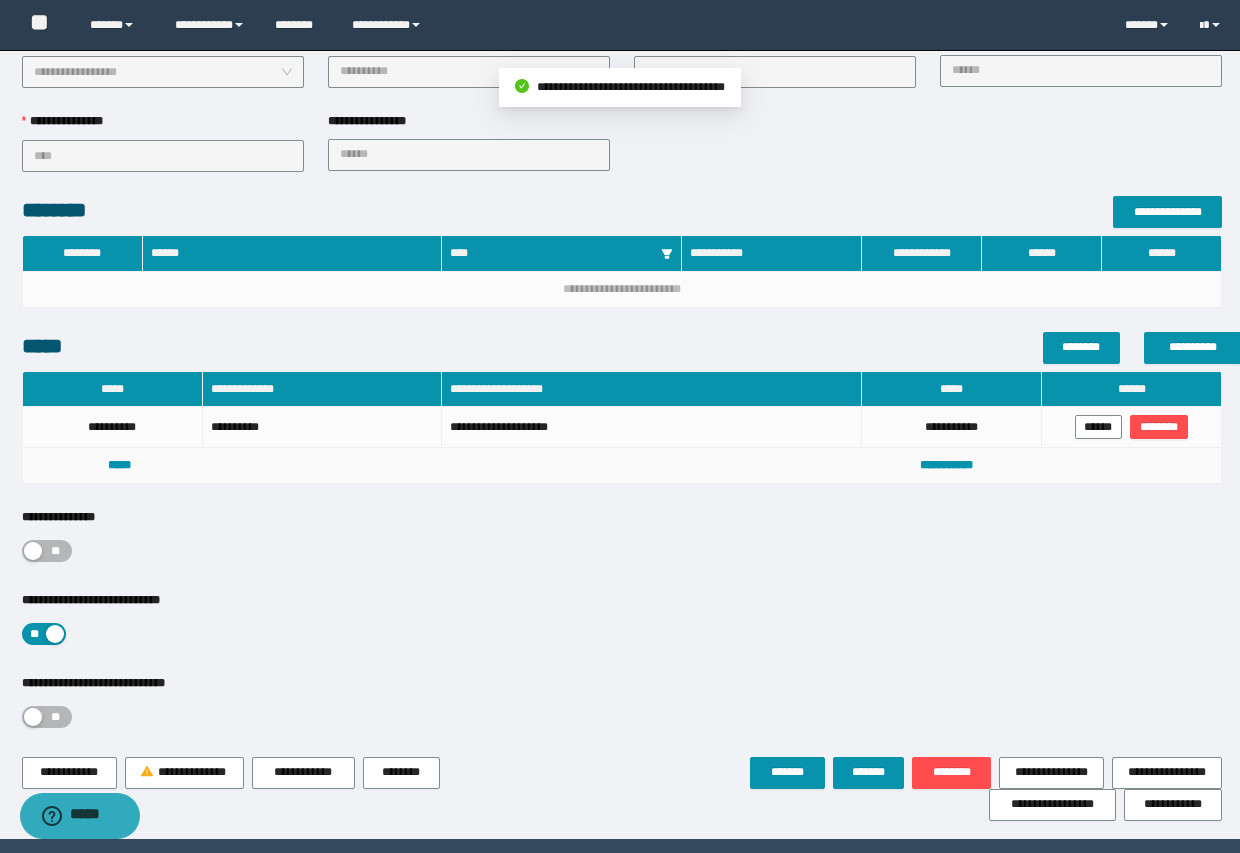 click on "**" at bounding box center [47, 551] 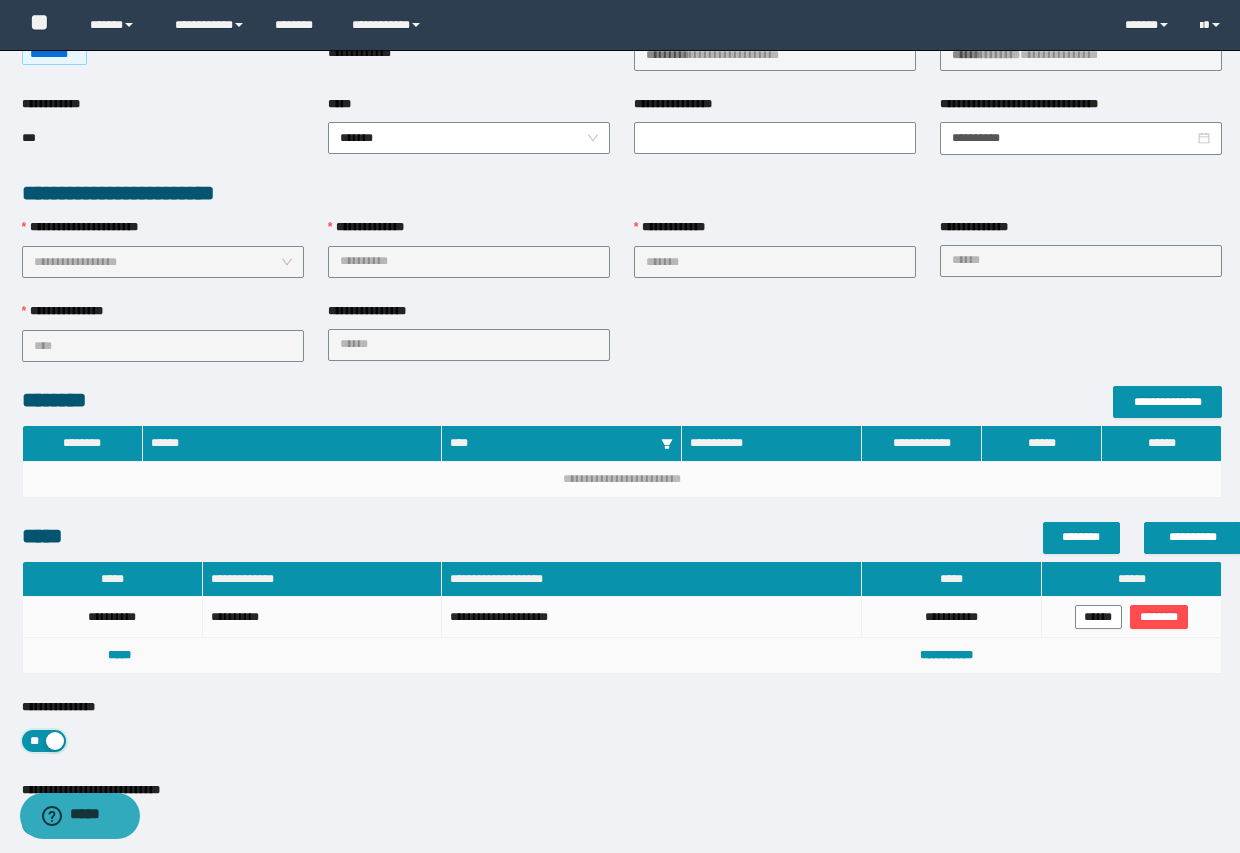 scroll, scrollTop: 541, scrollLeft: 0, axis: vertical 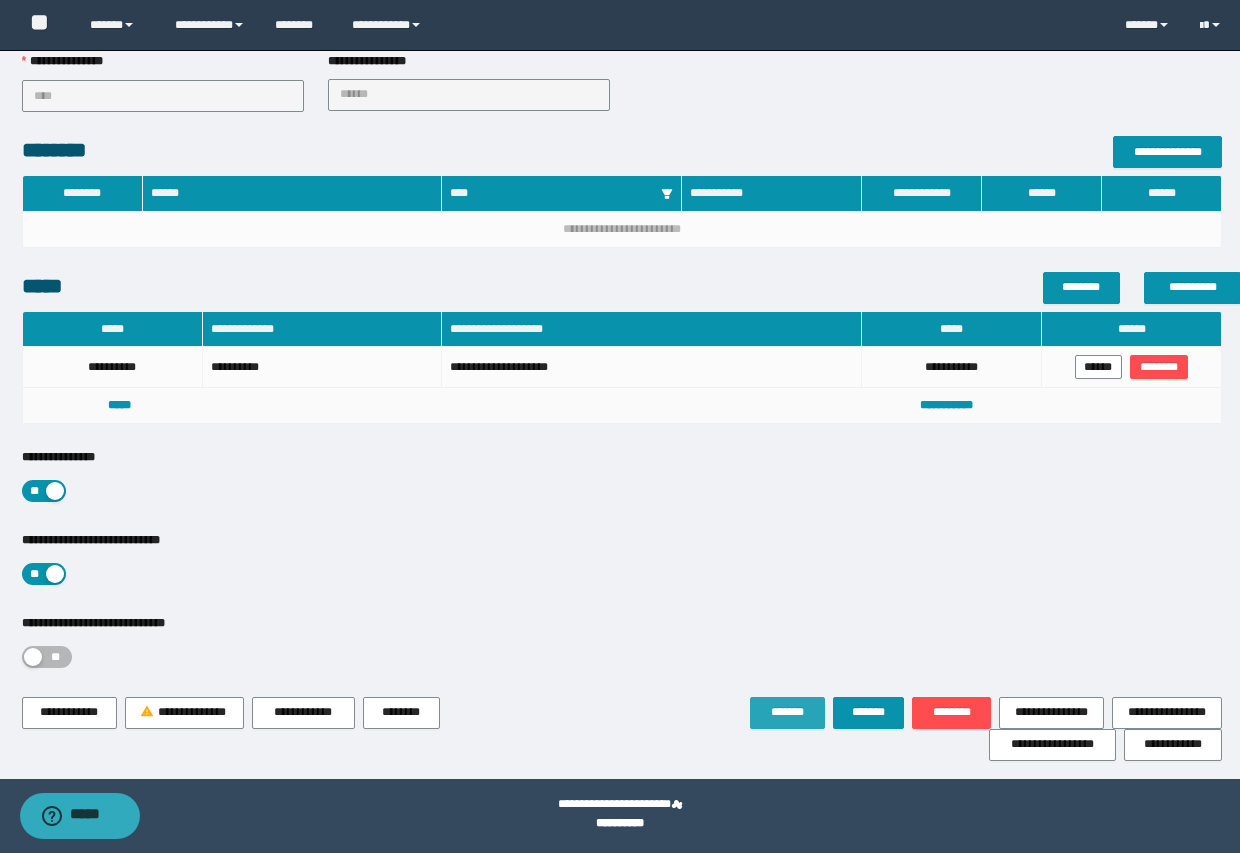 click on "*******" at bounding box center [787, 712] 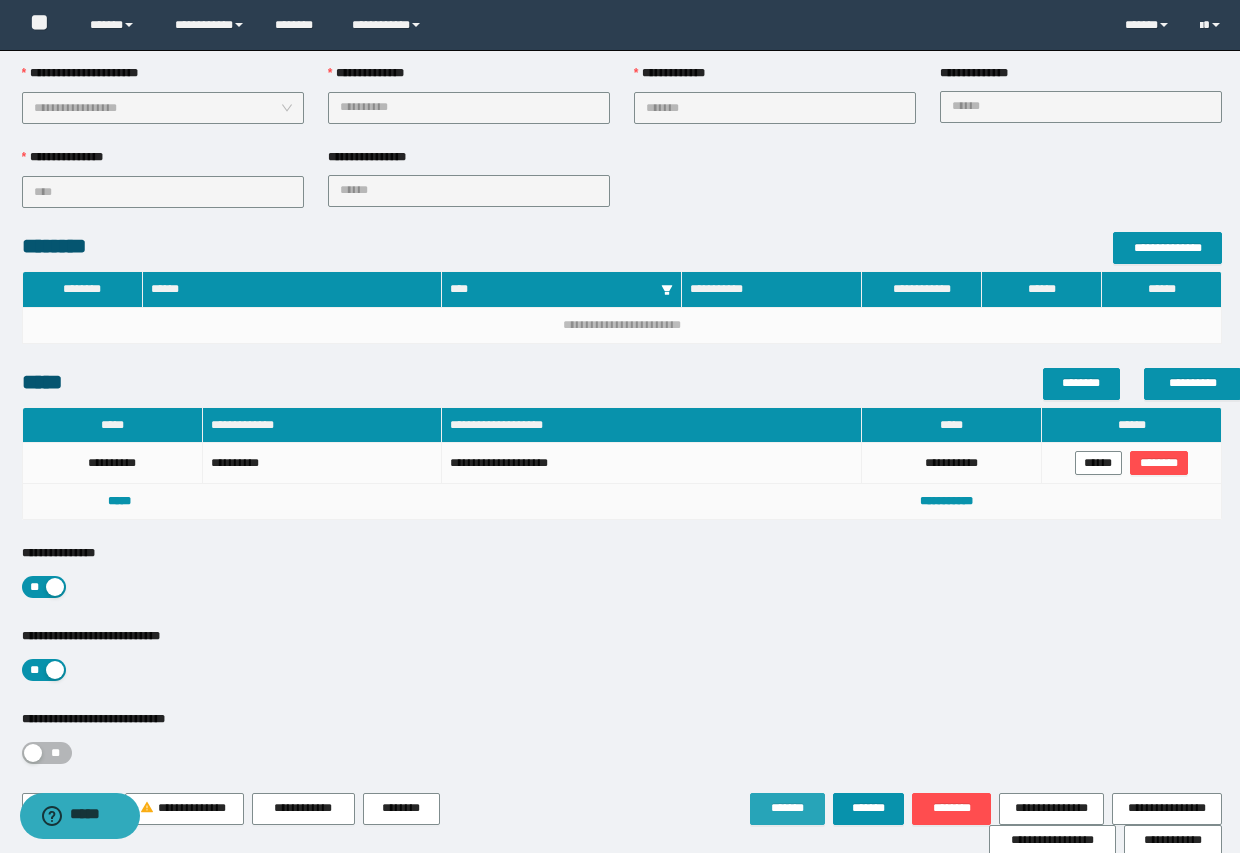 scroll, scrollTop: 541, scrollLeft: 0, axis: vertical 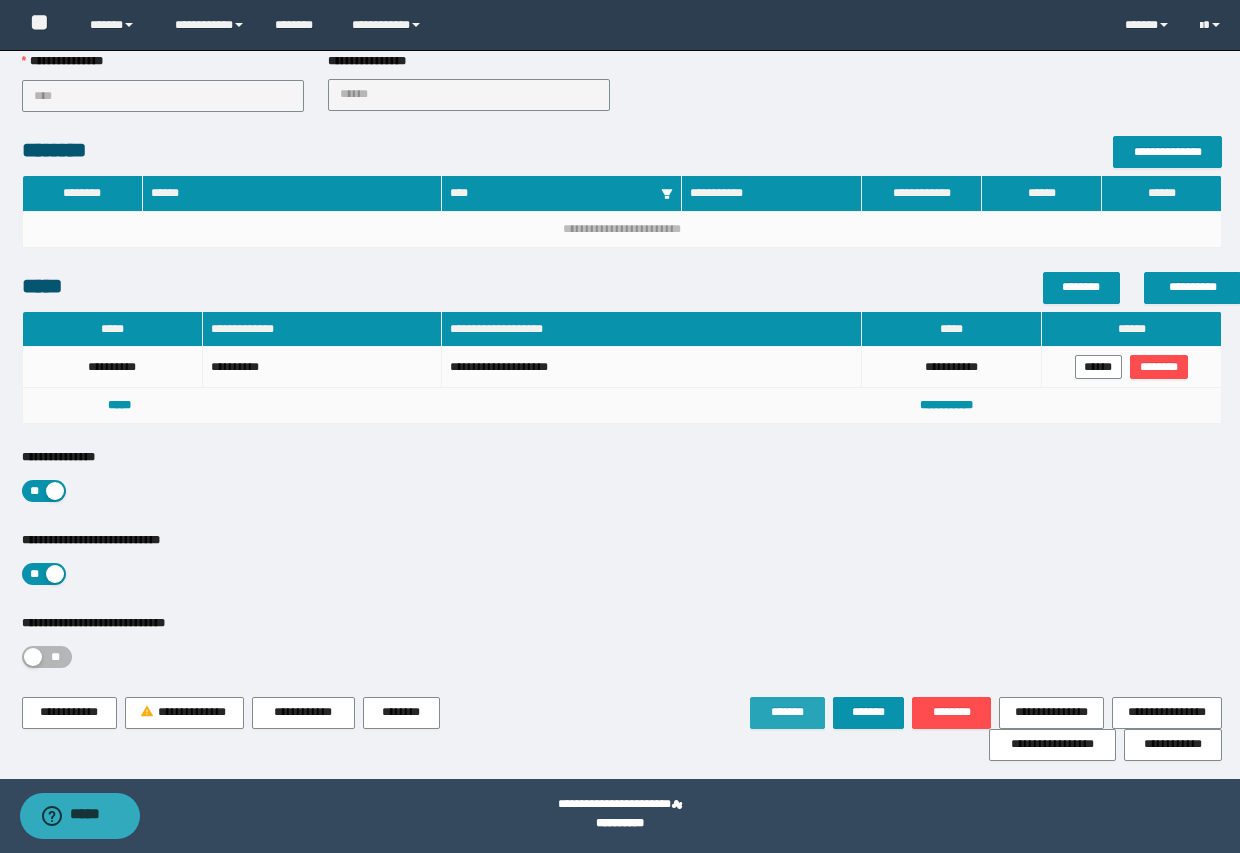 type 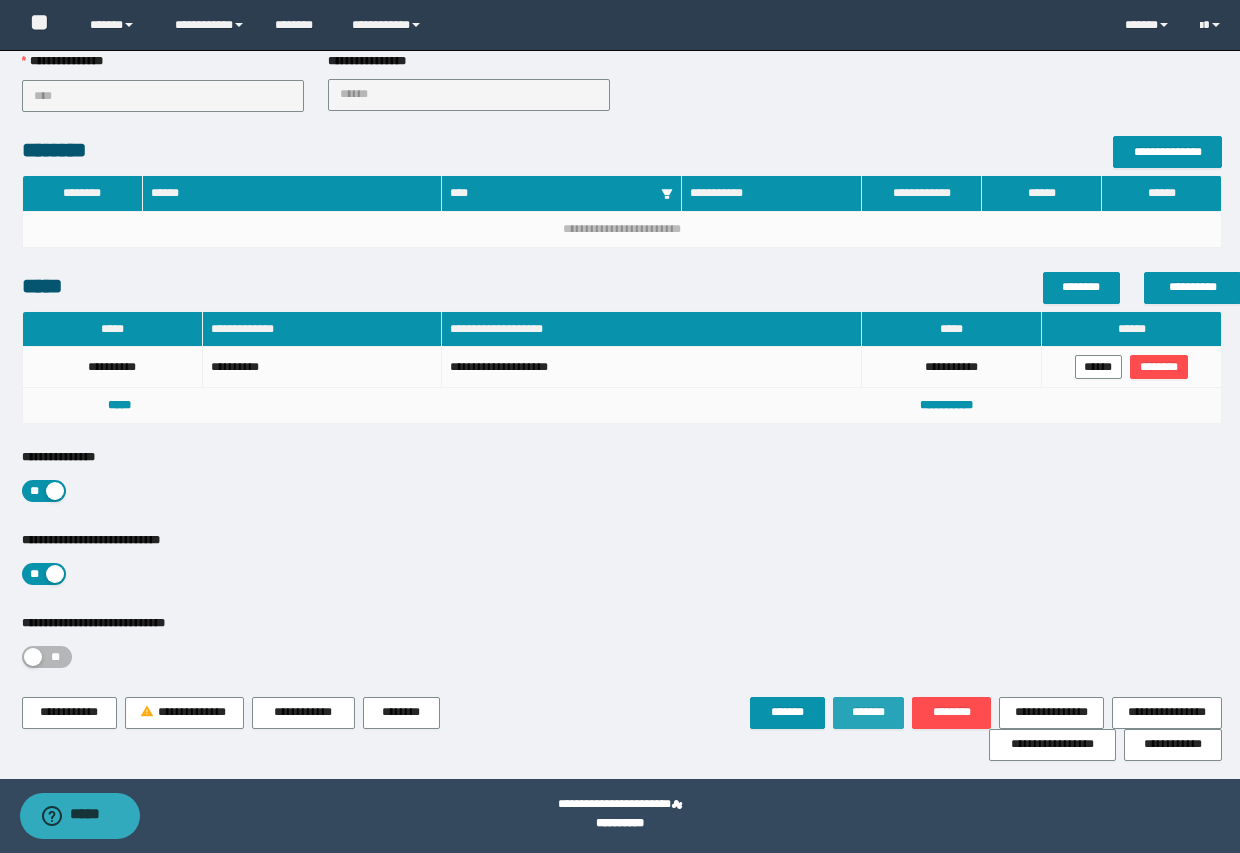 click on "*******" at bounding box center [869, 712] 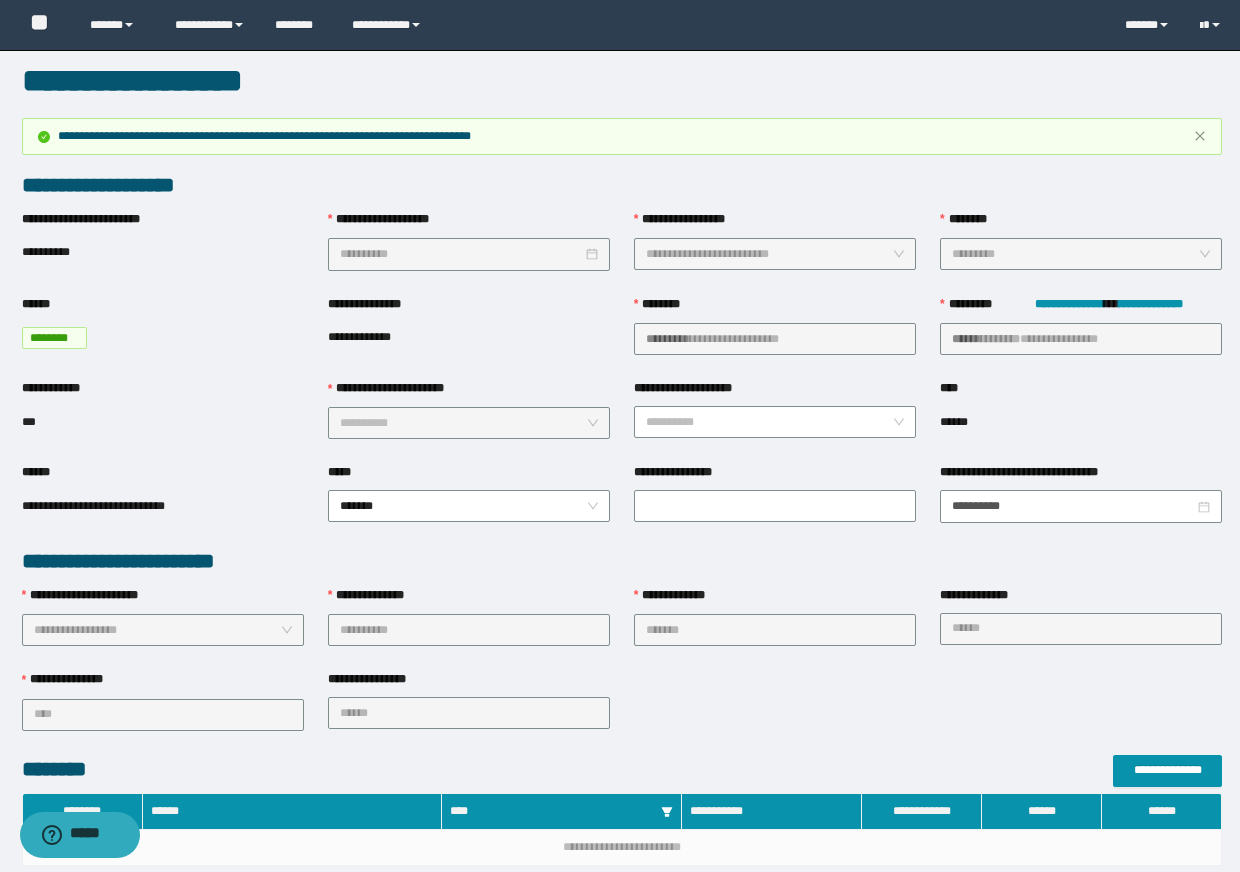 scroll, scrollTop: 0, scrollLeft: 0, axis: both 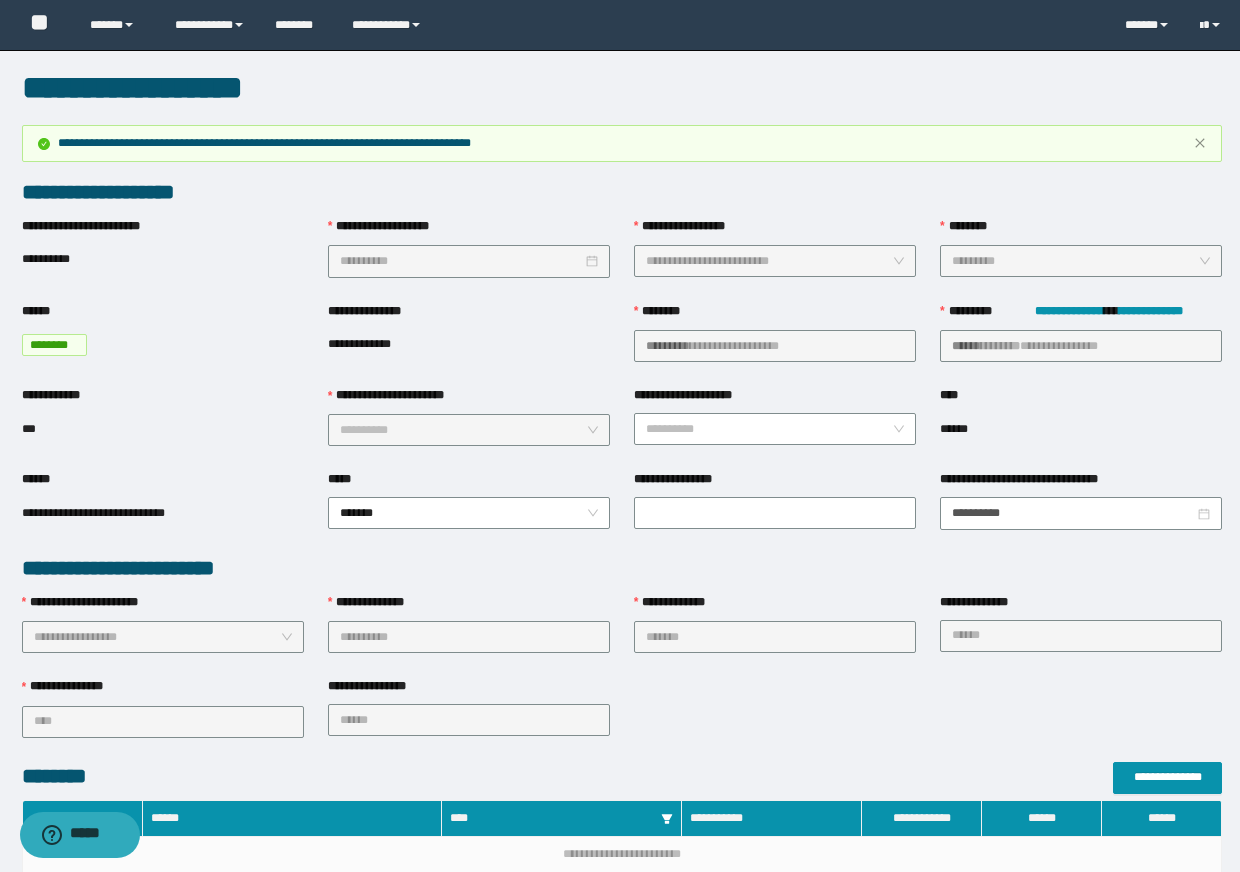 click on "**********" at bounding box center [678, 479] 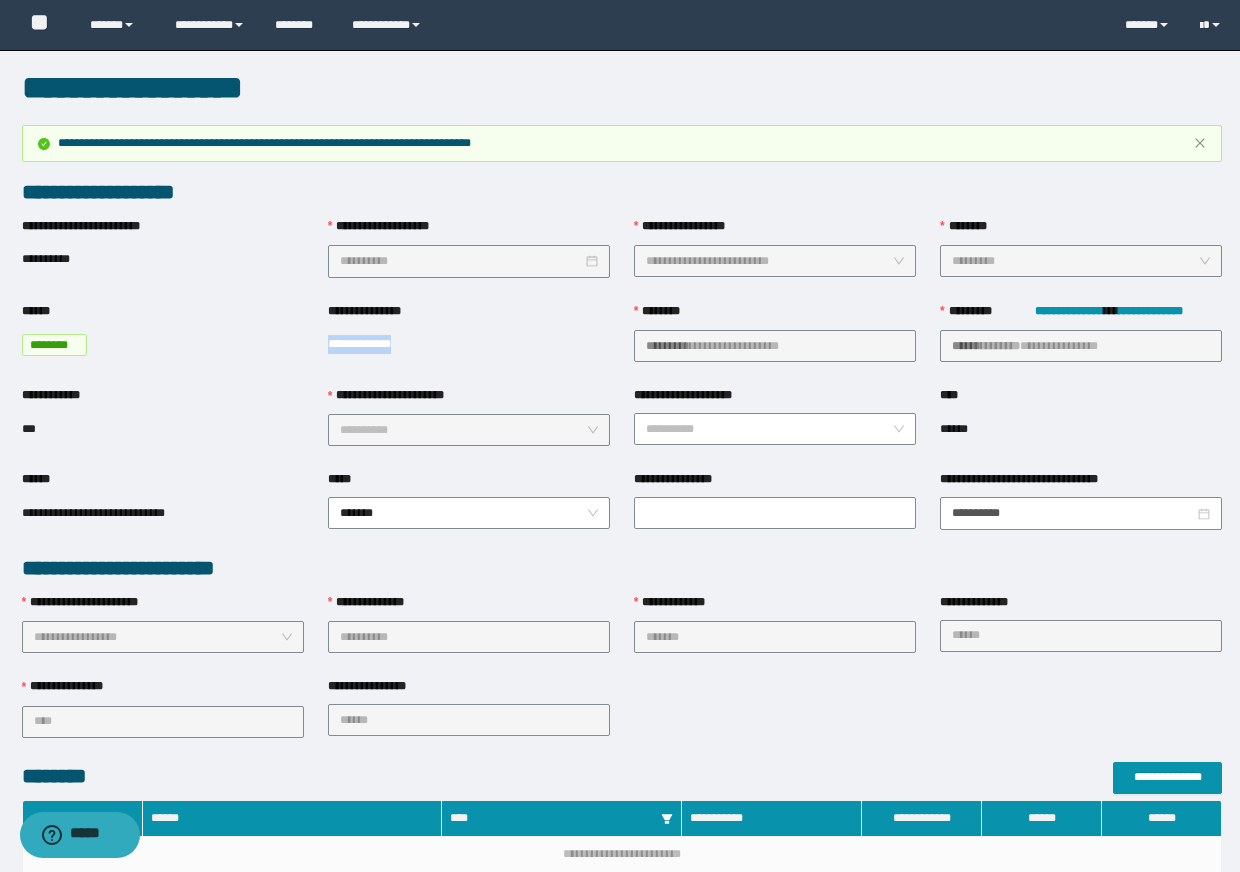 drag, startPoint x: 446, startPoint y: 341, endPoint x: 324, endPoint y: 335, distance: 122.14745 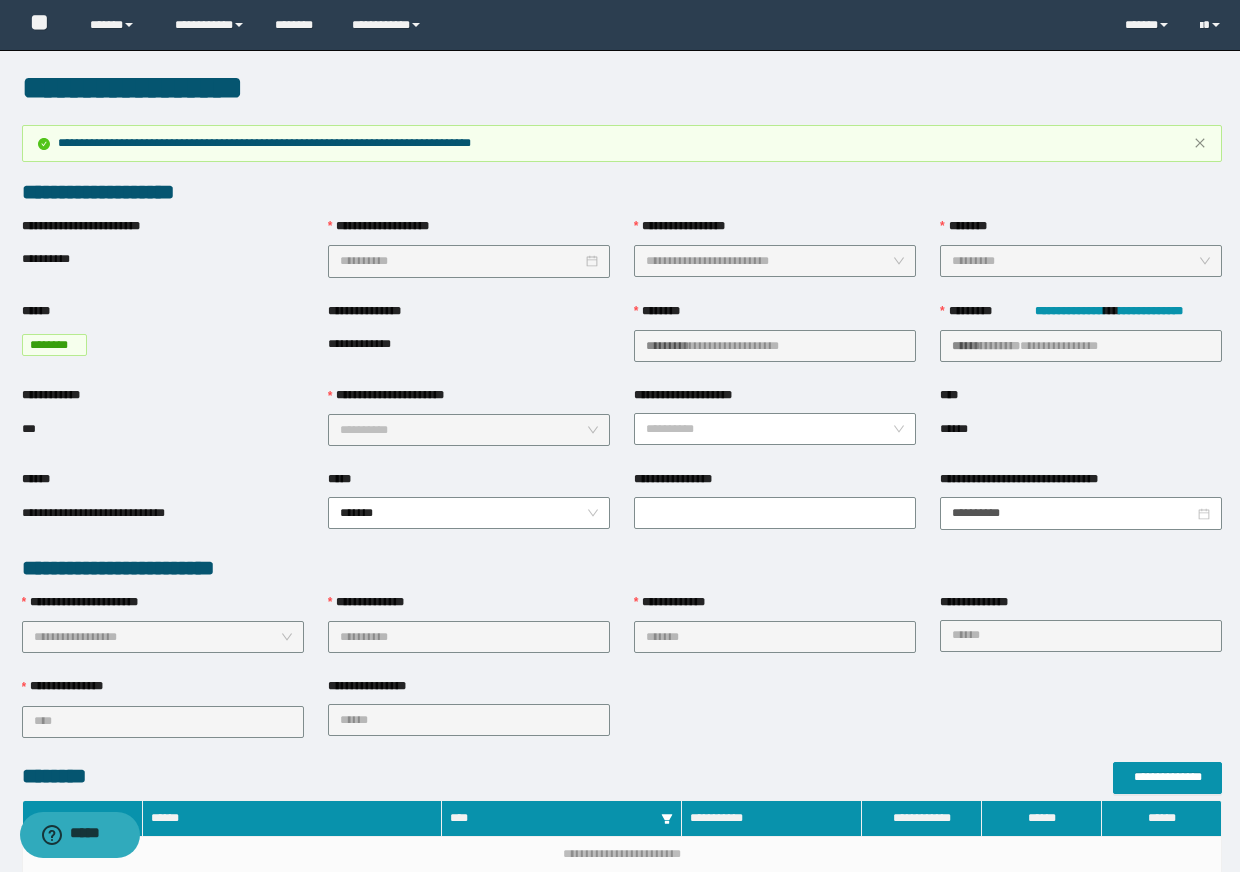 click on "**********" at bounding box center [469, 344] 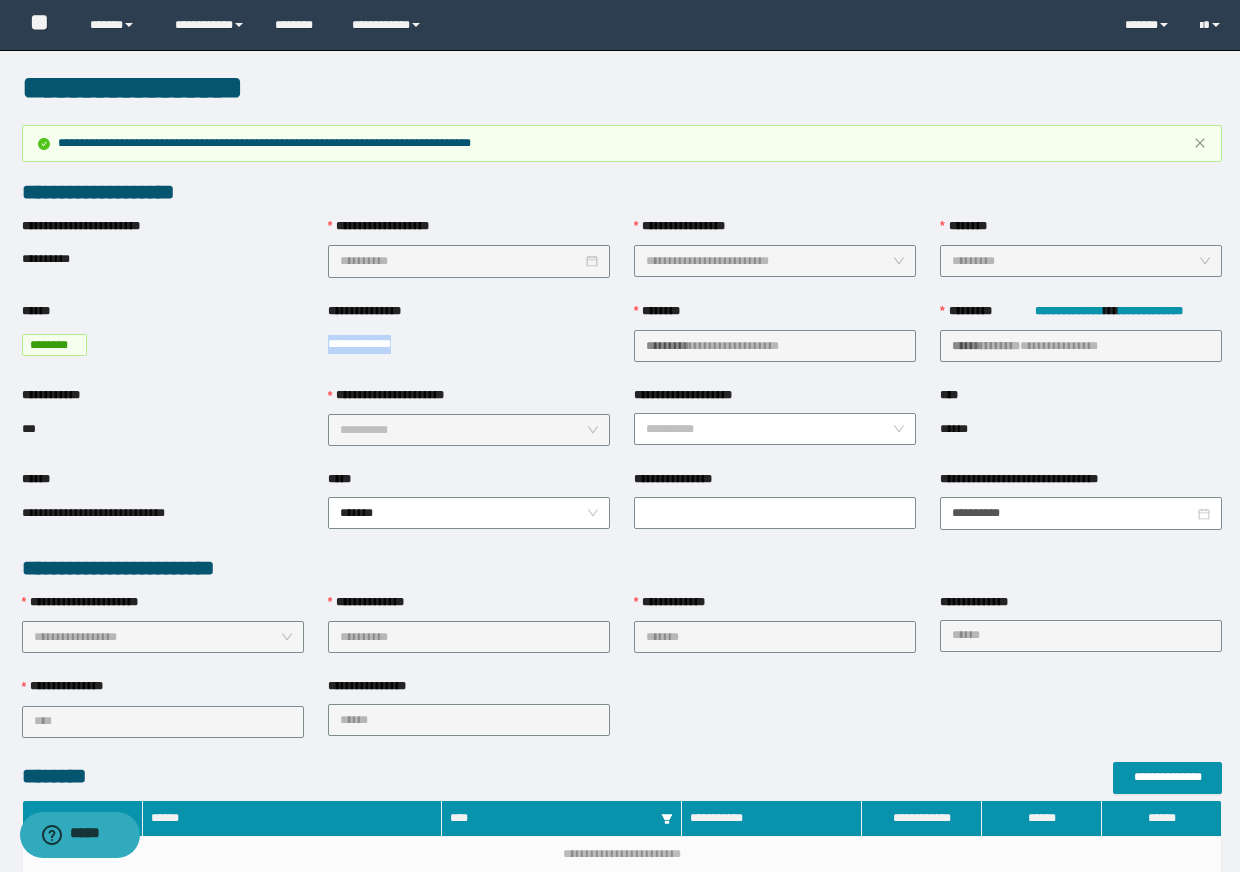 drag, startPoint x: 442, startPoint y: 345, endPoint x: 367, endPoint y: 329, distance: 76.687675 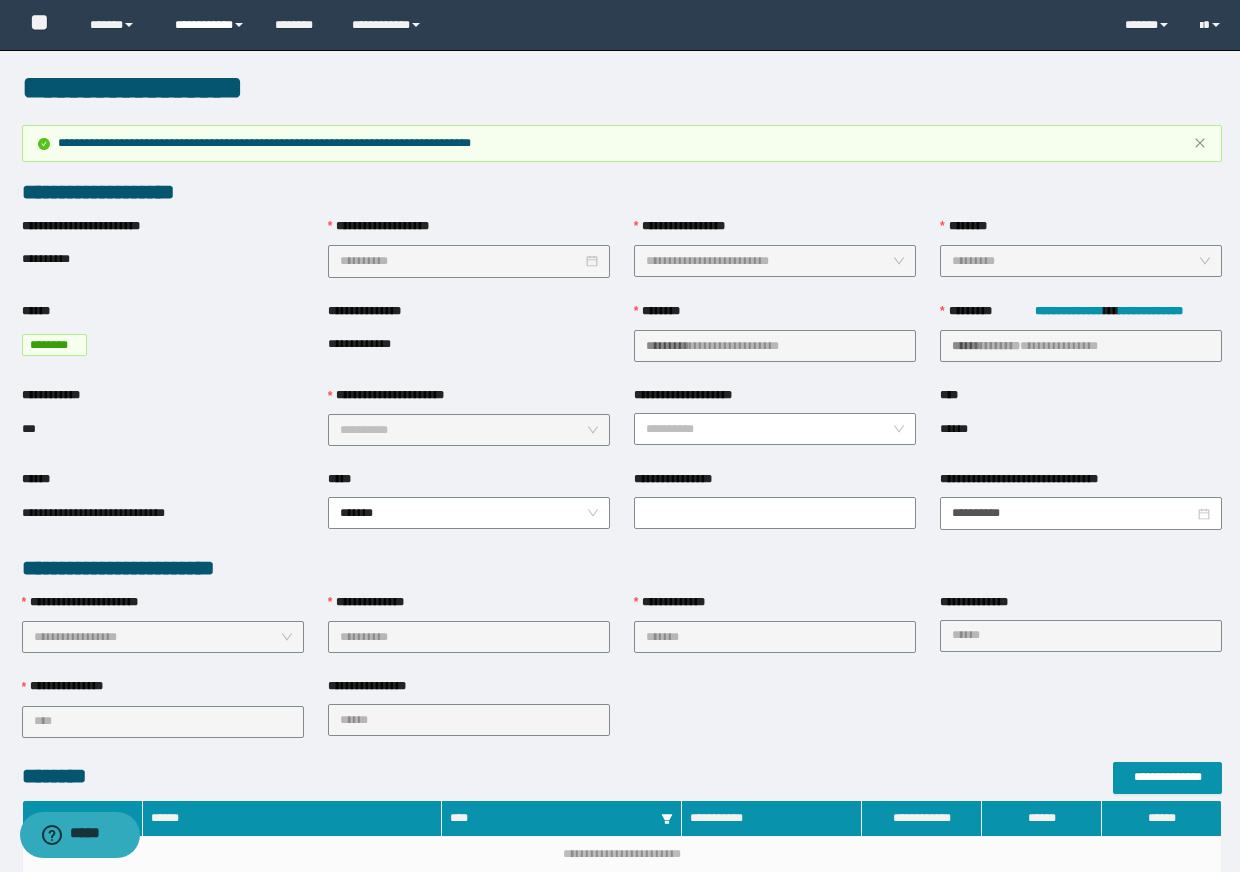 click on "**********" at bounding box center [210, 25] 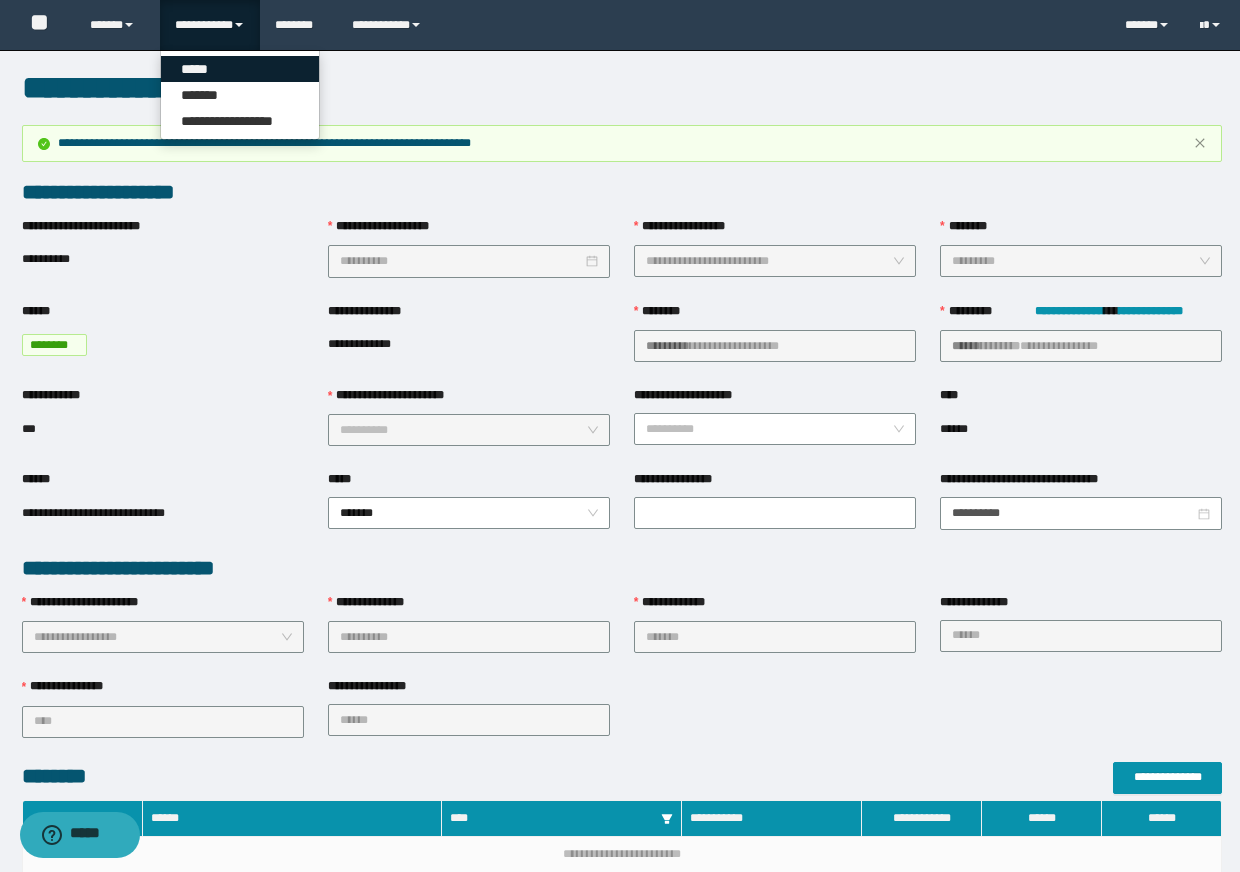 click on "*****" at bounding box center [240, 69] 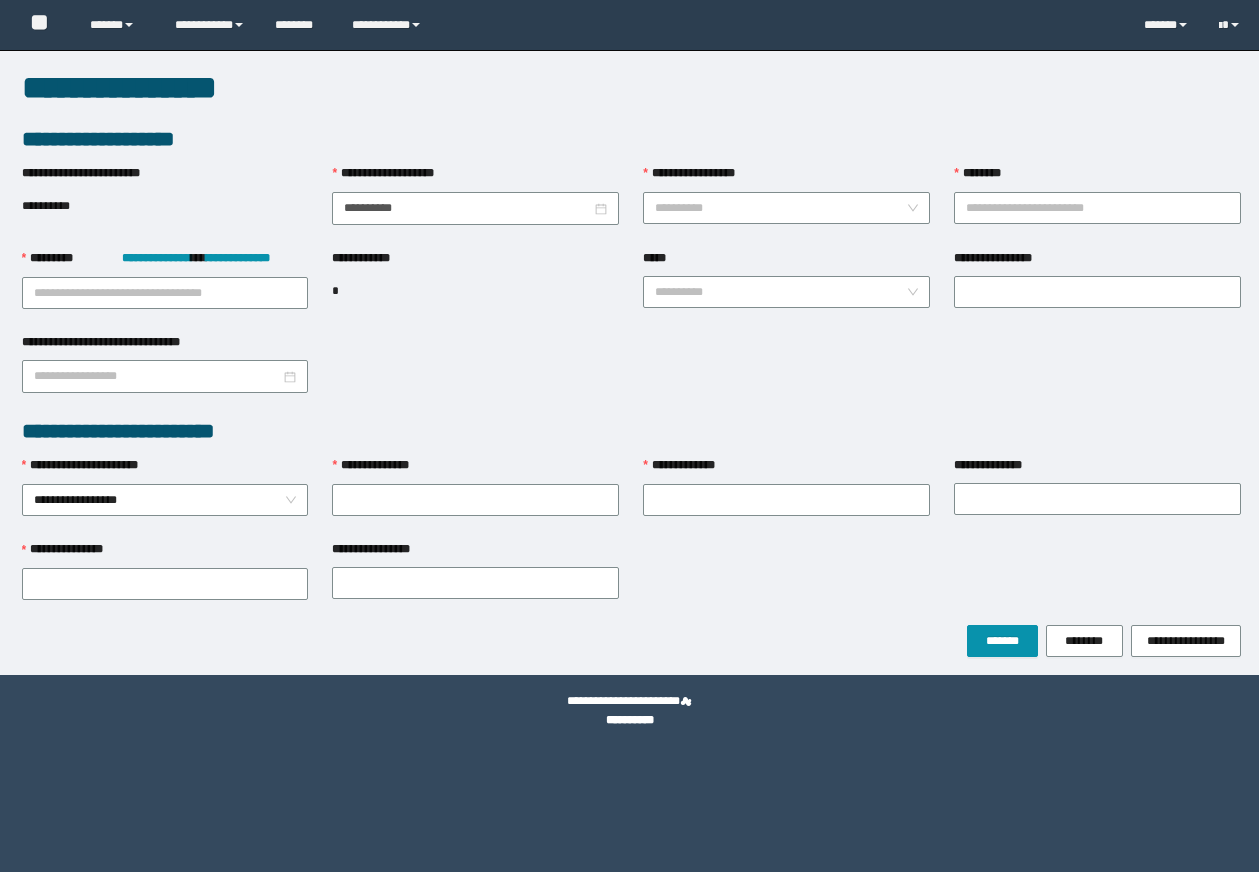 scroll, scrollTop: 0, scrollLeft: 0, axis: both 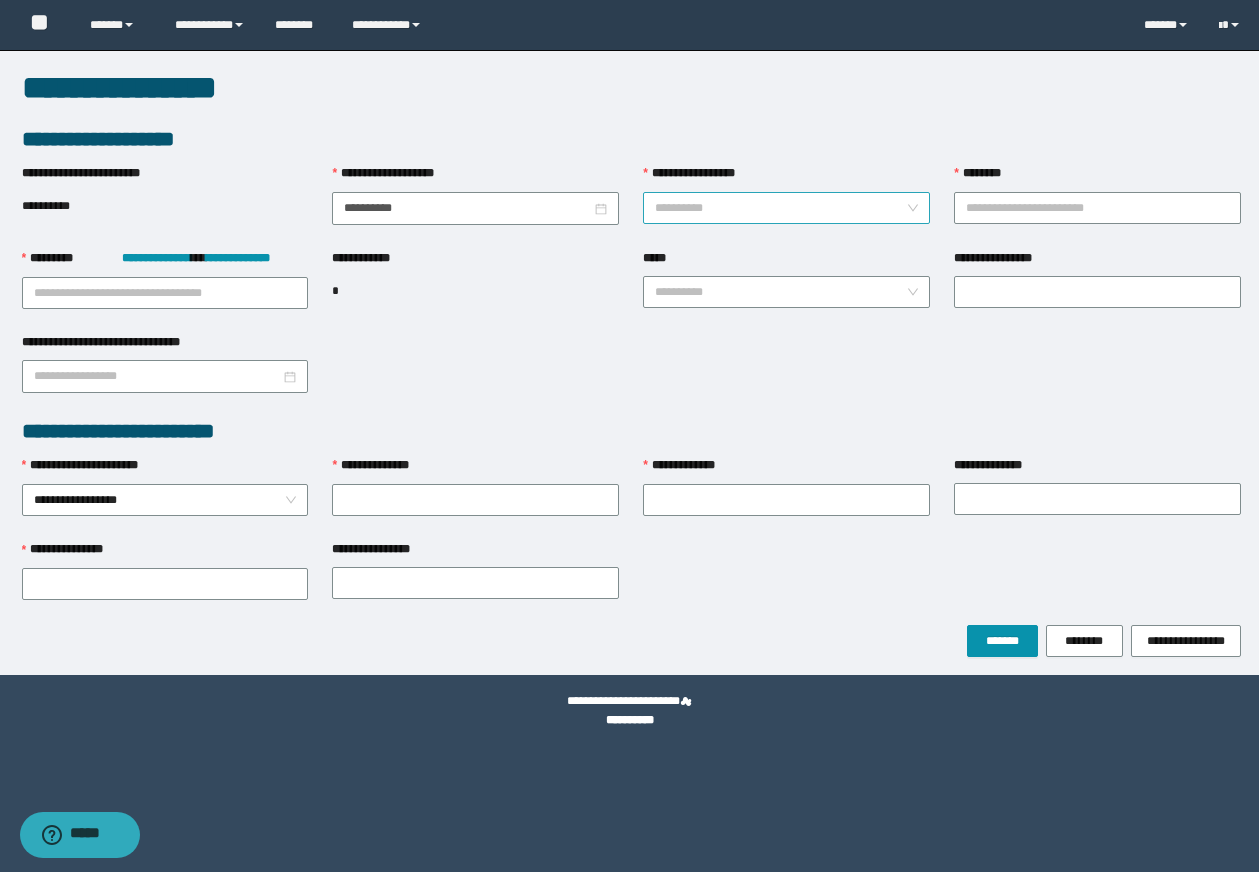 click on "**********" at bounding box center (780, 208) 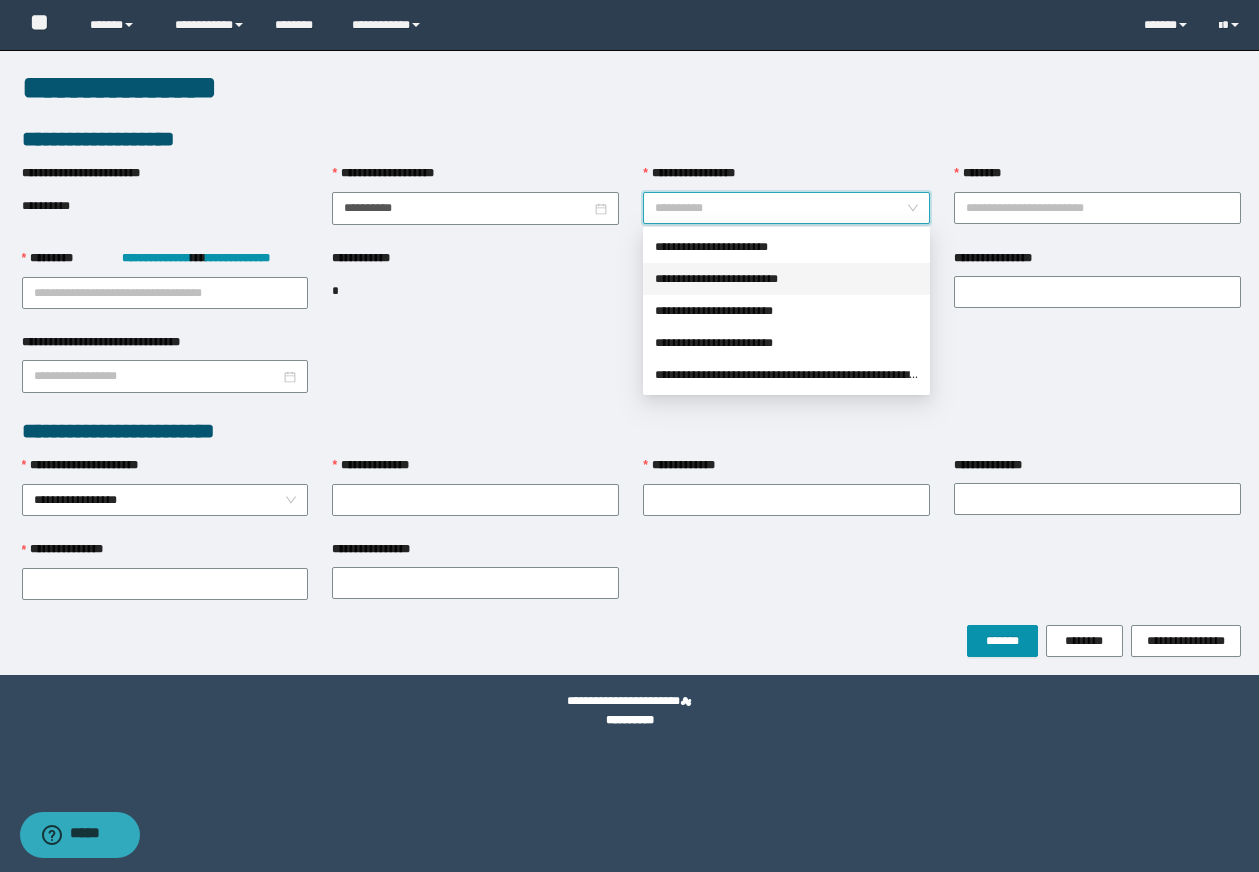 drag, startPoint x: 753, startPoint y: 284, endPoint x: 939, endPoint y: 207, distance: 201.30823 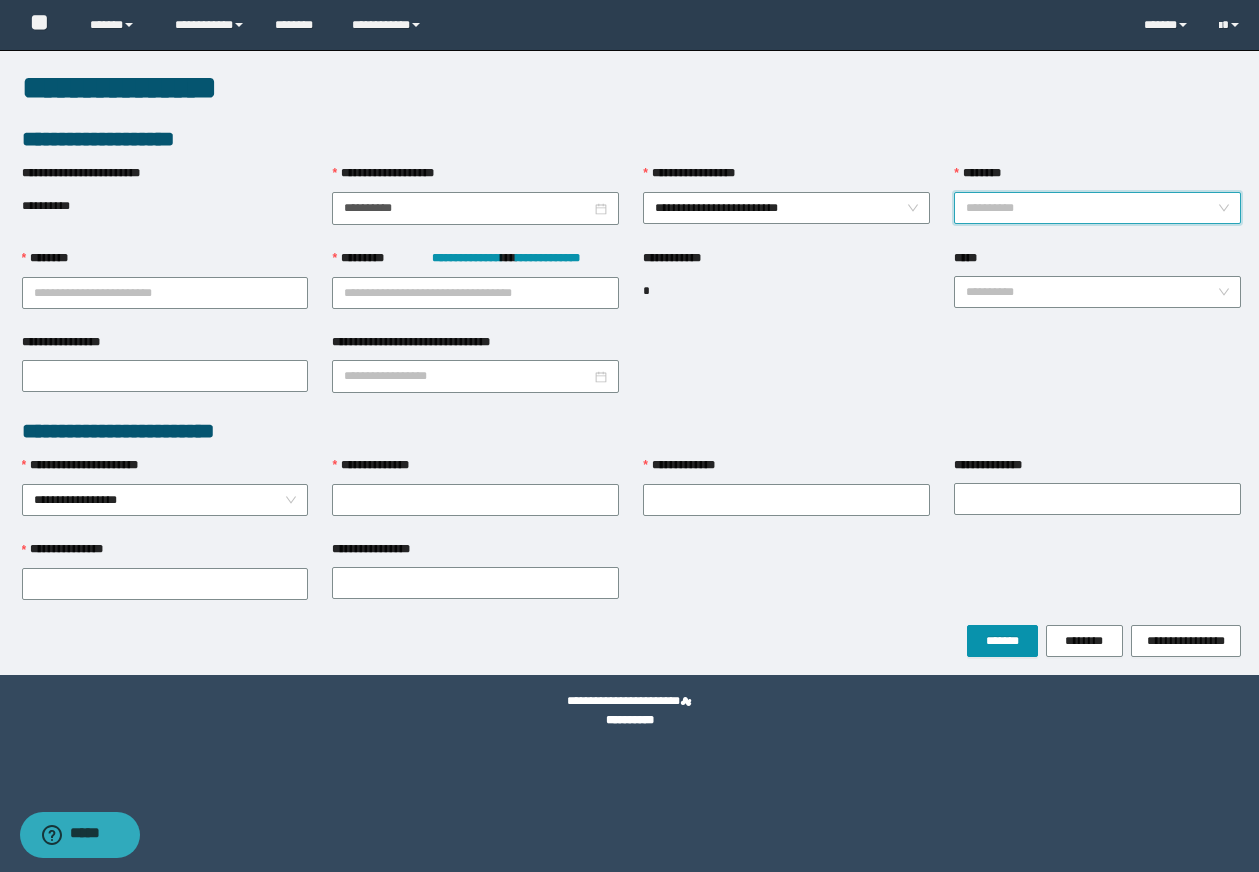 click on "********" at bounding box center (1091, 208) 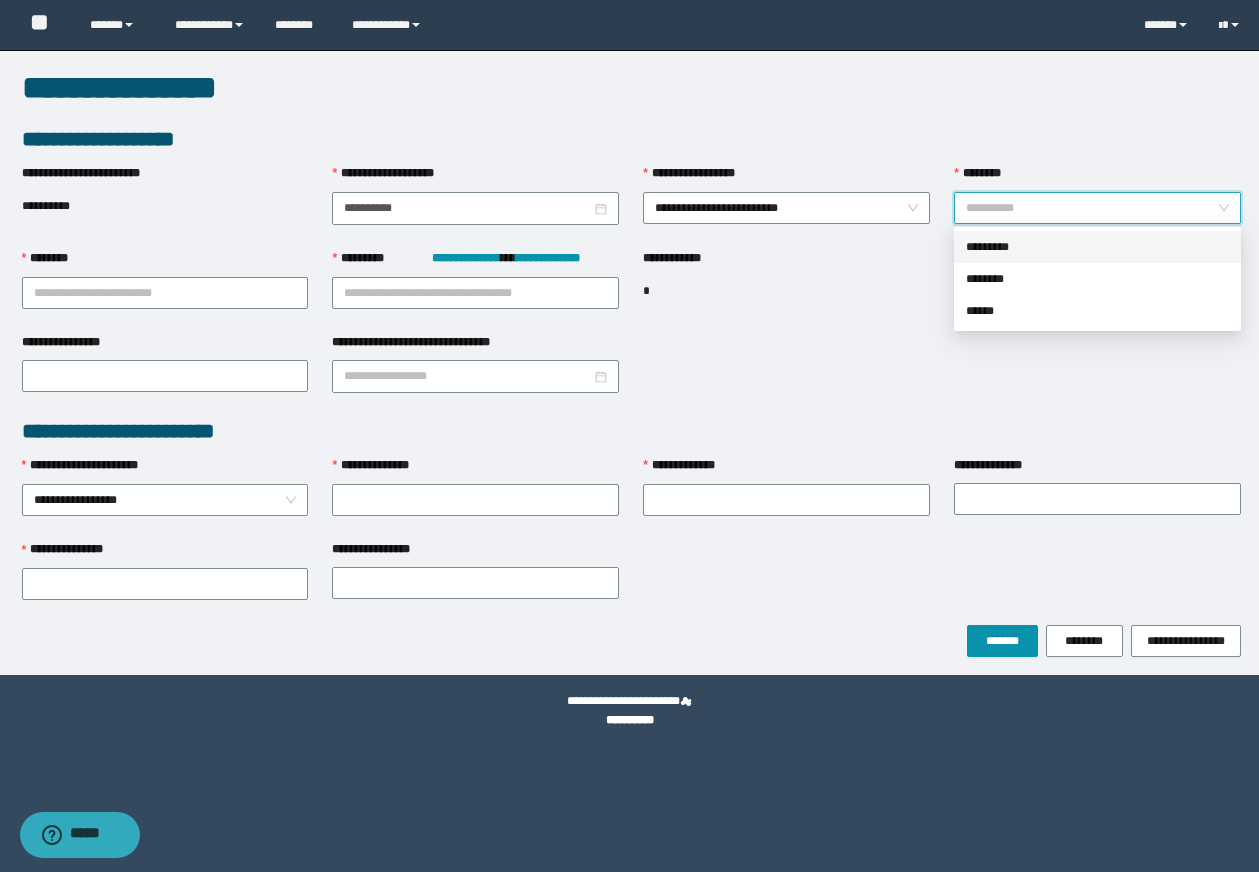 click on "*********" at bounding box center (1097, 247) 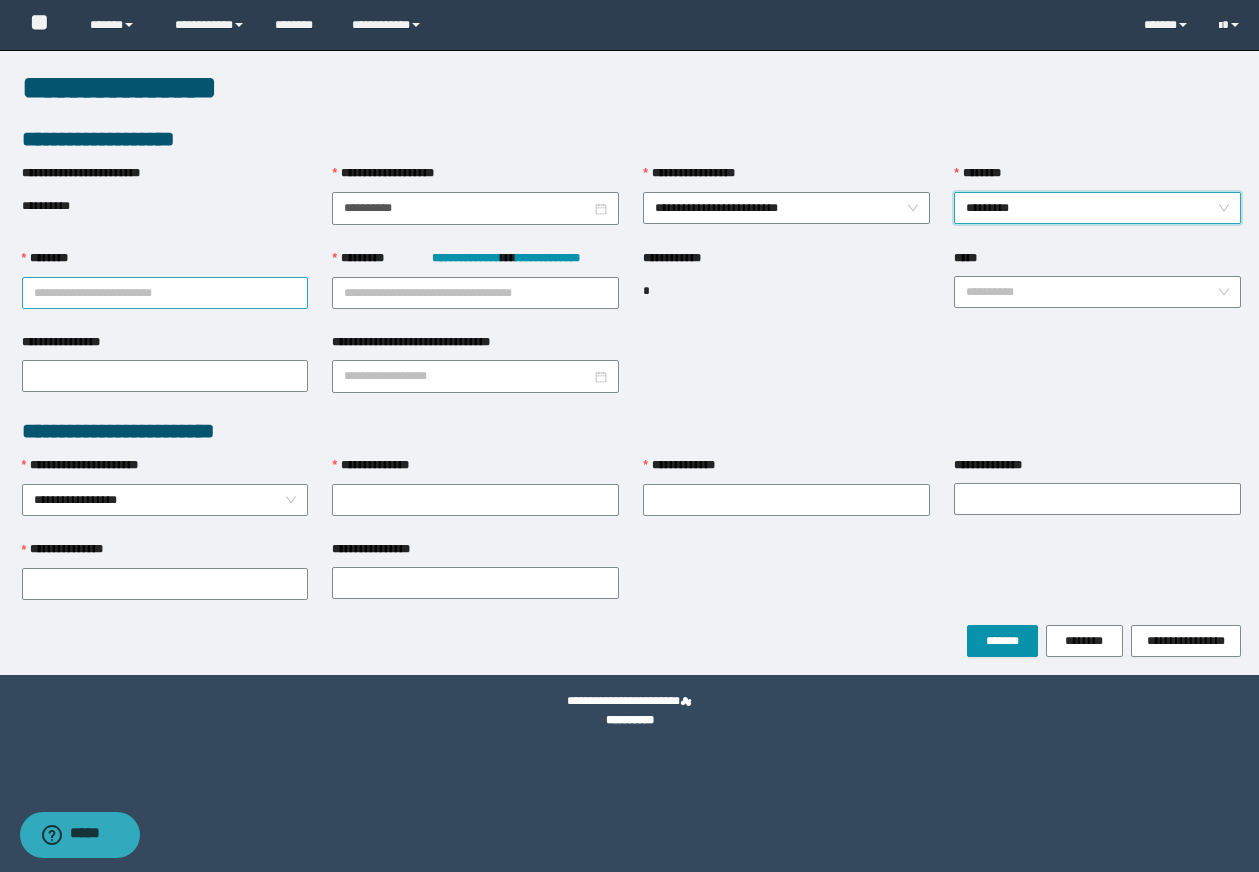 click on "********" at bounding box center [165, 293] 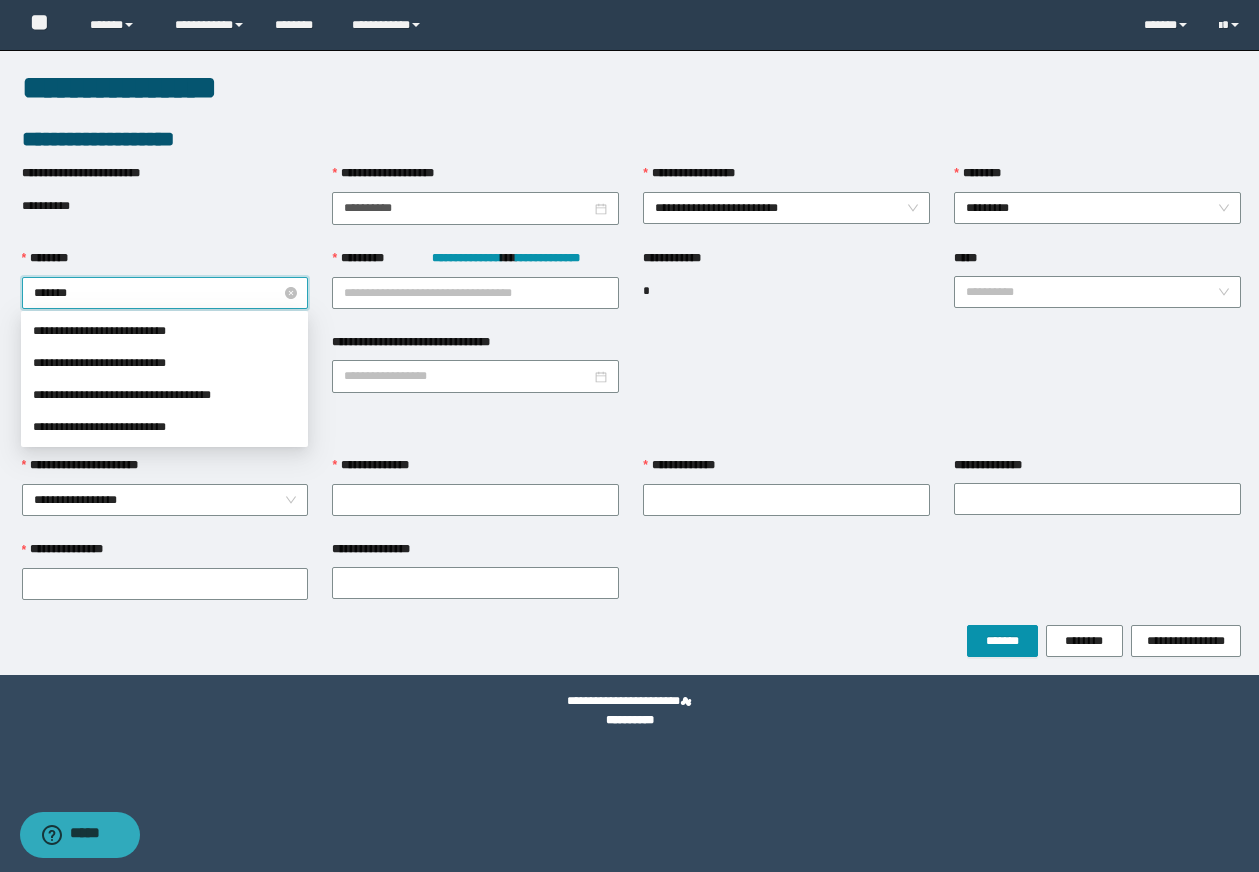 type on "********" 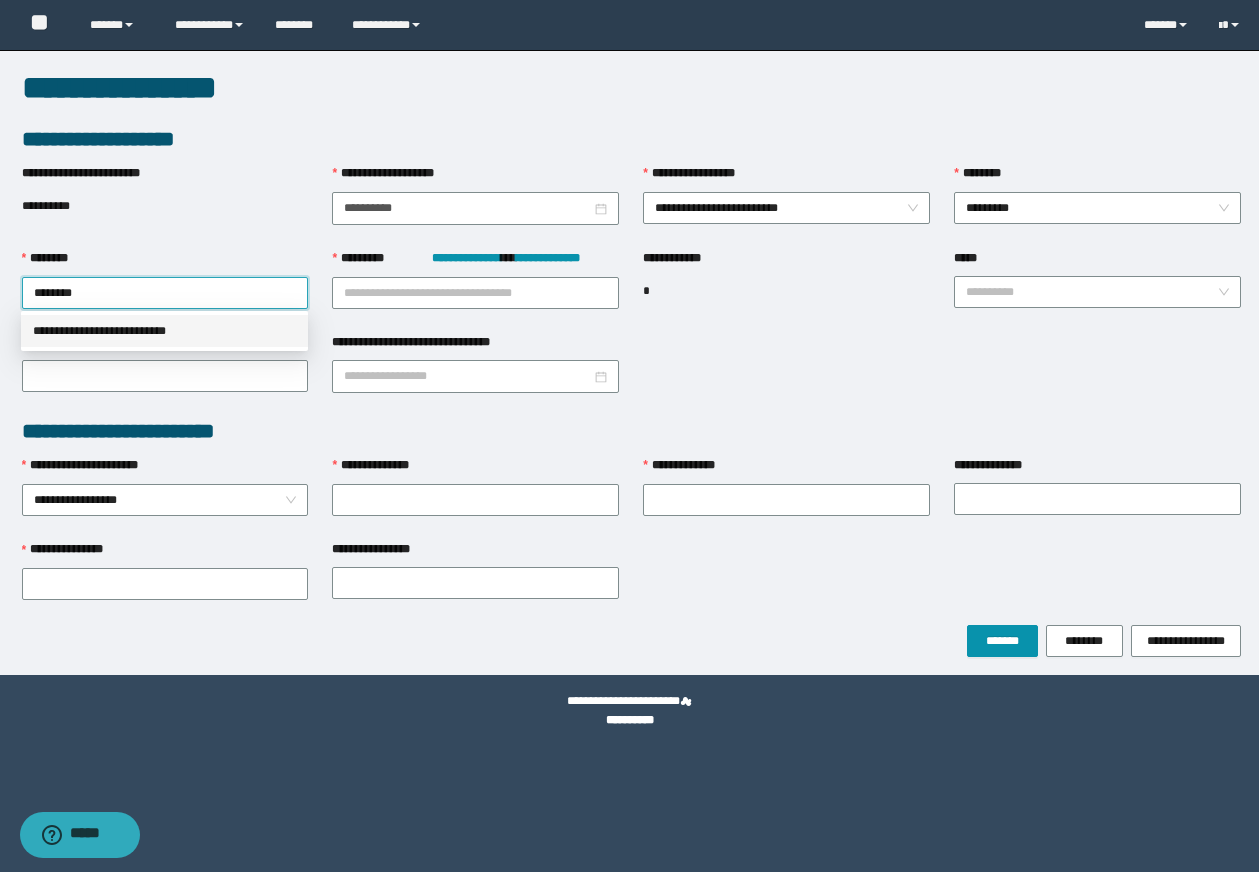 click on "**********" at bounding box center [164, 331] 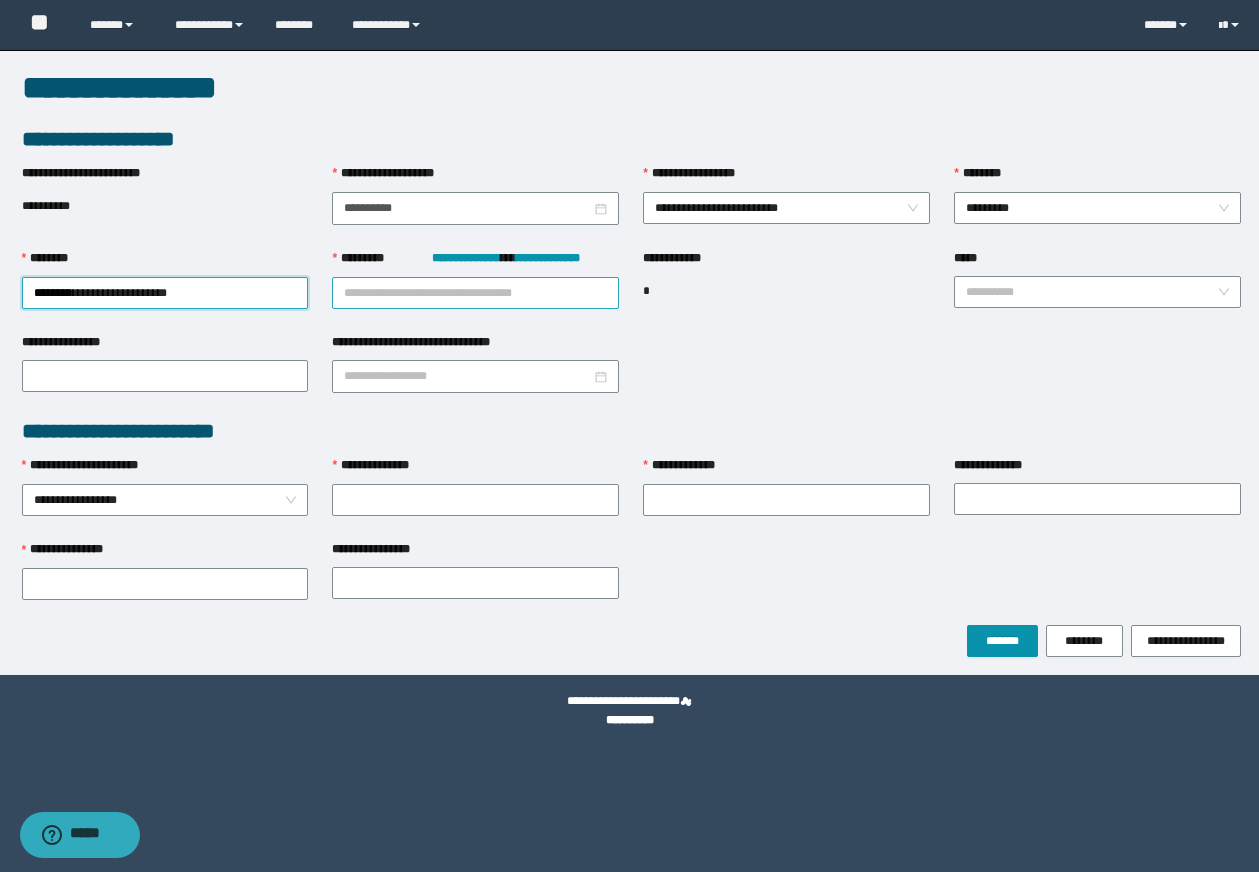 click on "**********" at bounding box center [475, 293] 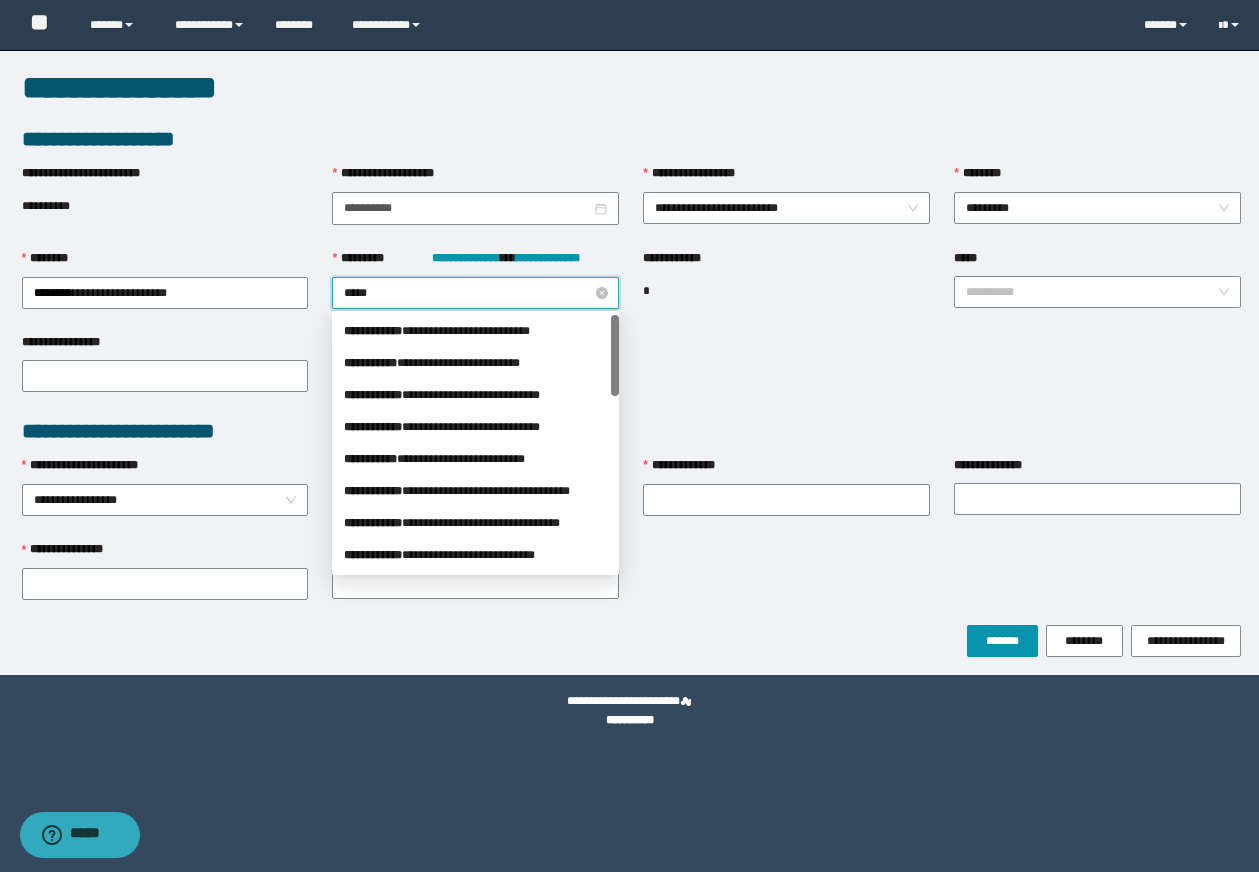 type on "******" 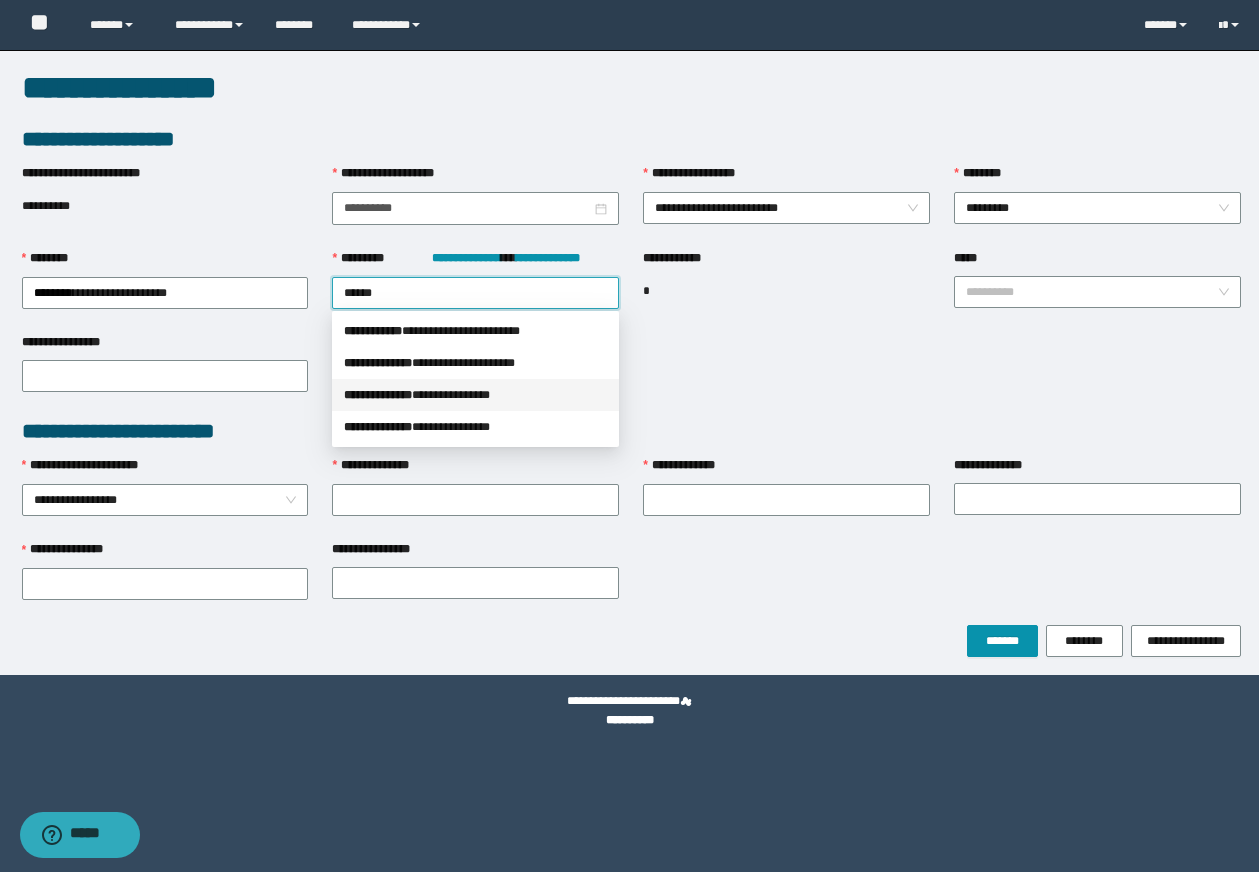click on "**********" at bounding box center [475, 395] 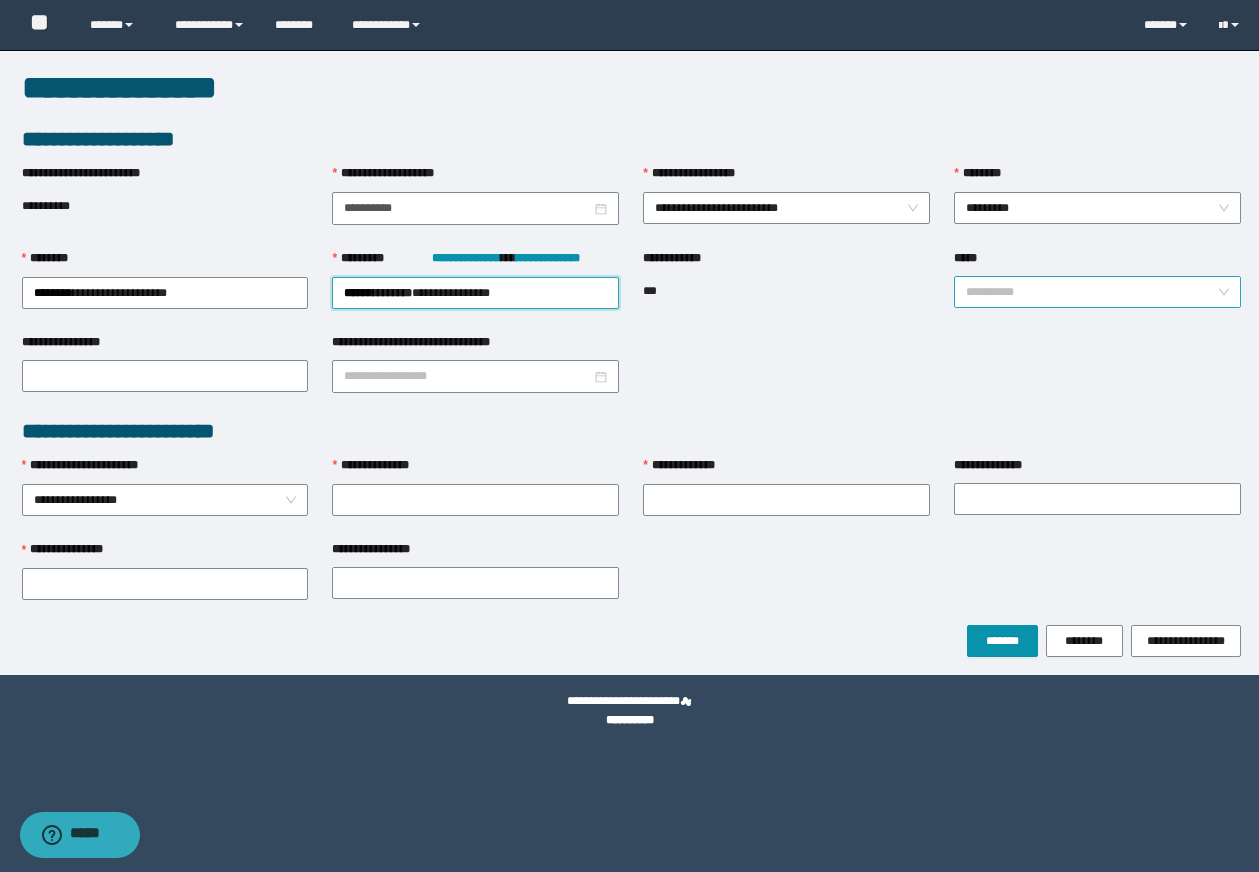 click on "*****" at bounding box center (1091, 292) 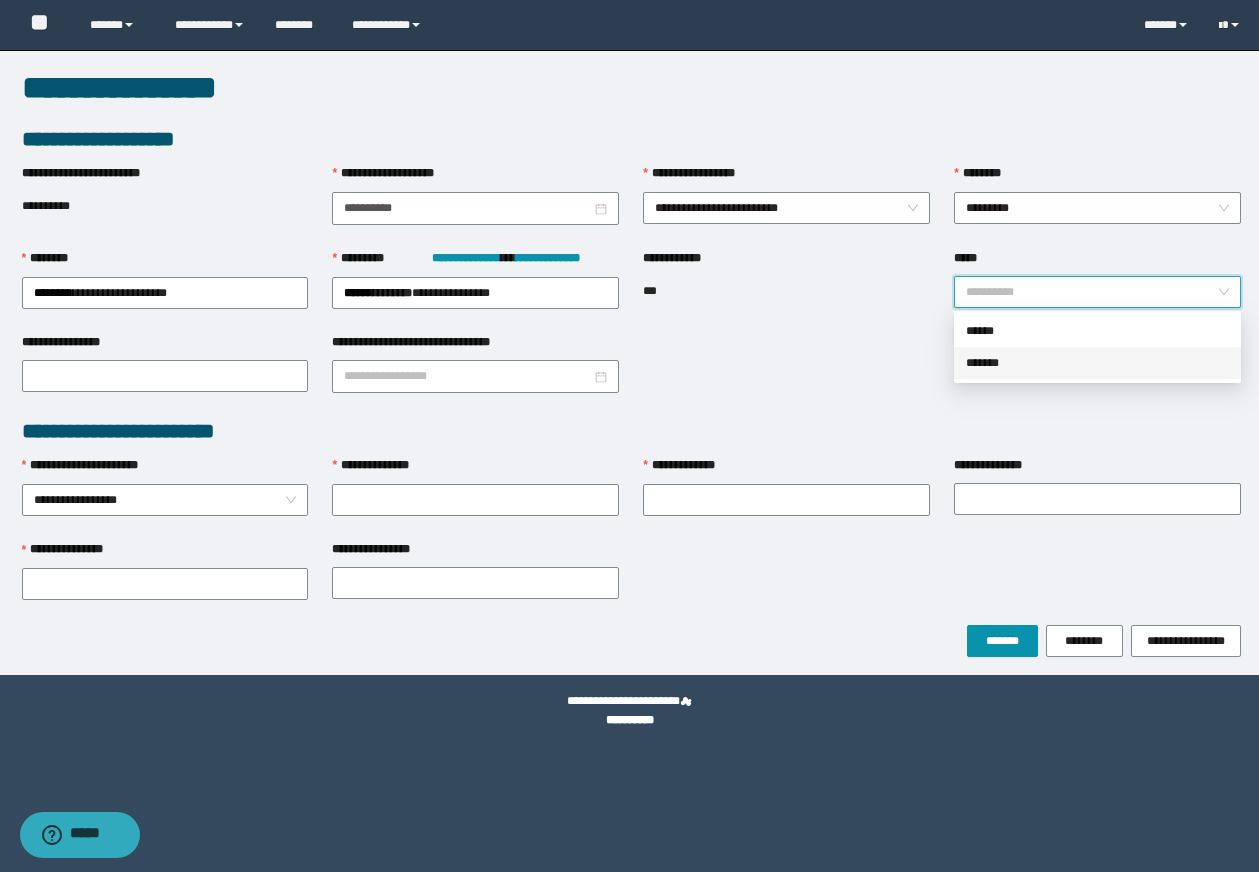 click on "*******" at bounding box center [1097, 363] 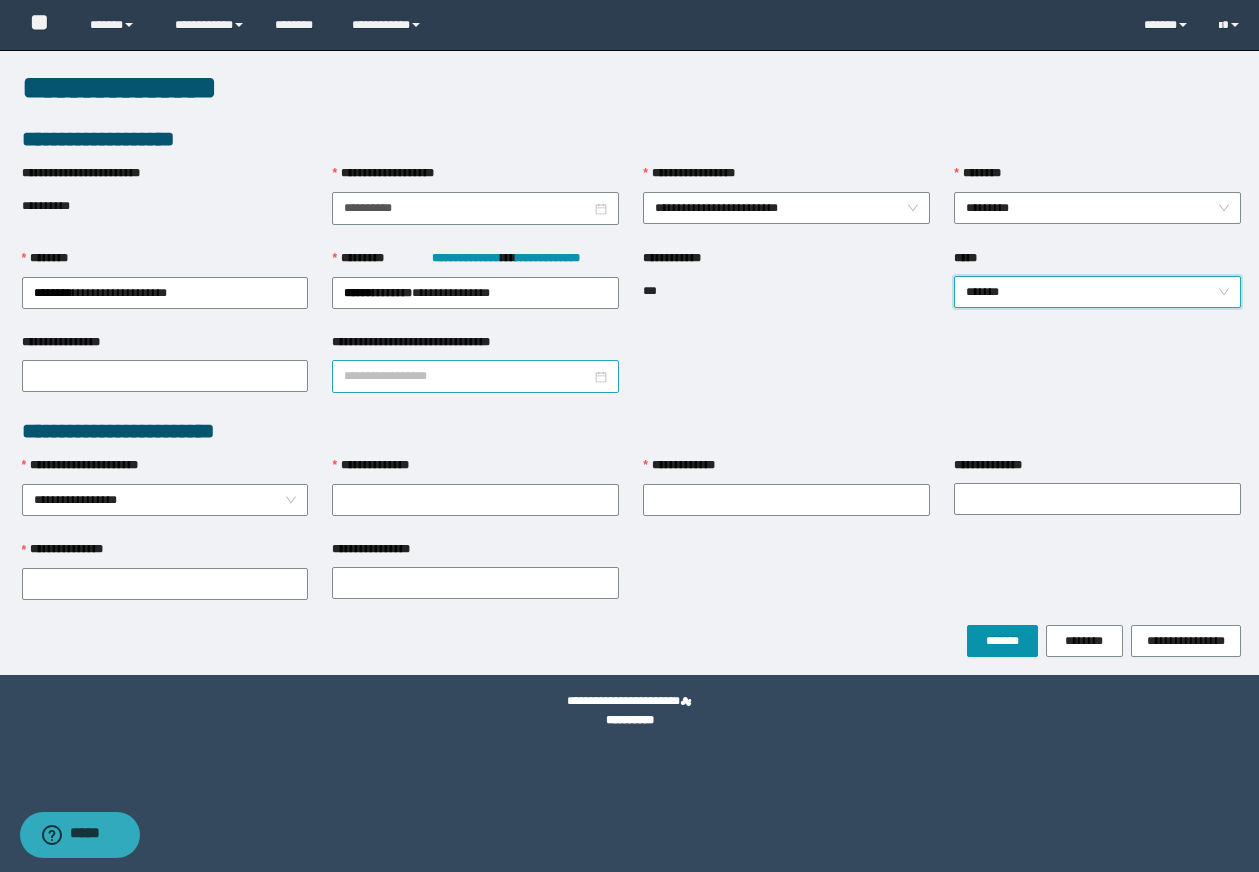 click on "**********" at bounding box center (467, 376) 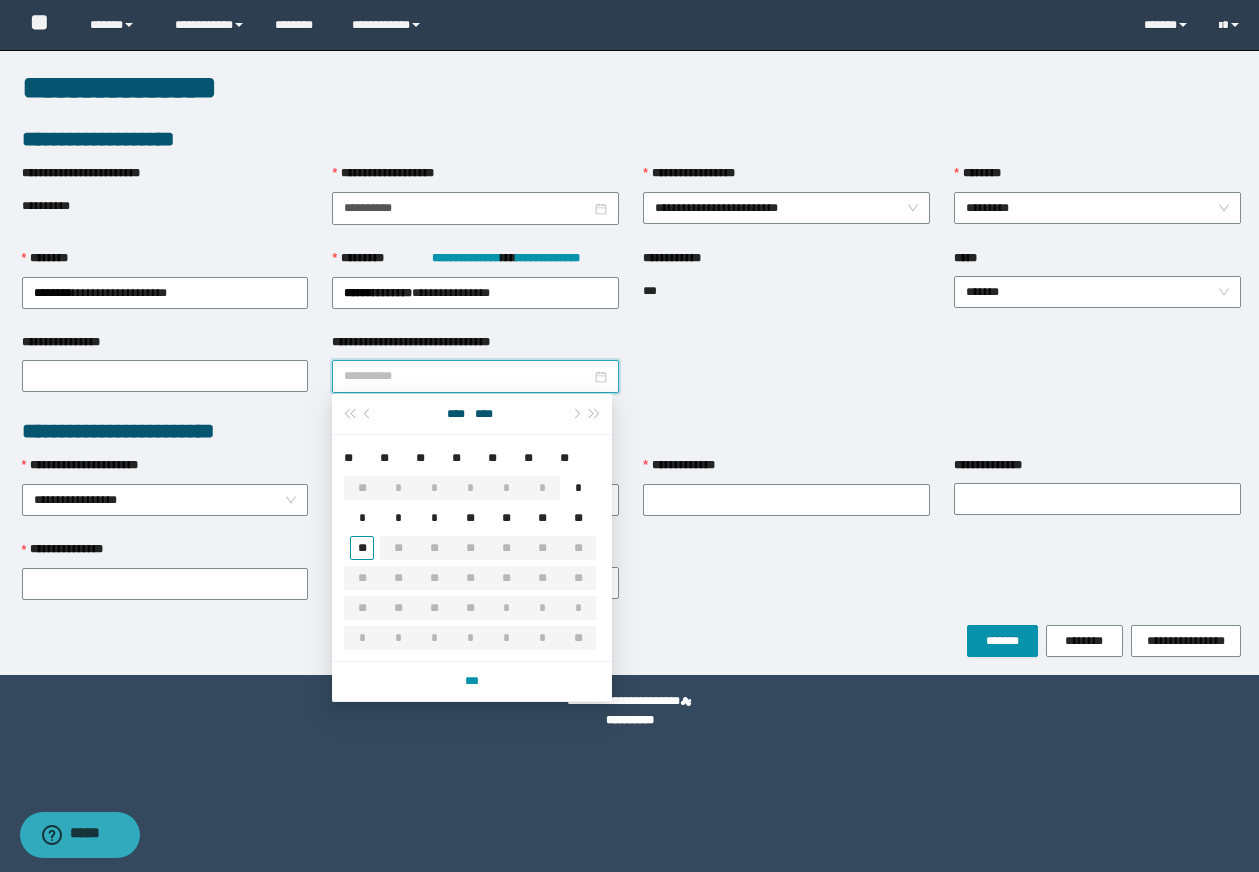 click on "*" at bounding box center (434, 518) 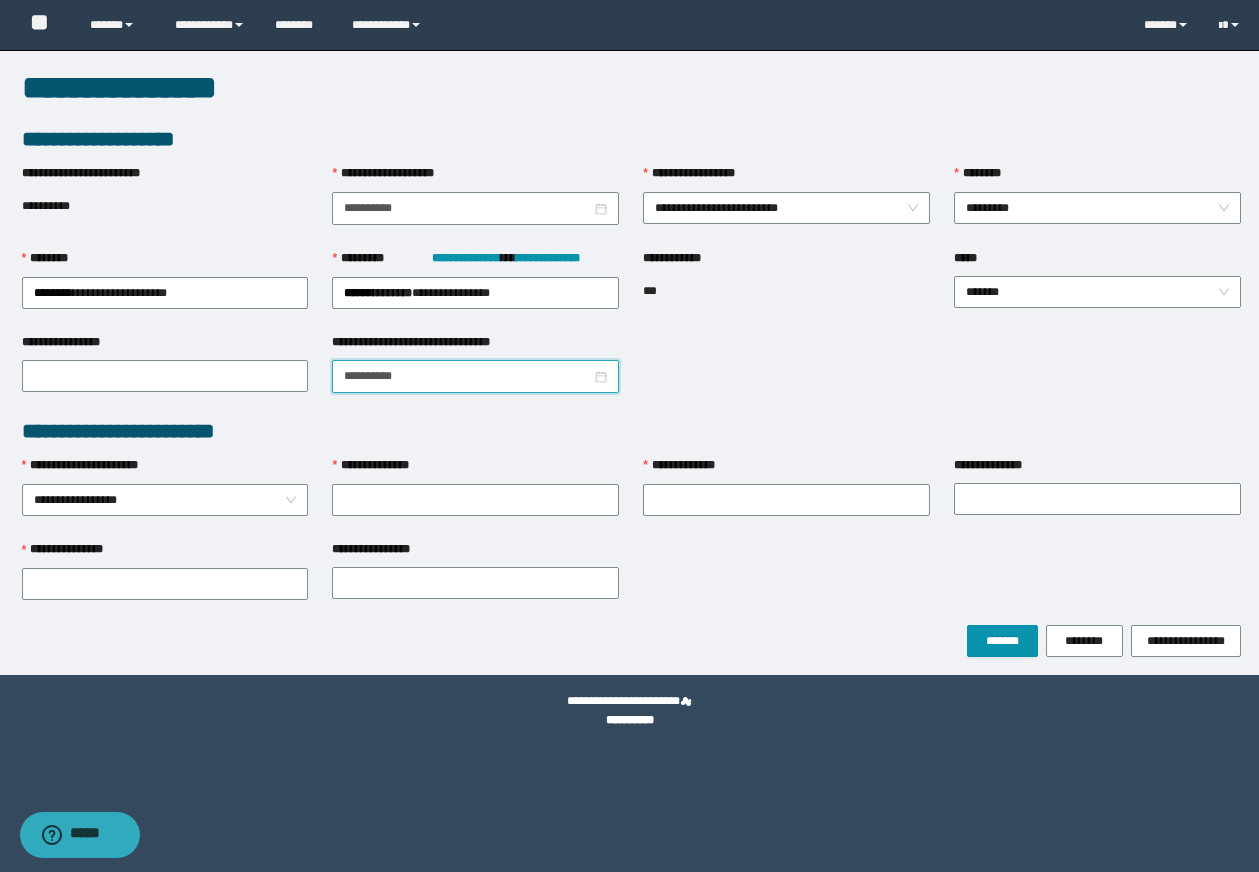 type on "**********" 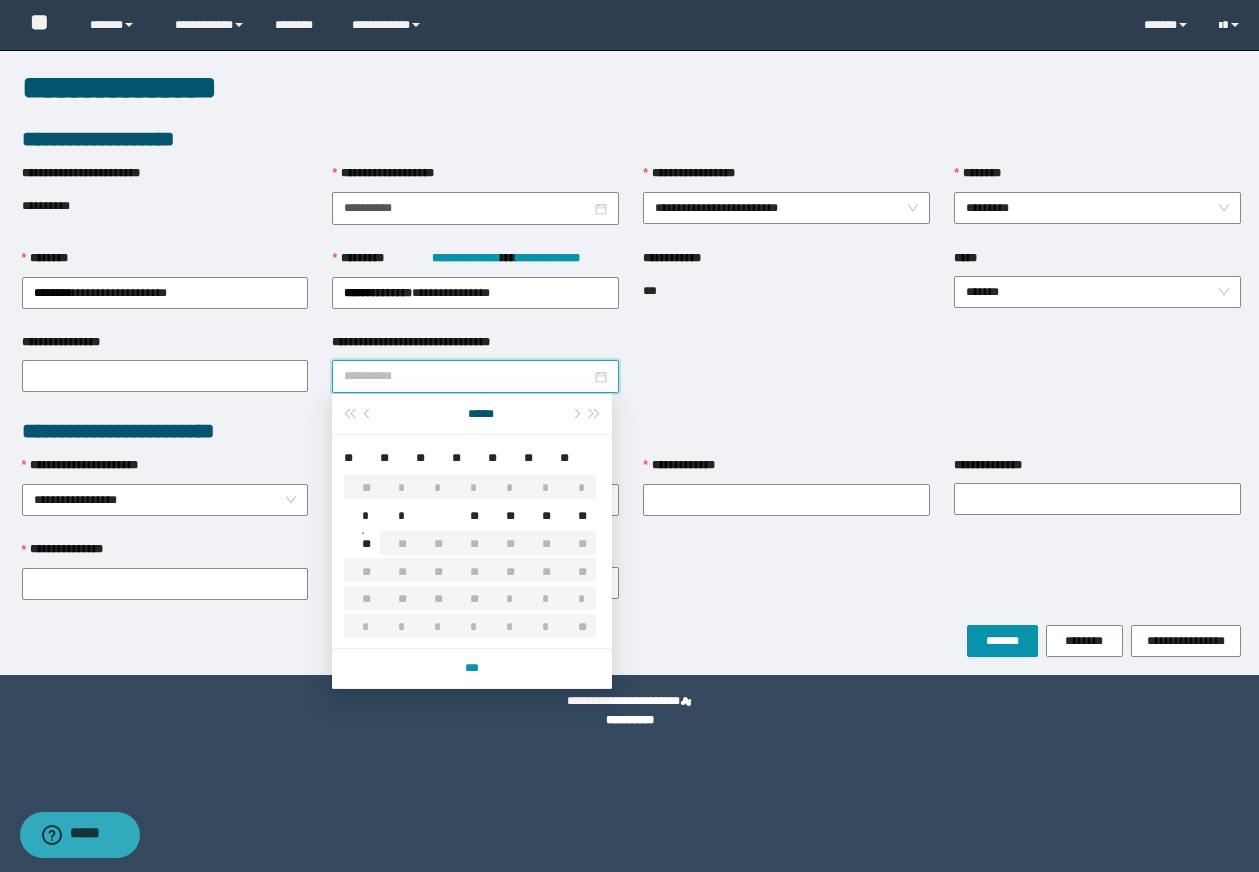 click on "*" at bounding box center (434, 504) 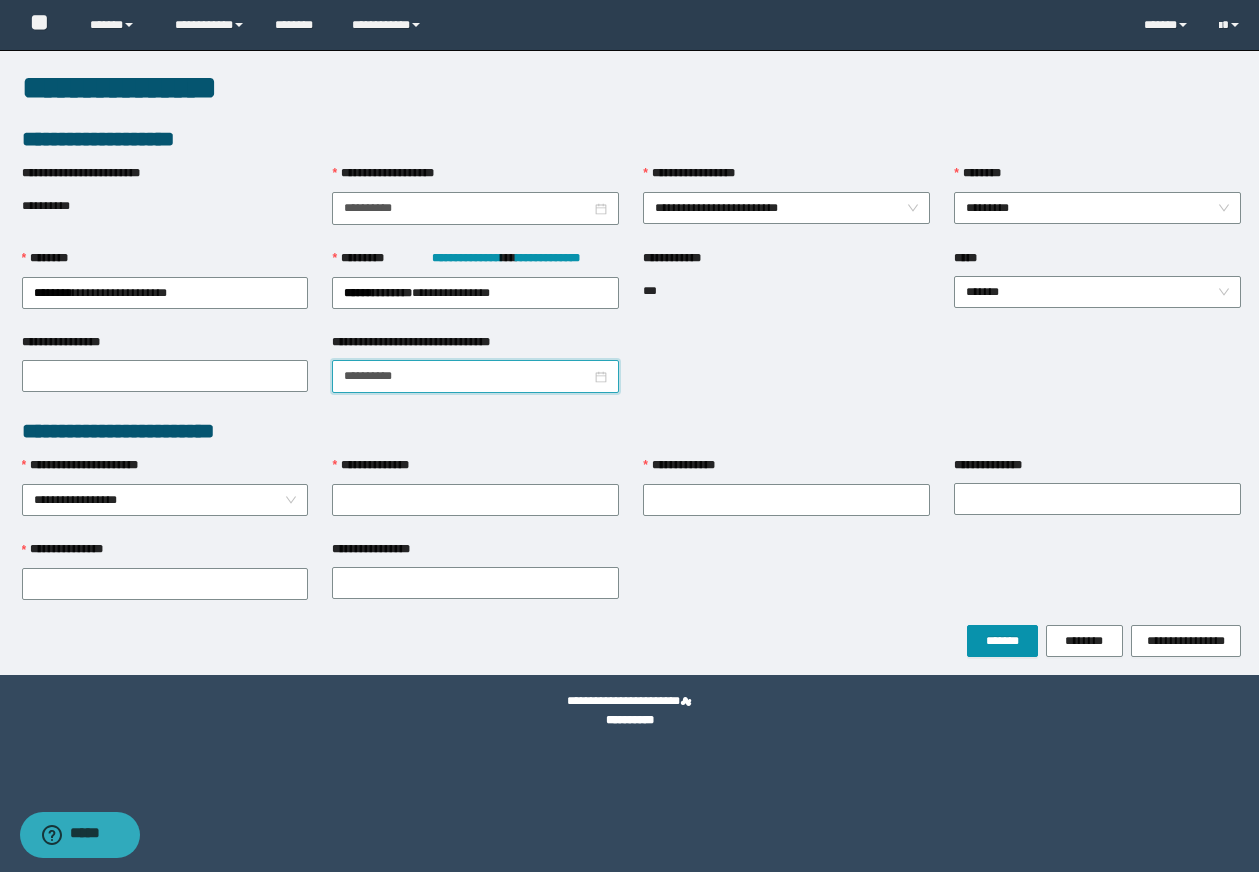 click on "**********" at bounding box center (475, 375) 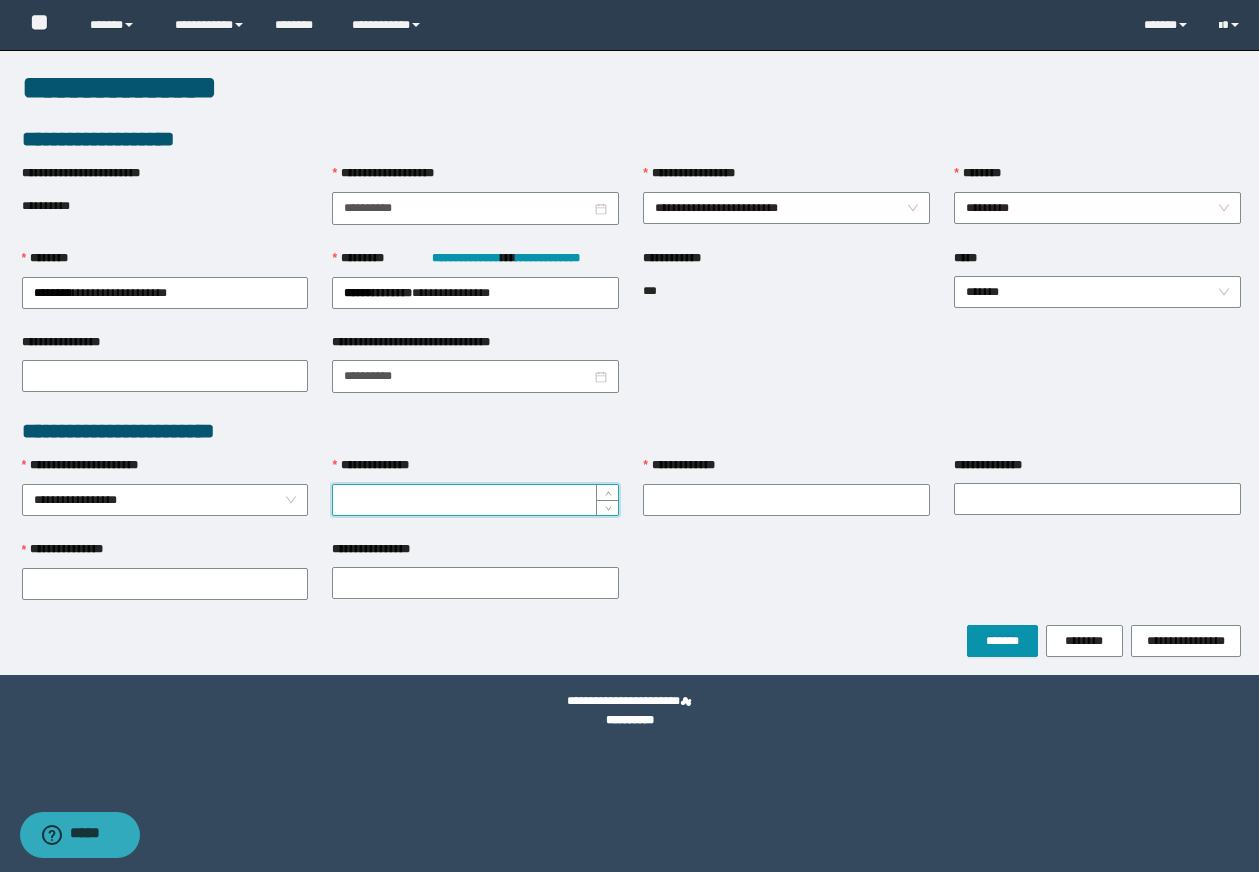 drag, startPoint x: 478, startPoint y: 497, endPoint x: 460, endPoint y: 499, distance: 18.110771 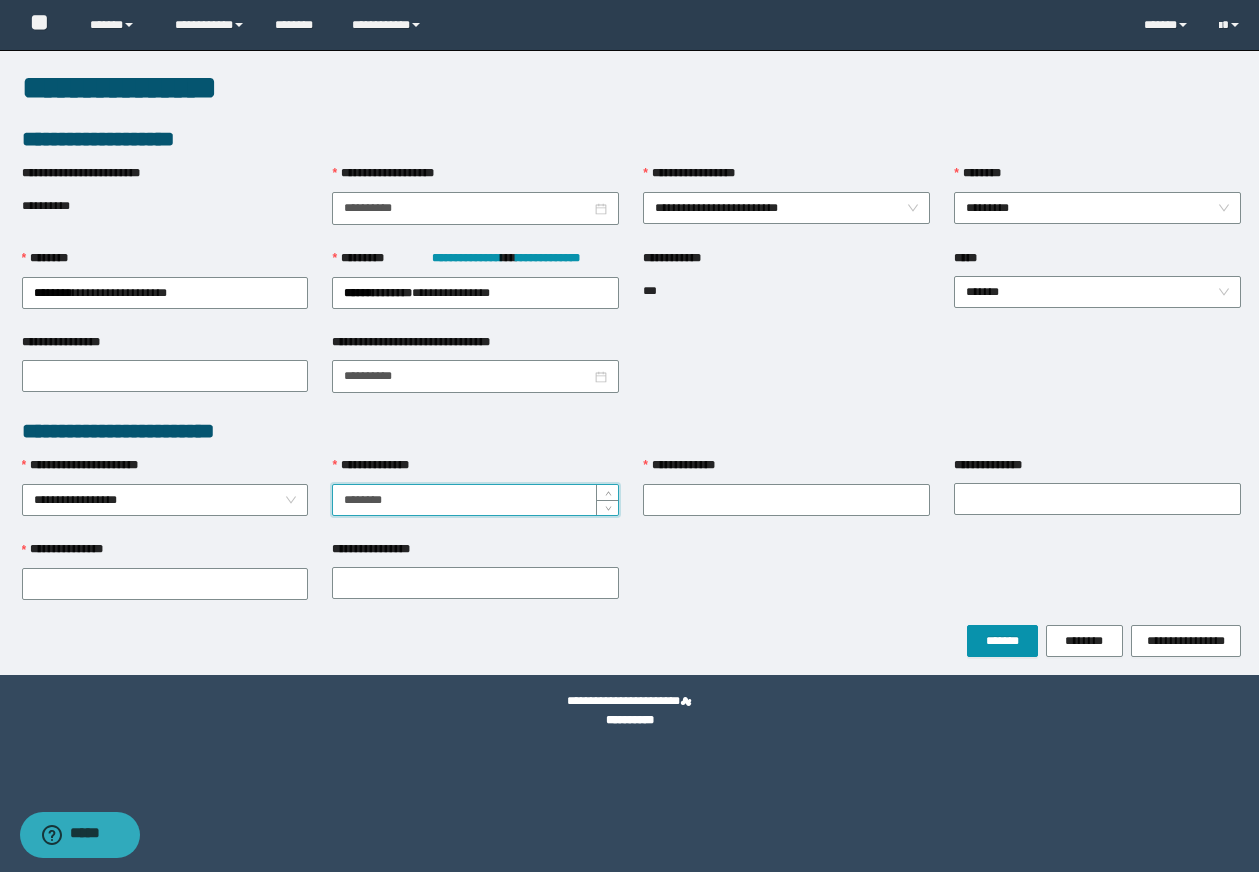 type on "********" 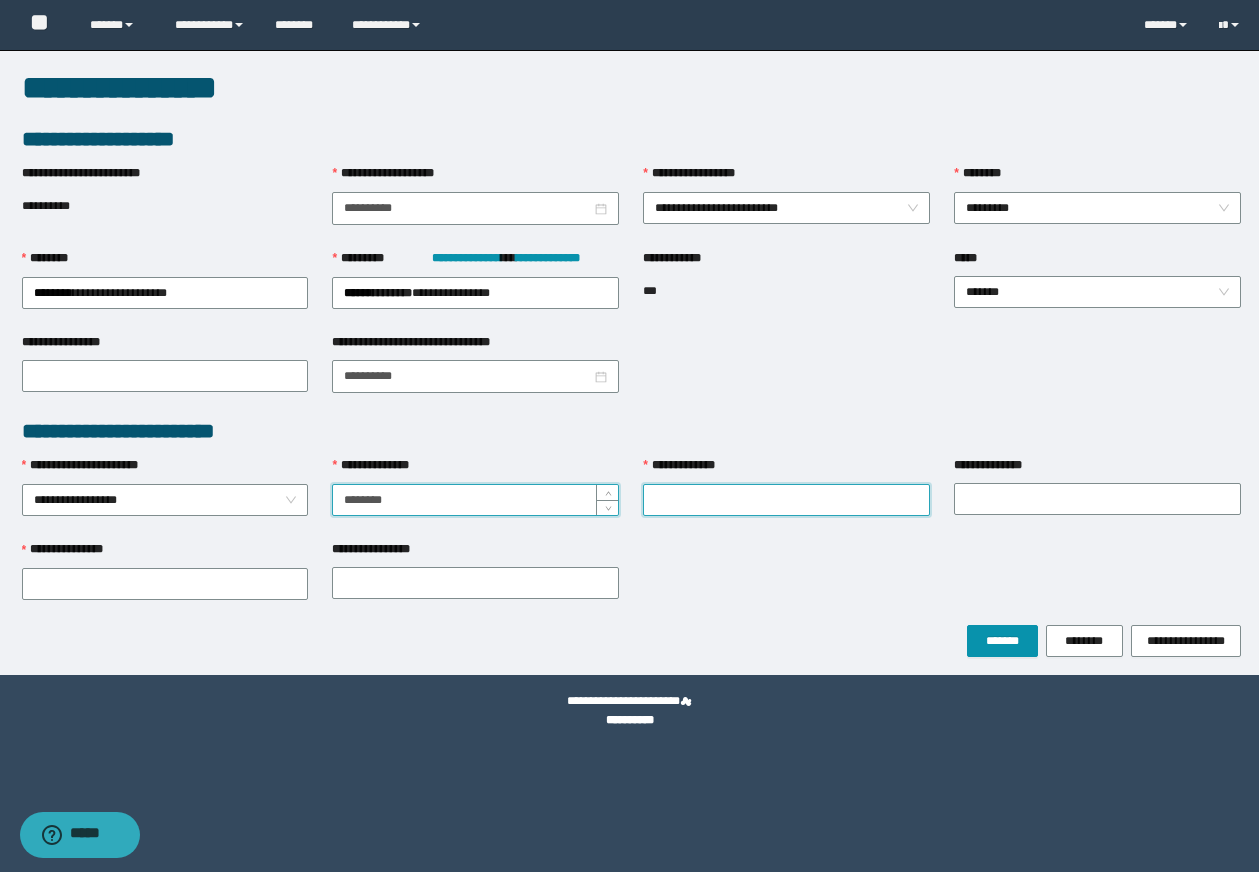 click on "**********" at bounding box center [786, 500] 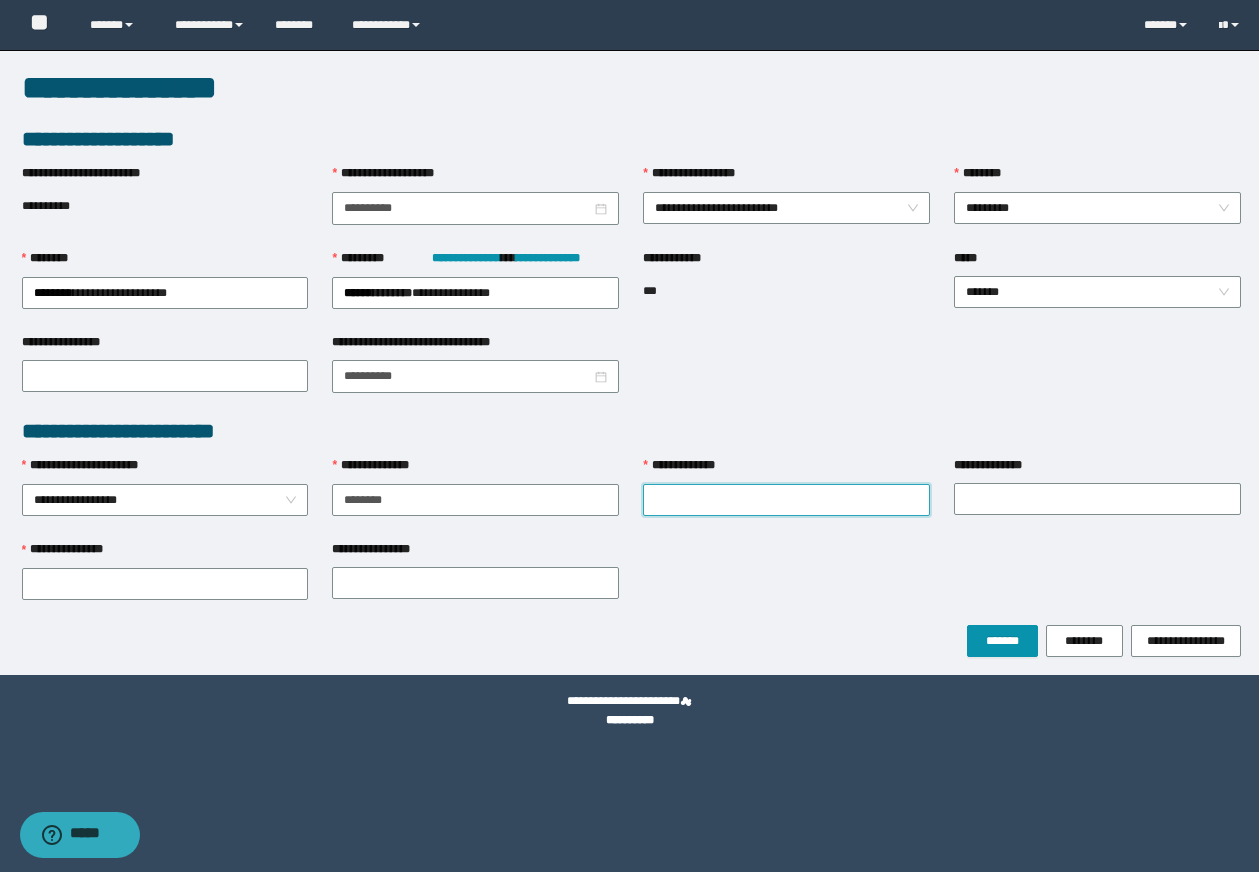 paste on "**********" 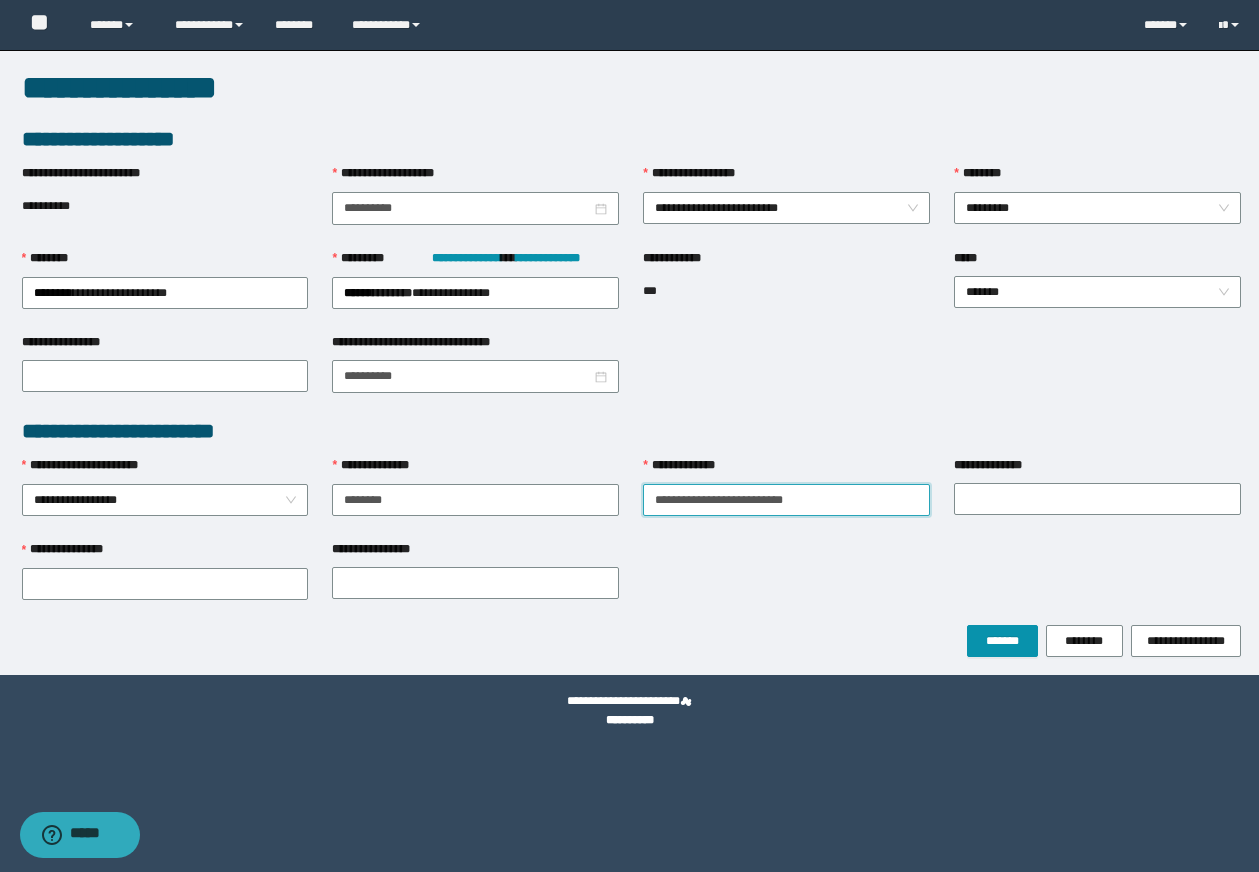 drag, startPoint x: 710, startPoint y: 499, endPoint x: 1232, endPoint y: 479, distance: 522.383 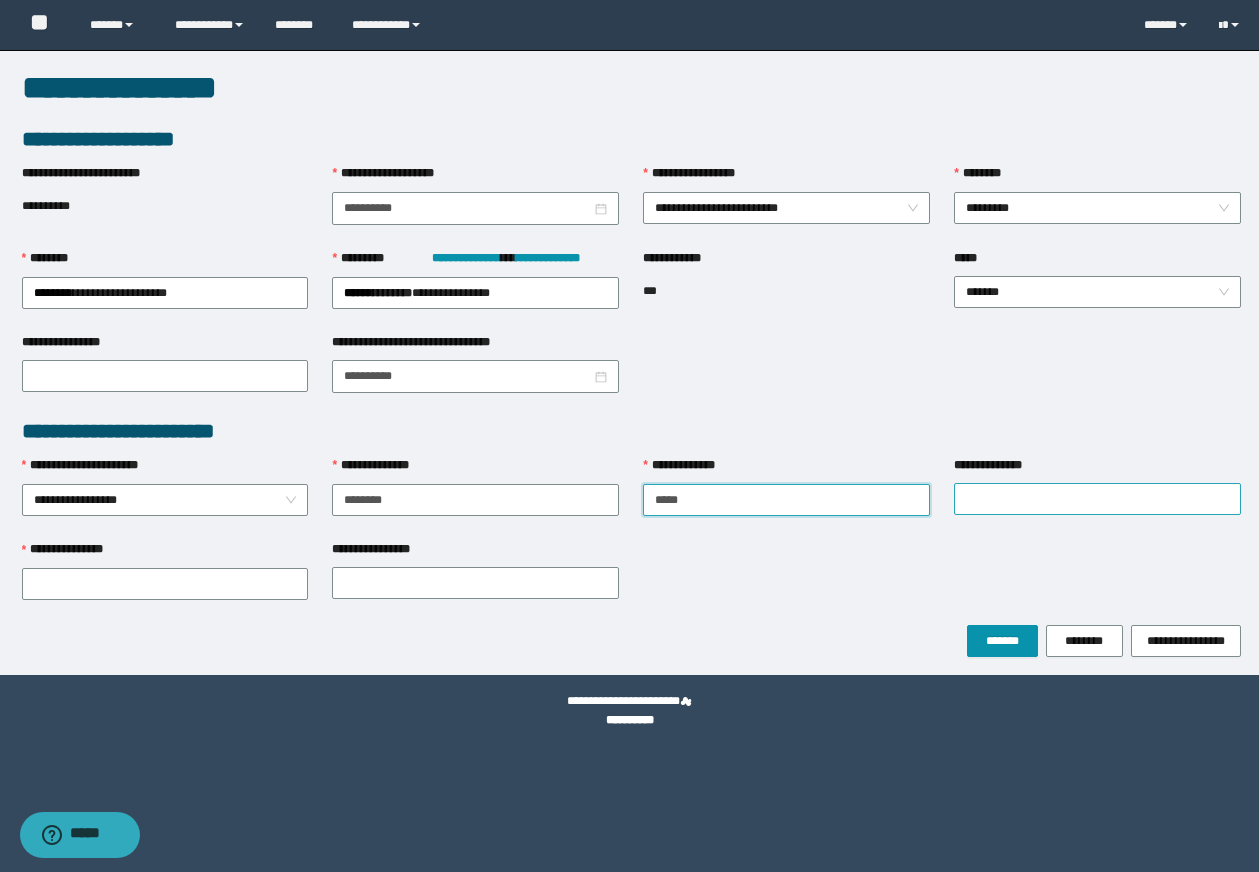 type on "*****" 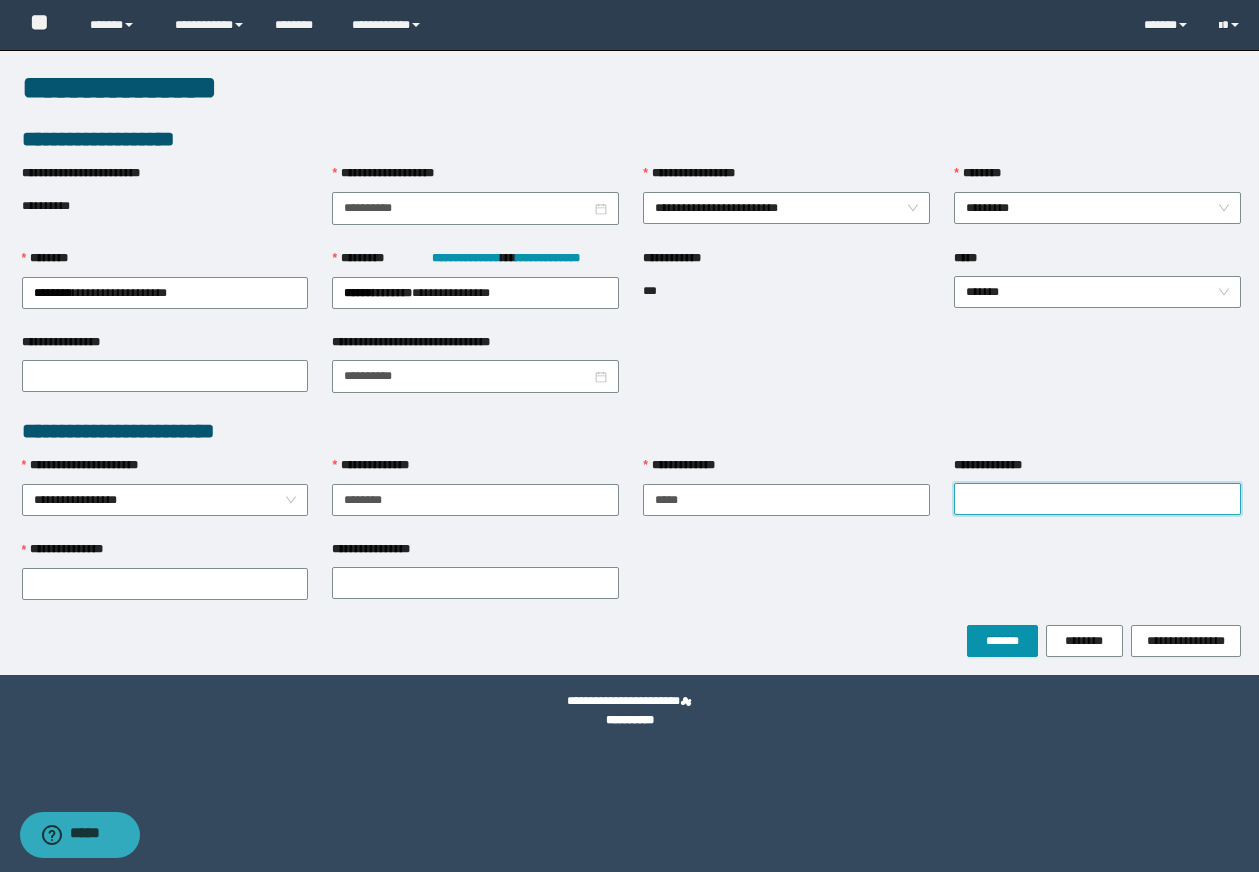 click on "**********" at bounding box center (1097, 499) 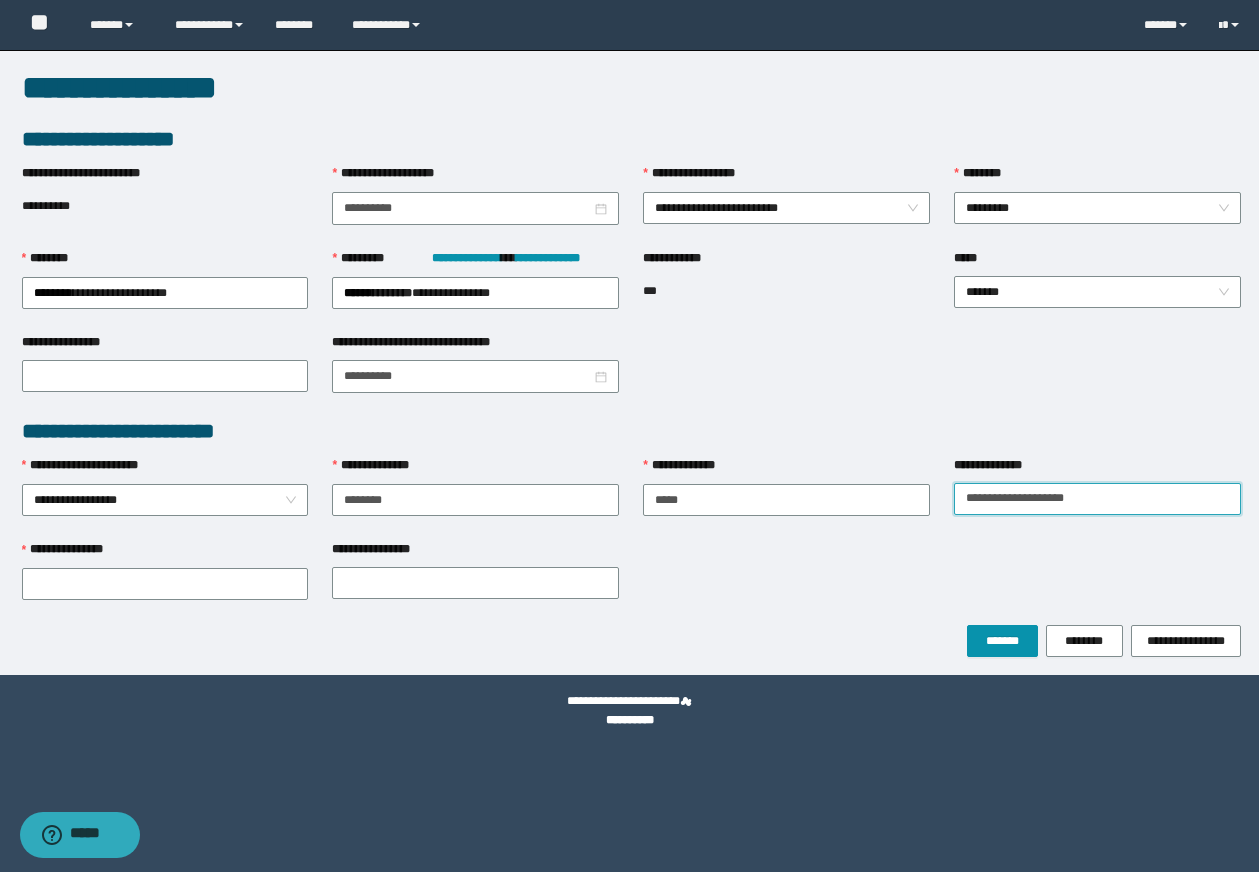 drag, startPoint x: 1042, startPoint y: 497, endPoint x: 1232, endPoint y: 498, distance: 190.00262 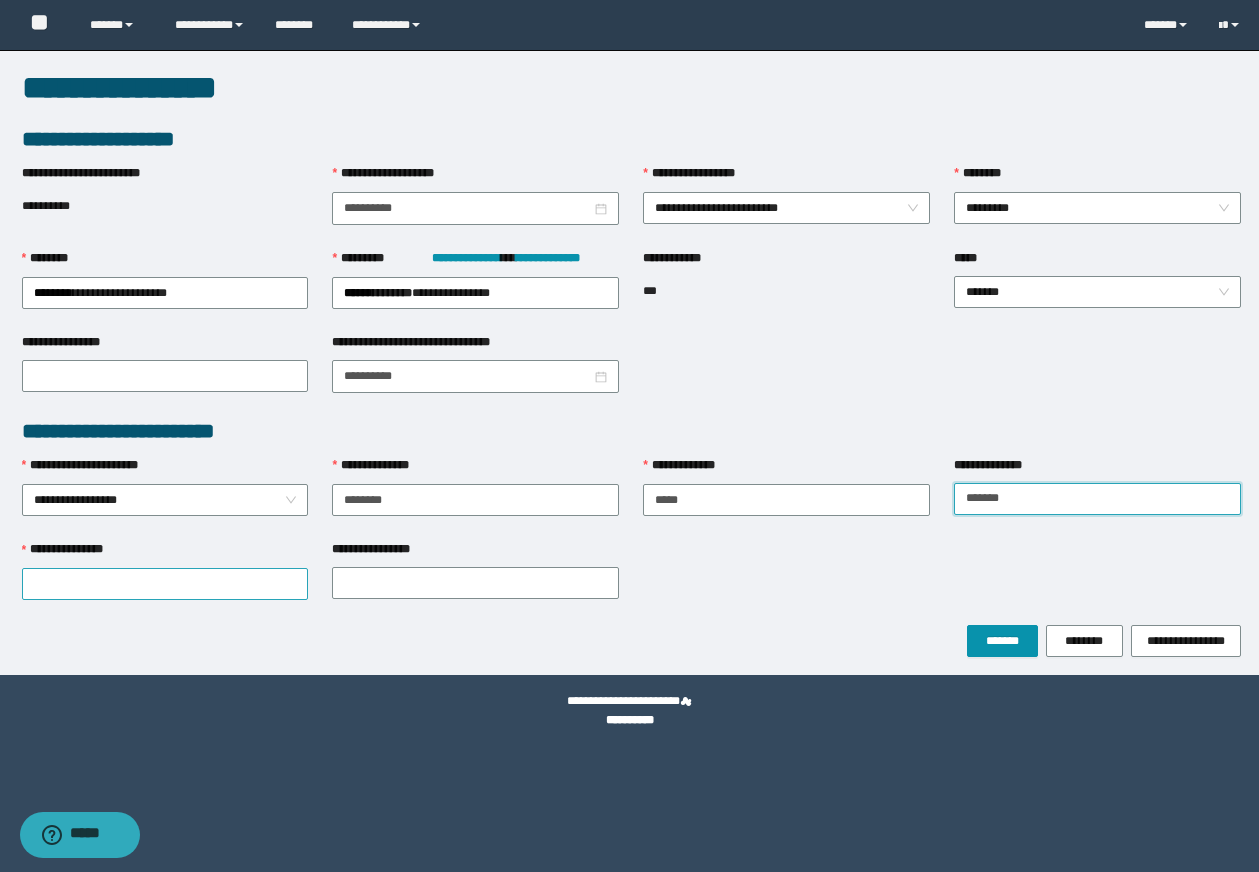type on "*******" 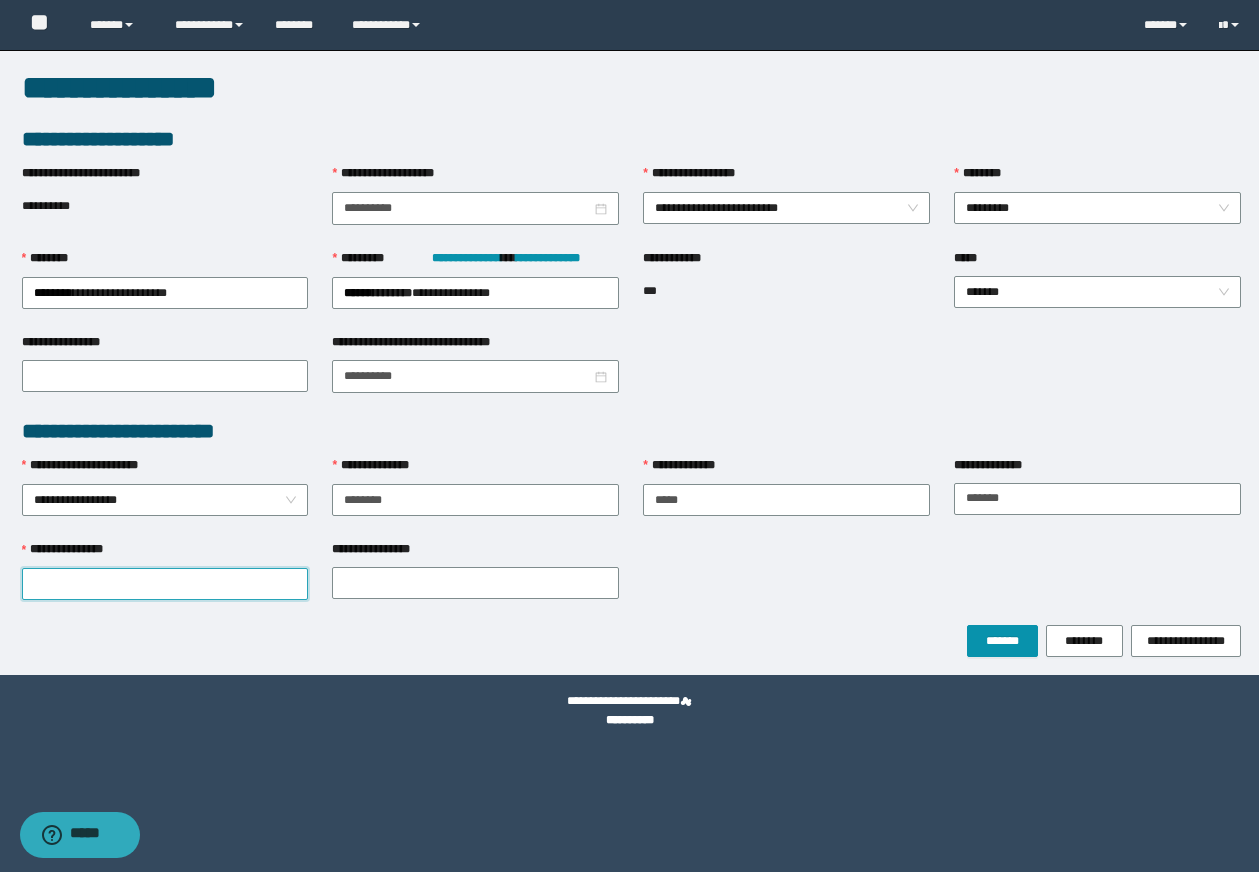 click on "**********" at bounding box center [165, 584] 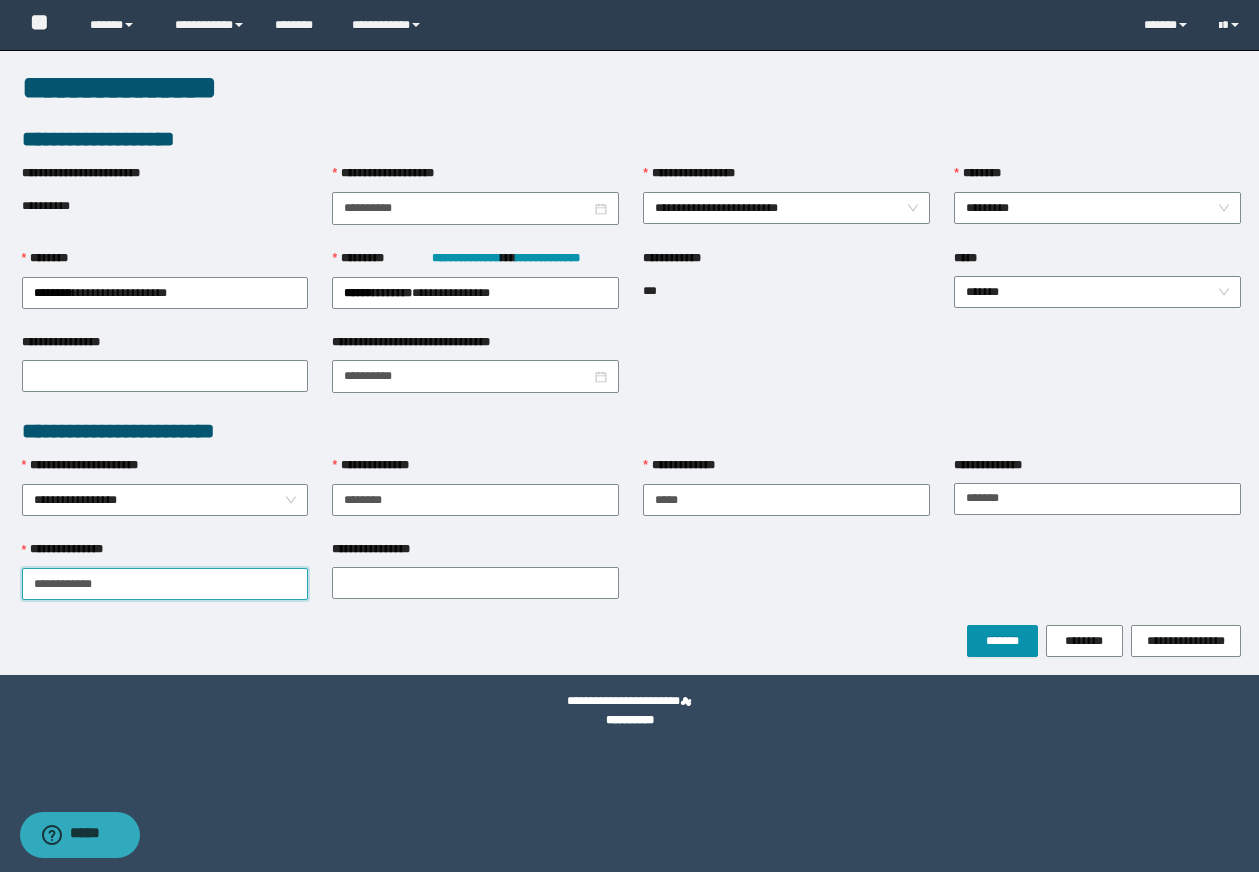 drag, startPoint x: 406, startPoint y: 568, endPoint x: 805, endPoint y: 568, distance: 399 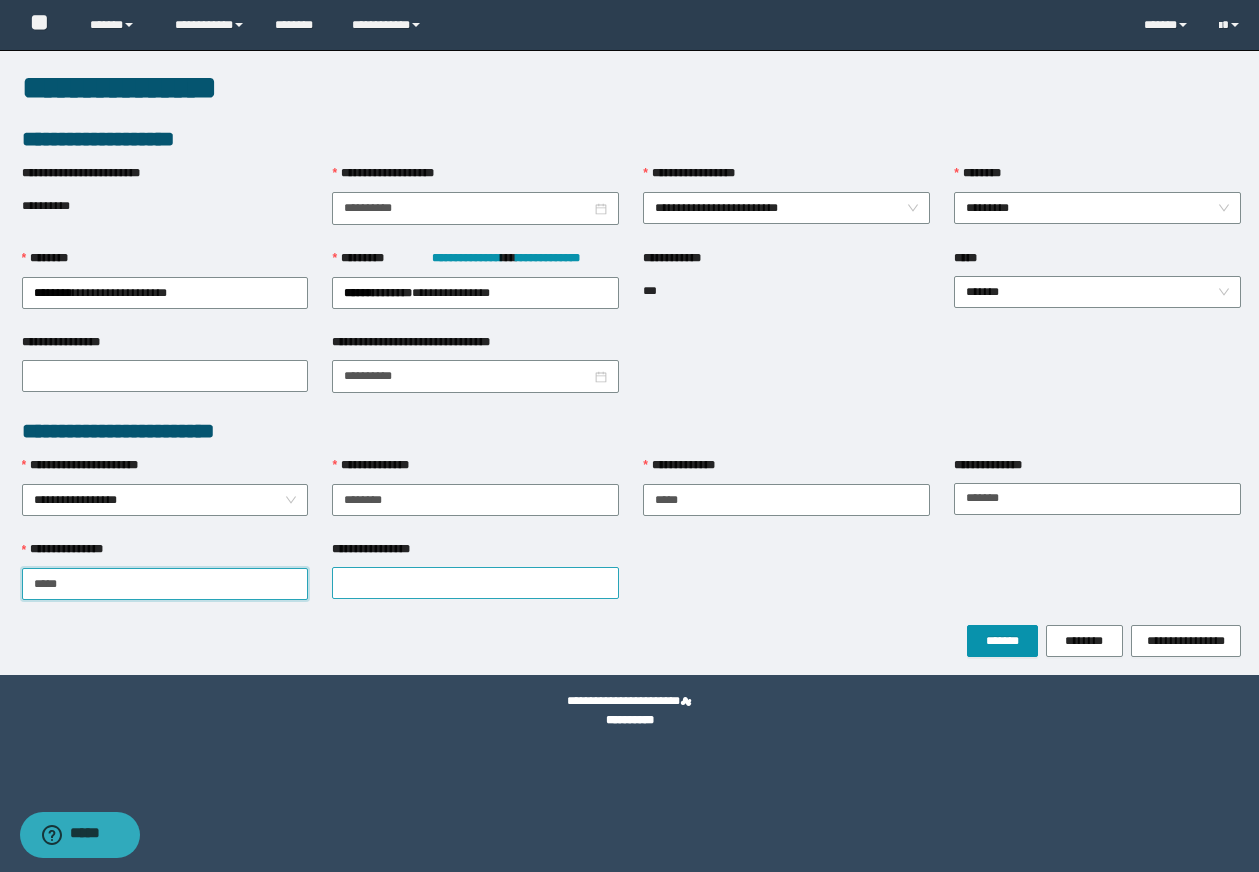 type on "*****" 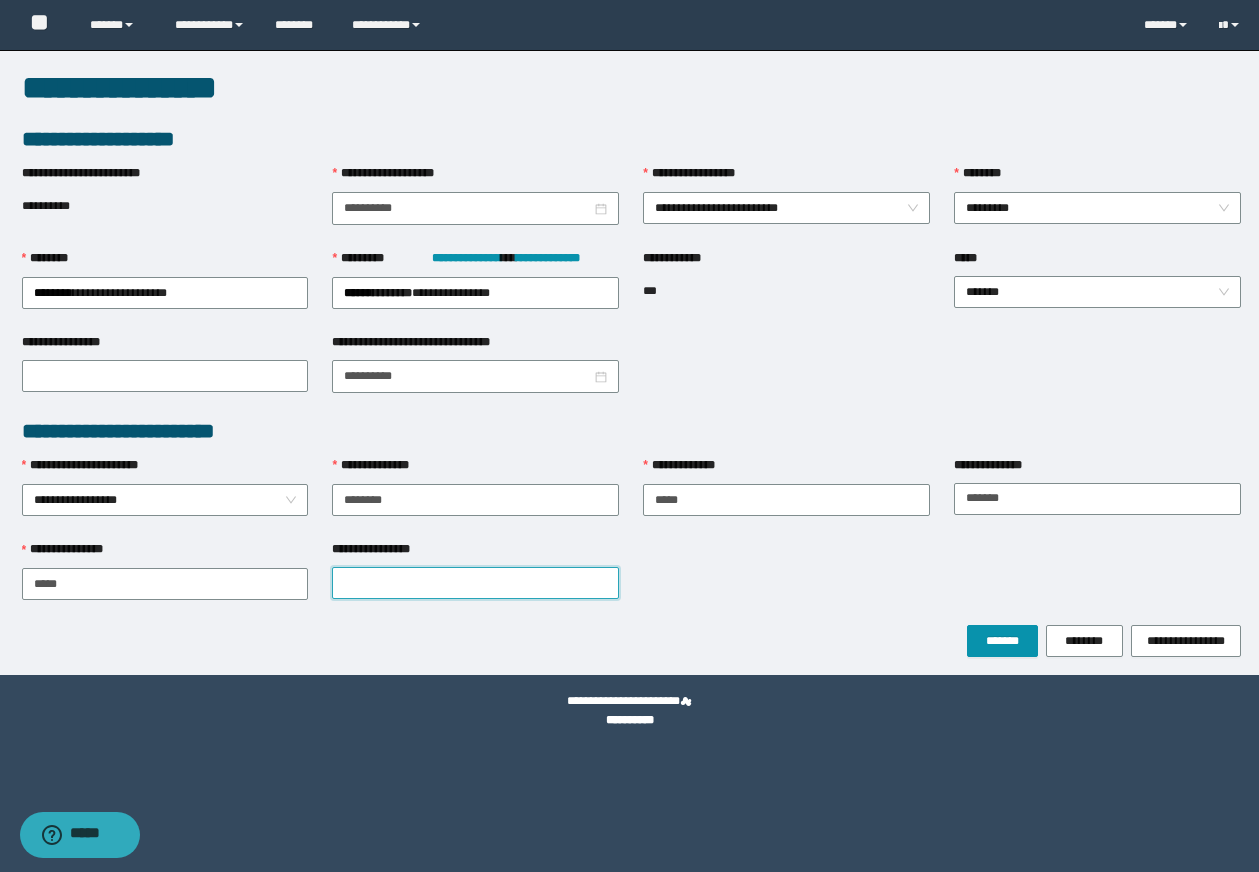 click on "**********" at bounding box center (475, 583) 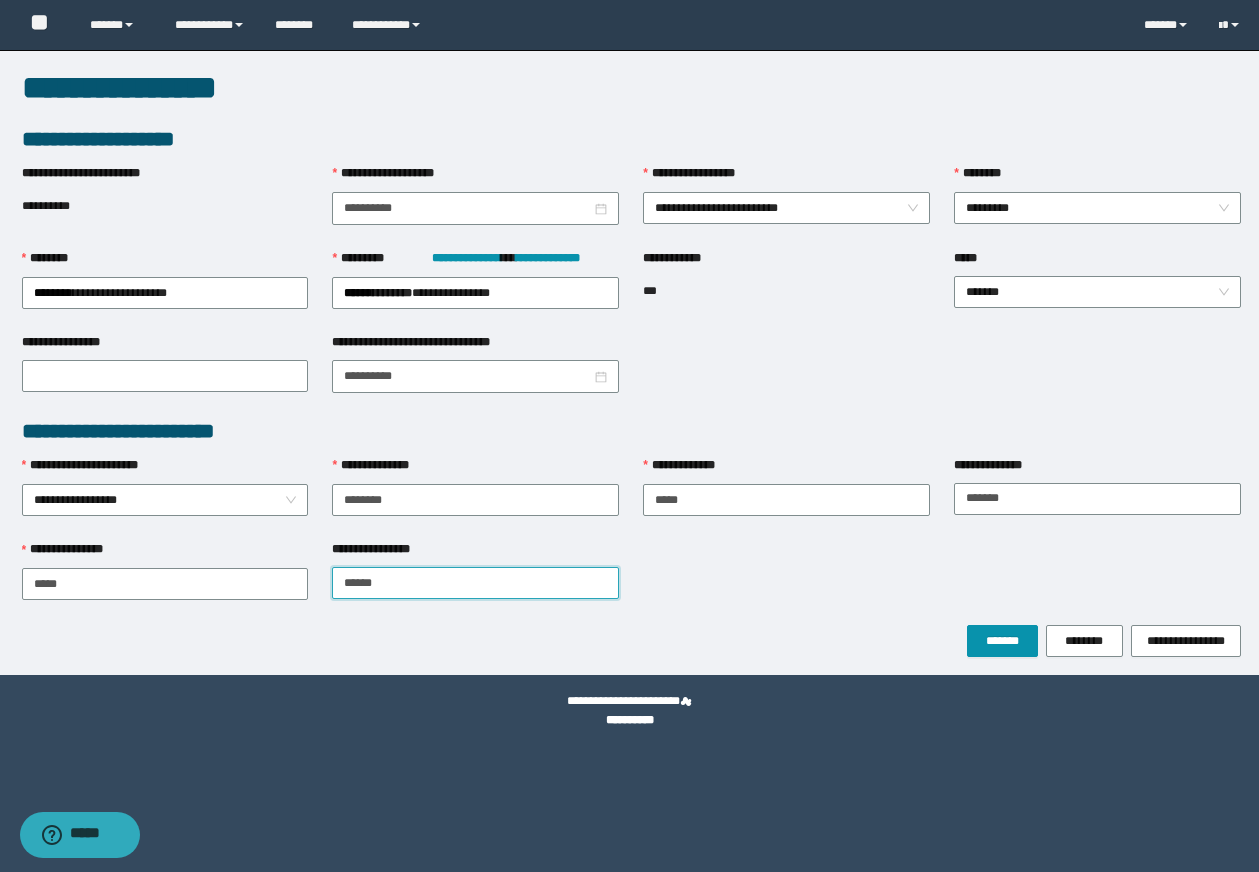 type on "******" 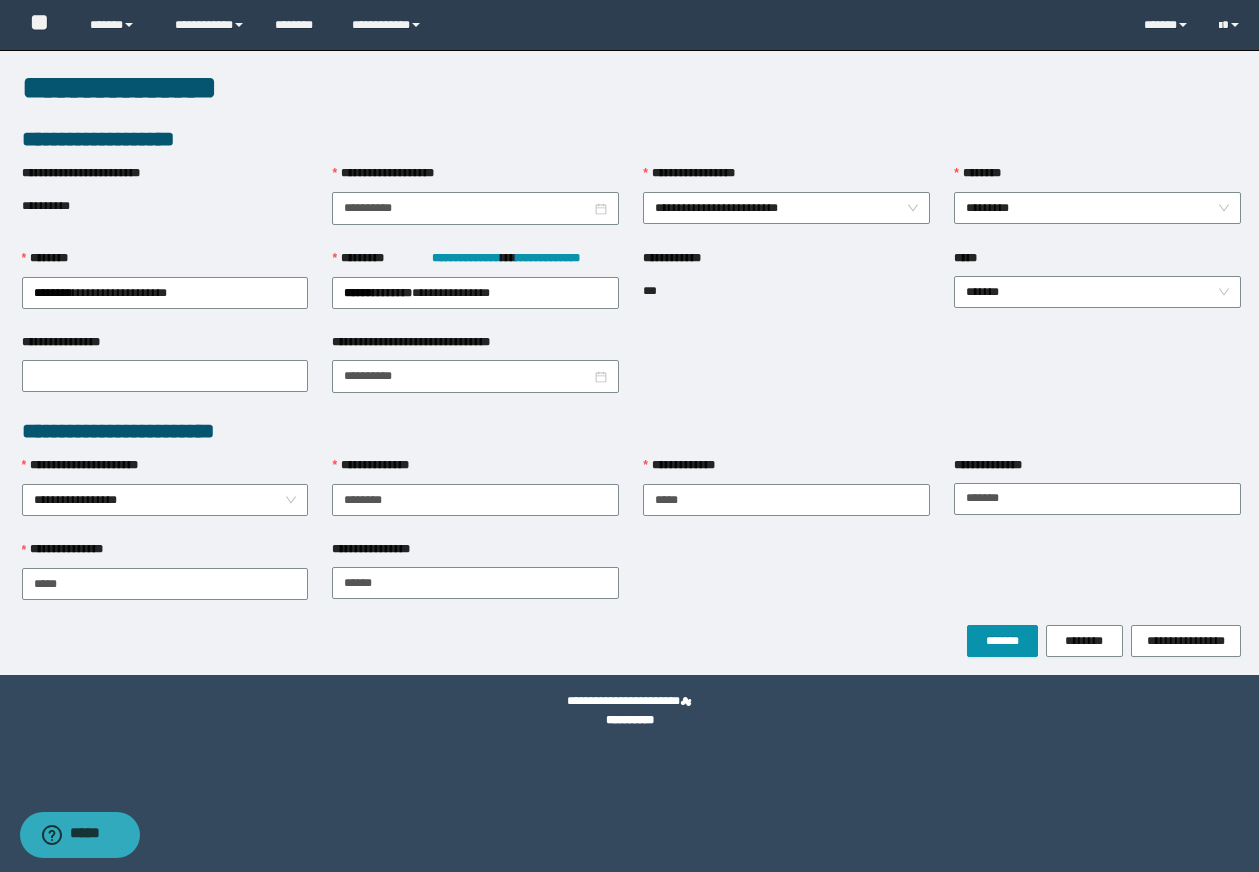 click on "**********" at bounding box center [631, 641] 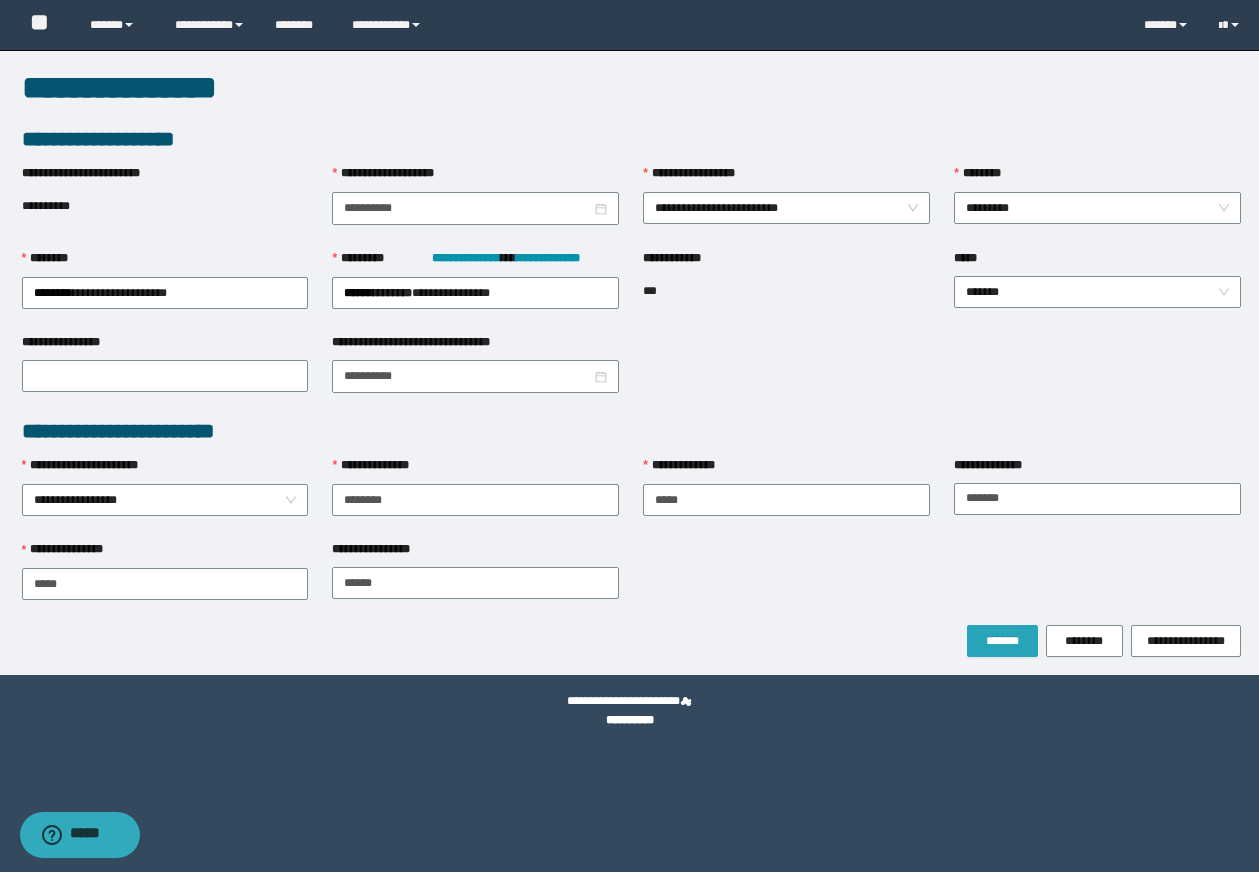 click on "*******" at bounding box center (1002, 641) 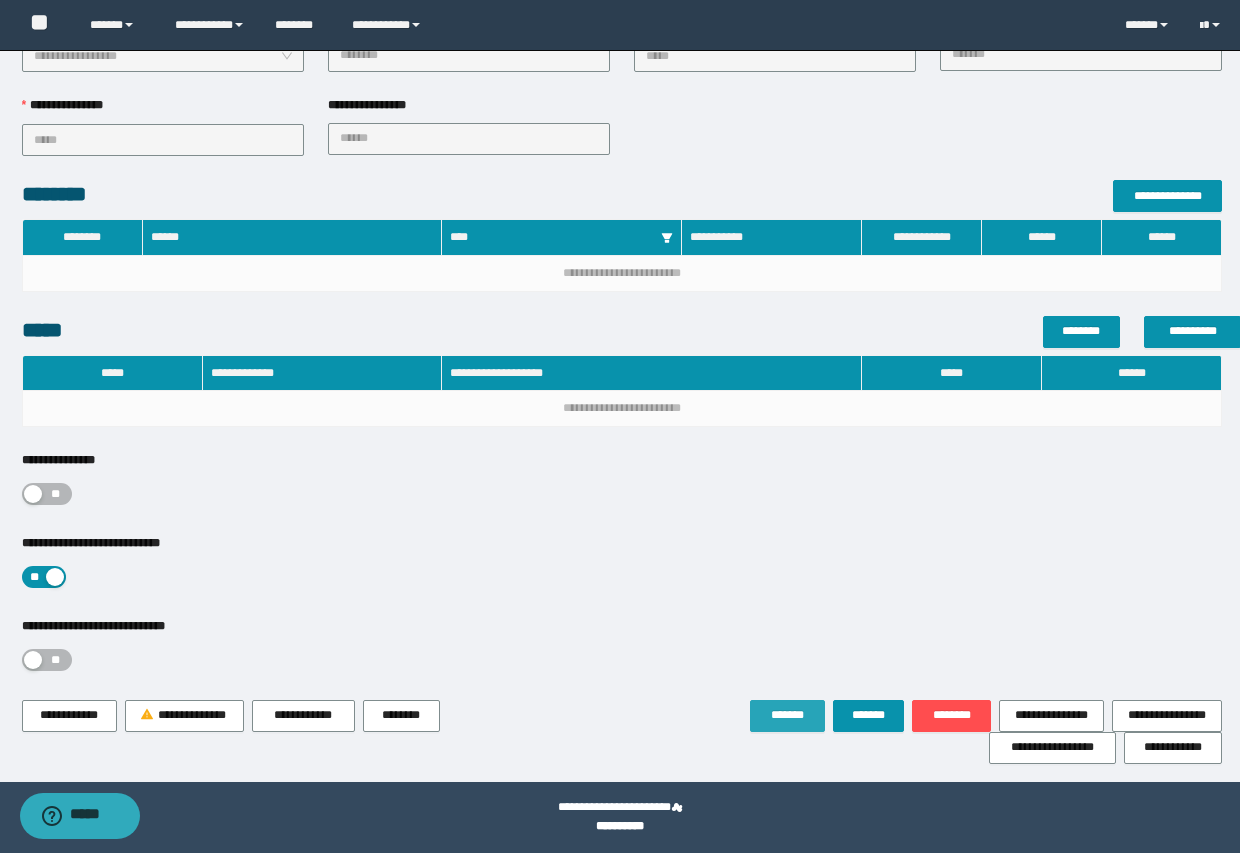 scroll, scrollTop: 500, scrollLeft: 0, axis: vertical 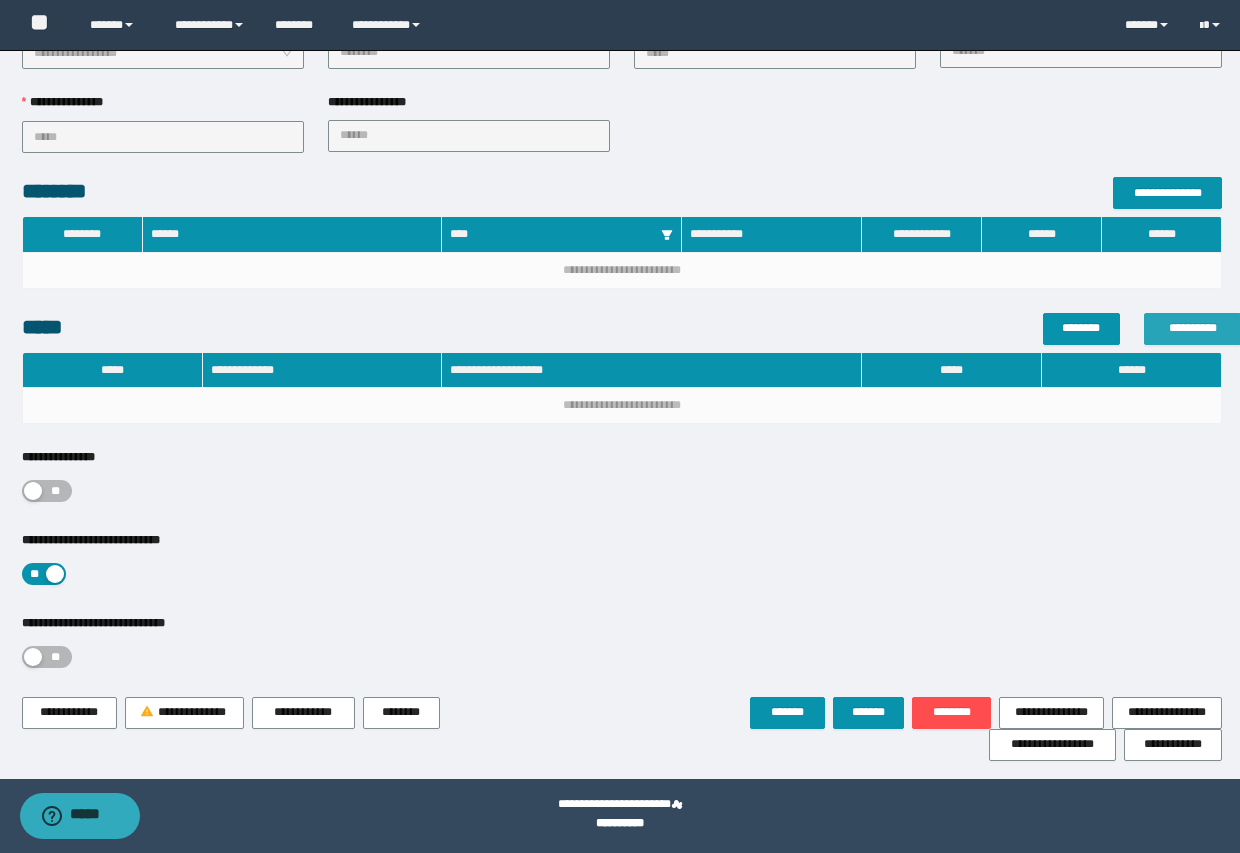 click on "**********" at bounding box center [1192, 328] 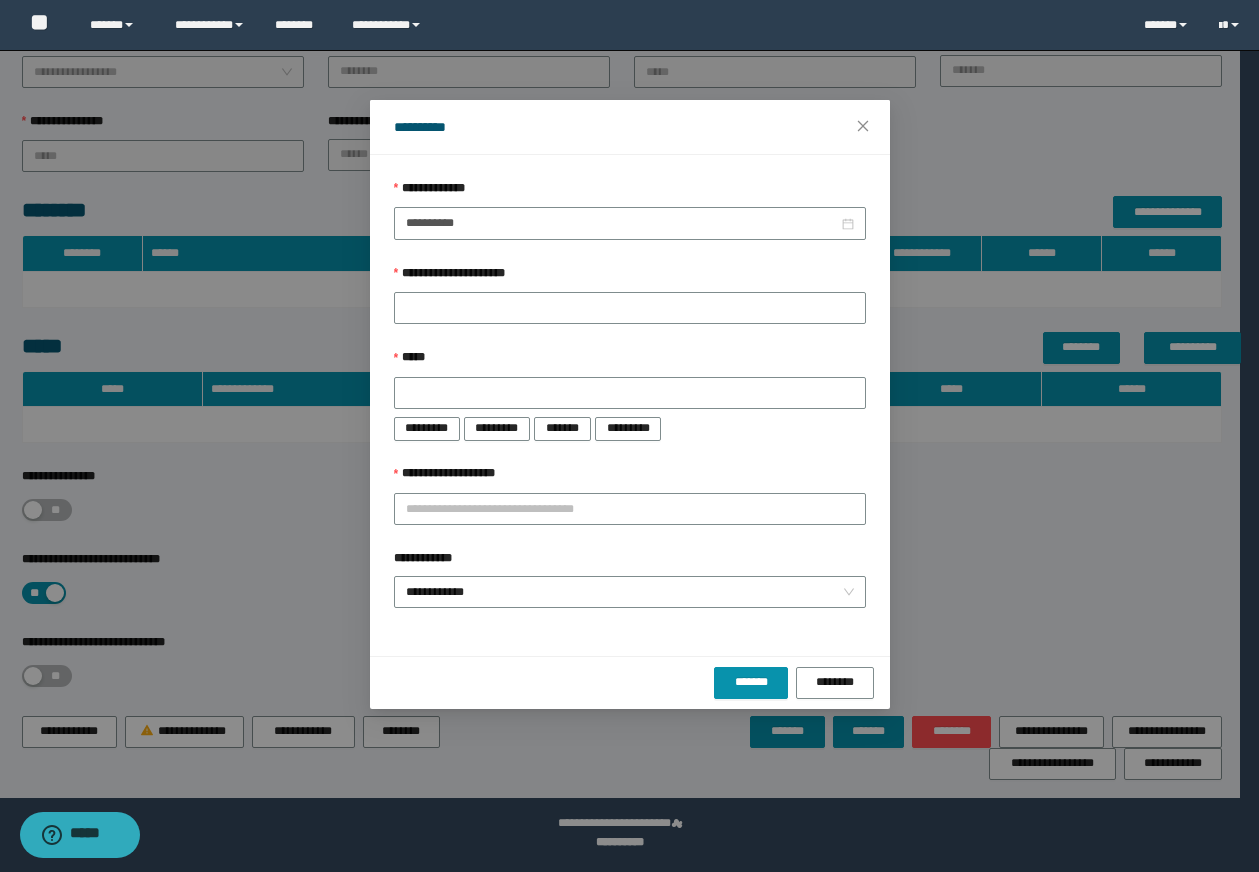 click on "**********" at bounding box center [629, 436] 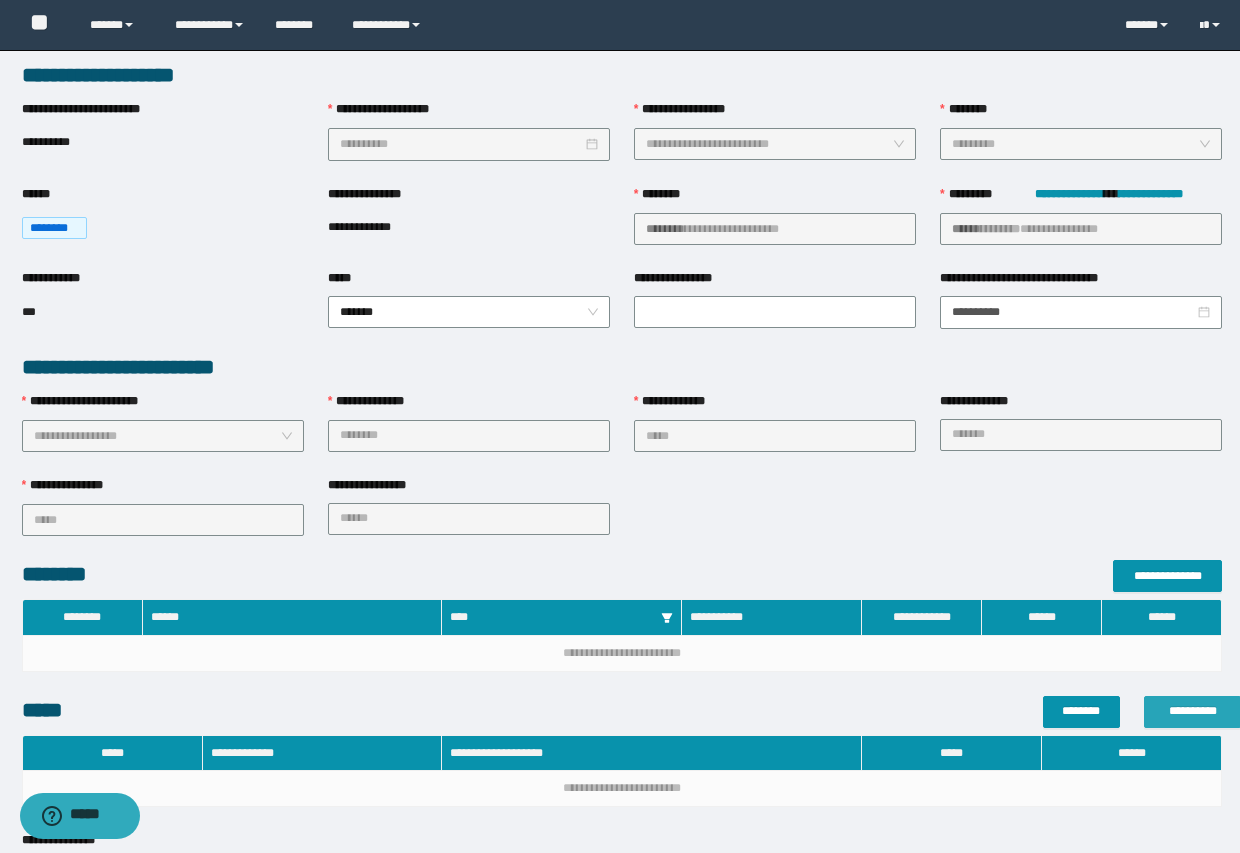 scroll, scrollTop: 250, scrollLeft: 0, axis: vertical 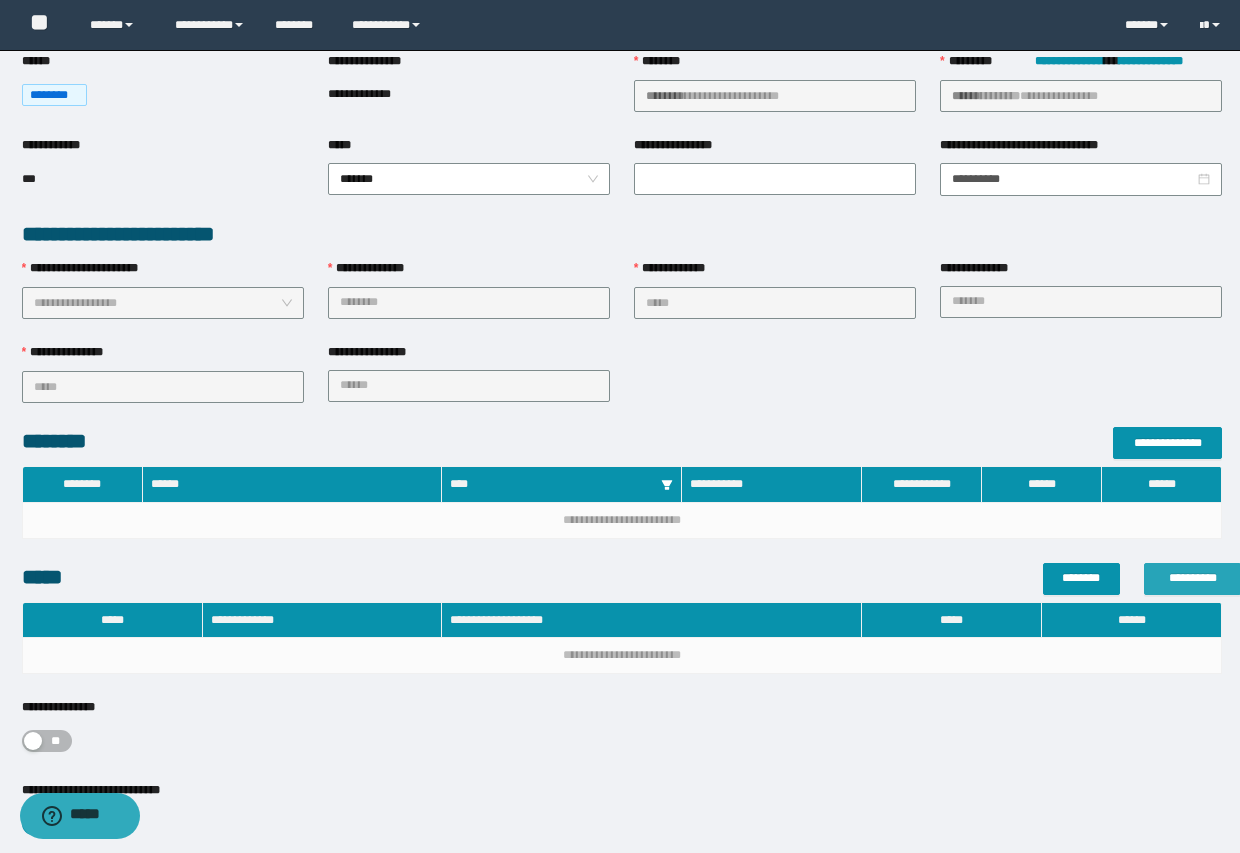 click on "**********" at bounding box center (1192, 578) 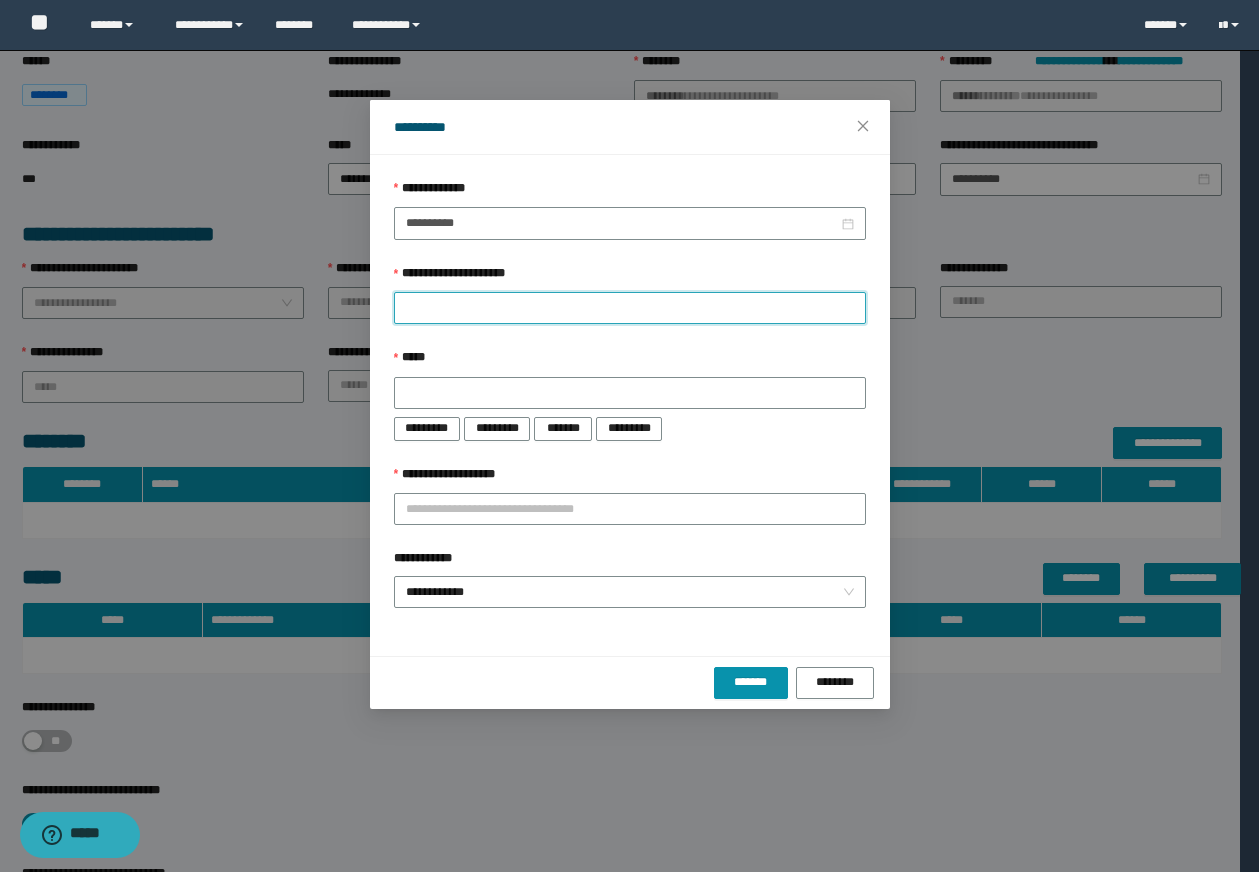 click on "**********" at bounding box center [630, 308] 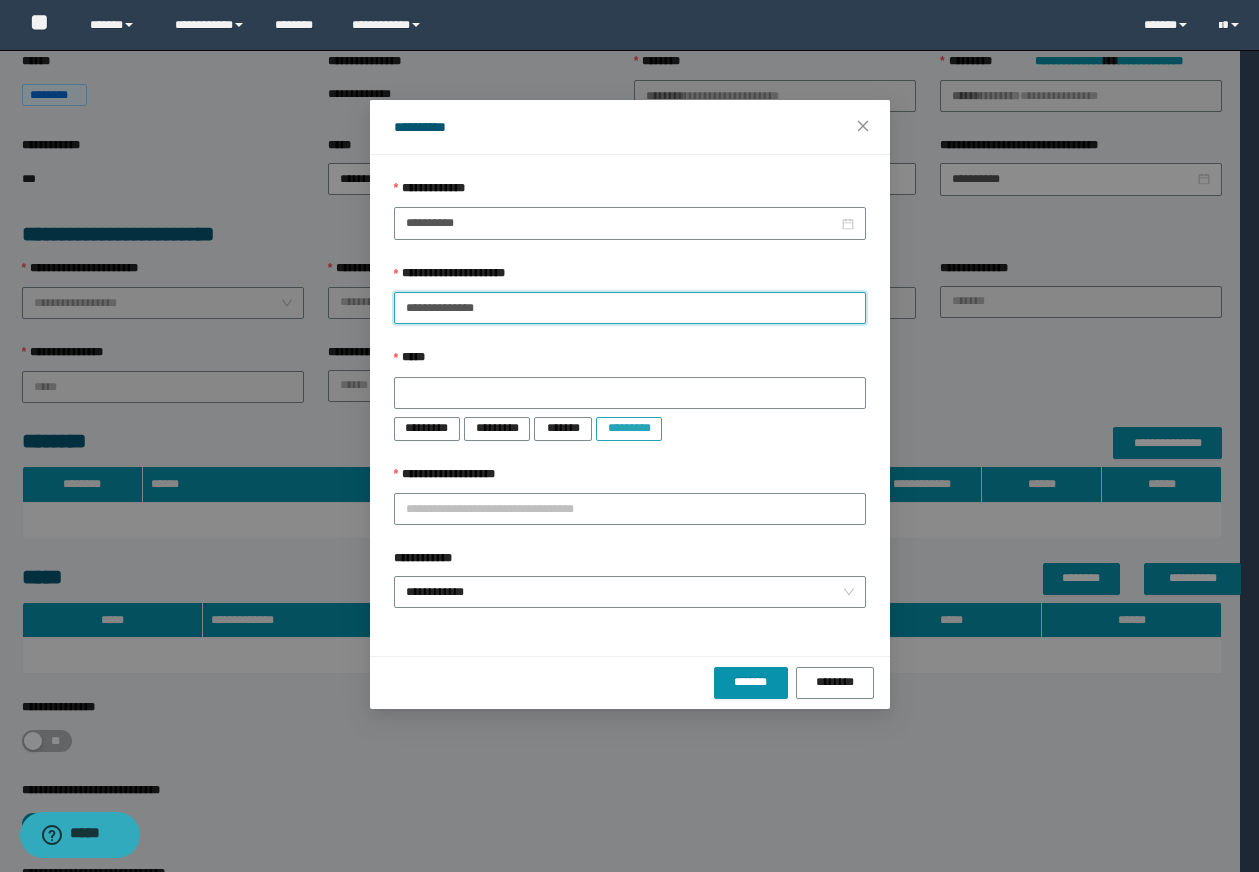 type on "**********" 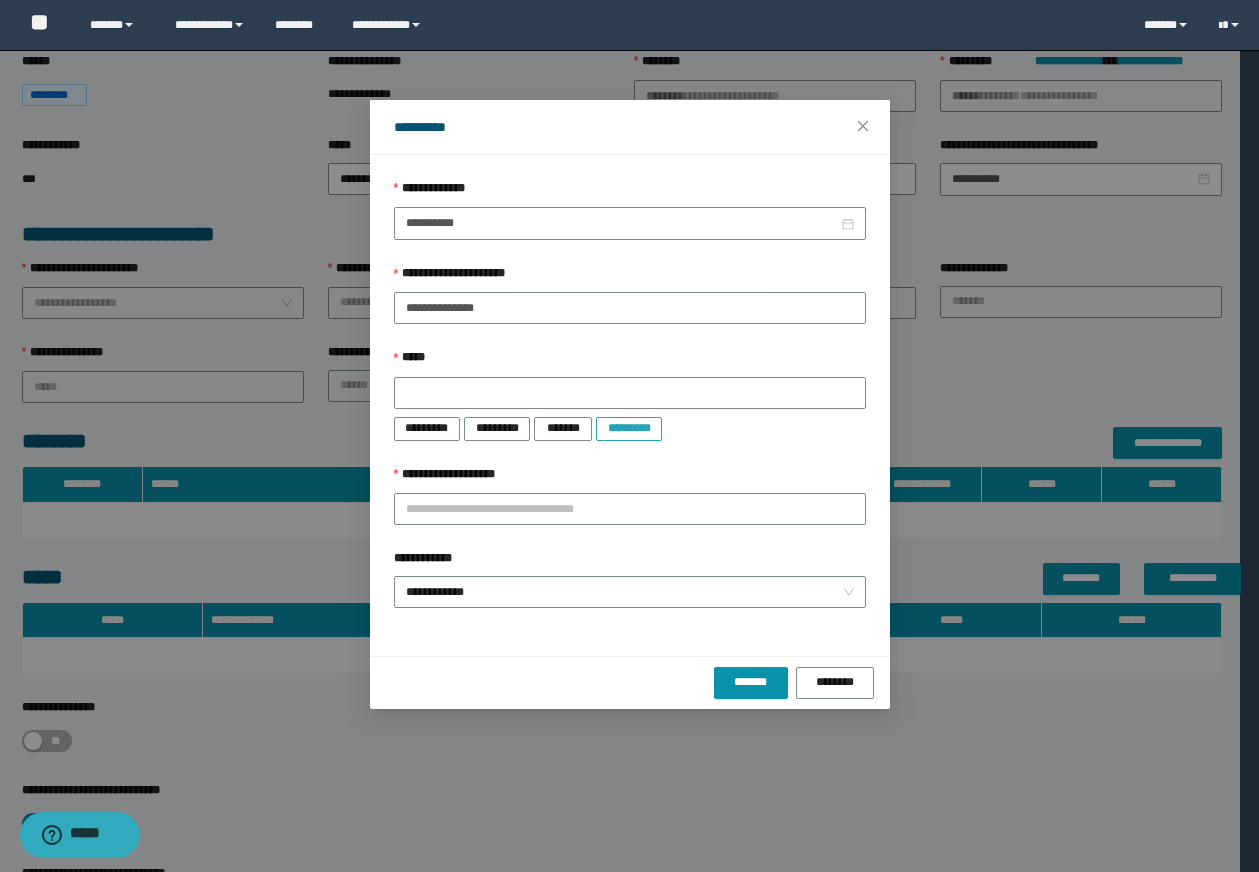 click on "*********" at bounding box center [629, 428] 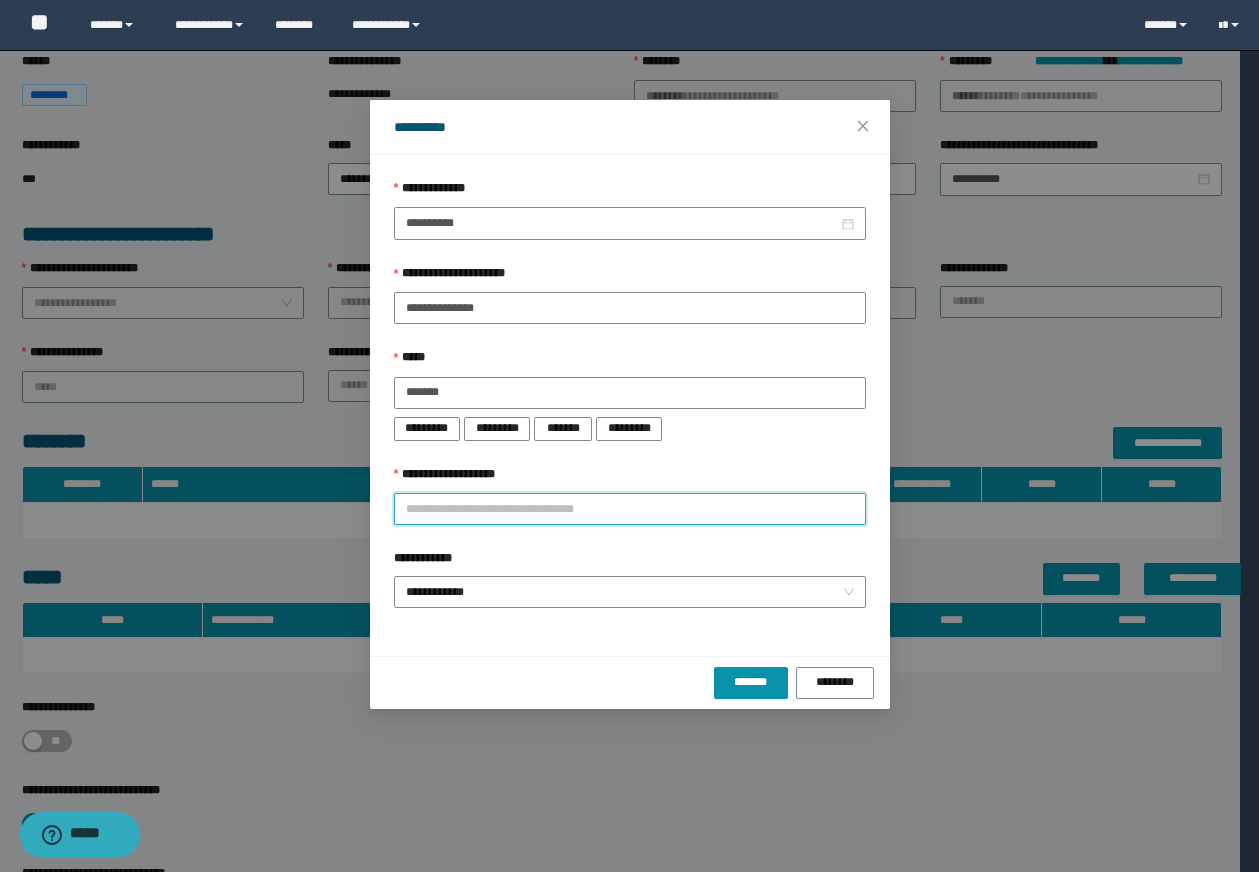 click on "**********" at bounding box center [630, 509] 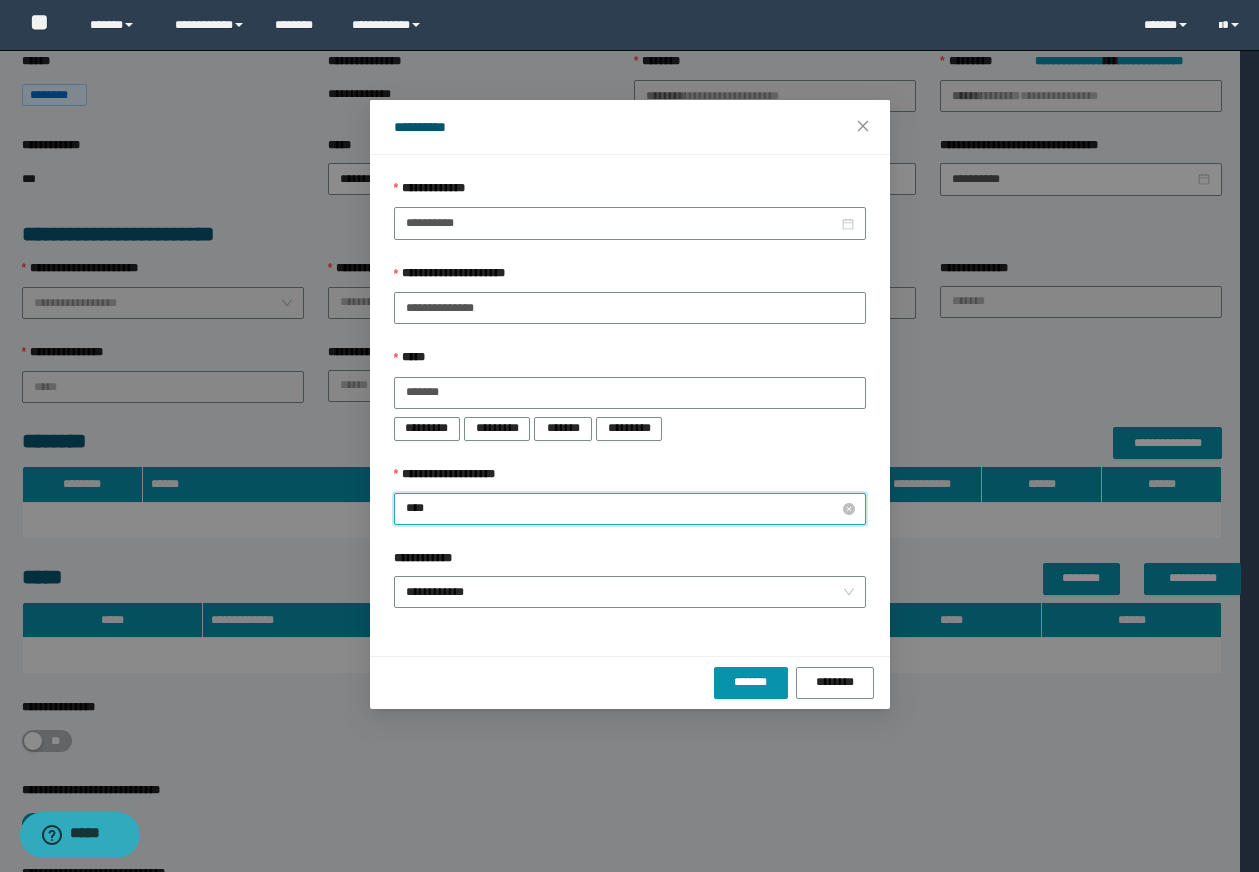type on "****" 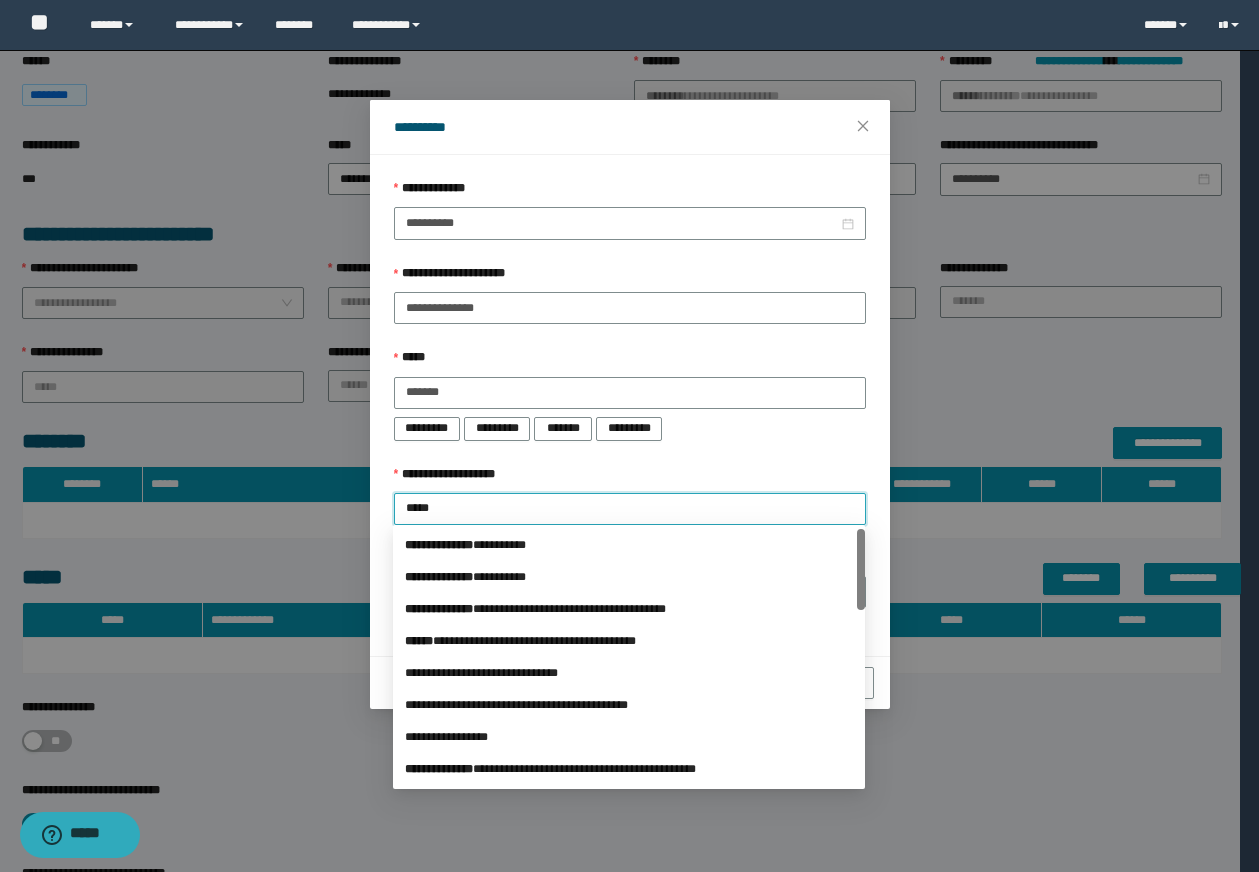 drag, startPoint x: 502, startPoint y: 519, endPoint x: -8, endPoint y: 443, distance: 515.63165 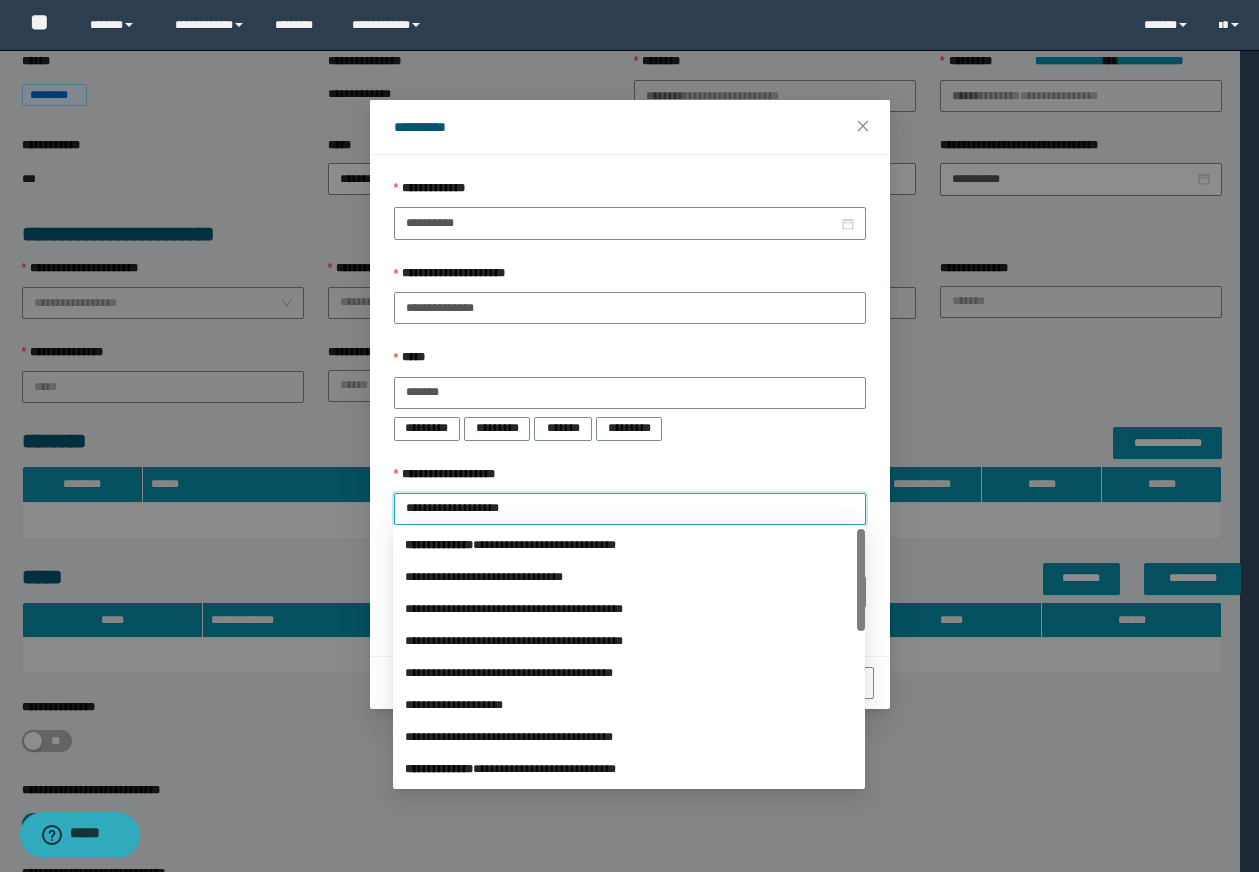type on "**********" 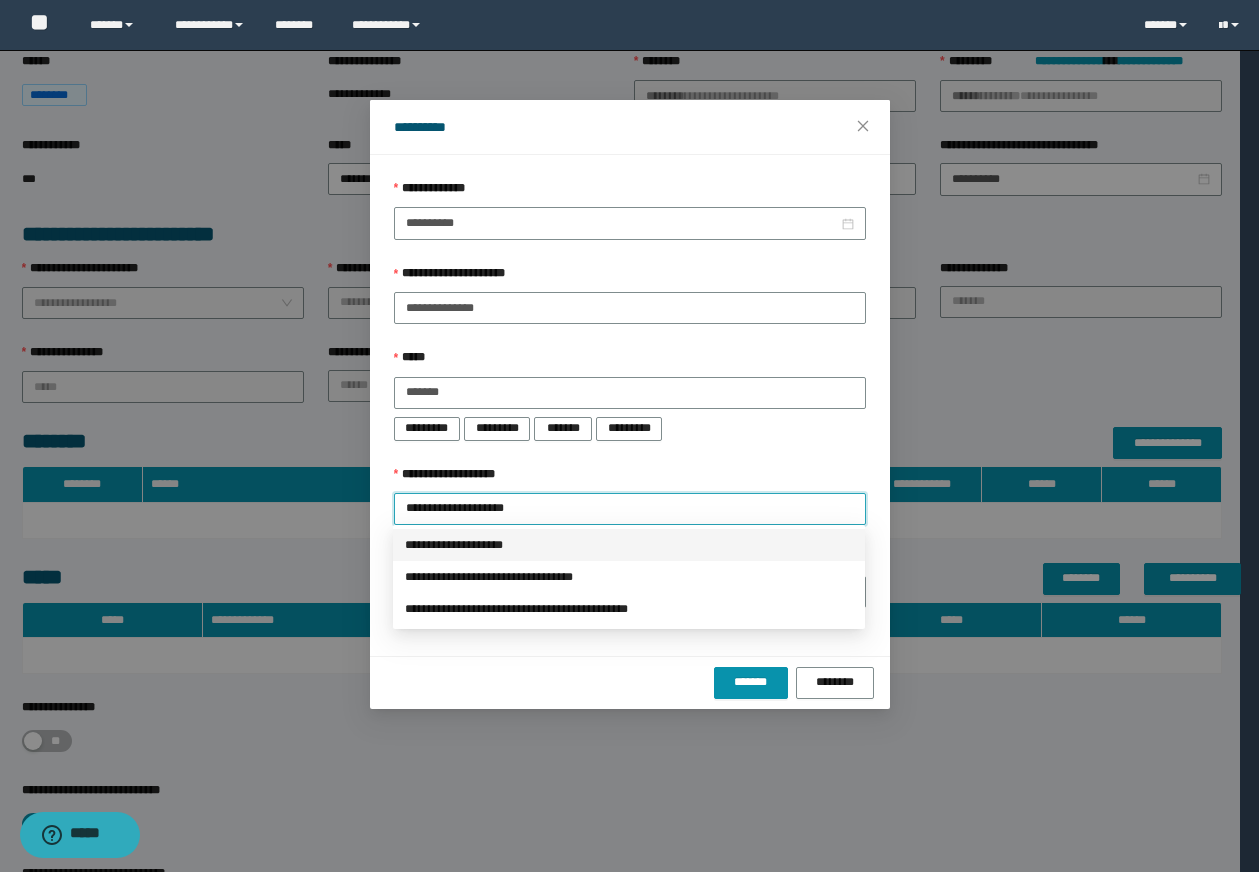 click on "**********" at bounding box center [629, 545] 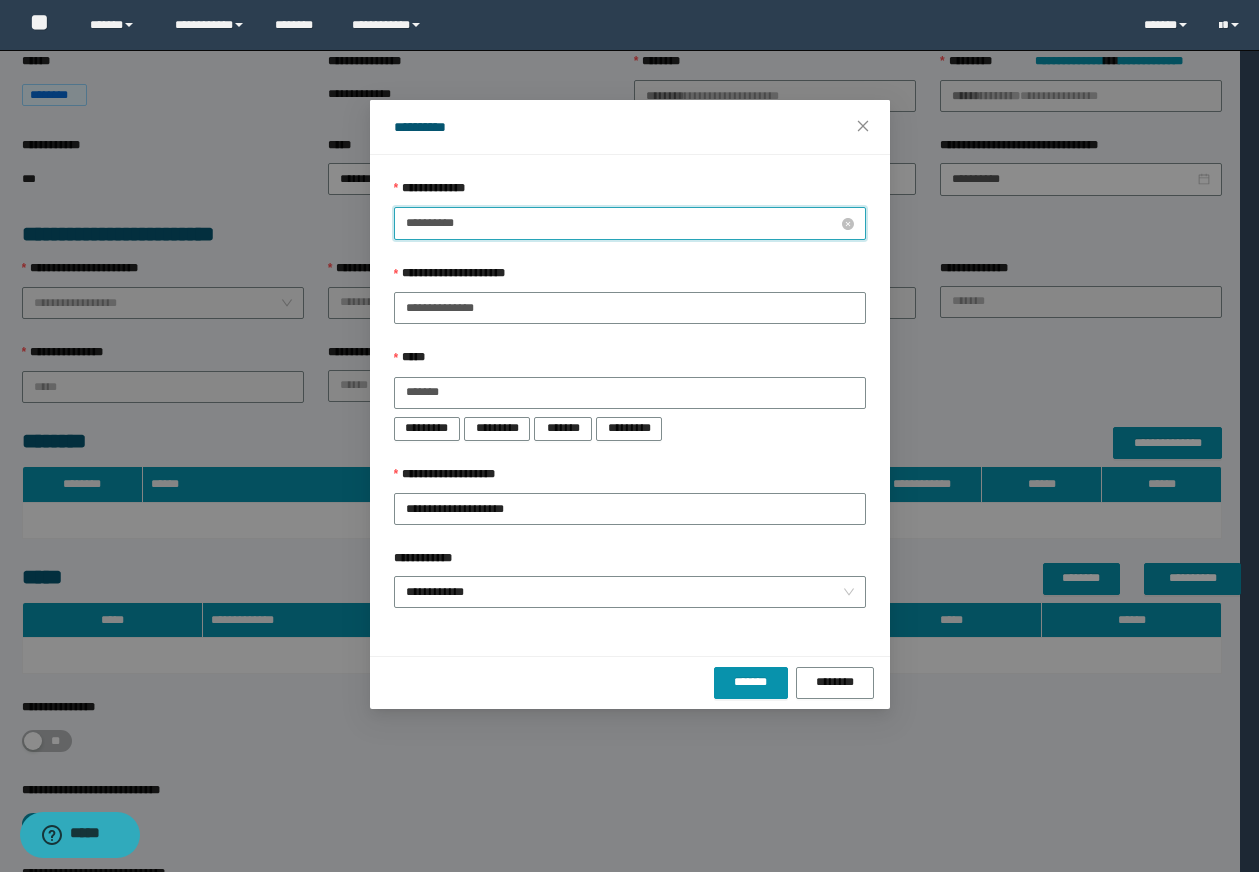 click on "**********" at bounding box center [622, 223] 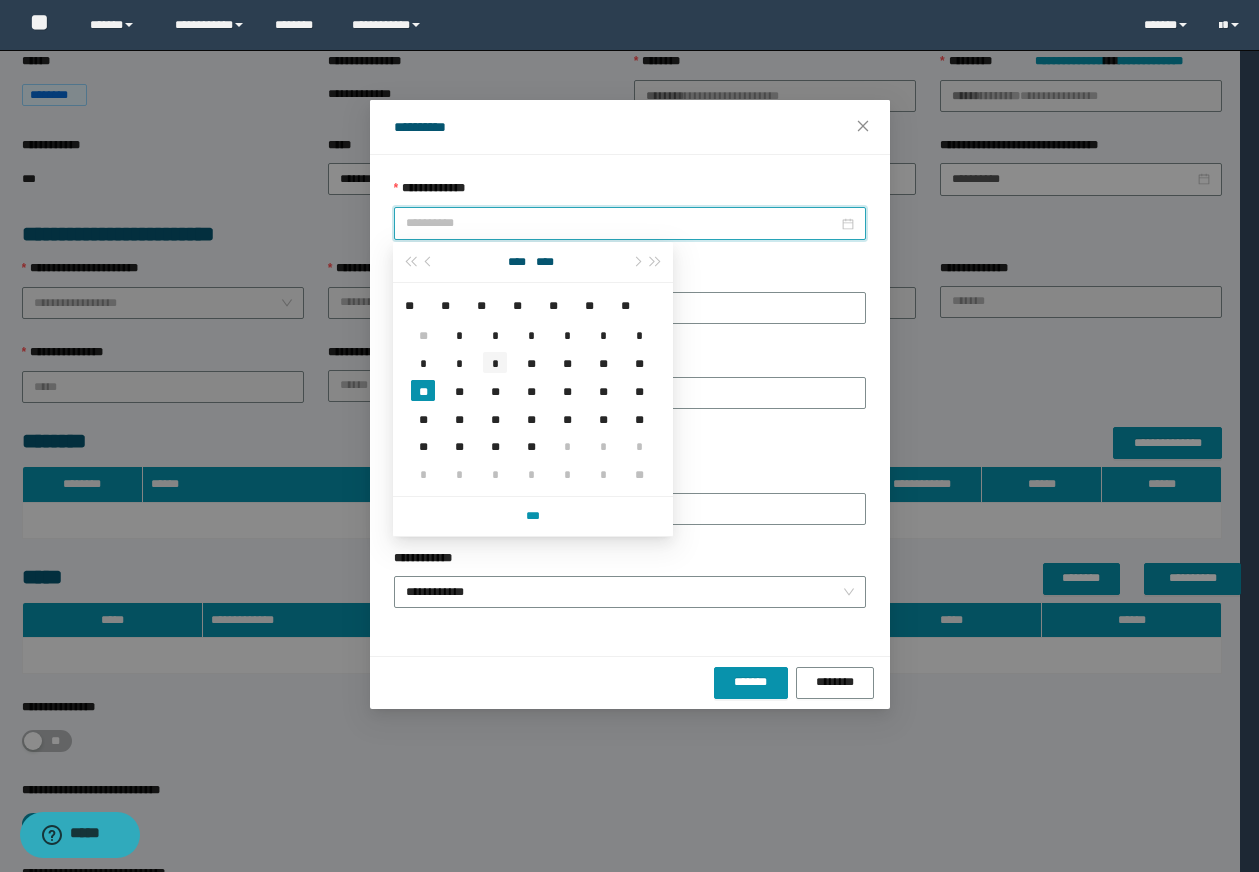 click on "*" at bounding box center (495, 362) 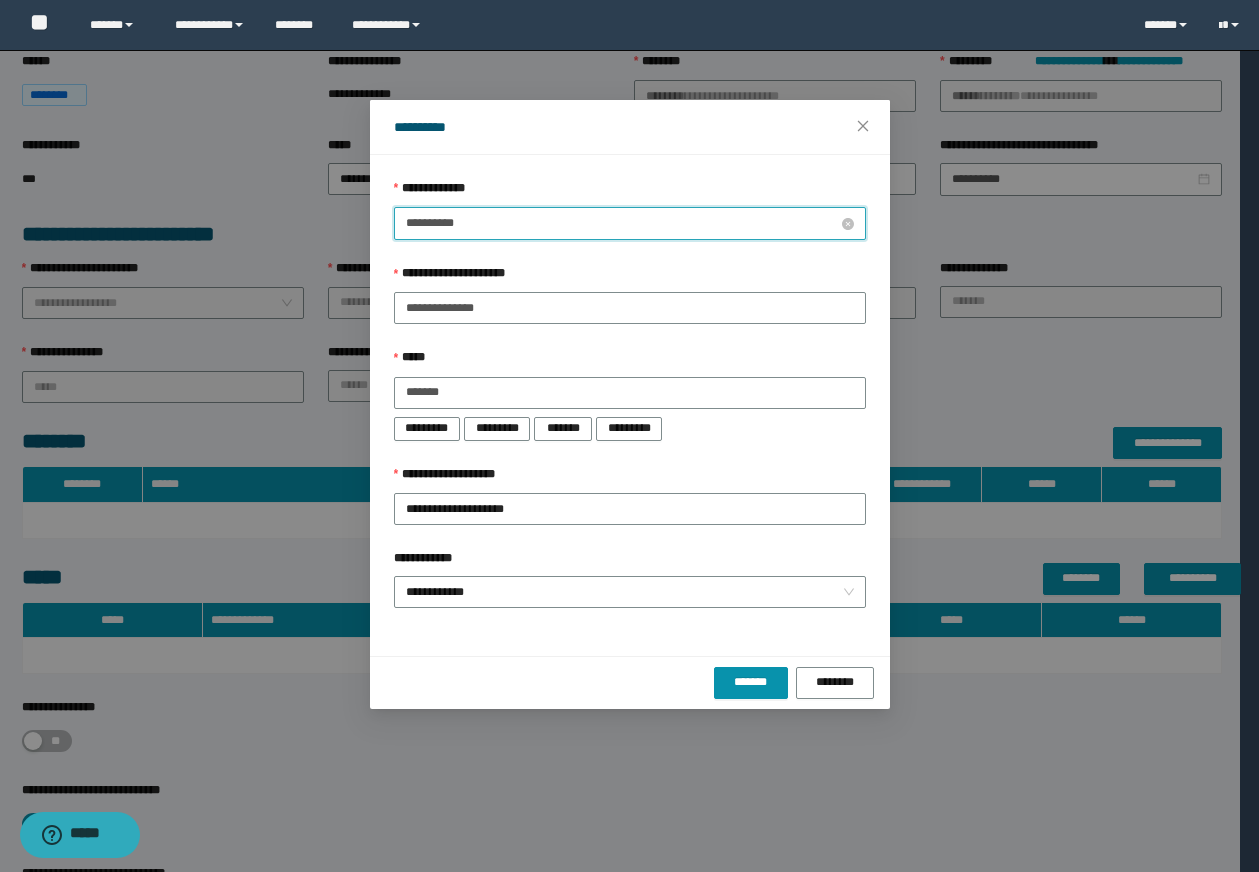 click on "**********" at bounding box center [622, 223] 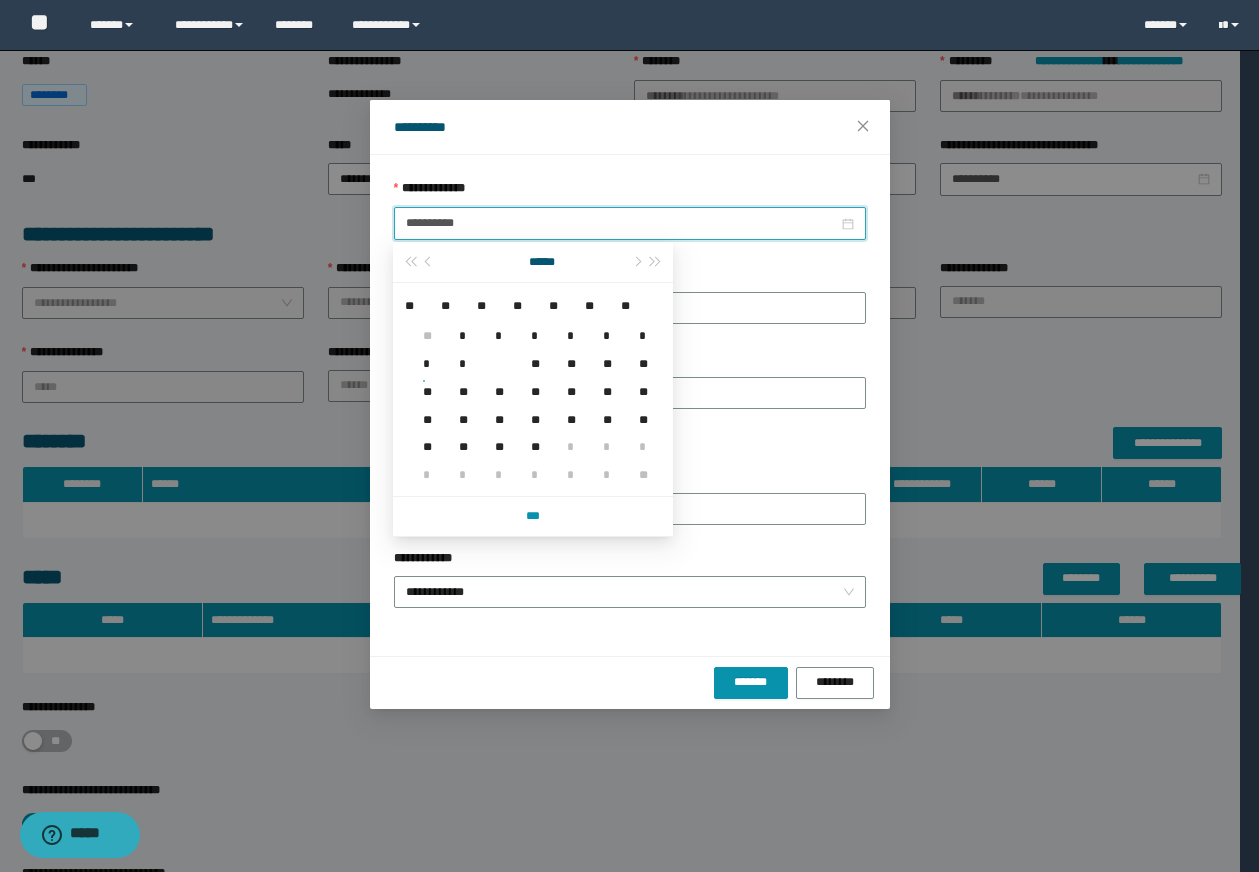 type on "**********" 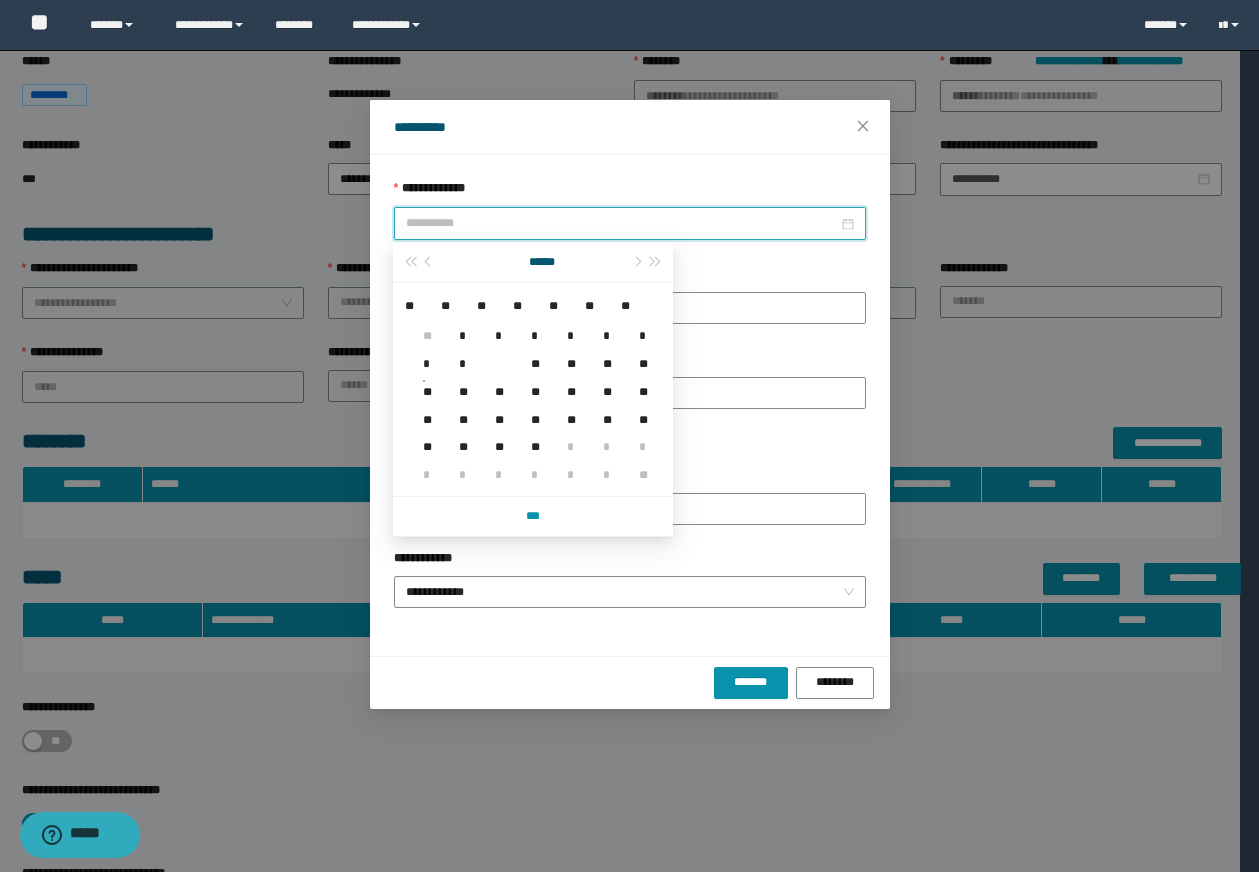 click on "*" at bounding box center (531, 324) 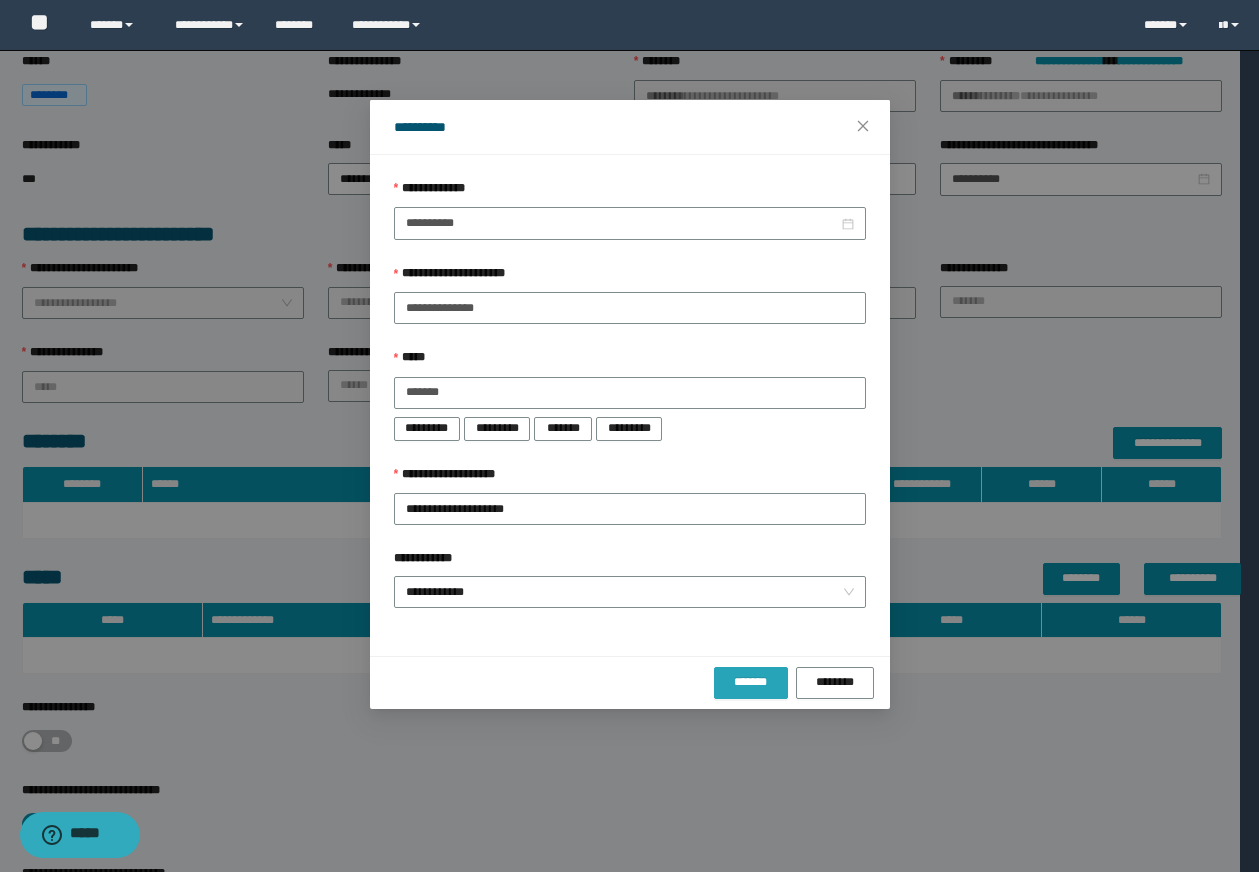 click on "*******" at bounding box center (751, 682) 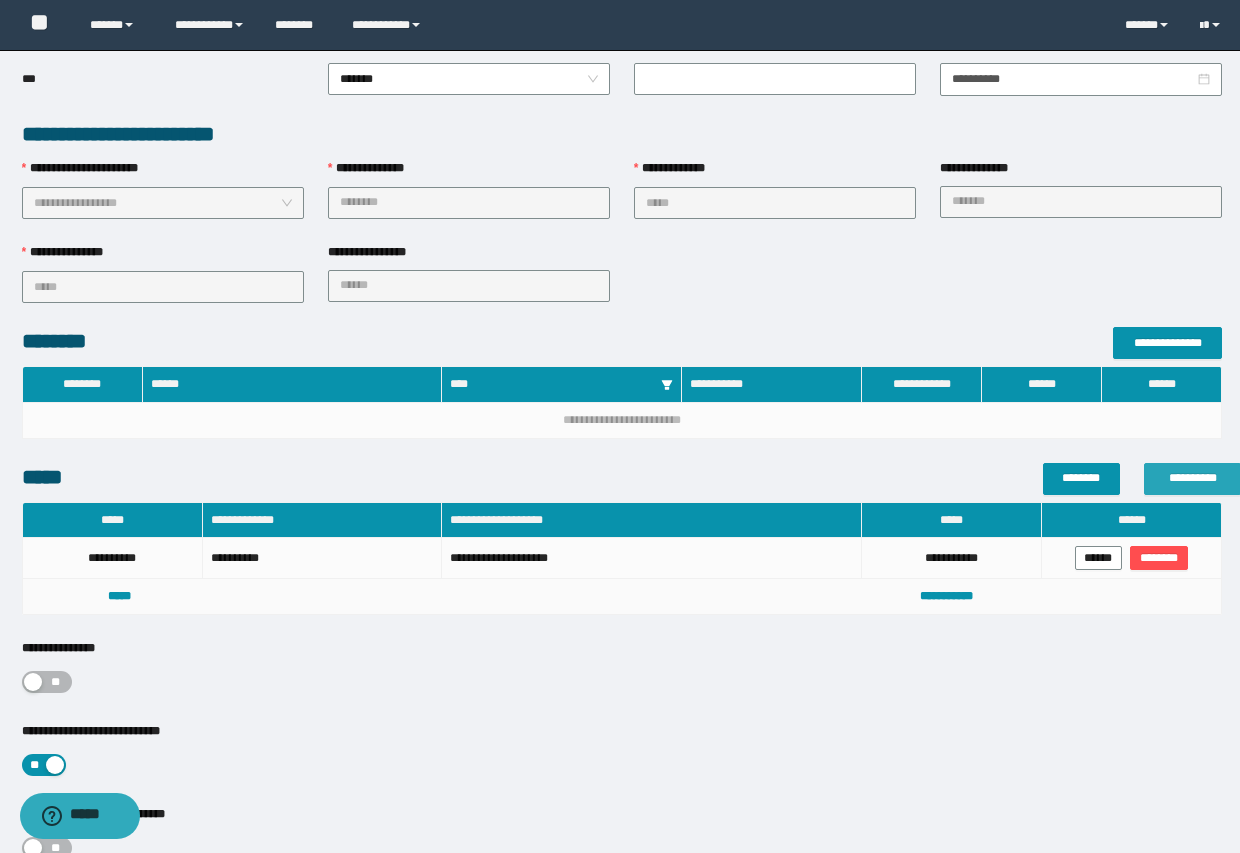scroll, scrollTop: 541, scrollLeft: 0, axis: vertical 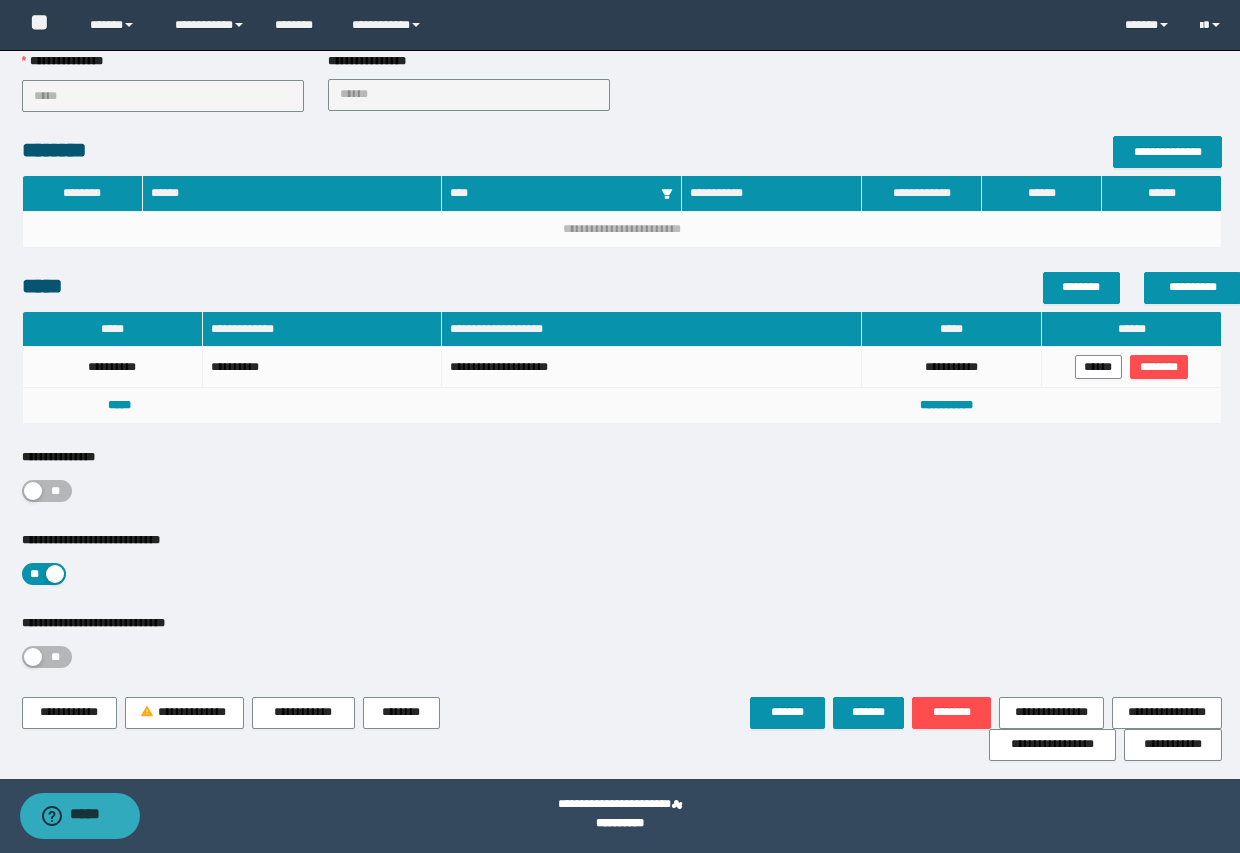 click on "**" at bounding box center (56, 491) 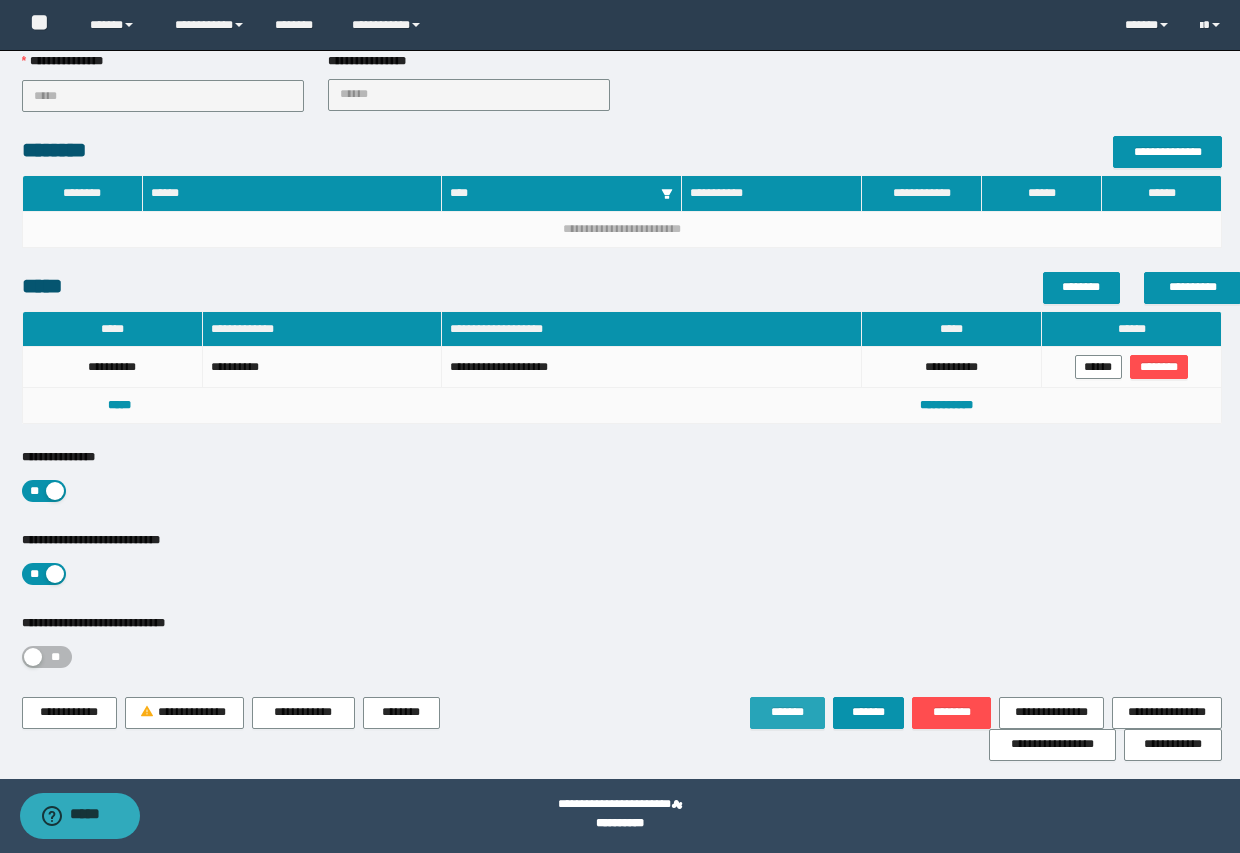 click on "*******" at bounding box center [787, 712] 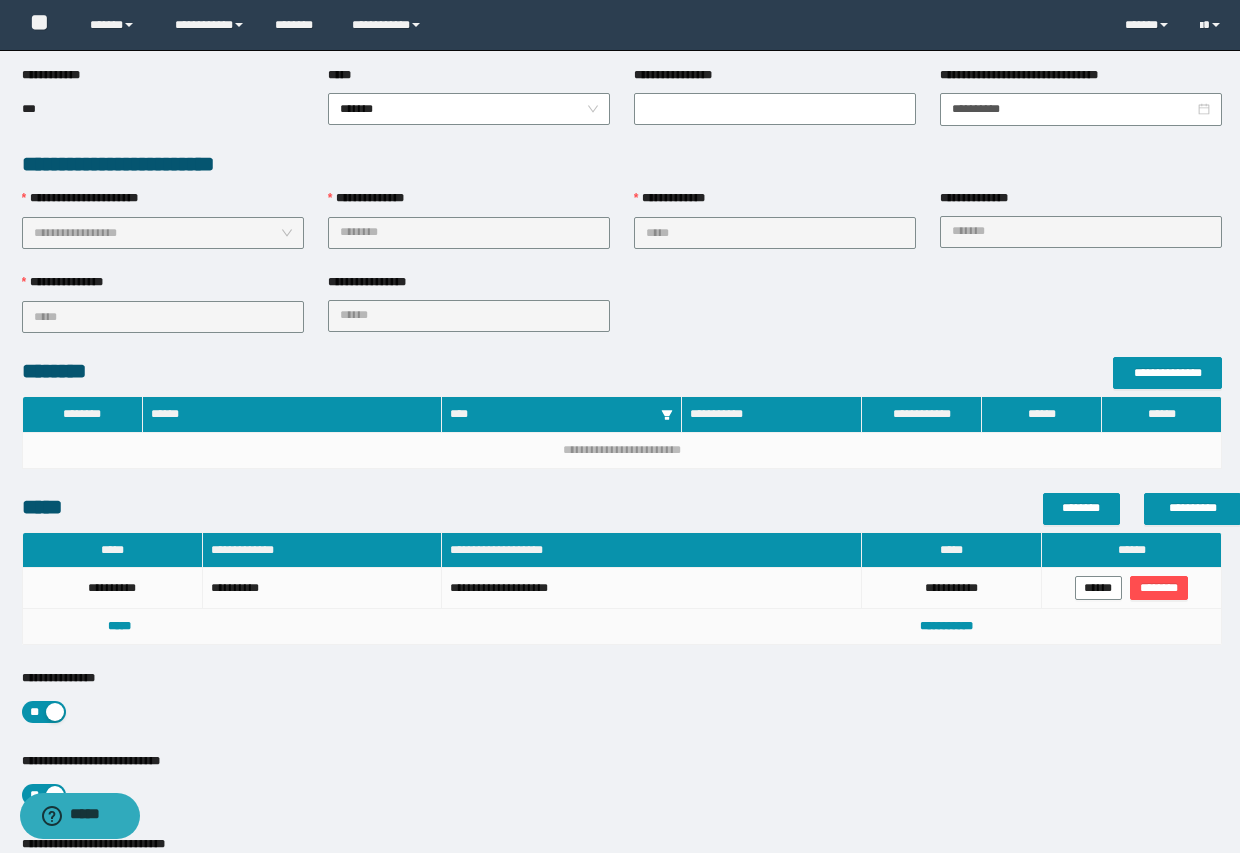 scroll, scrollTop: 541, scrollLeft: 0, axis: vertical 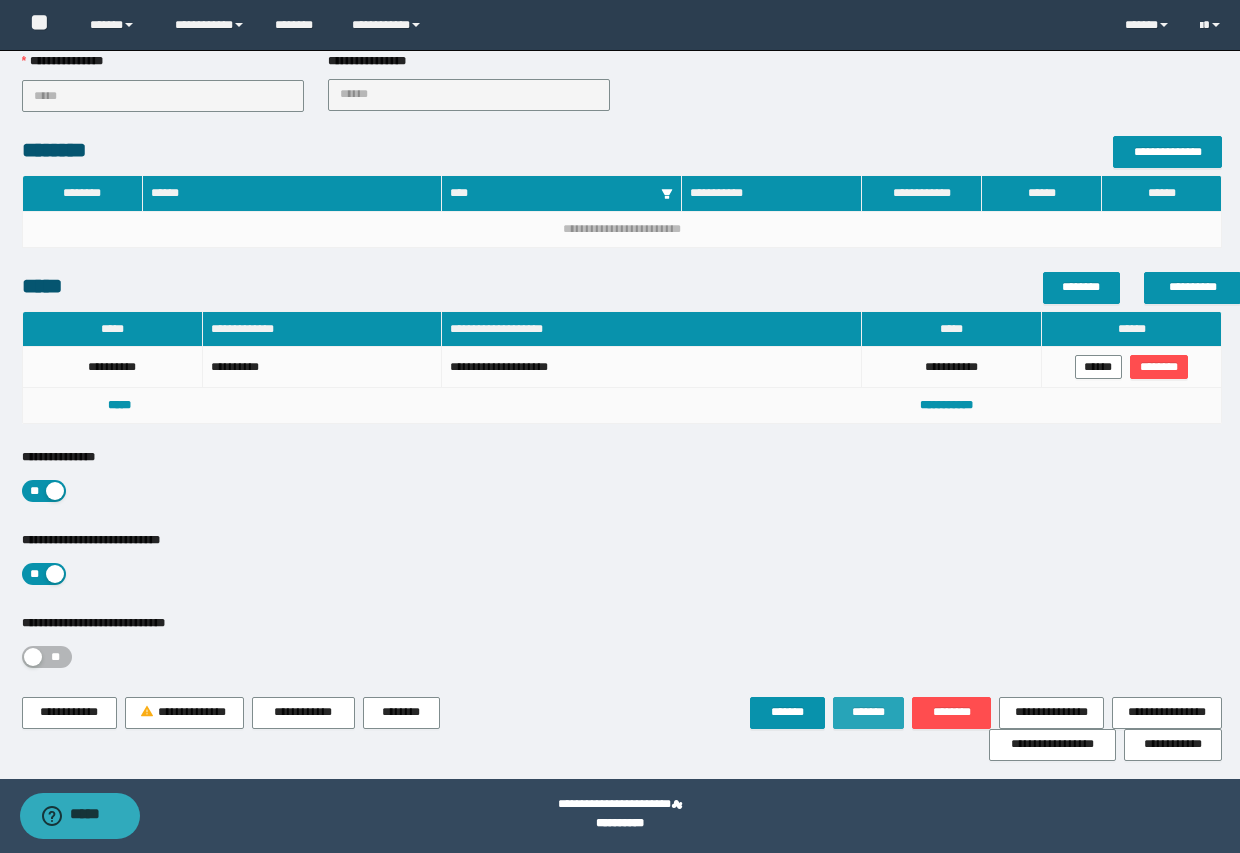 click on "*******" at bounding box center (869, 712) 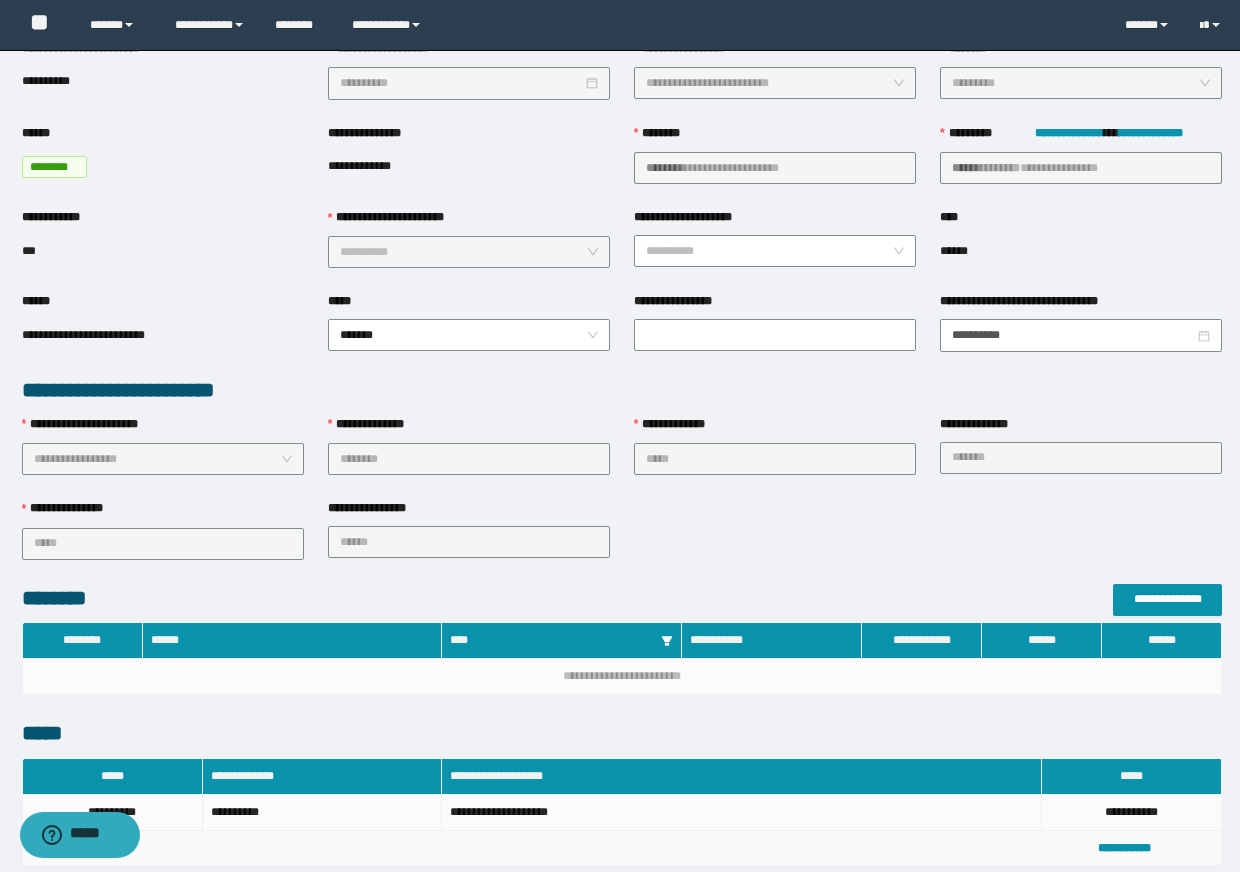 scroll, scrollTop: 0, scrollLeft: 0, axis: both 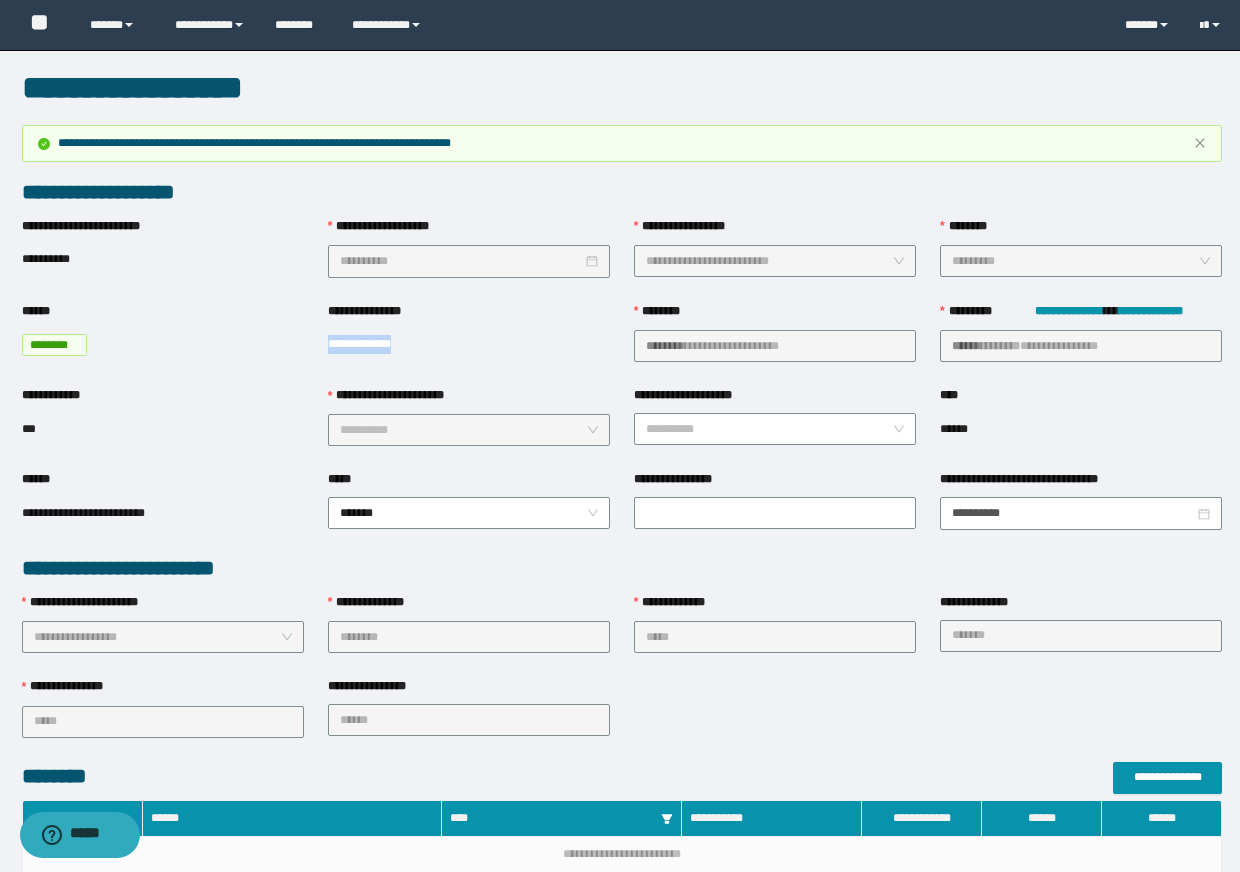 drag, startPoint x: 438, startPoint y: 349, endPoint x: 324, endPoint y: 352, distance: 114.03947 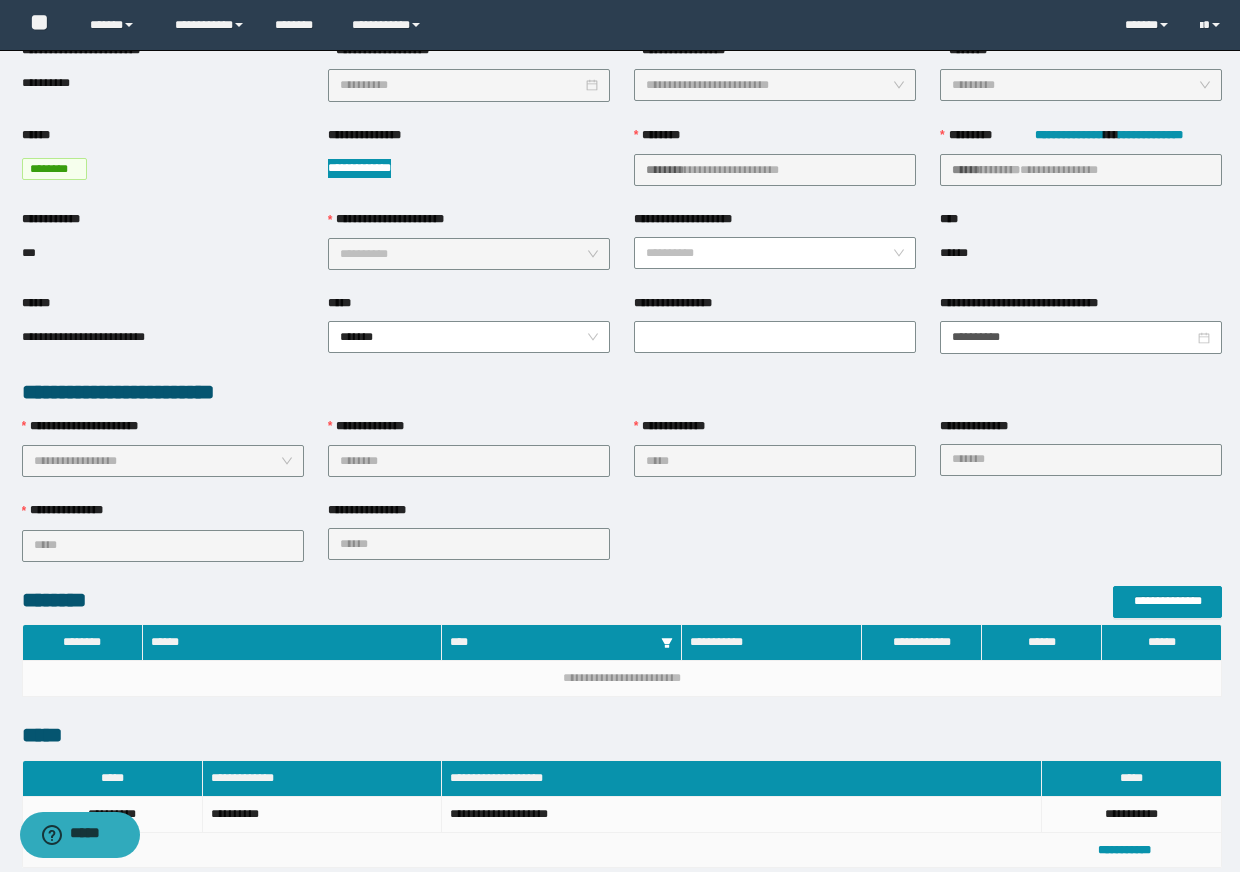 scroll, scrollTop: 0, scrollLeft: 0, axis: both 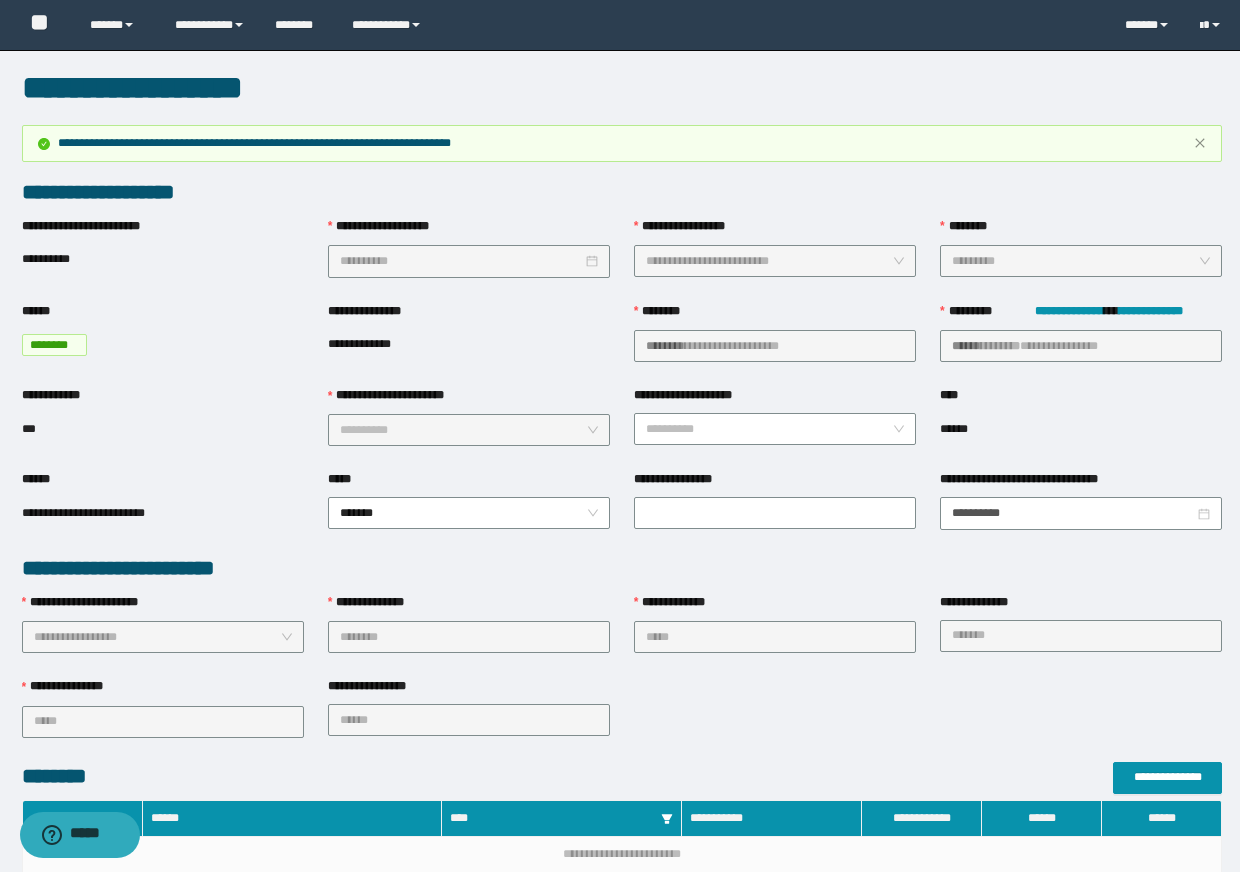 click on "**********" at bounding box center (469, 344) 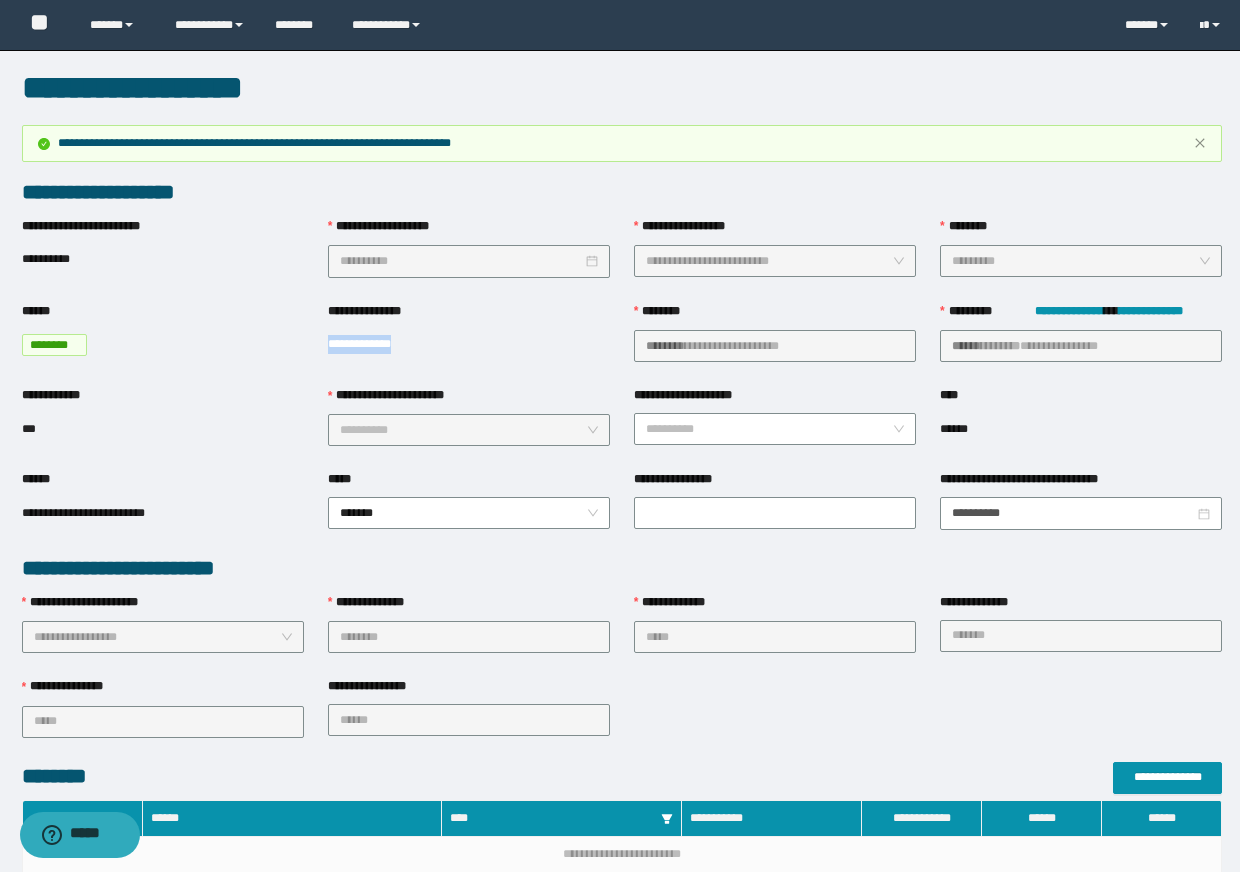 drag, startPoint x: 419, startPoint y: 347, endPoint x: 339, endPoint y: 329, distance: 82 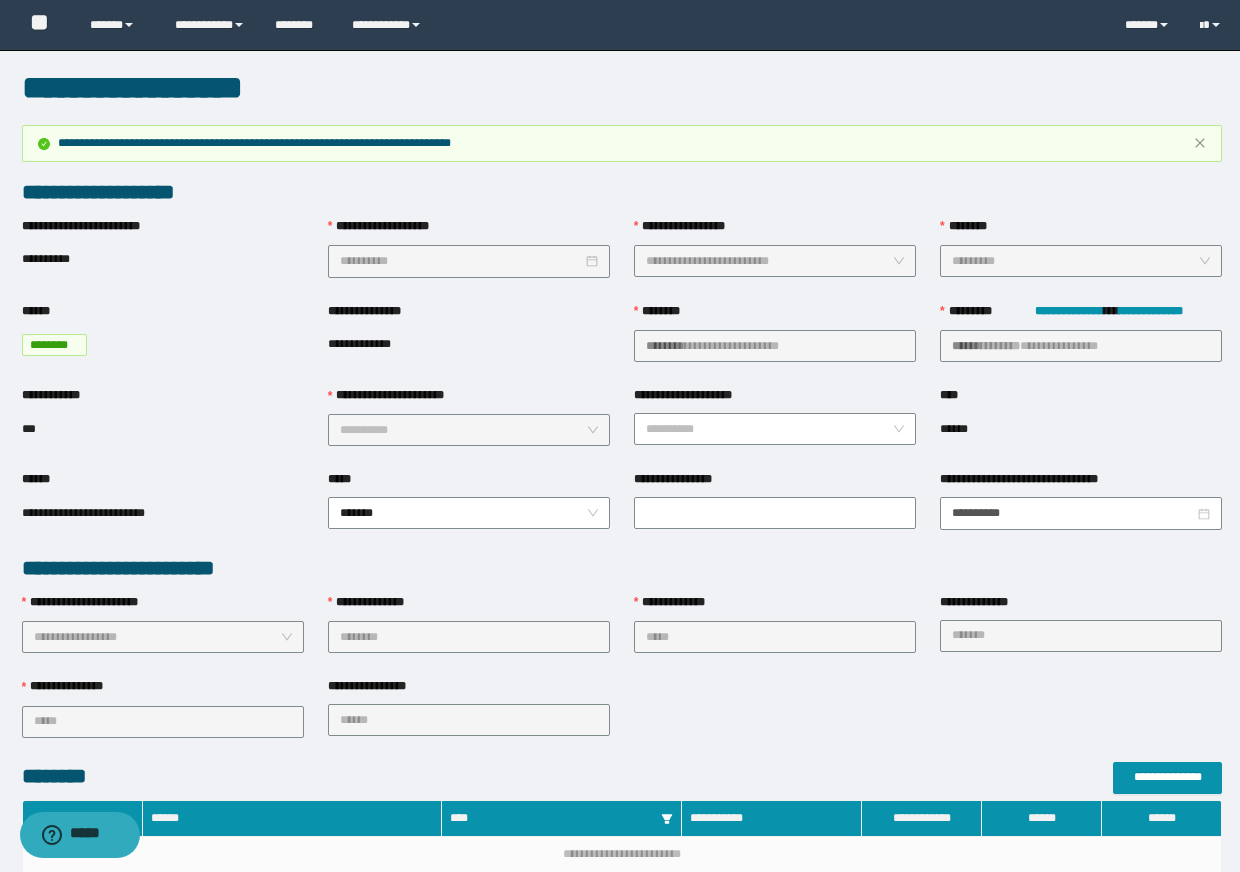 drag, startPoint x: 488, startPoint y: 310, endPoint x: 456, endPoint y: 323, distance: 34.539833 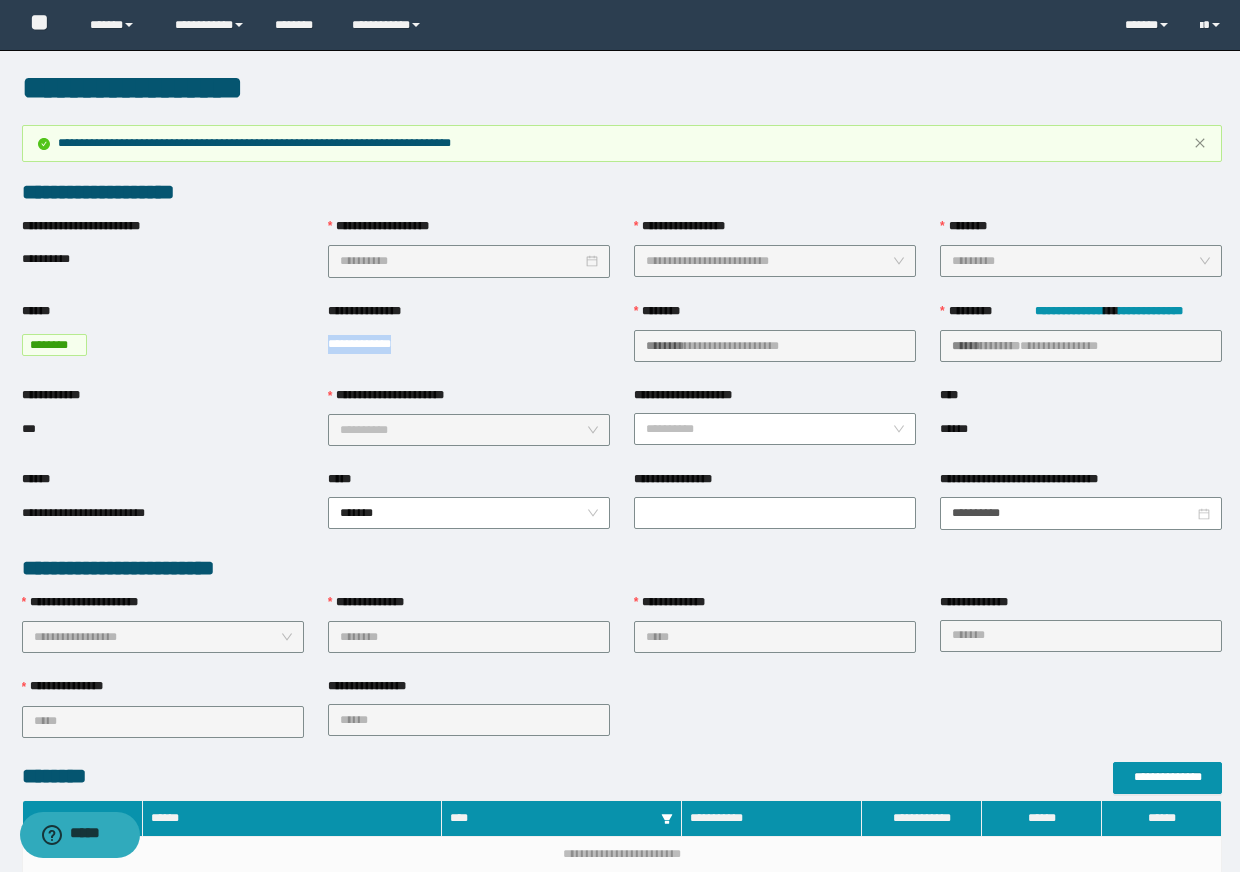 drag, startPoint x: 440, startPoint y: 329, endPoint x: 325, endPoint y: 346, distance: 116.24973 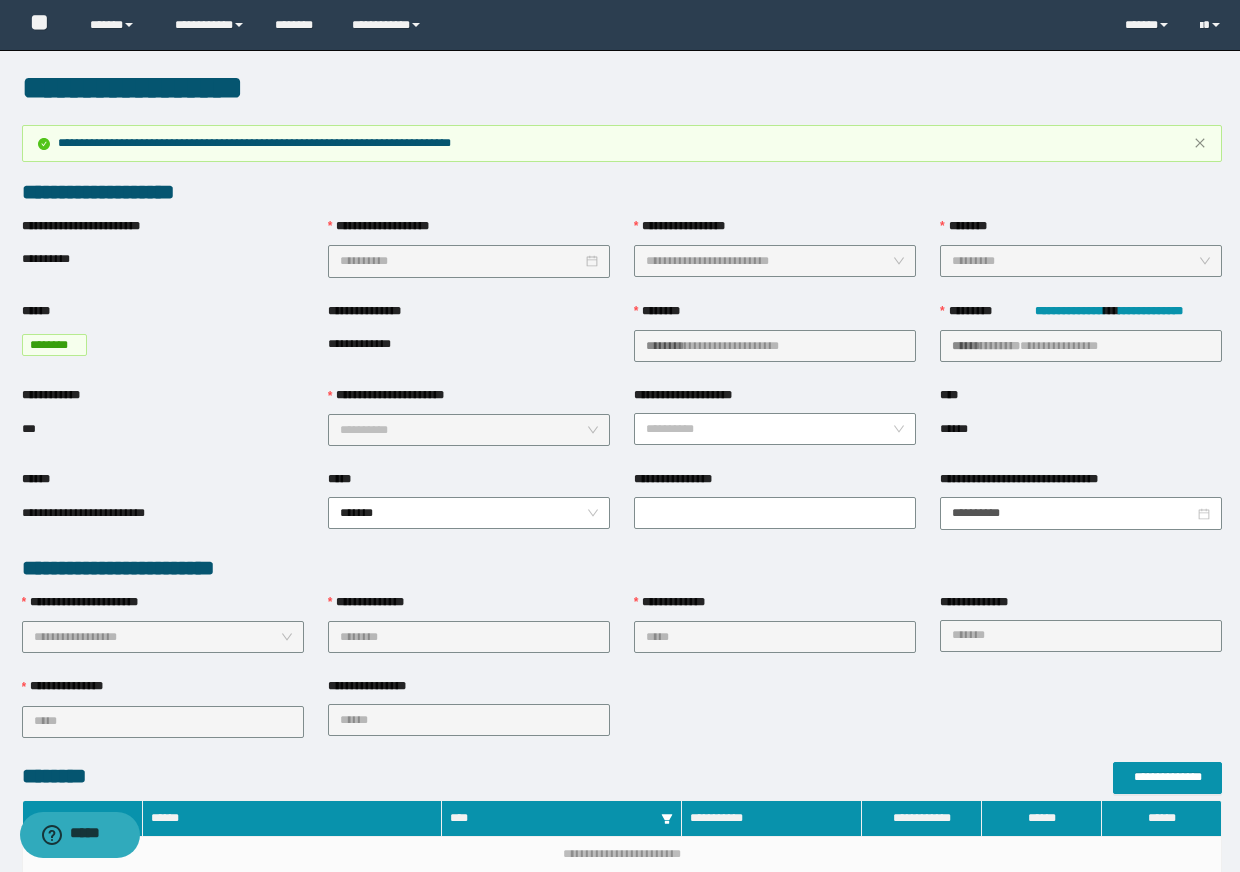 click on "**********" at bounding box center (469, 344) 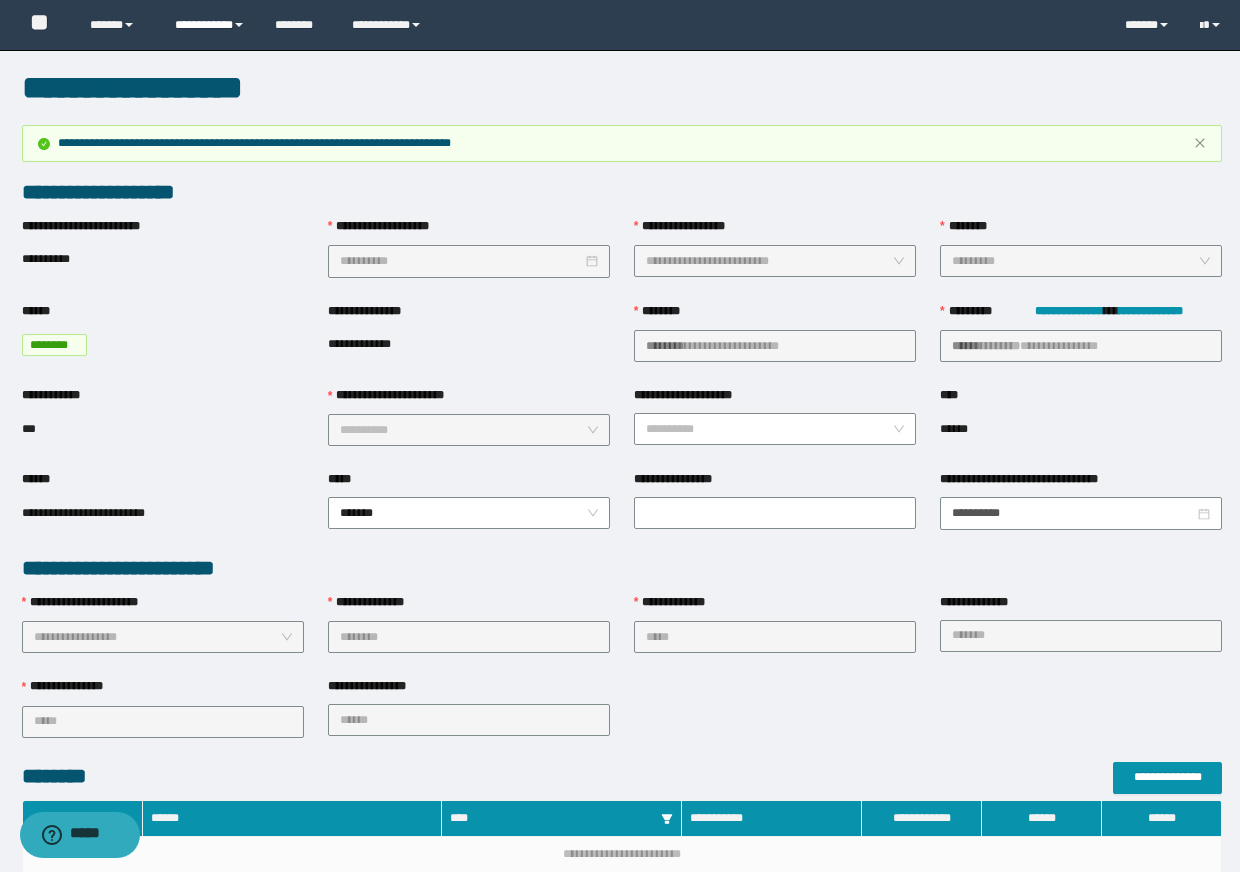 click on "**********" at bounding box center (210, 25) 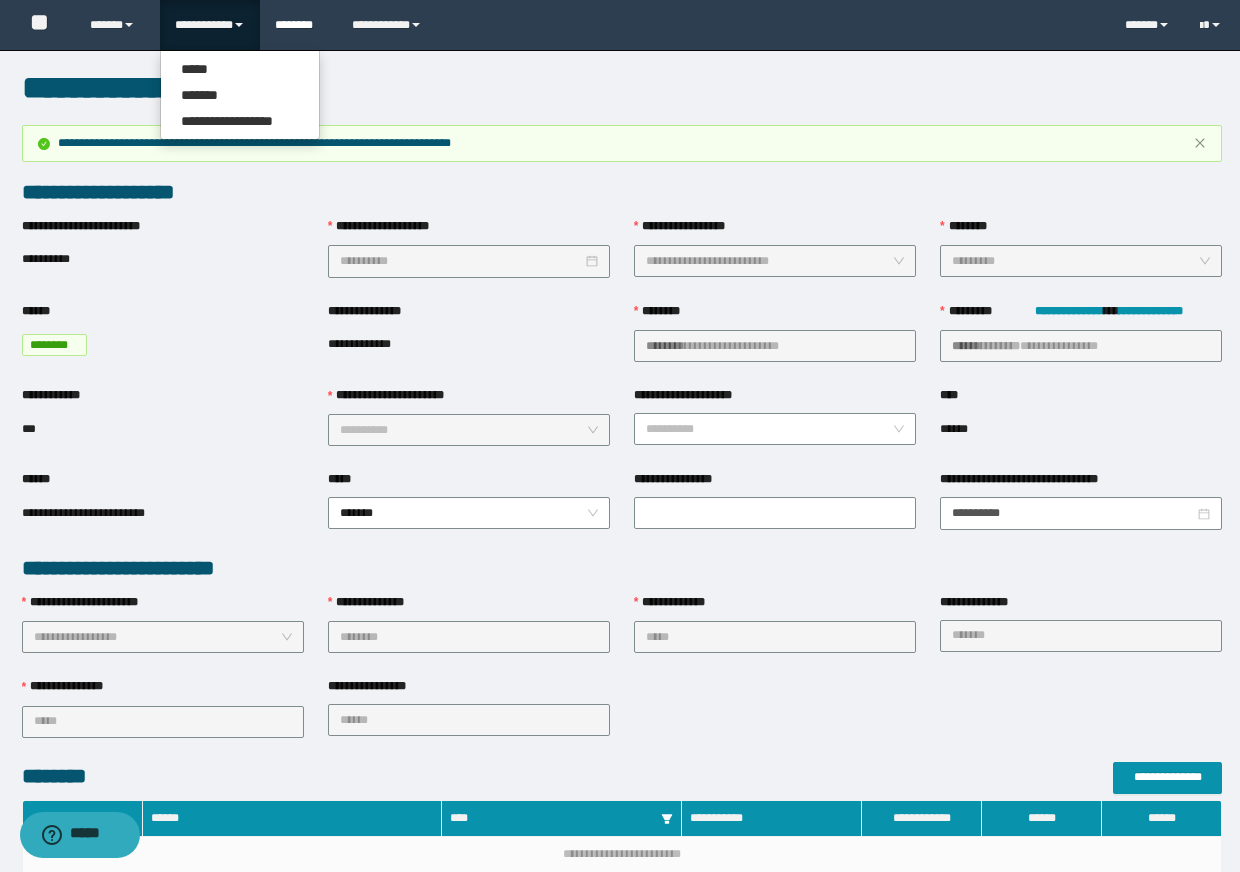 click on "********" at bounding box center (298, 25) 